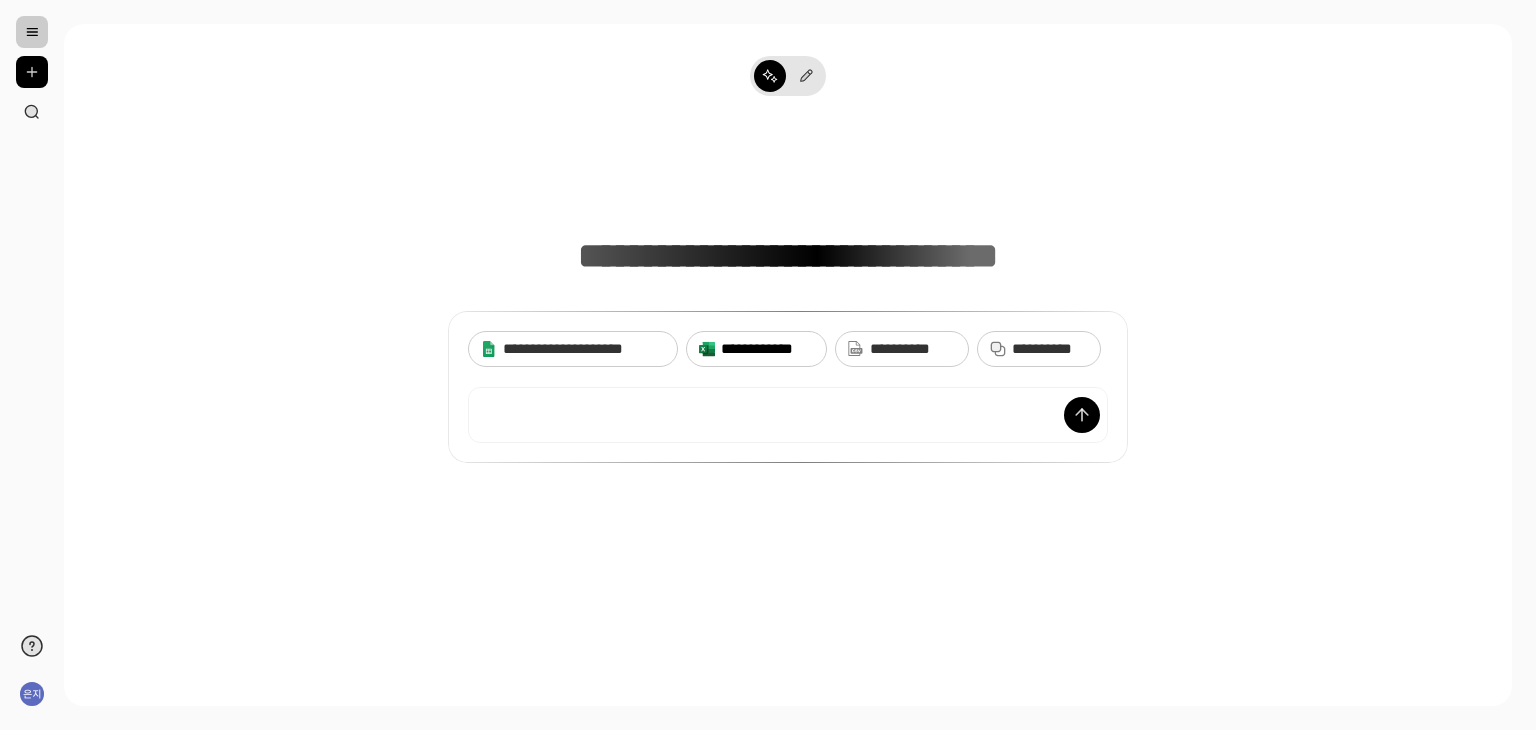 scroll, scrollTop: 0, scrollLeft: 0, axis: both 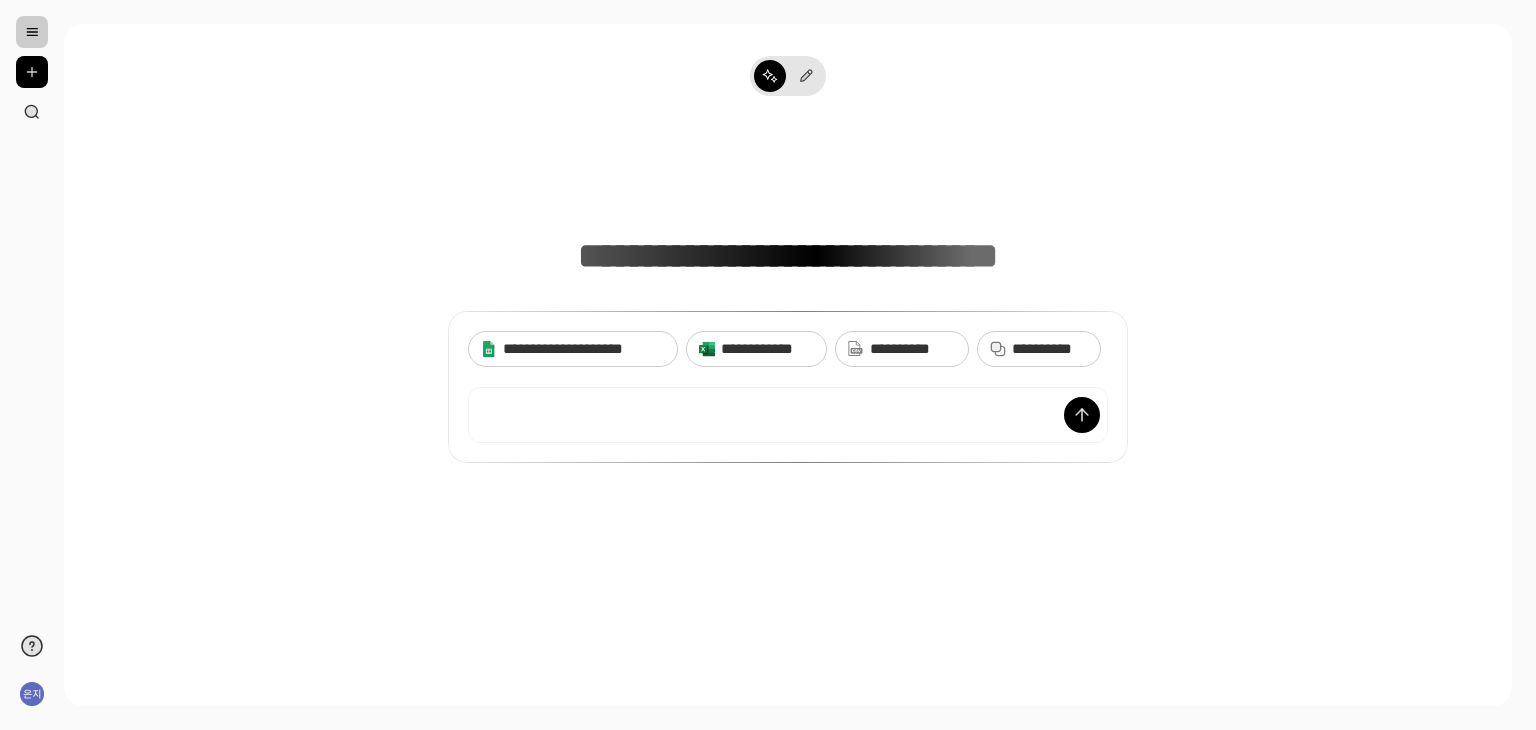 click at bounding box center [32, 72] 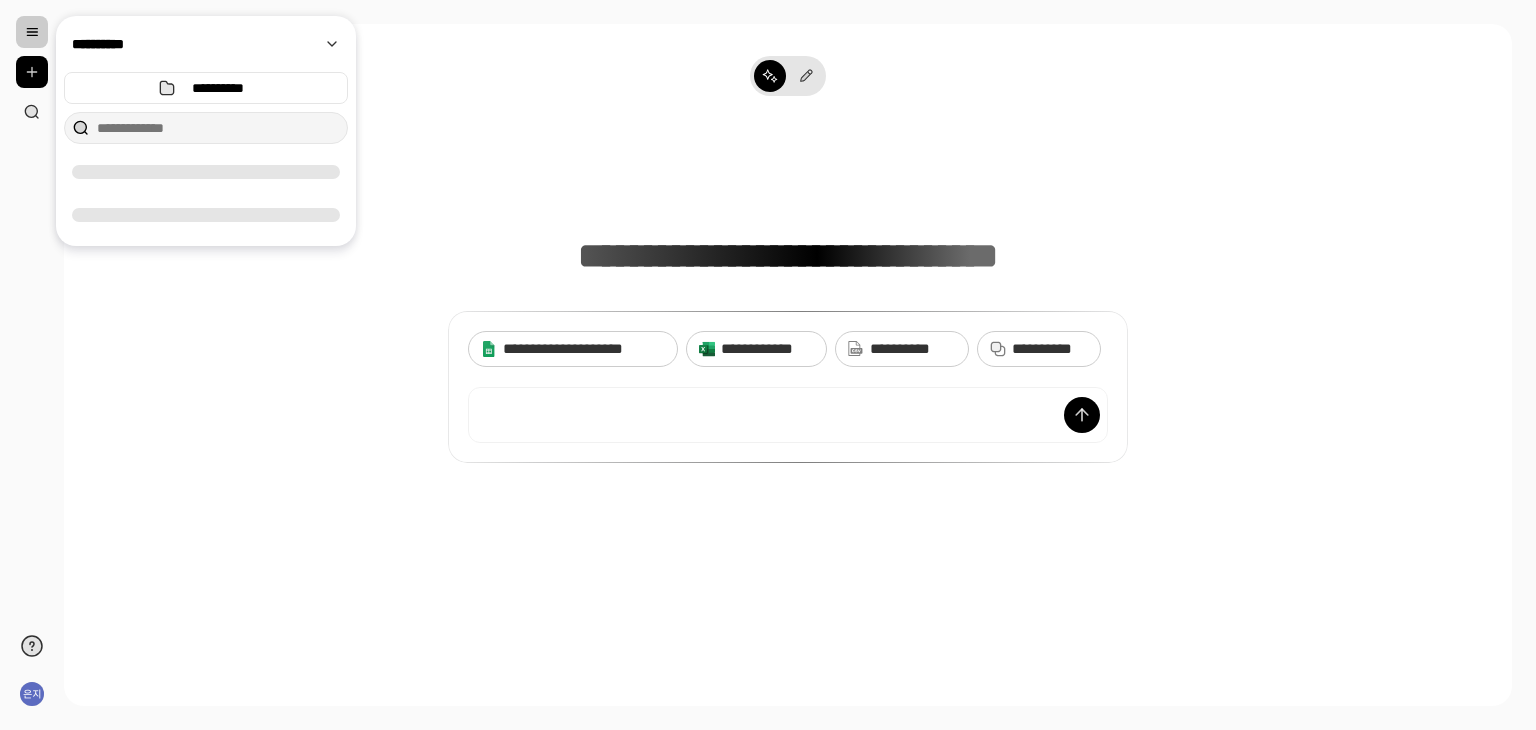 click at bounding box center [32, 32] 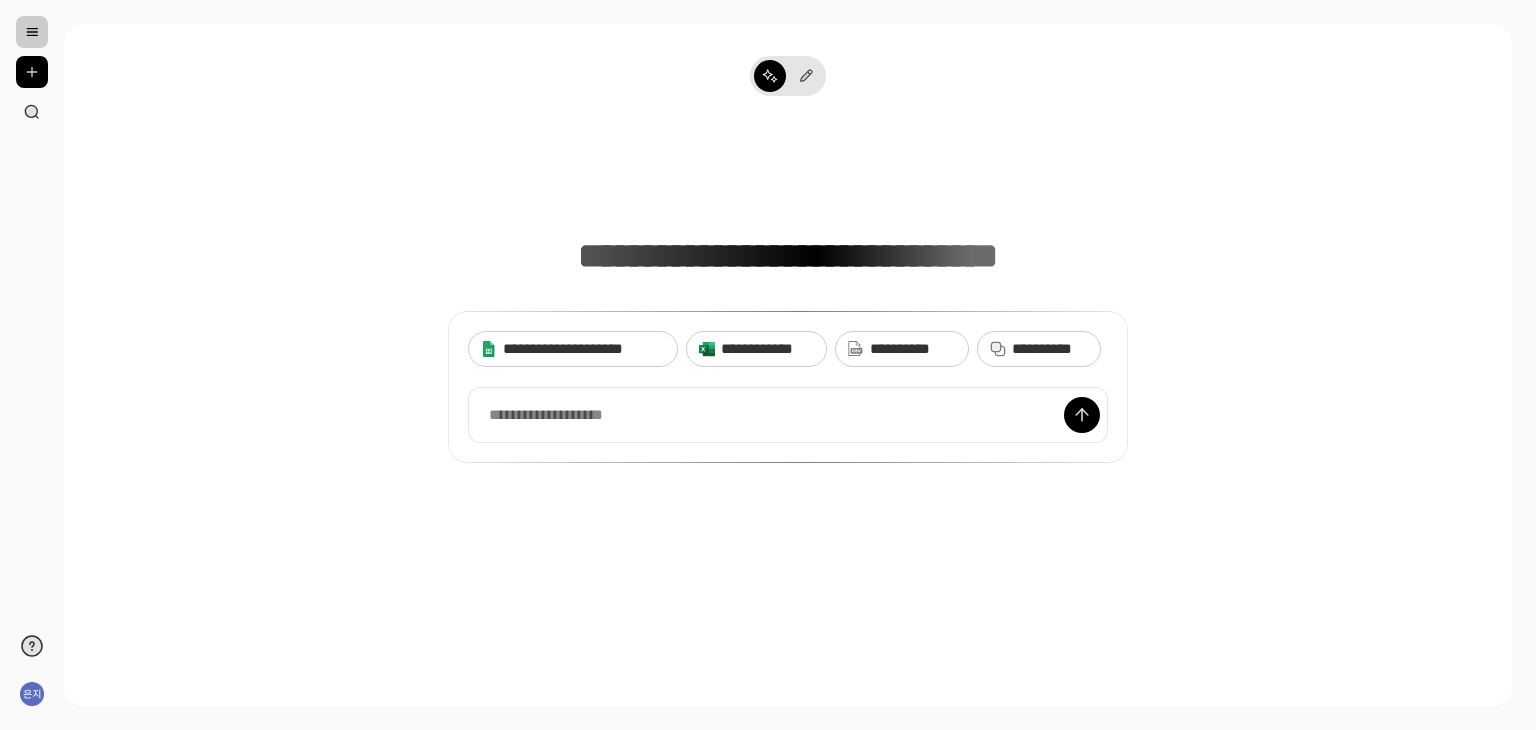 click on "**********" at bounding box center [788, 303] 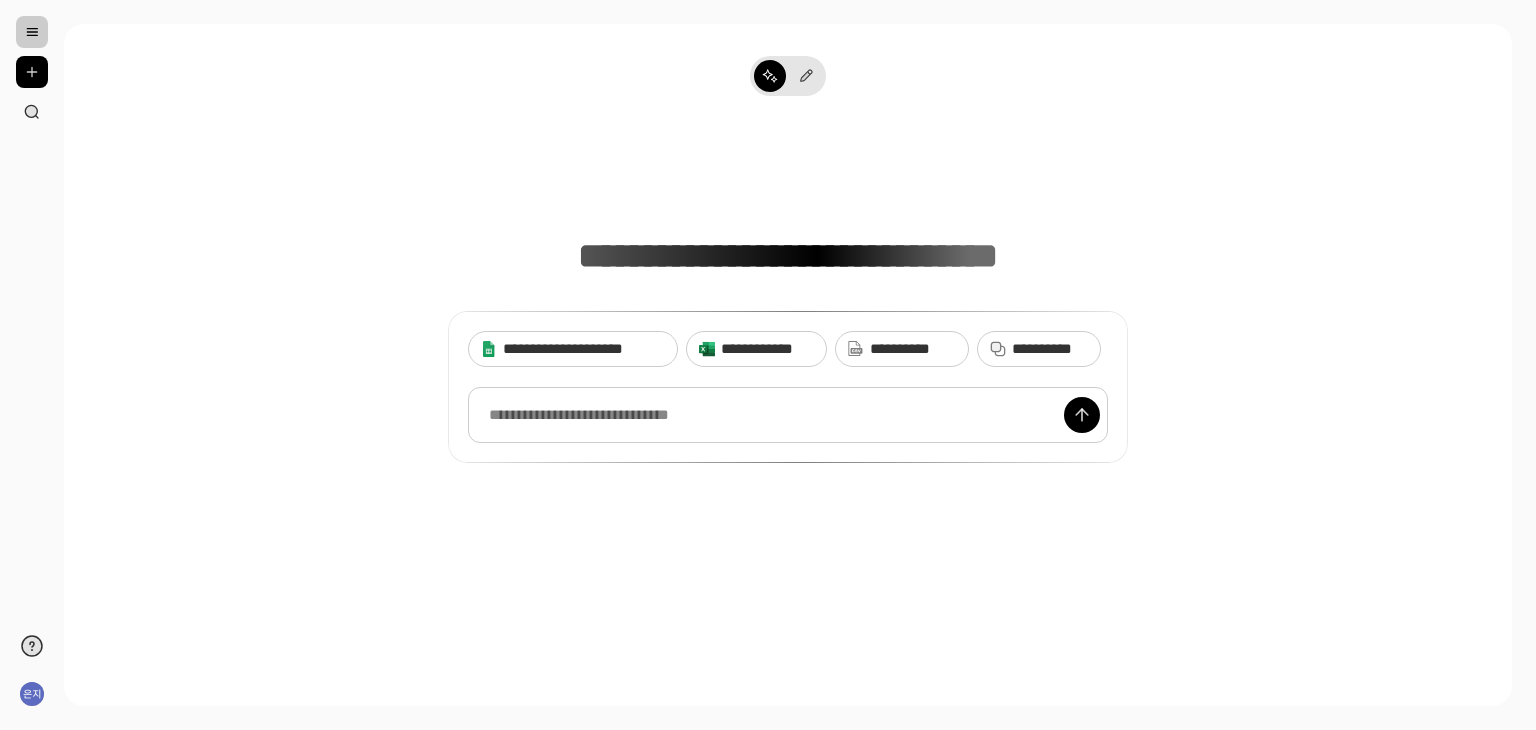 click at bounding box center [788, 415] 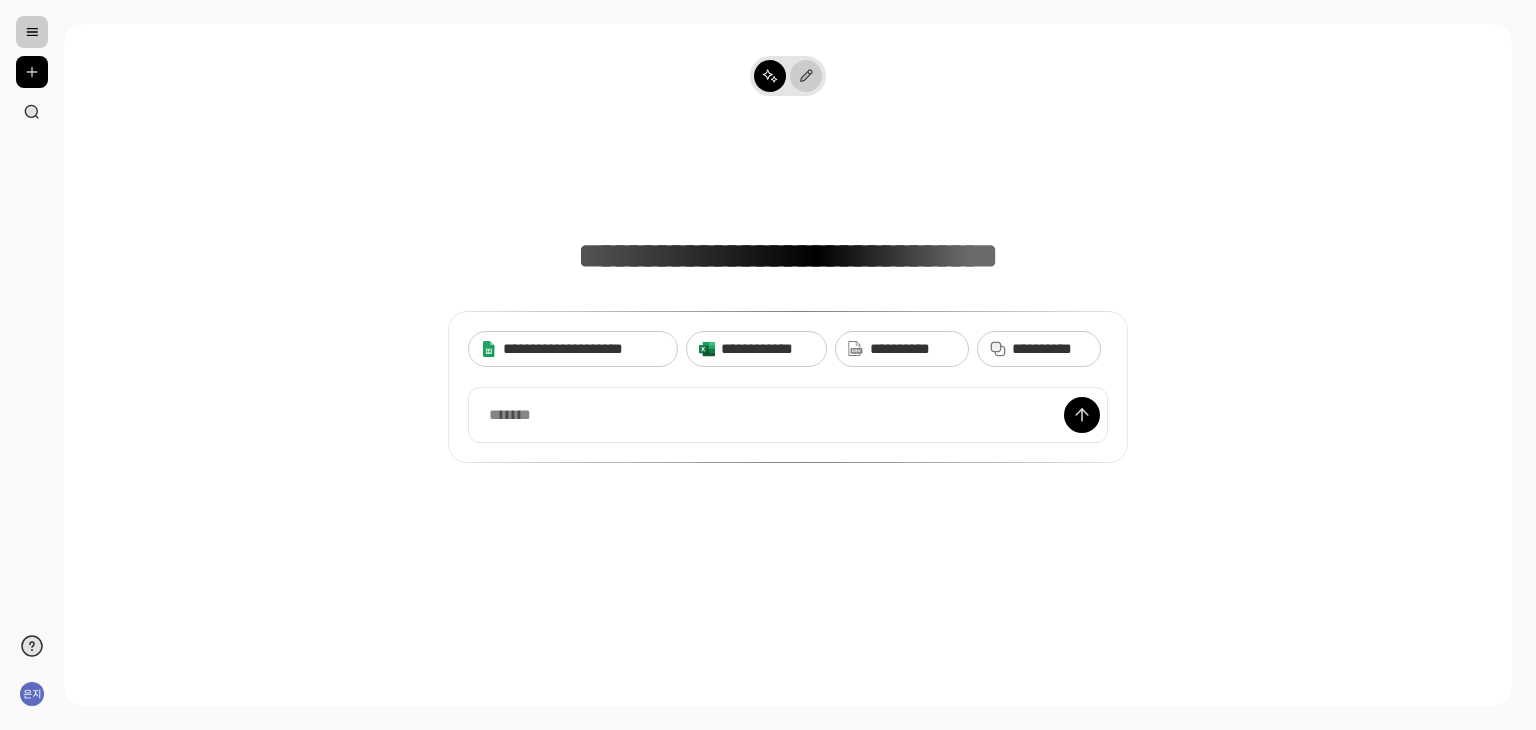 click 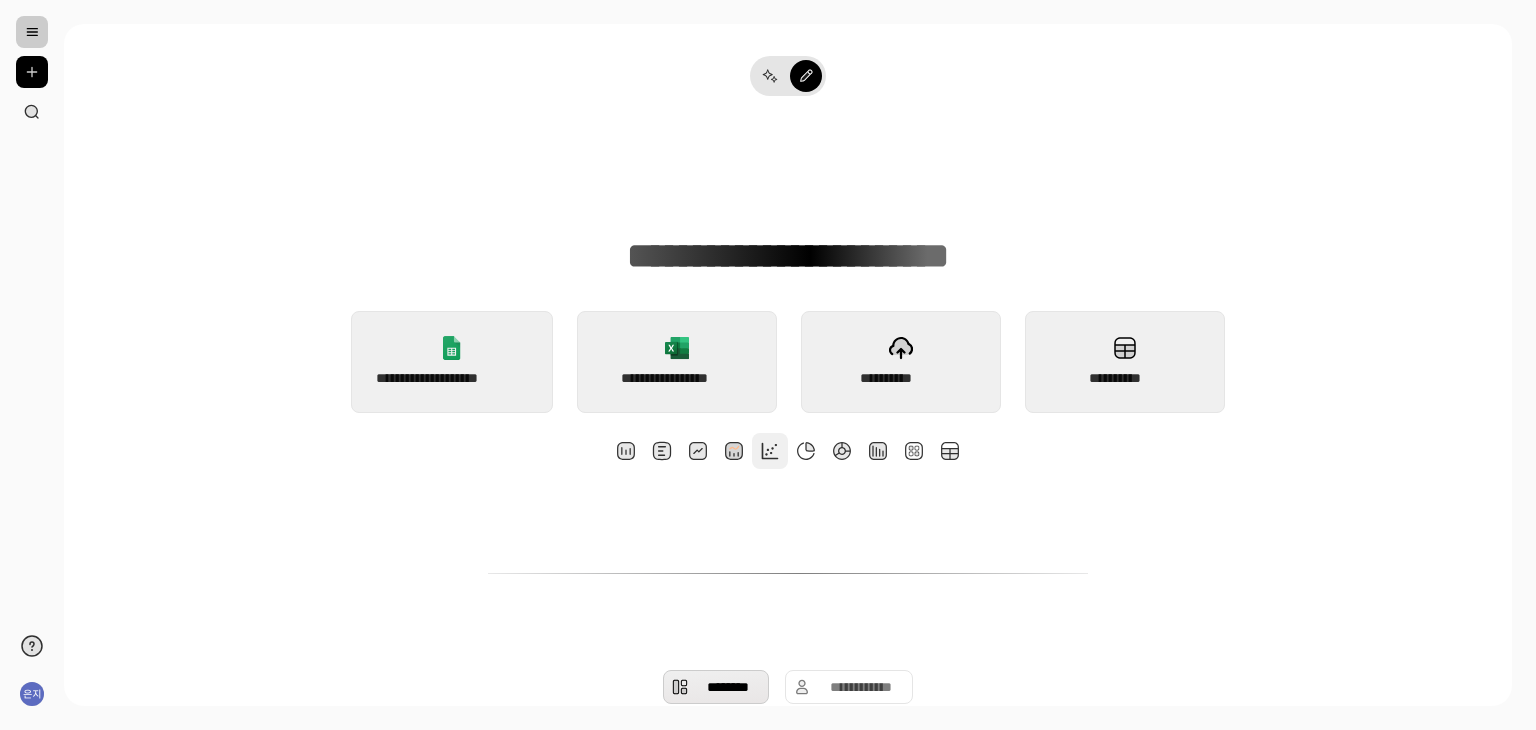 click at bounding box center (770, 451) 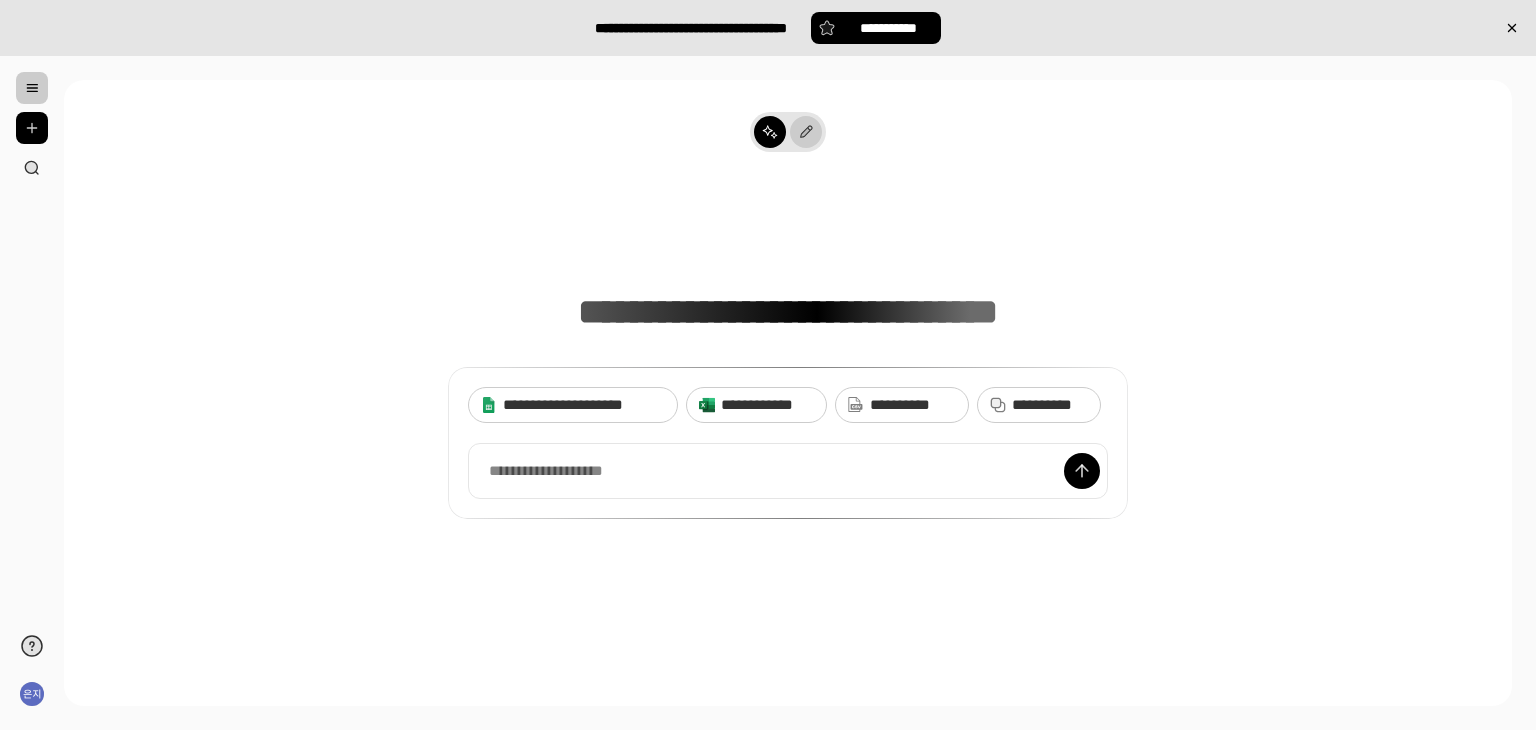 click at bounding box center (806, 132) 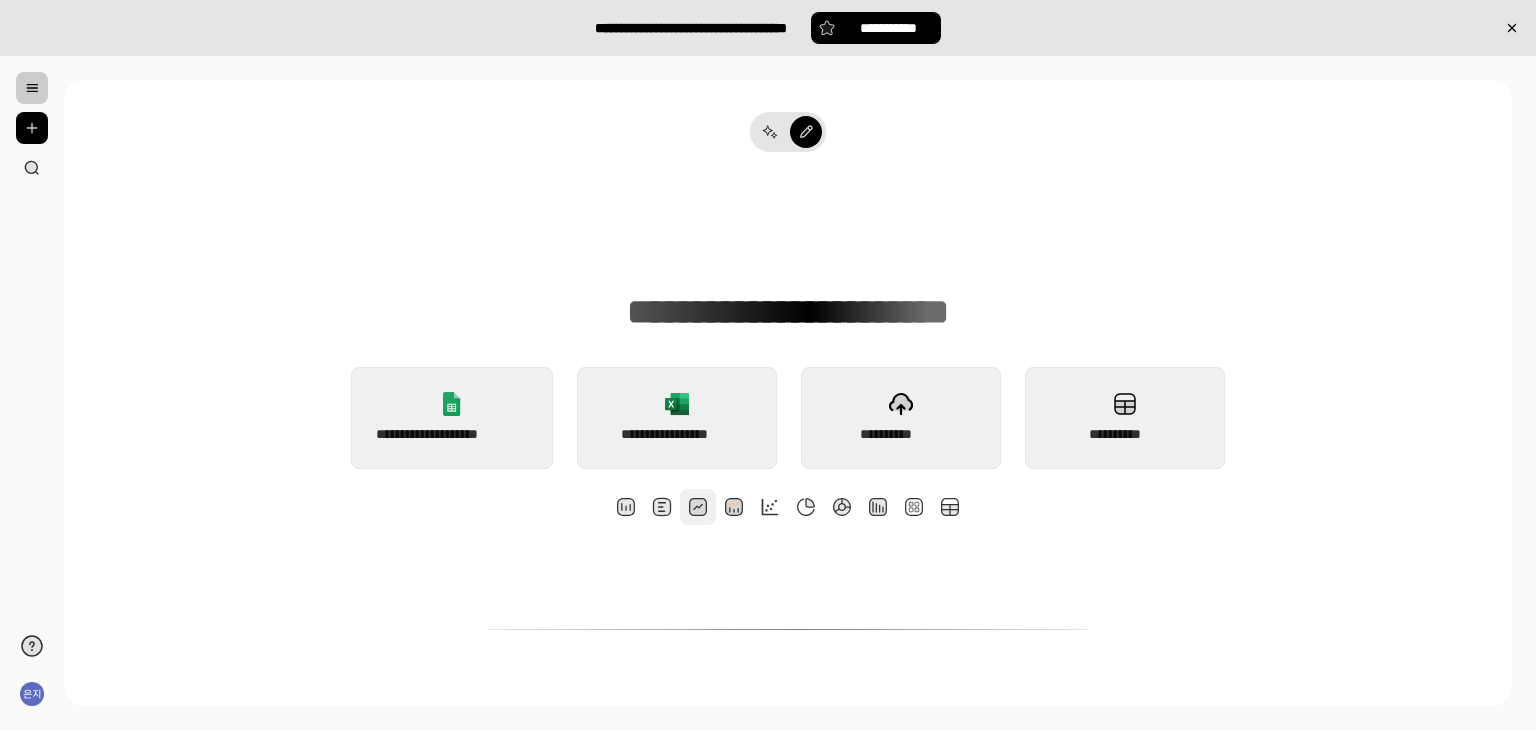 click at bounding box center [698, 507] 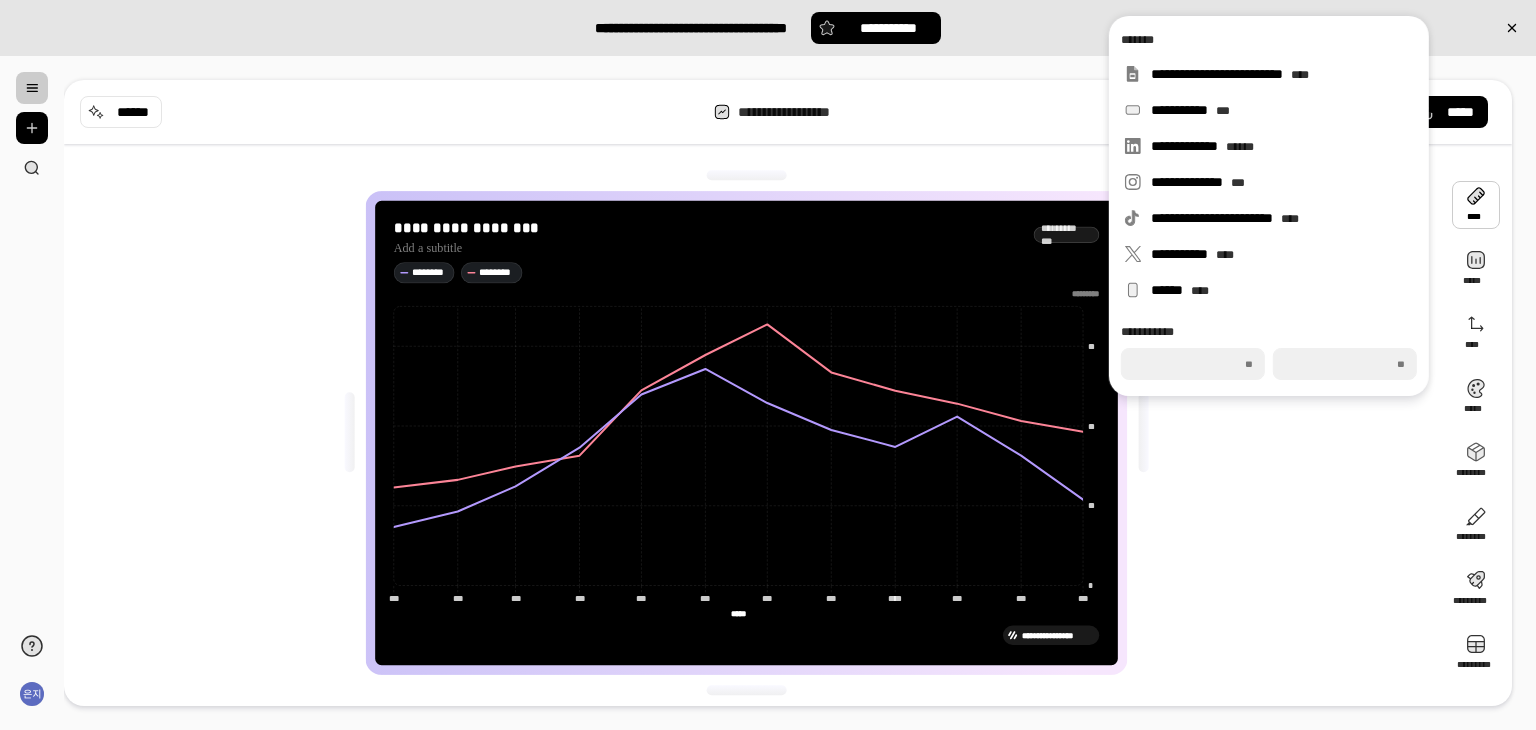 click on "**********" at bounding box center [754, 433] 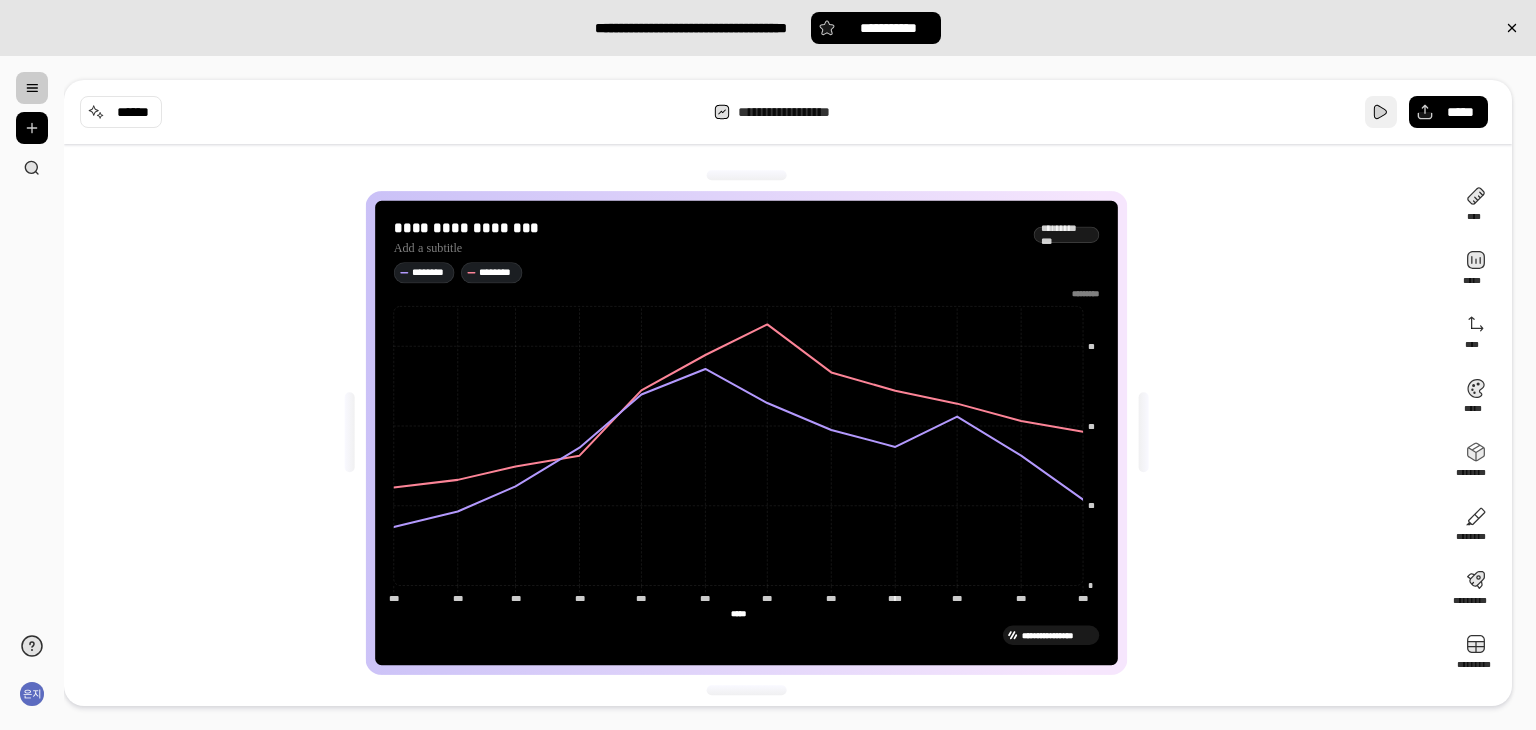 click at bounding box center (1381, 112) 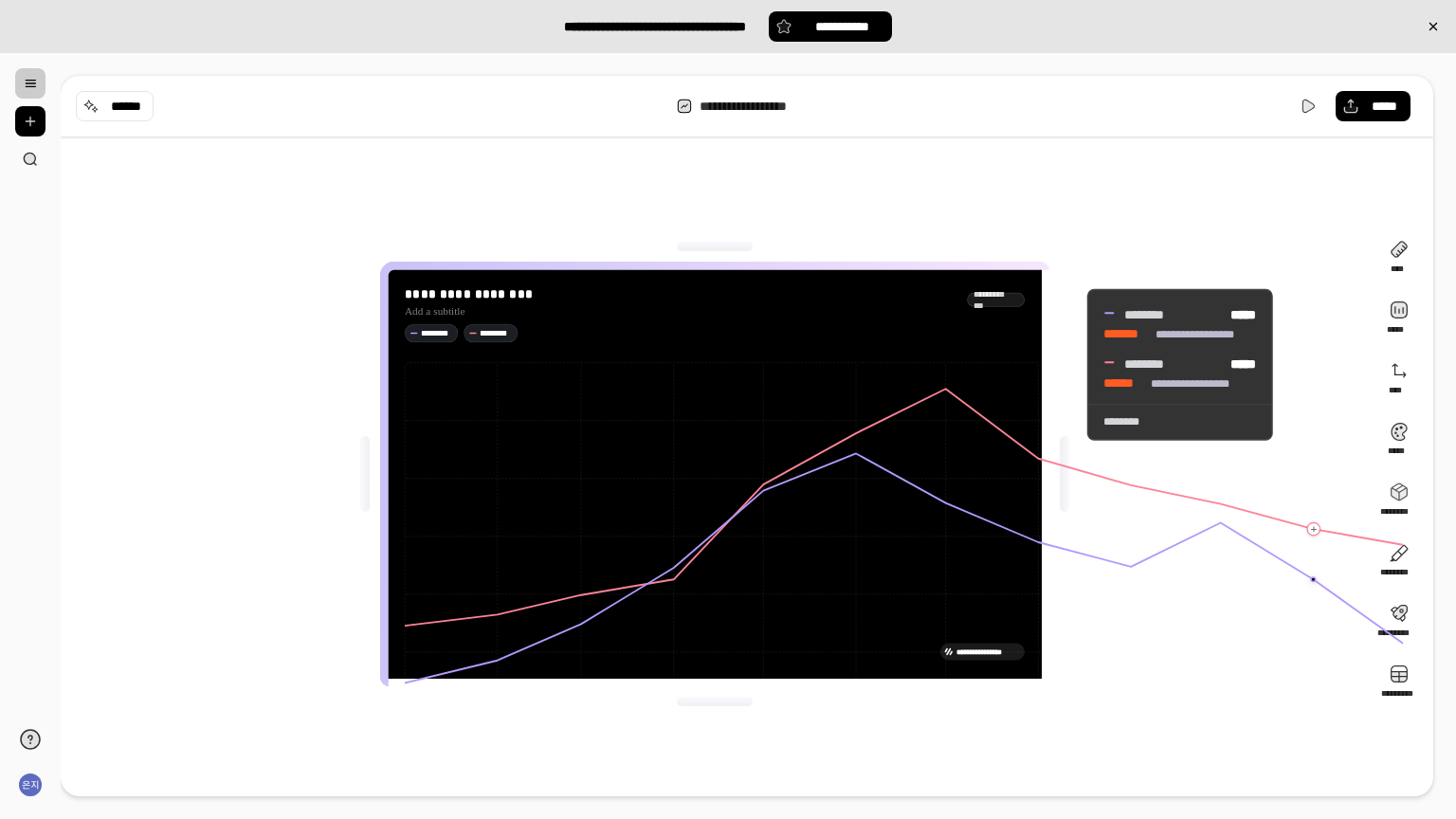 click 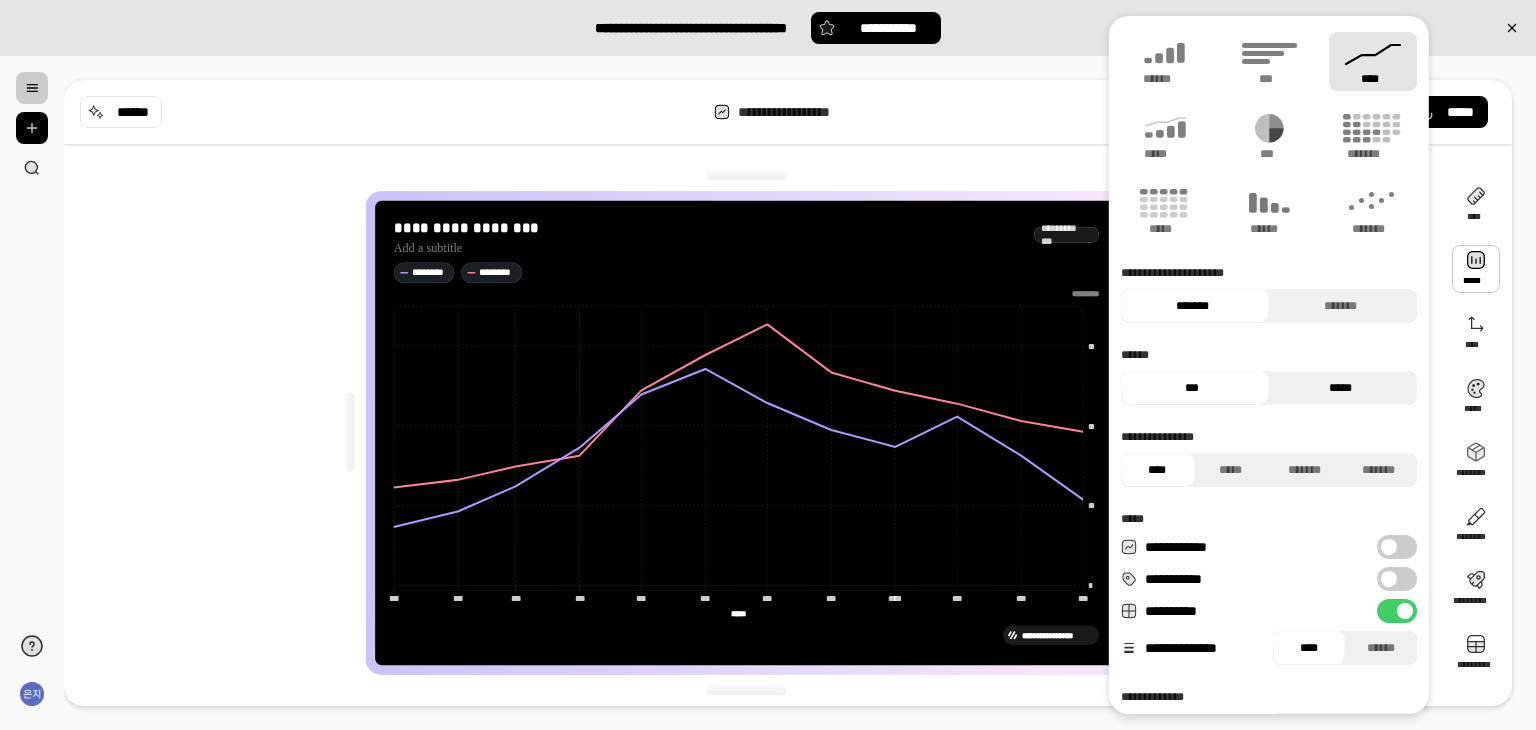 click on "*****" at bounding box center [1340, 388] 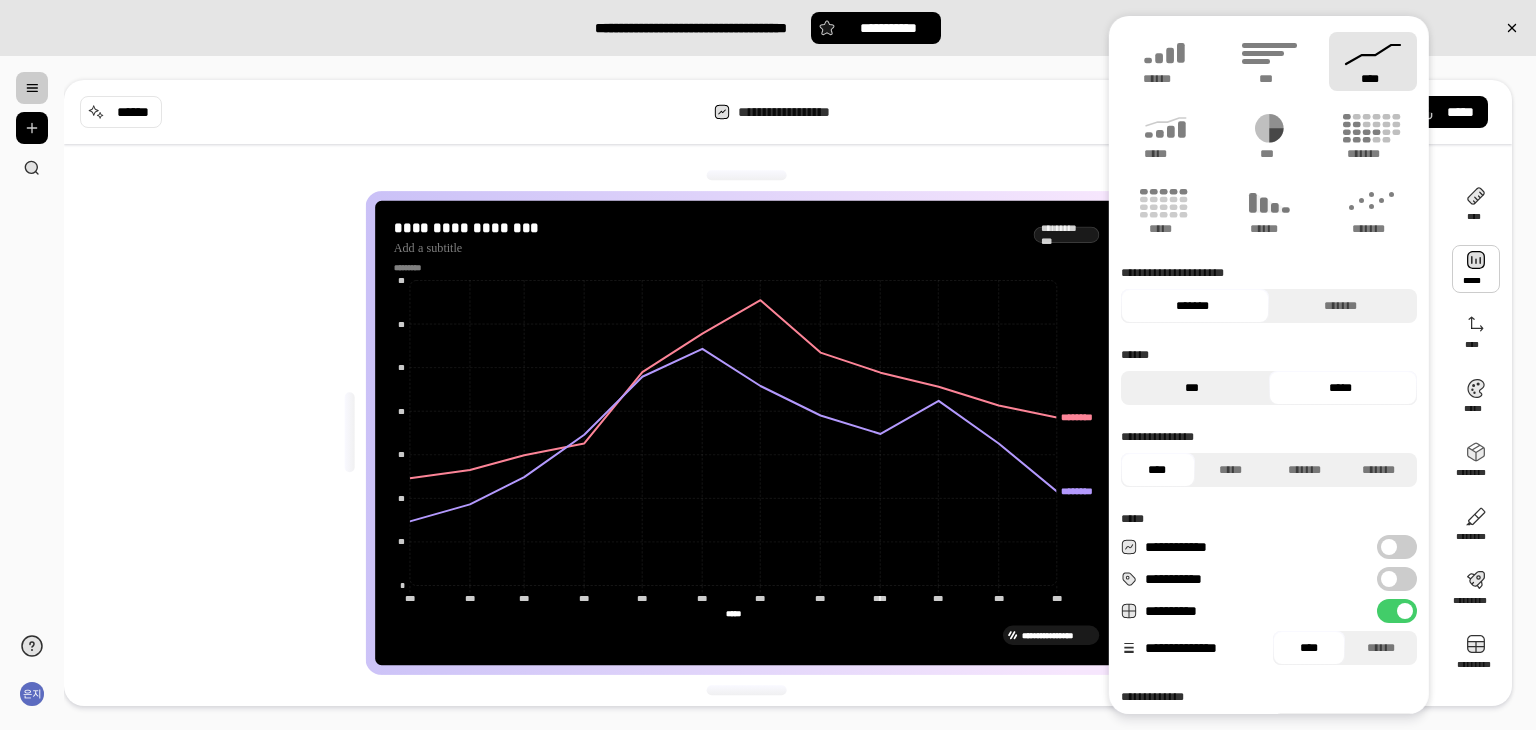 click on "***" at bounding box center (1192, 388) 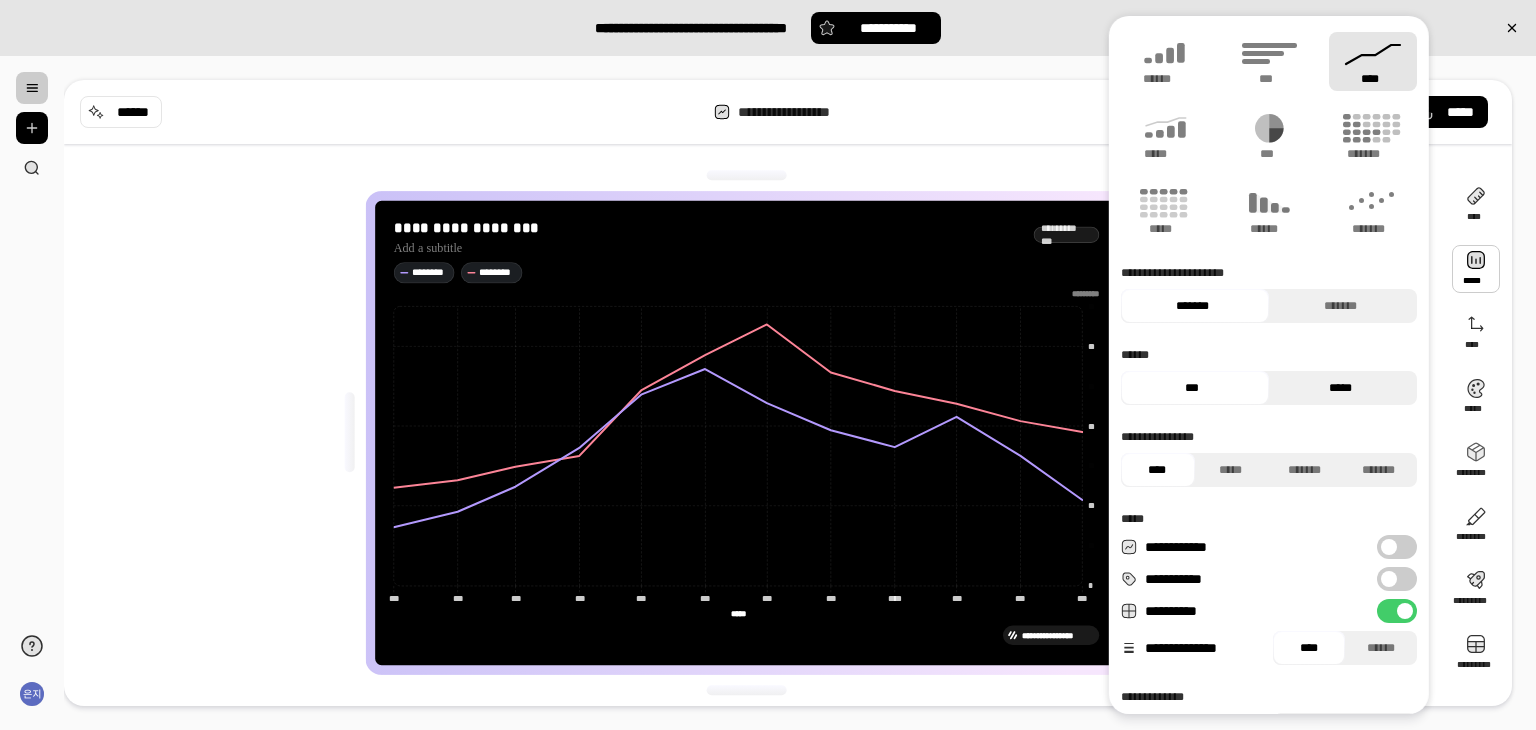 click on "*****" at bounding box center (1340, 388) 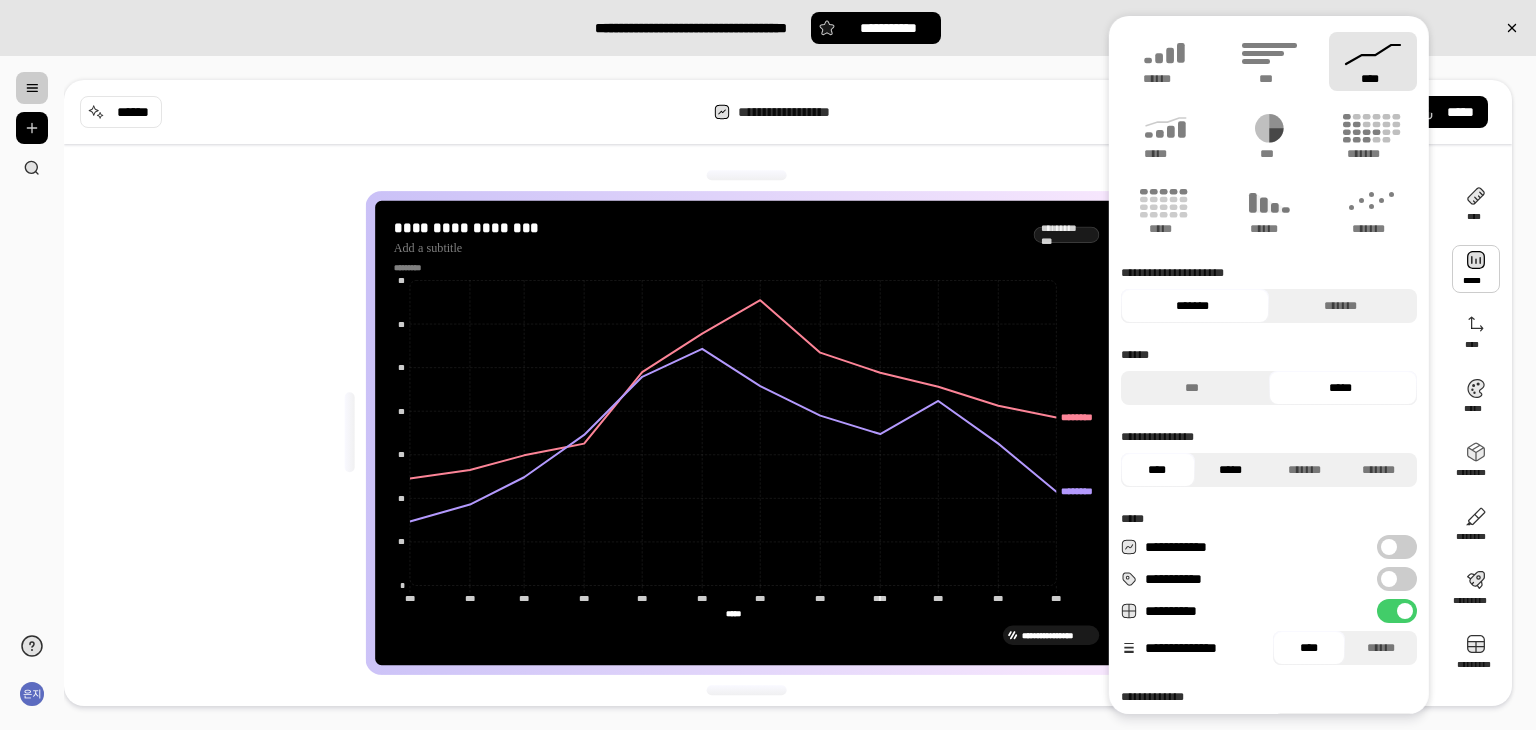 click on "*****" at bounding box center [1230, 470] 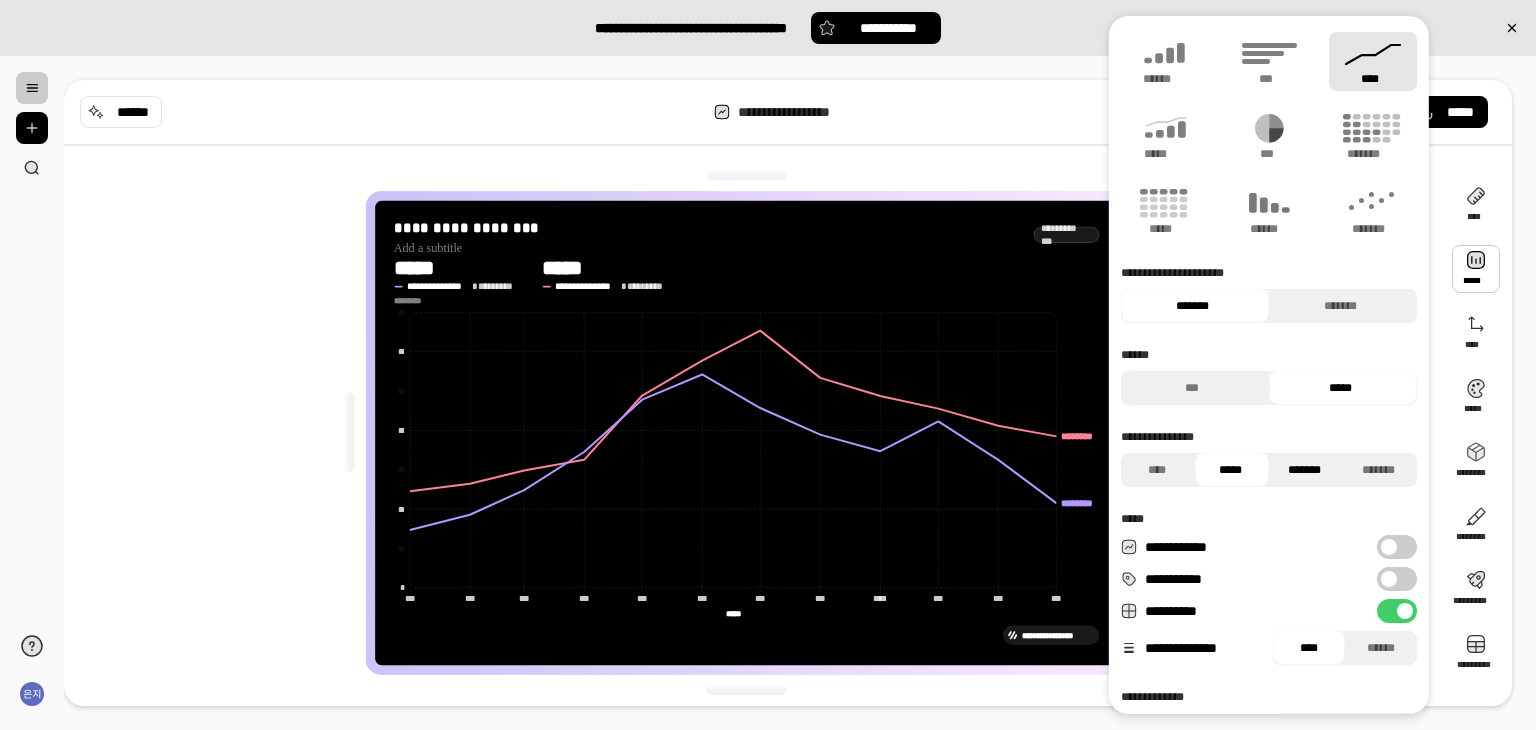 click on "*******" at bounding box center (1304, 470) 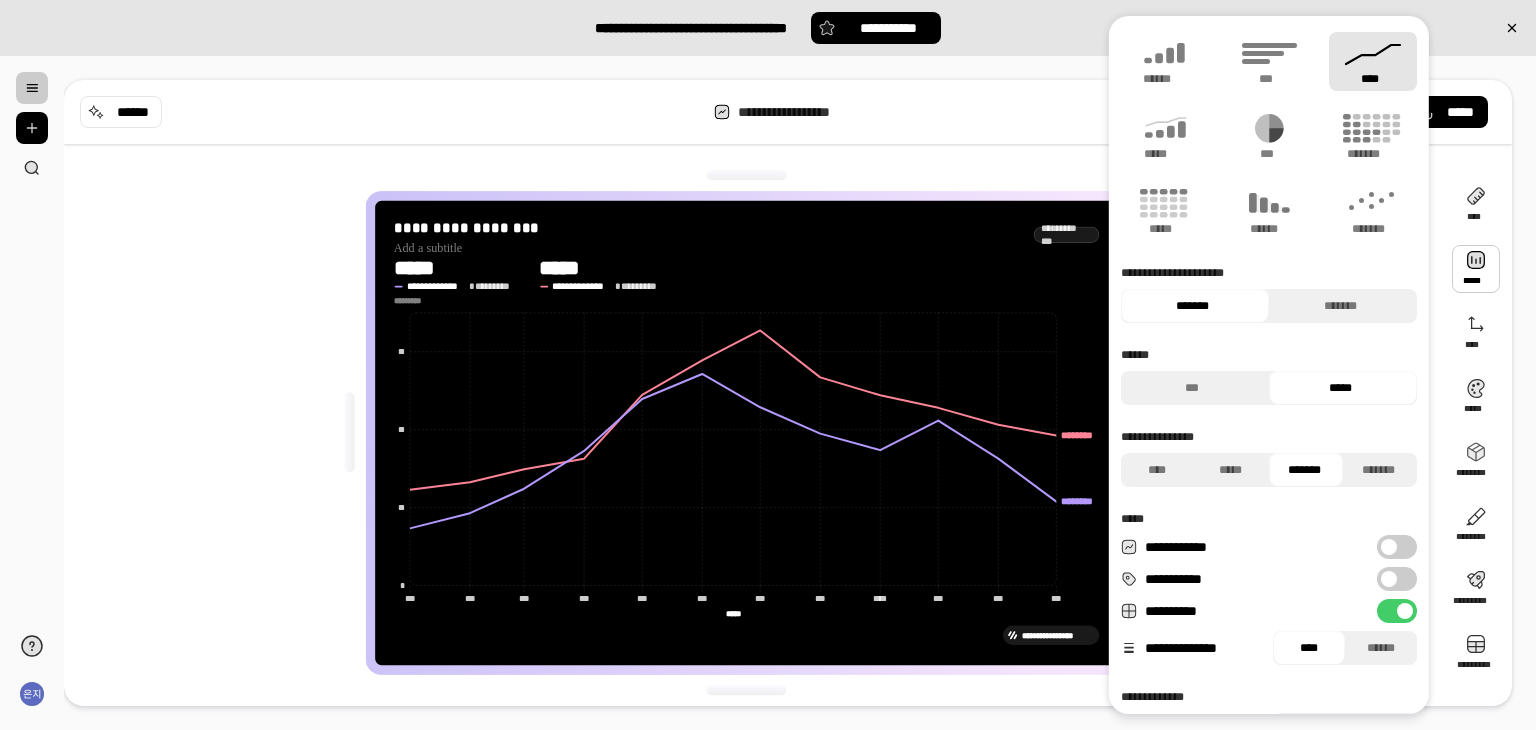 click on "**********" at bounding box center [1269, 409] 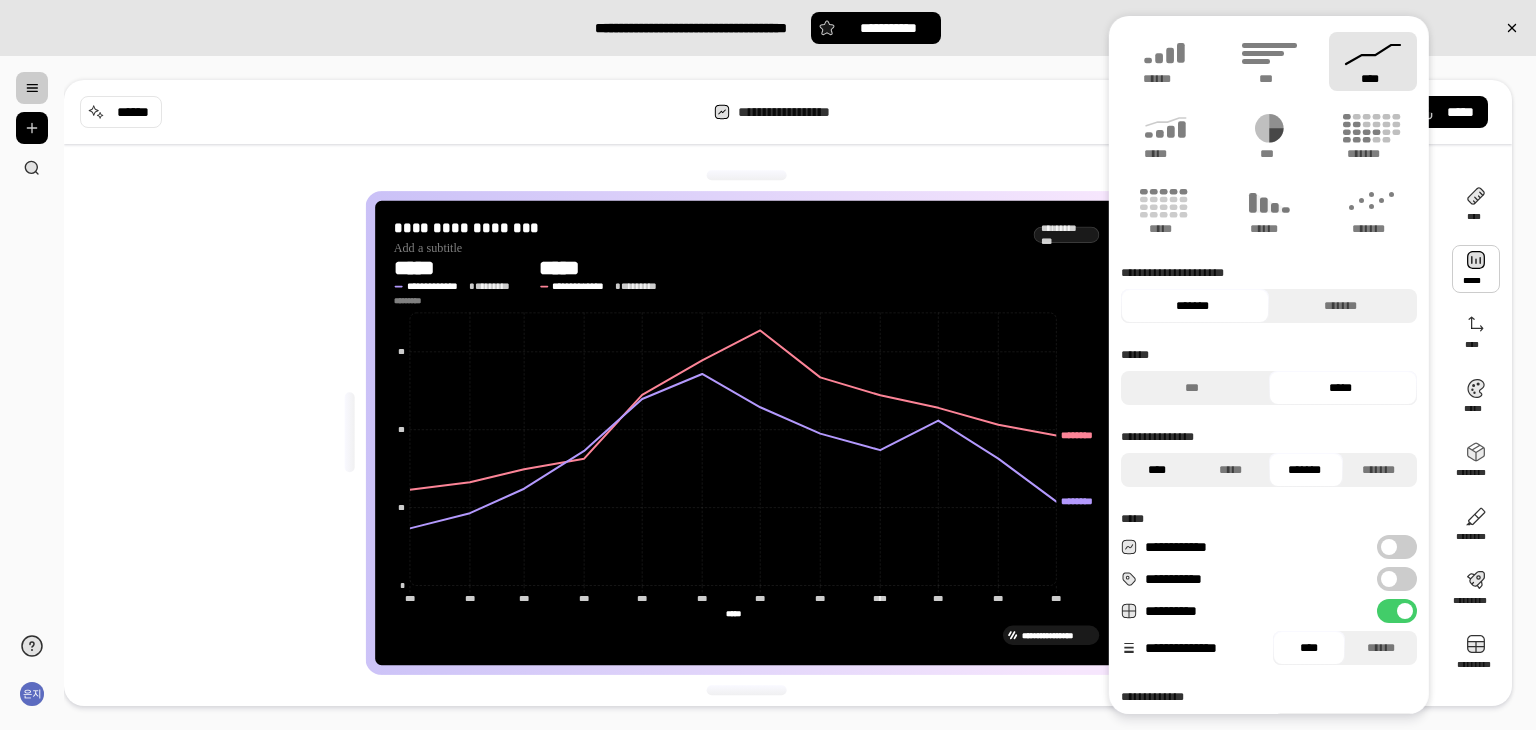 click on "****" at bounding box center [1156, 470] 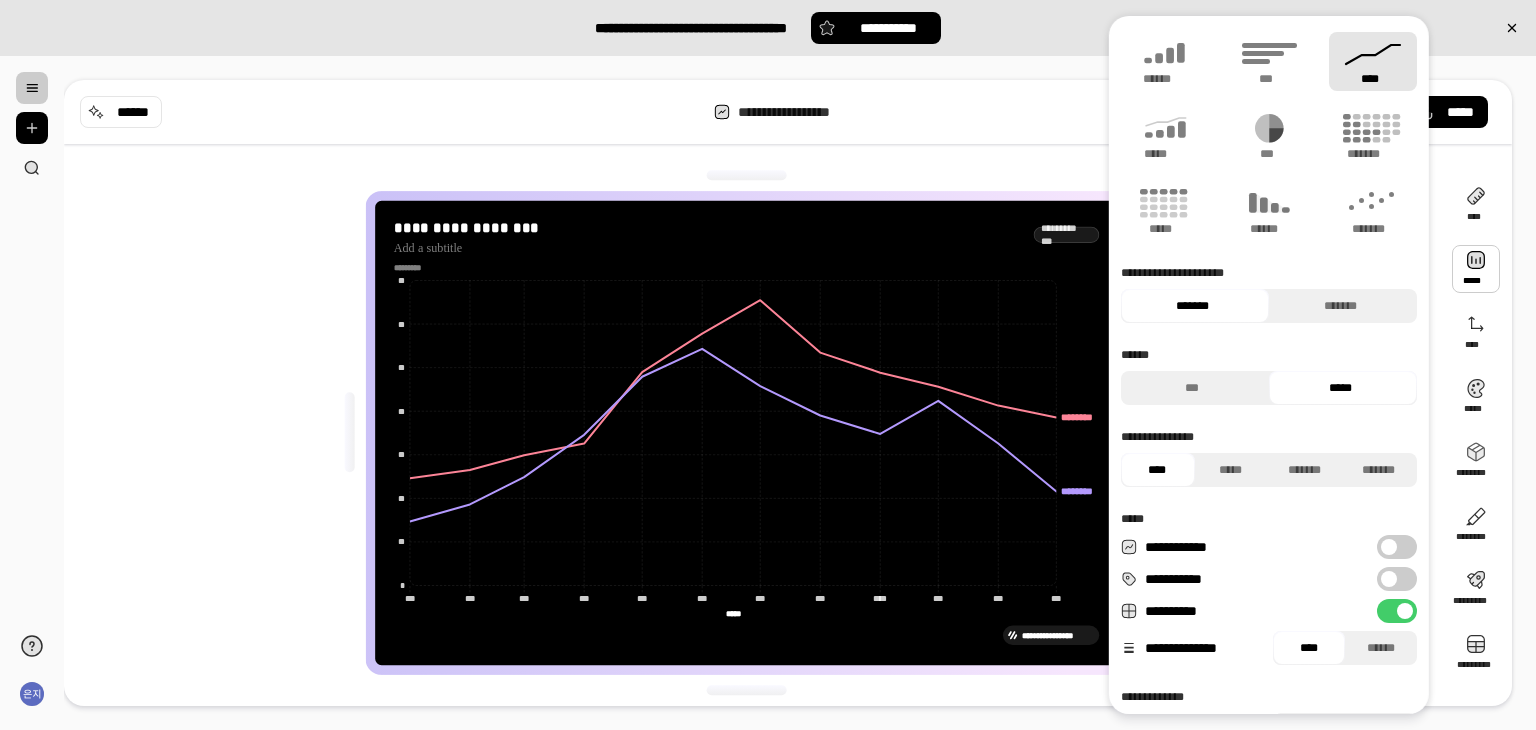 scroll, scrollTop: 89, scrollLeft: 0, axis: vertical 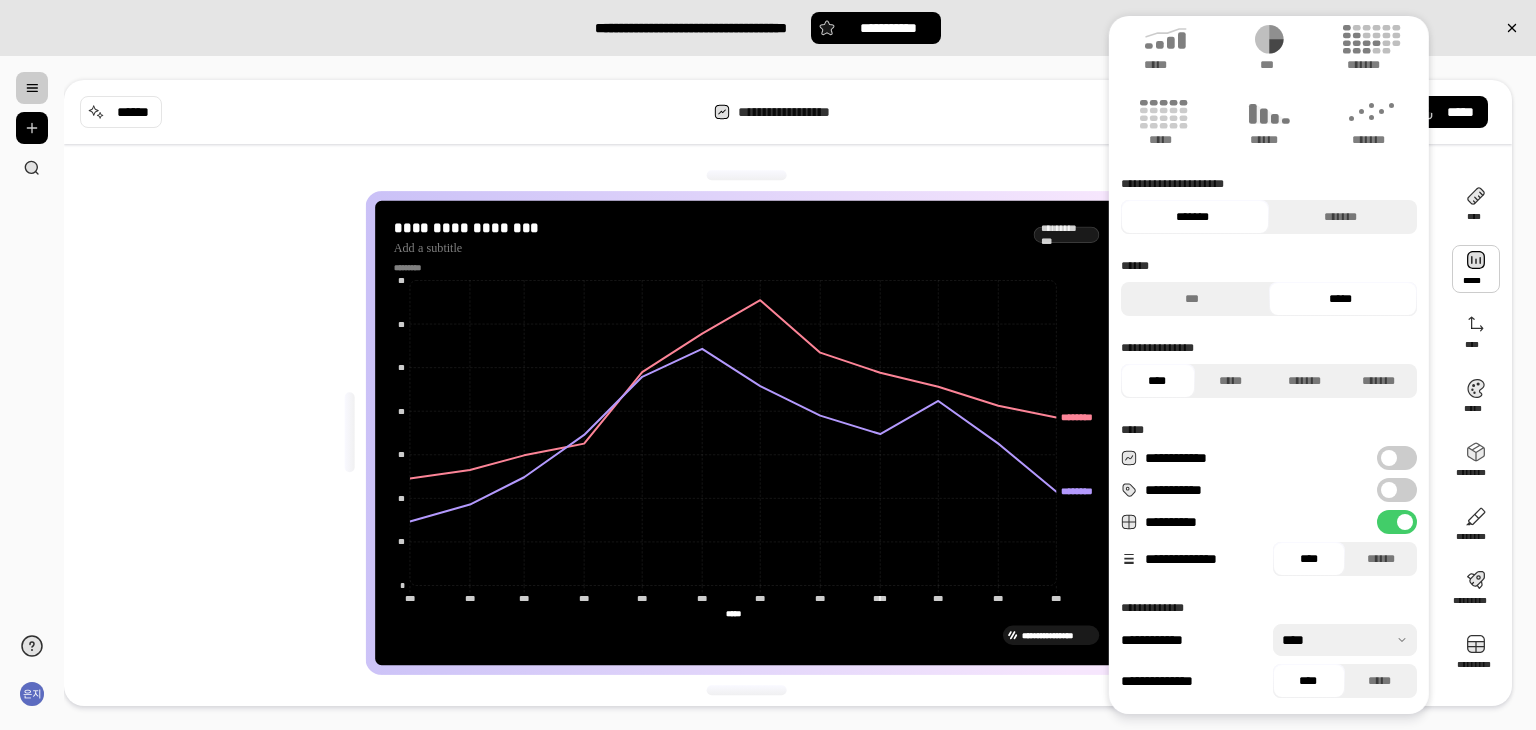 click on "**********" at bounding box center (800, 393) 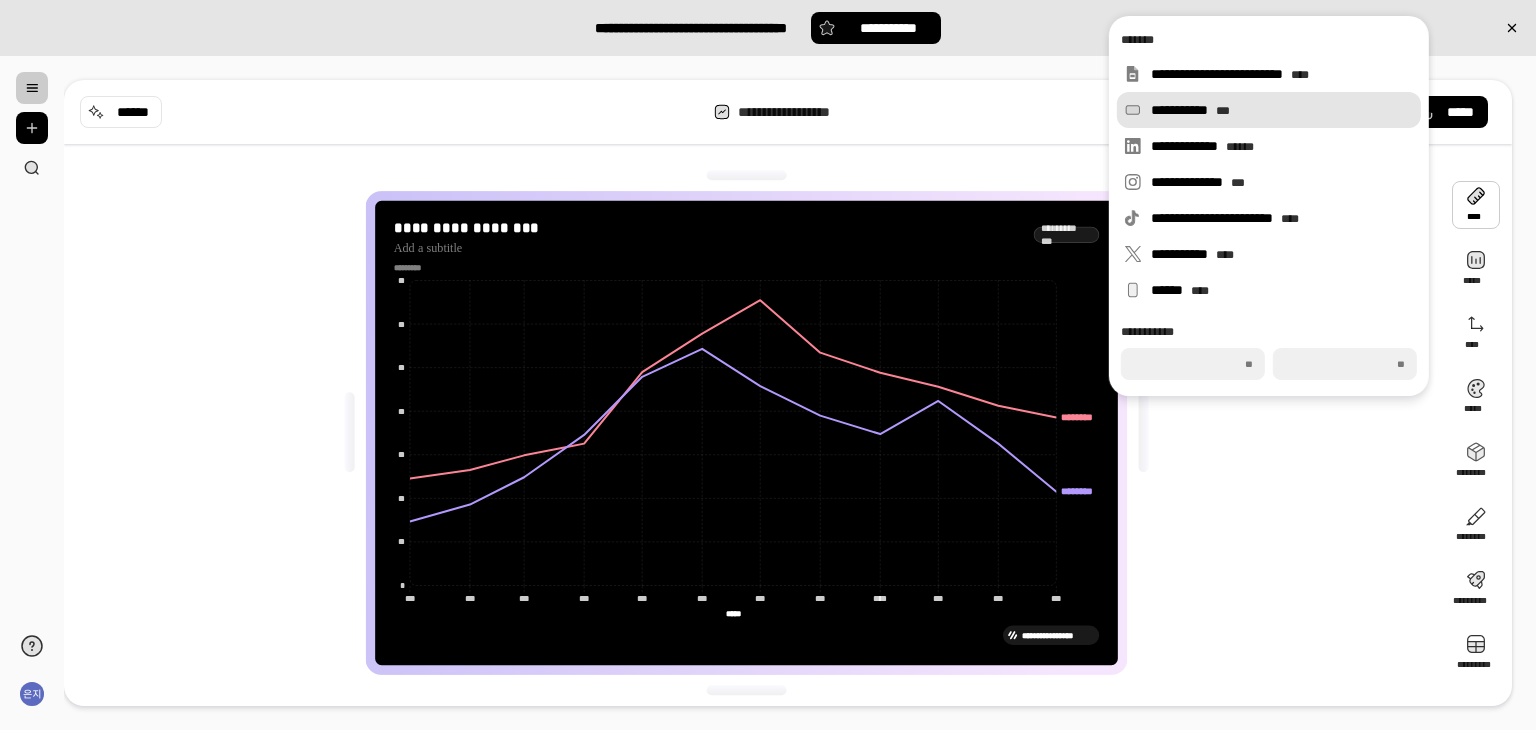 click on "**********" at bounding box center [1282, 110] 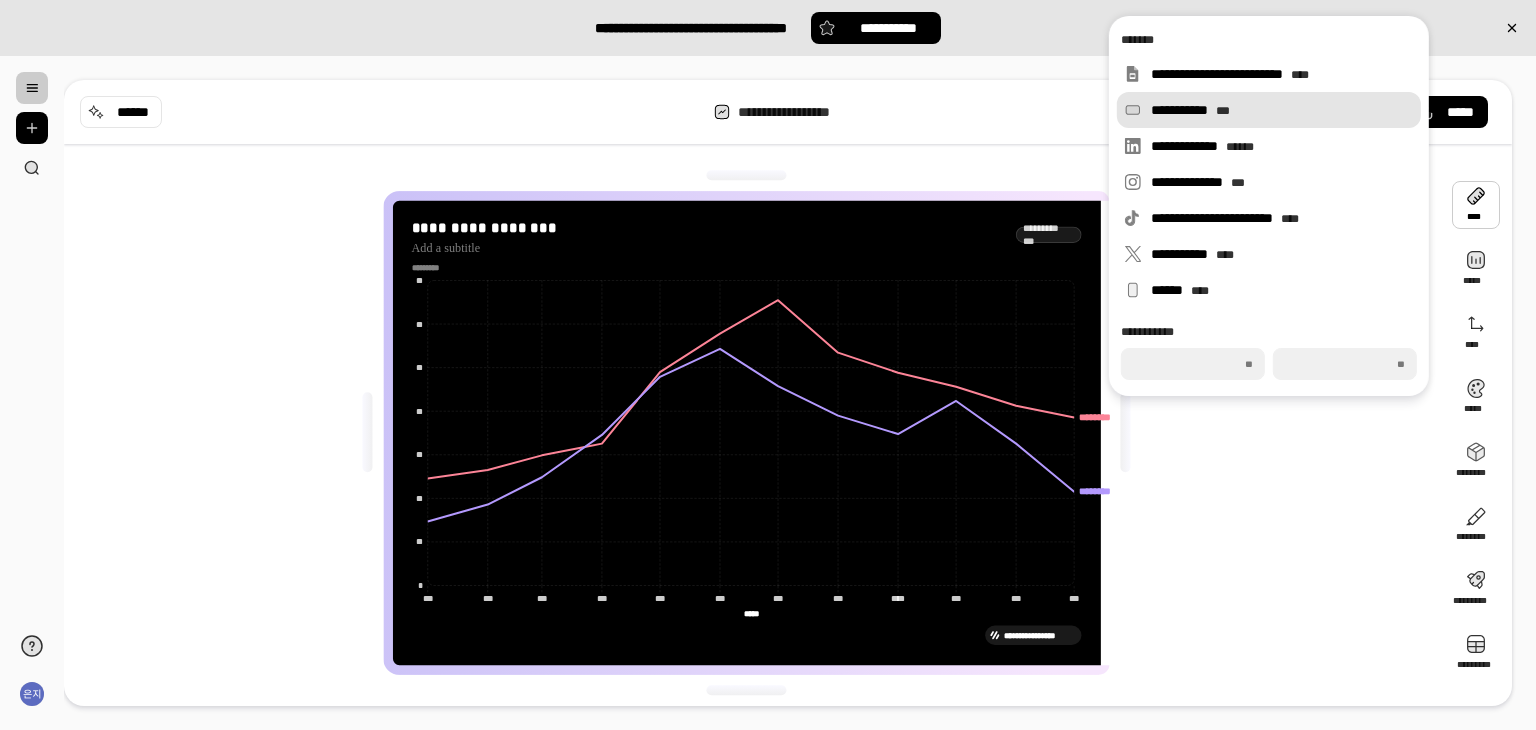 type on "***" 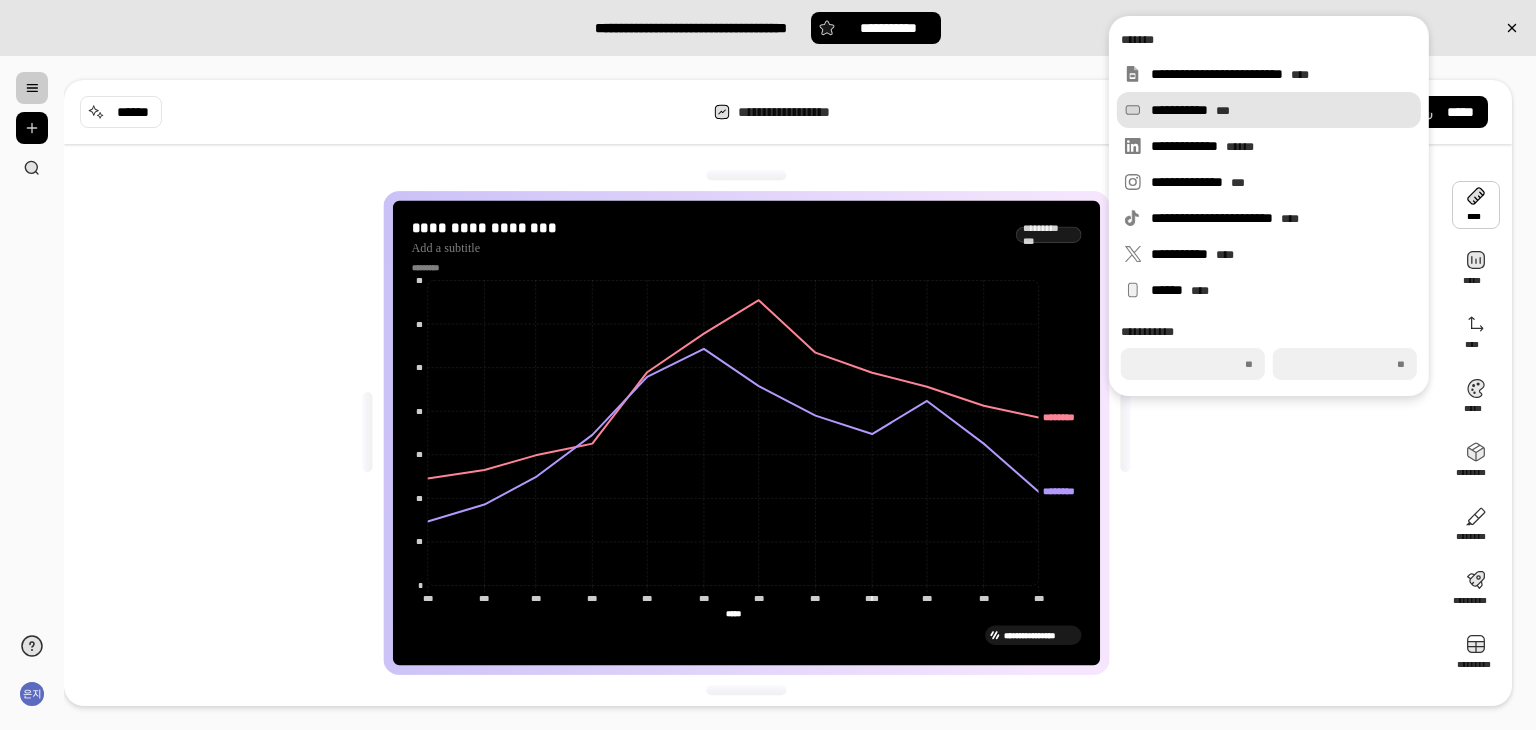 click on "**********" at bounding box center [1282, 110] 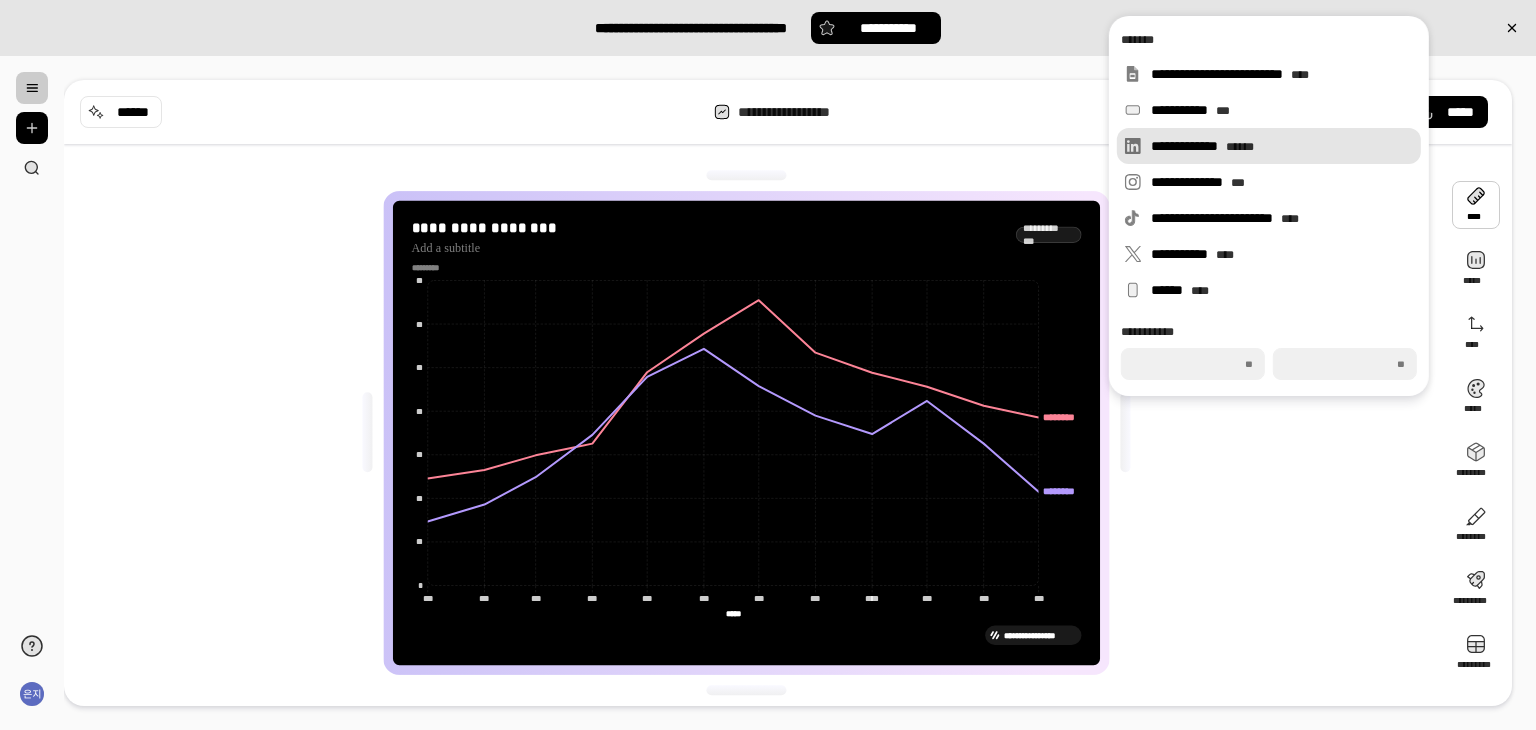 click on "**********" at bounding box center (1282, 146) 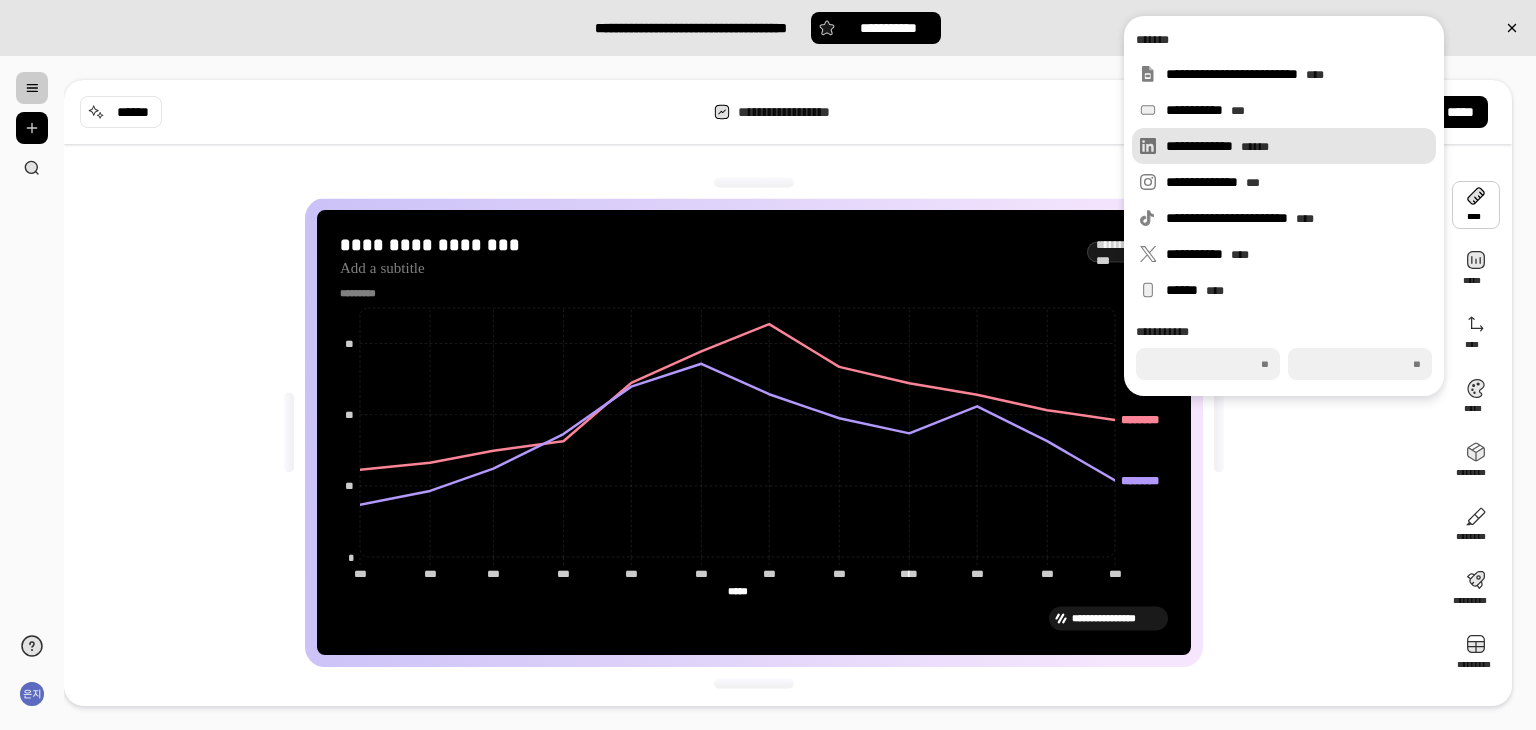 click on "**********" at bounding box center [1297, 146] 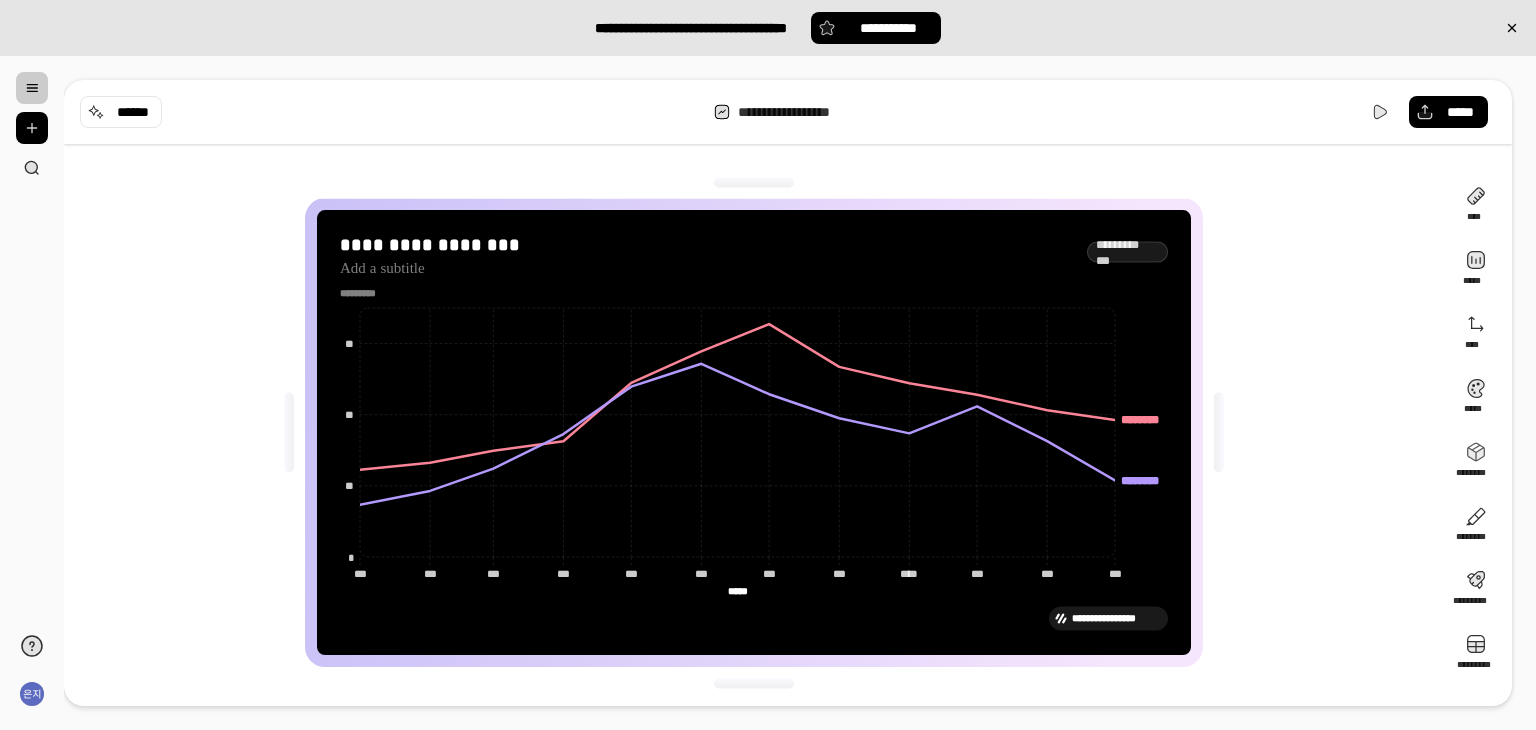 click on "**********" at bounding box center [754, 433] 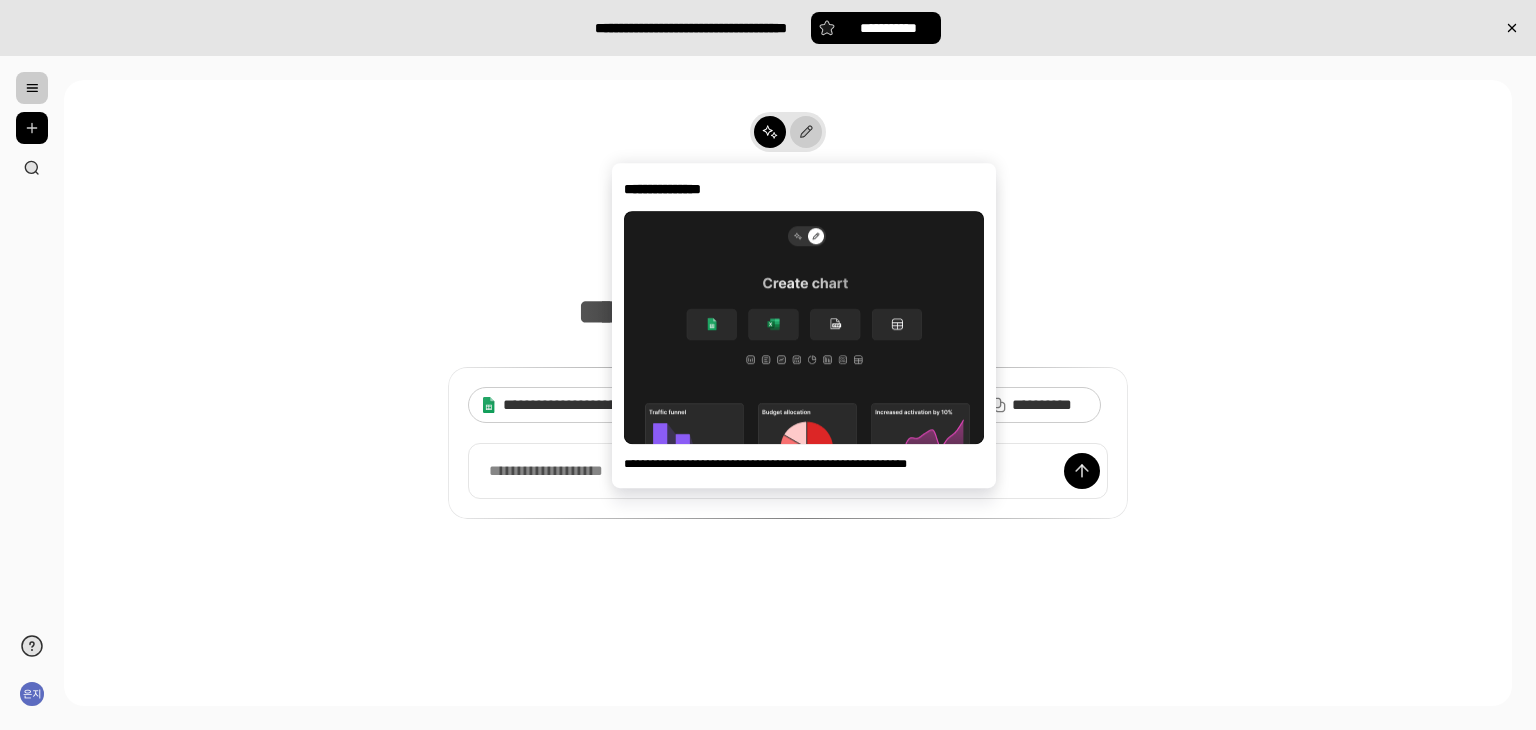 click at bounding box center (806, 132) 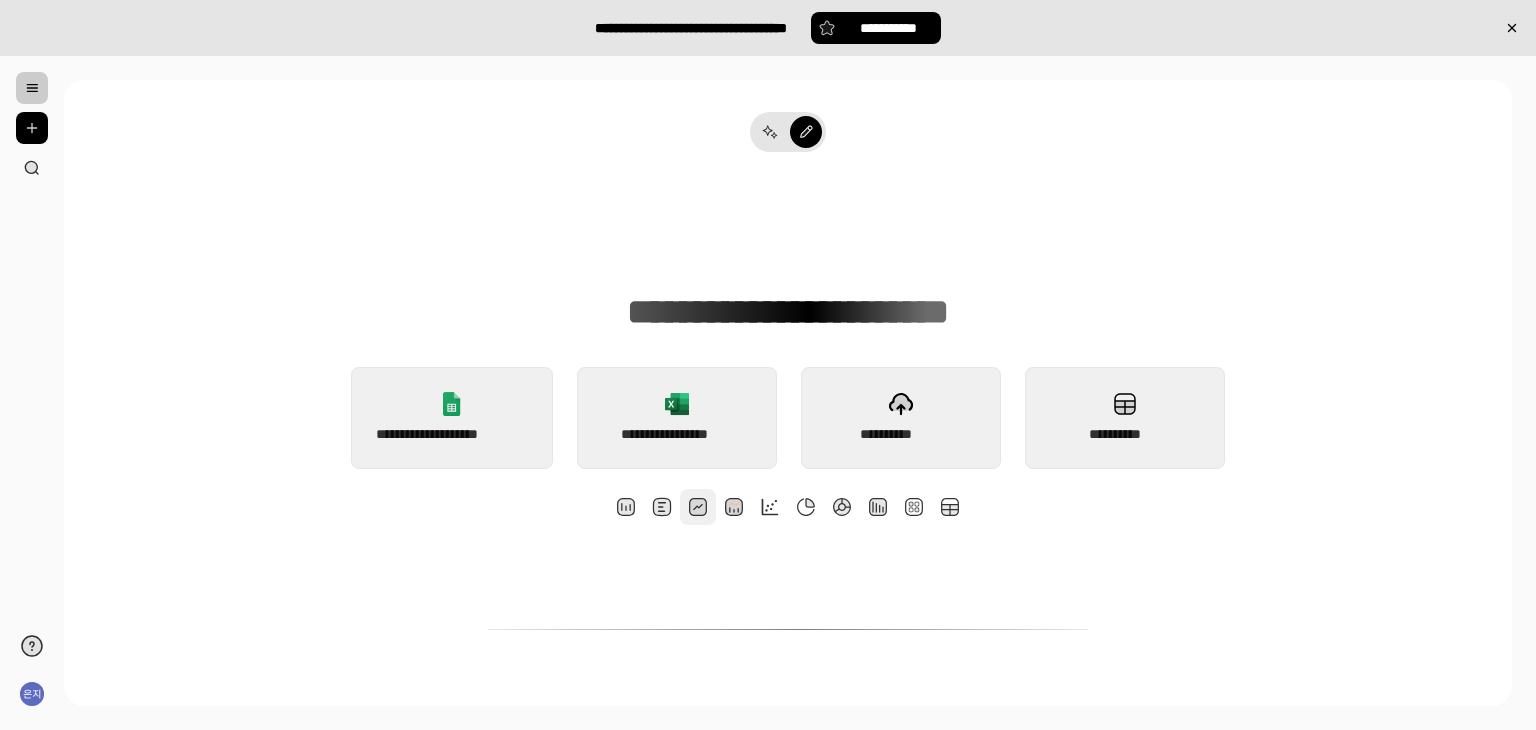 click at bounding box center (698, 507) 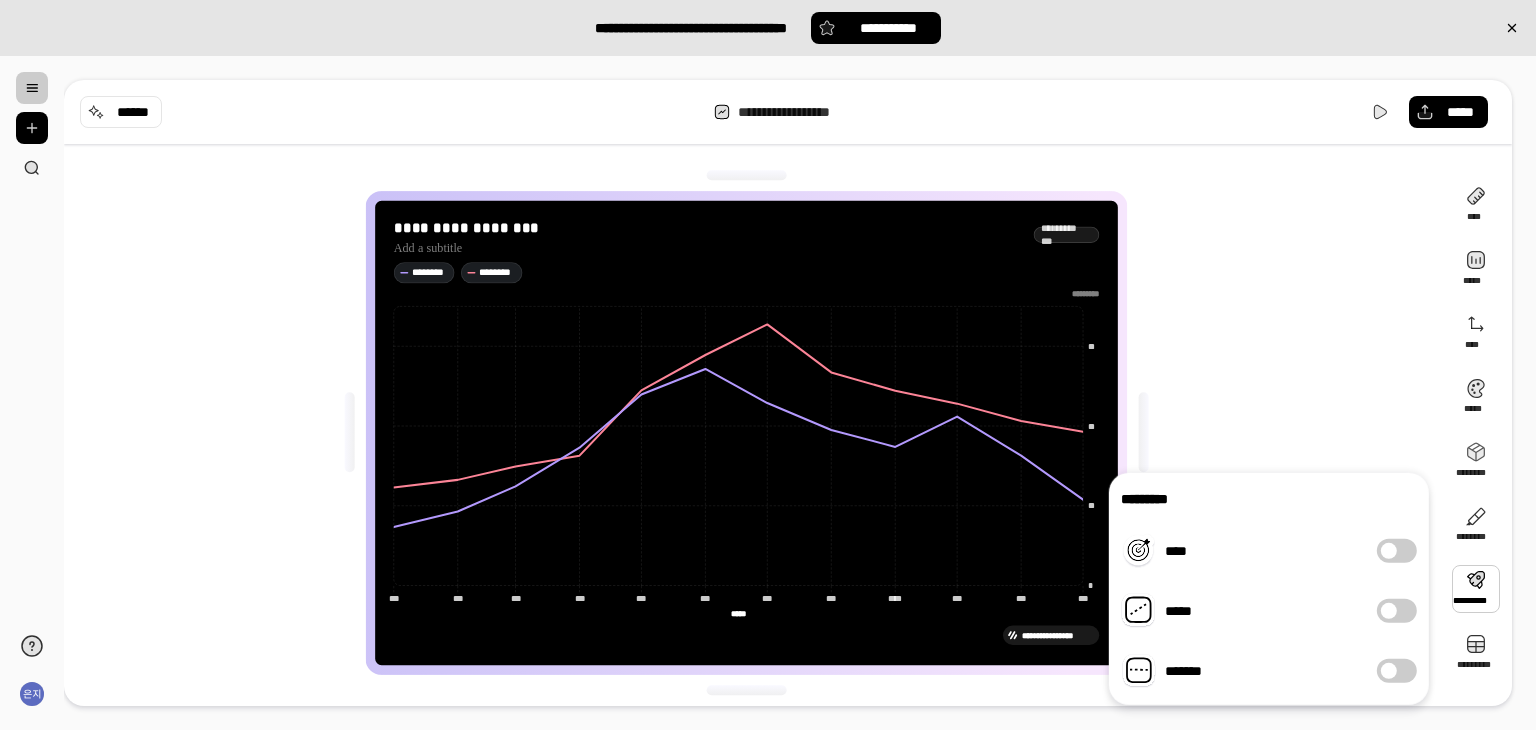 click on "* ** ** ** ********* *** *** *** *** *** *** *** *** *** *** *** *** *** *** *** *** **** **** *** *** *** *** *** *** ***** *****" 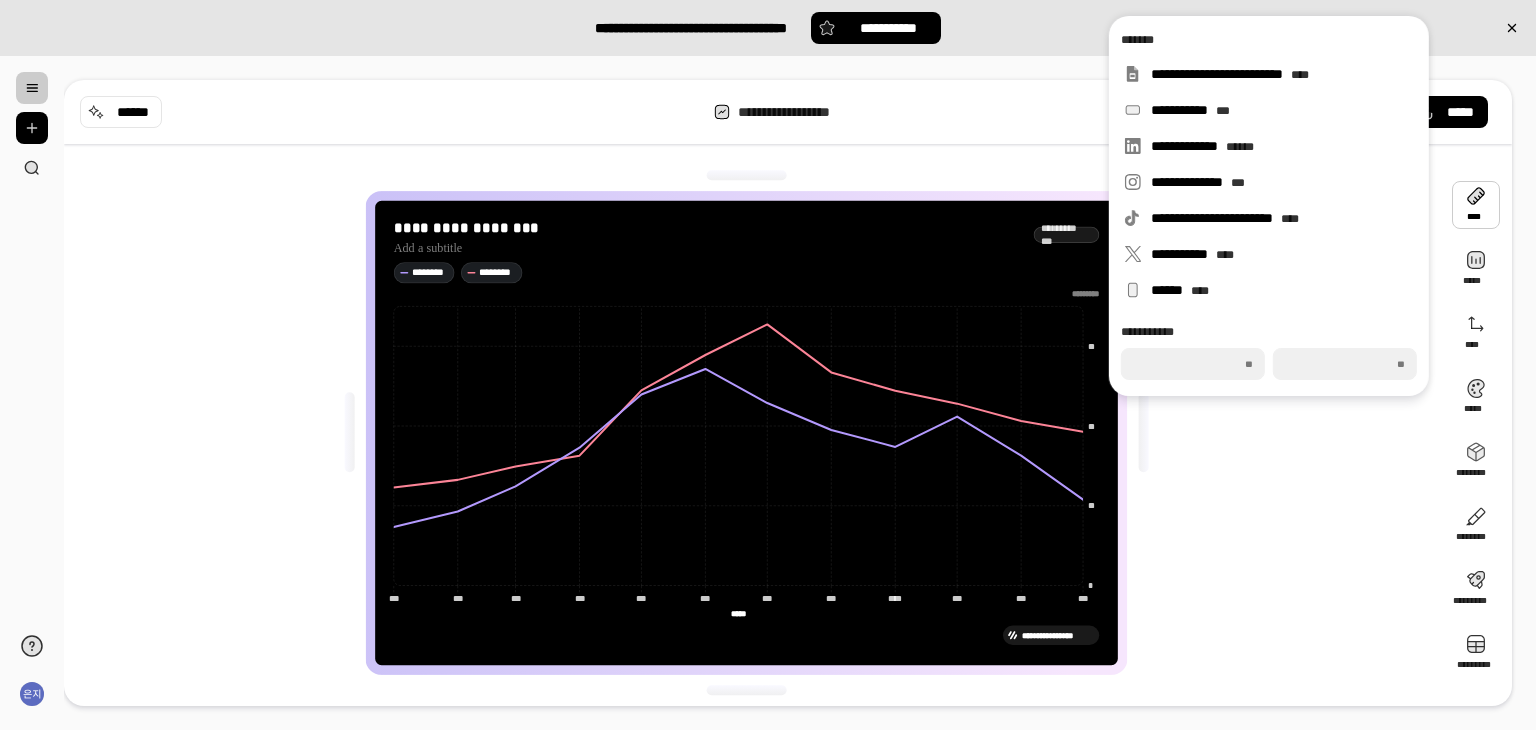 click on "**********" at bounding box center (788, 393) 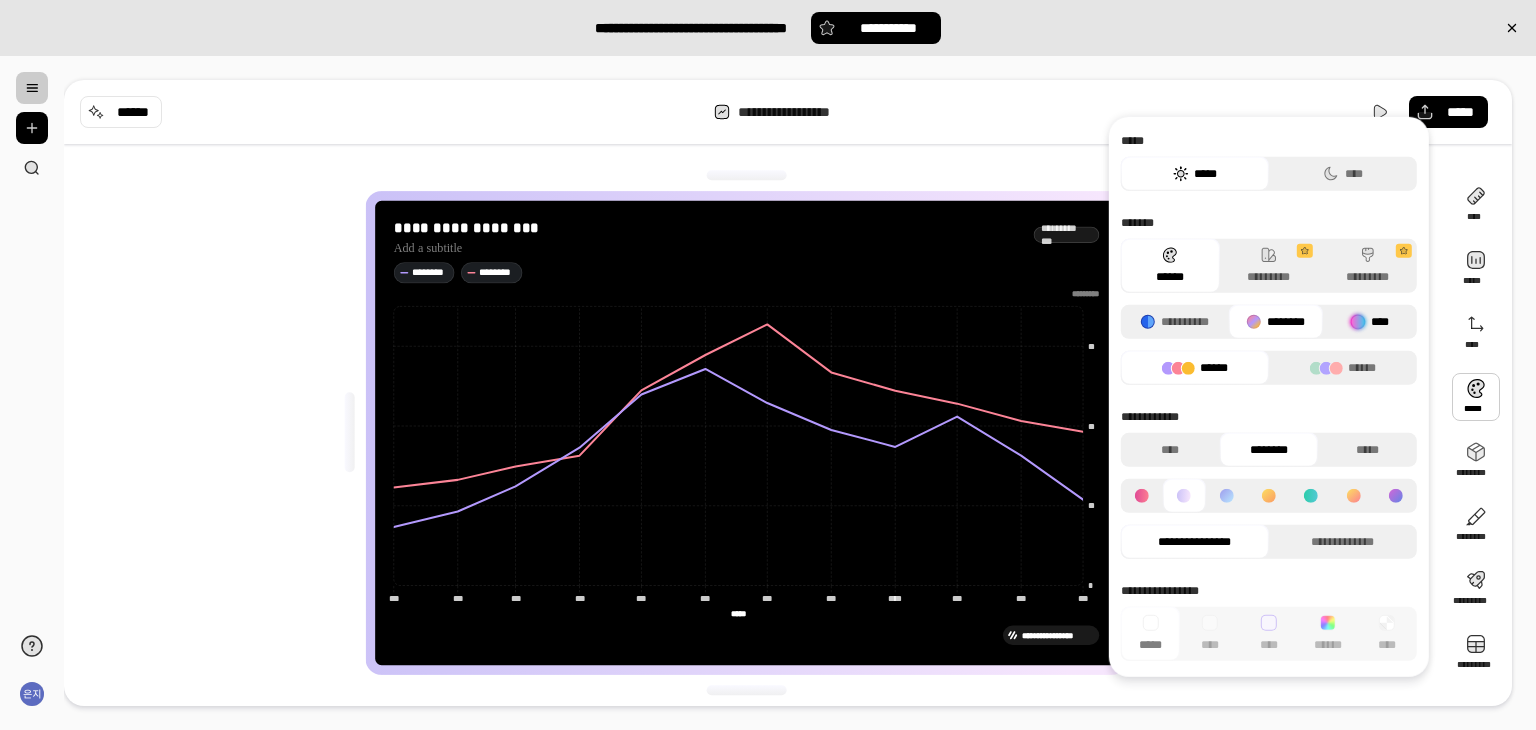 click on "****" at bounding box center [1370, 322] 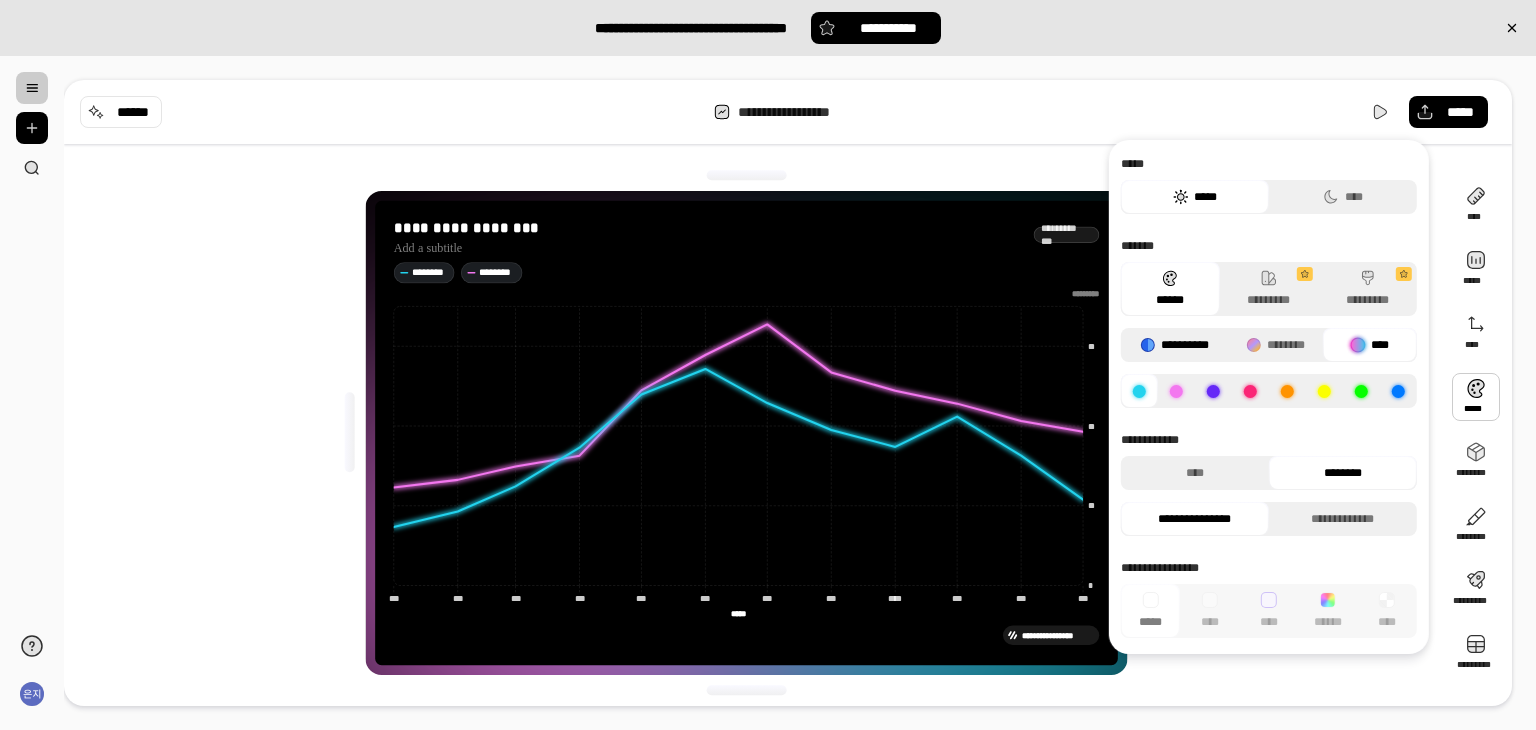 click on "**********" at bounding box center [1175, 345] 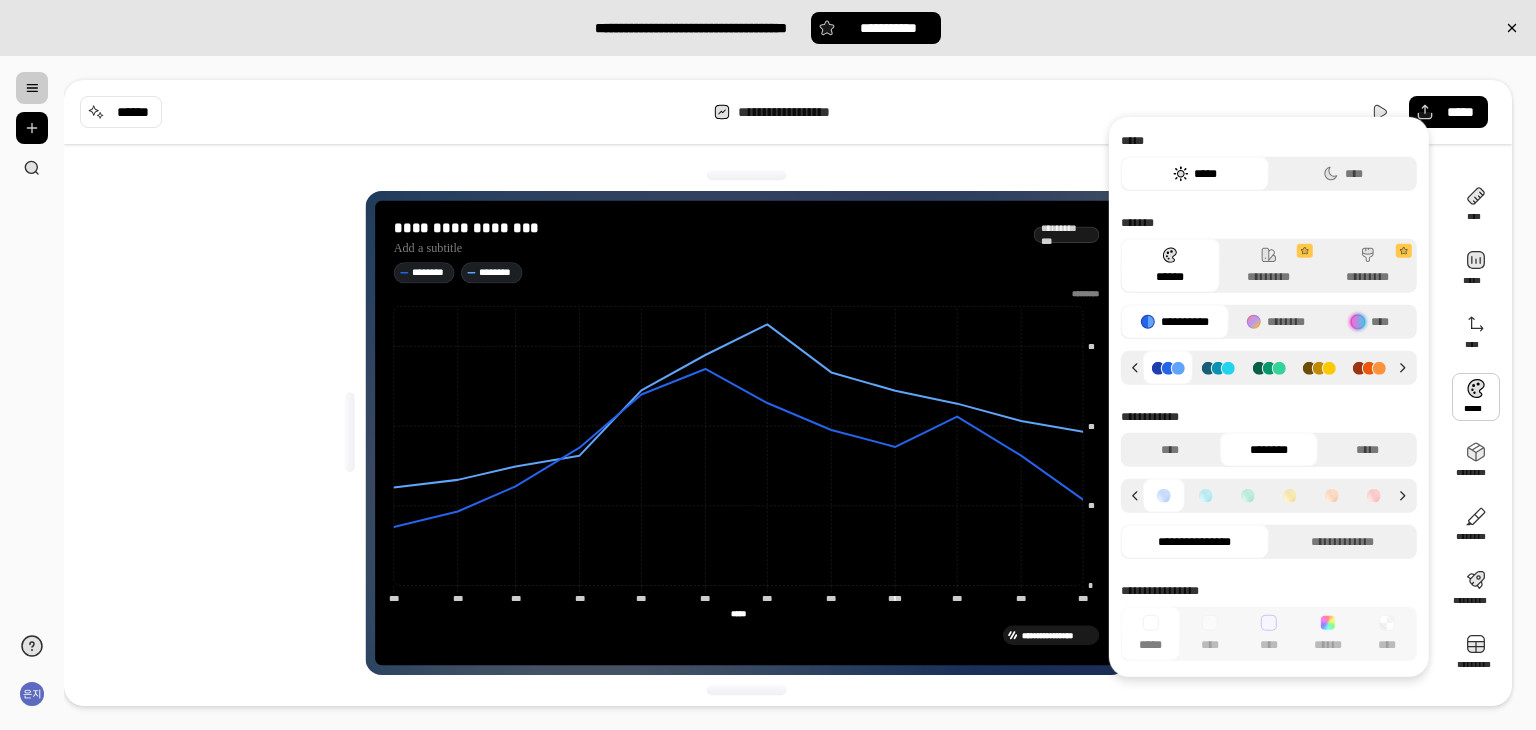 click on "**********" at bounding box center (1269, 300) 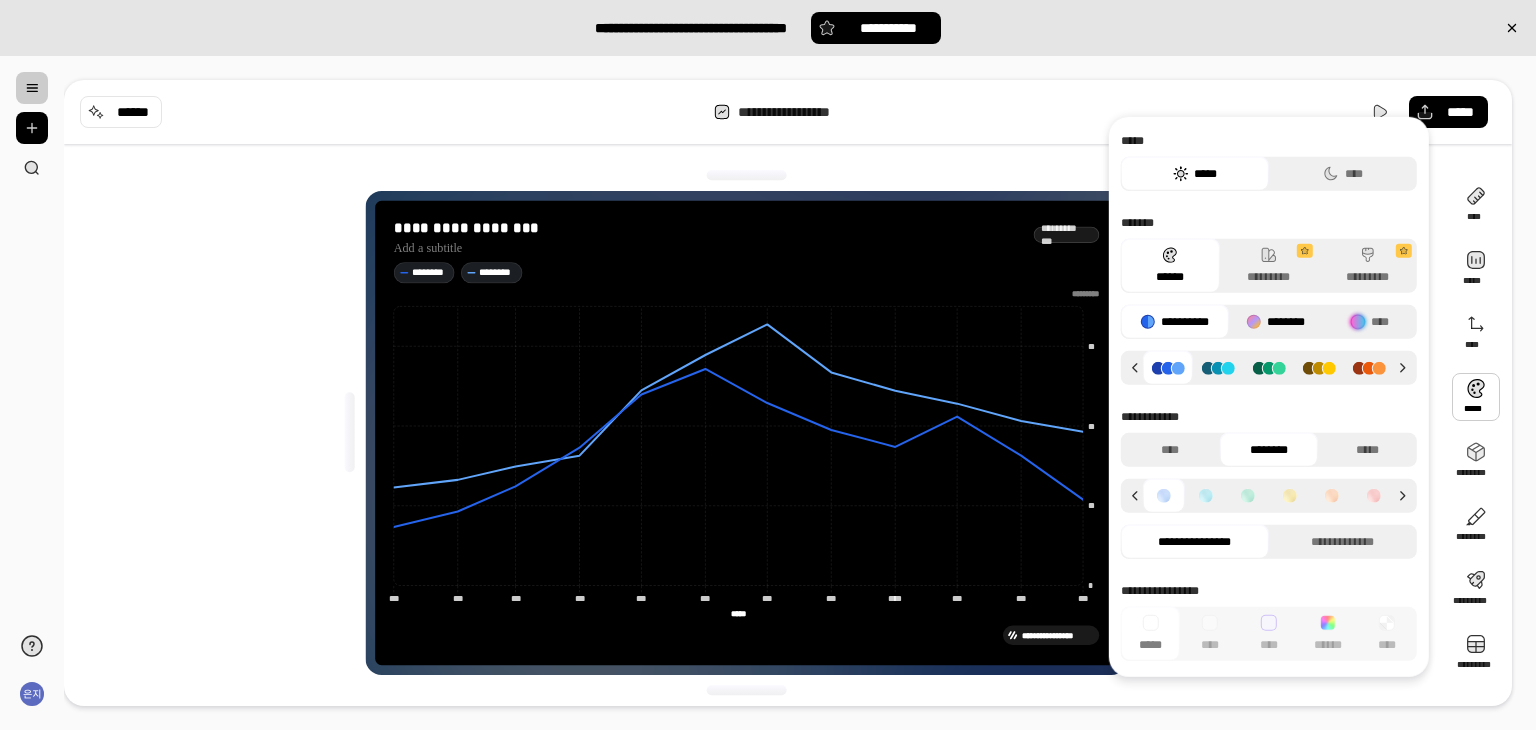 click on "********" at bounding box center [1275, 322] 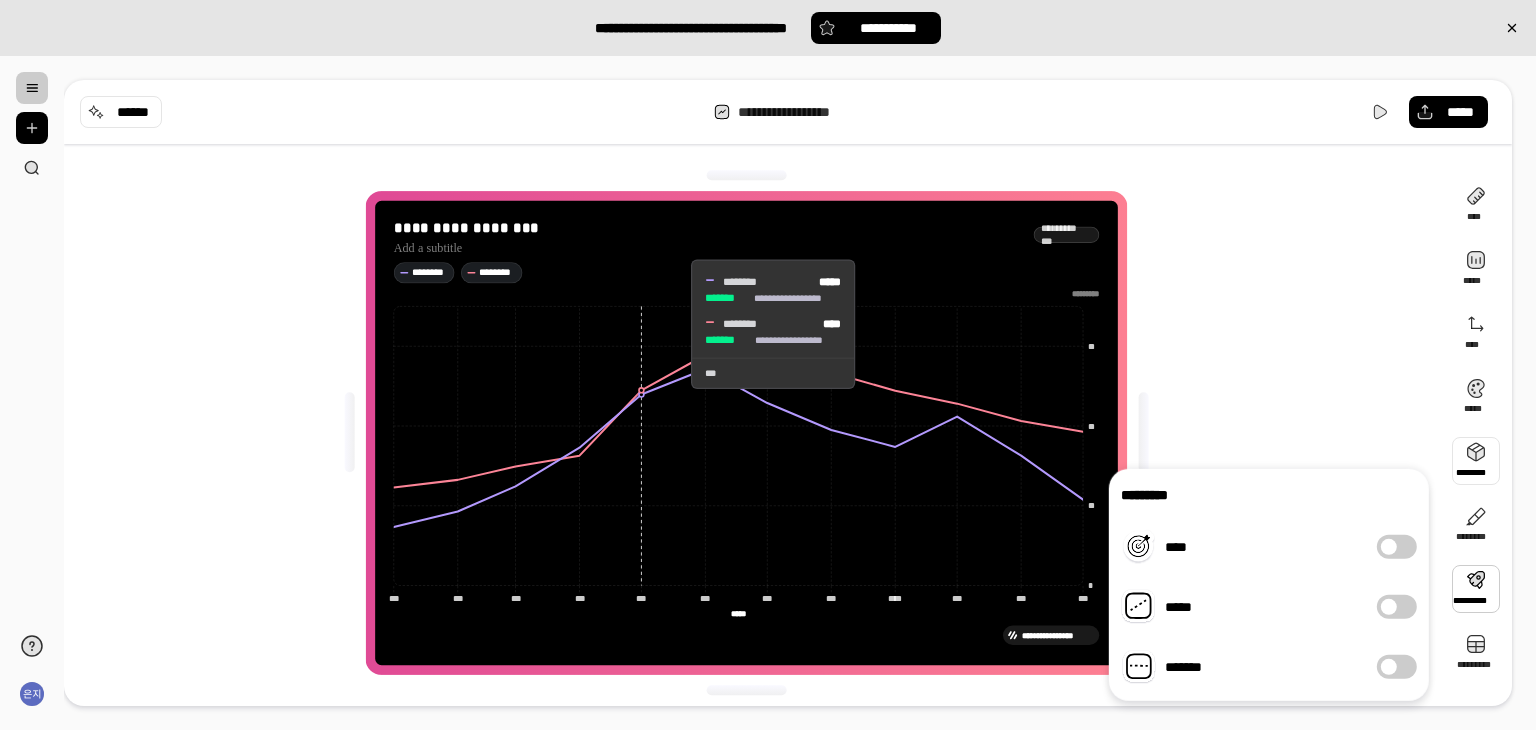 scroll, scrollTop: 4, scrollLeft: 0, axis: vertical 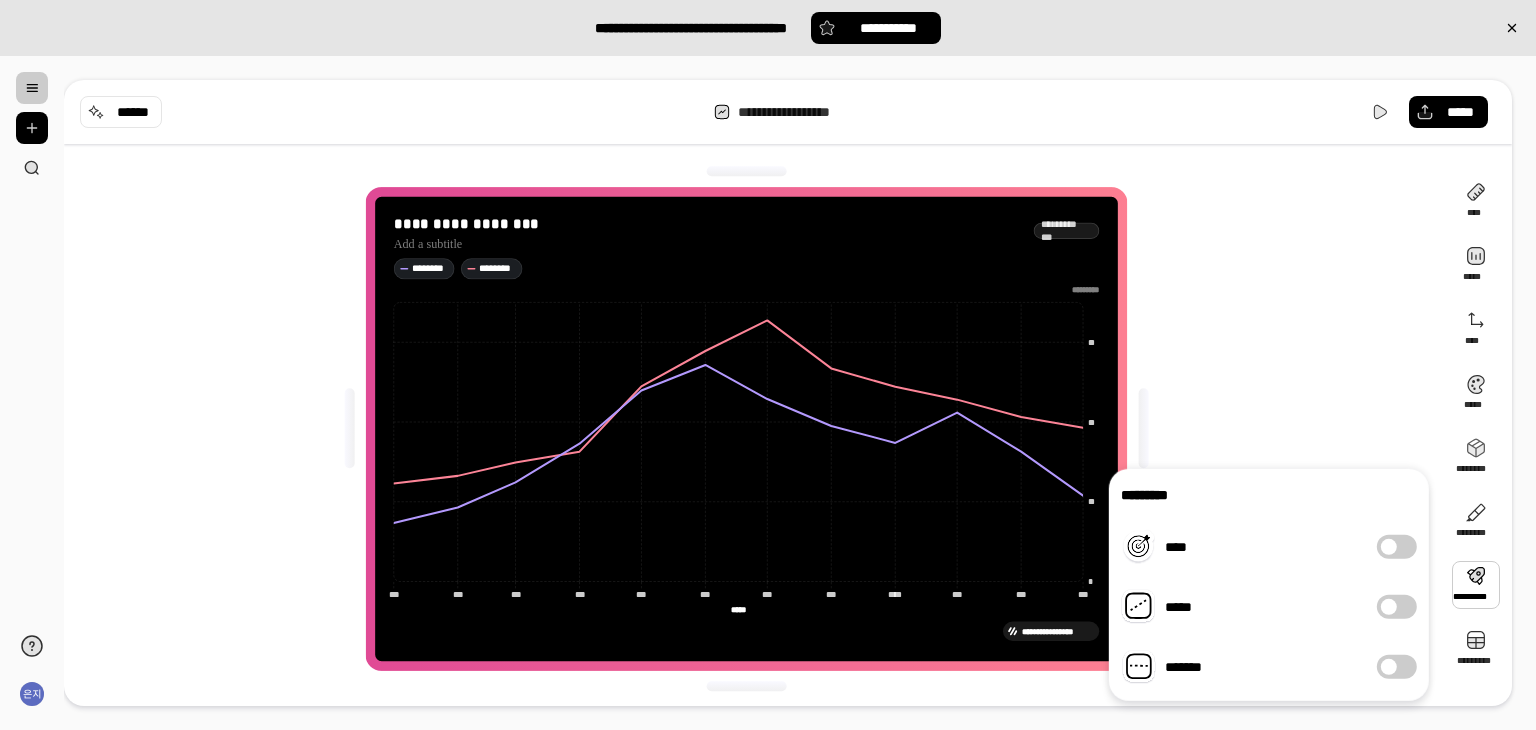 click on "**********" at bounding box center (754, 429) 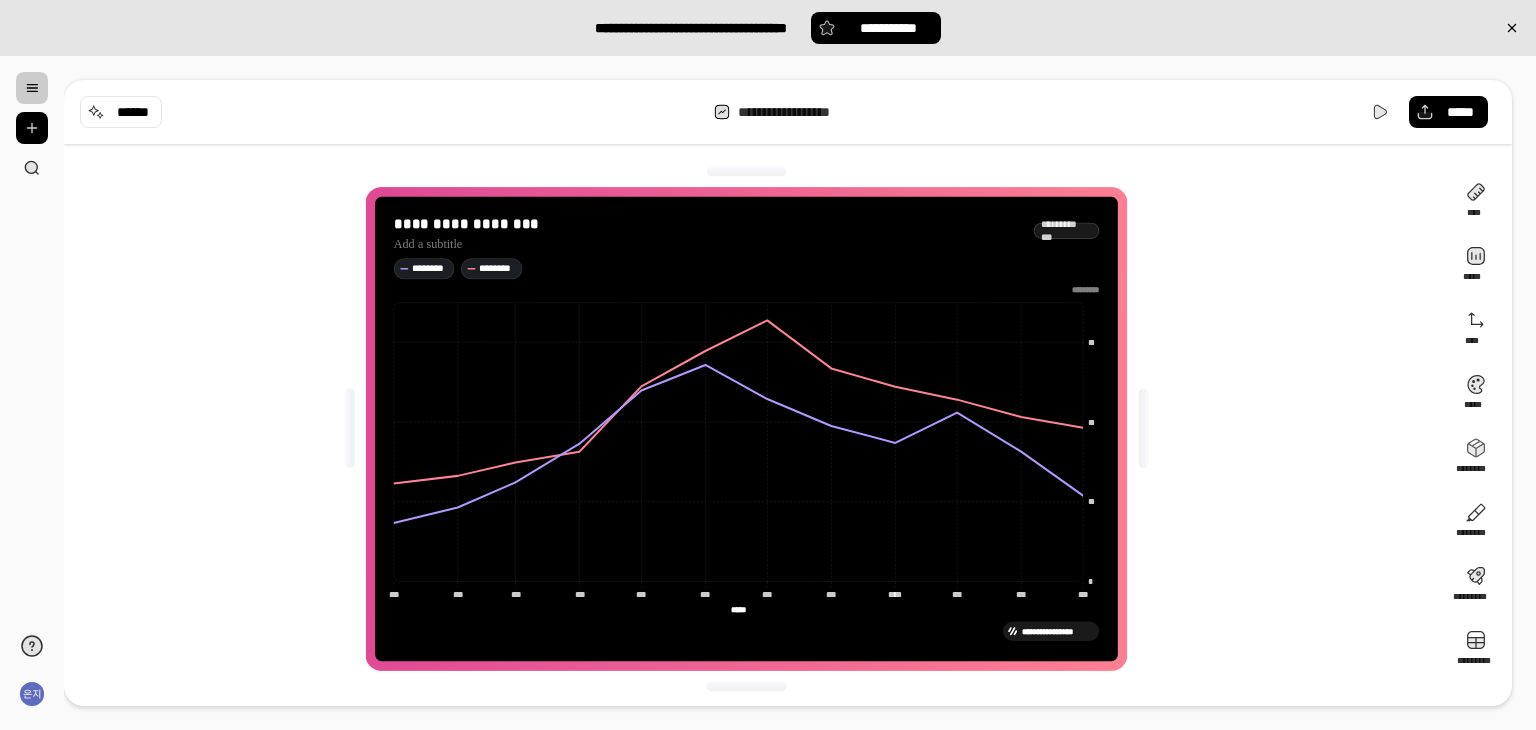 click on "**********" at bounding box center (799, 112) 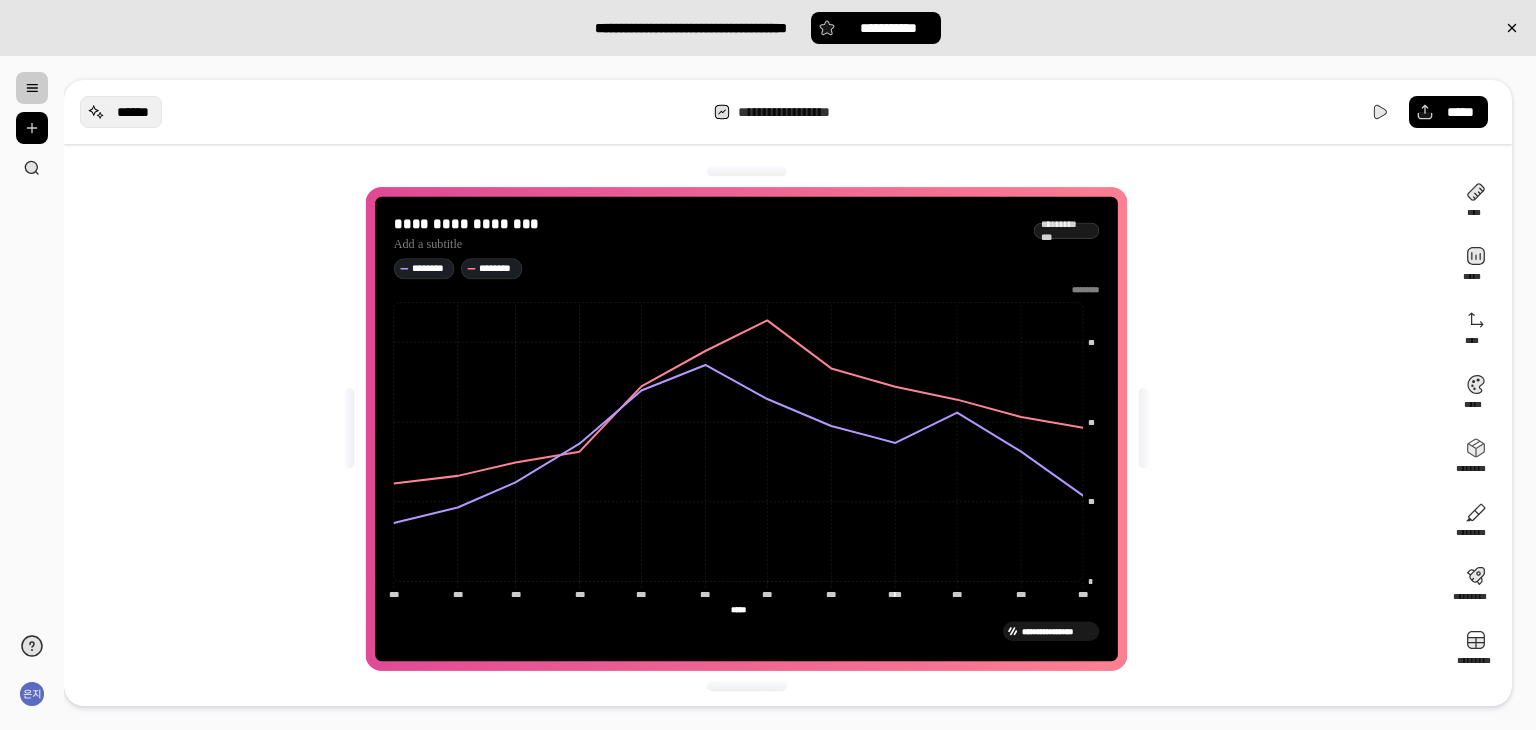 click on "******" at bounding box center (121, 112) 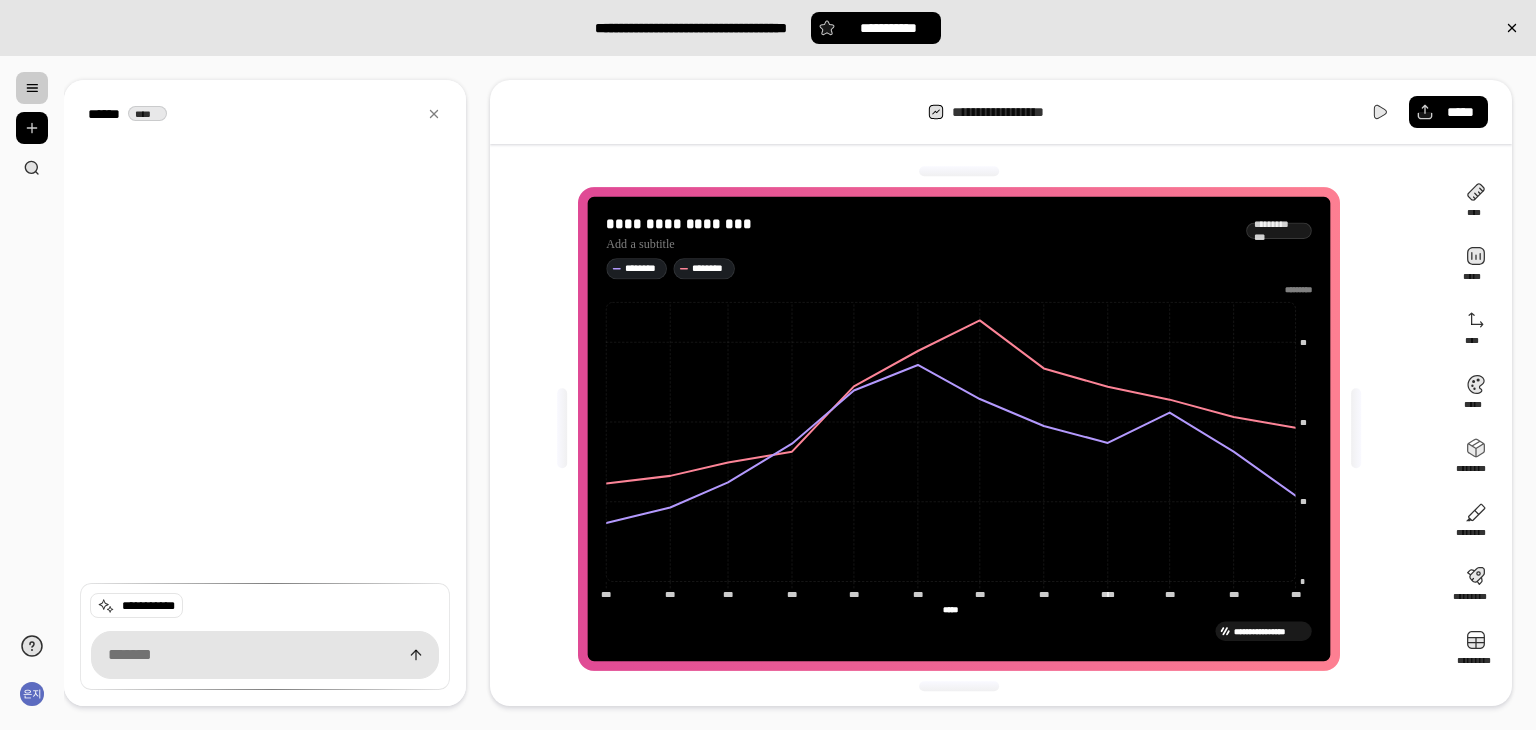 click at bounding box center [265, 655] 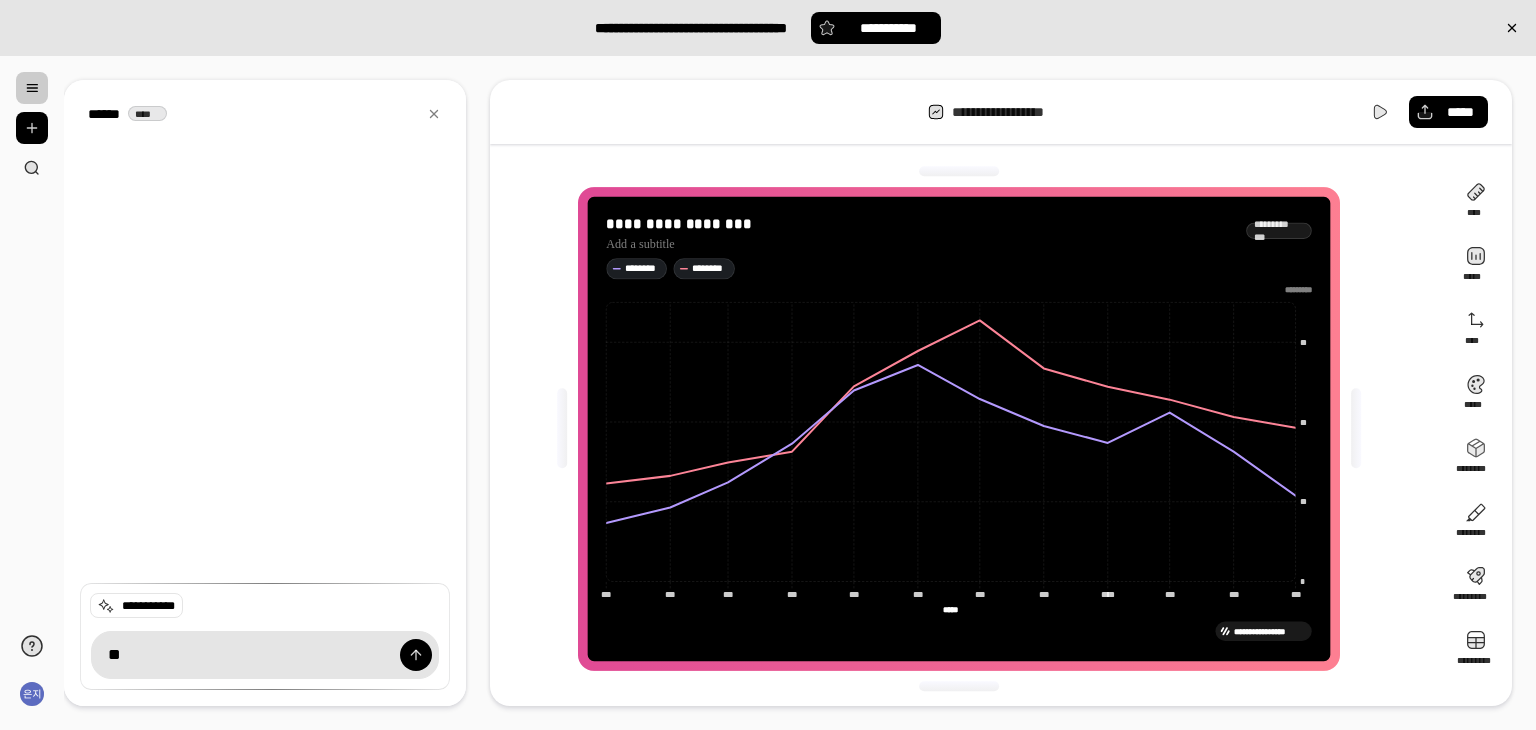 type on "**" 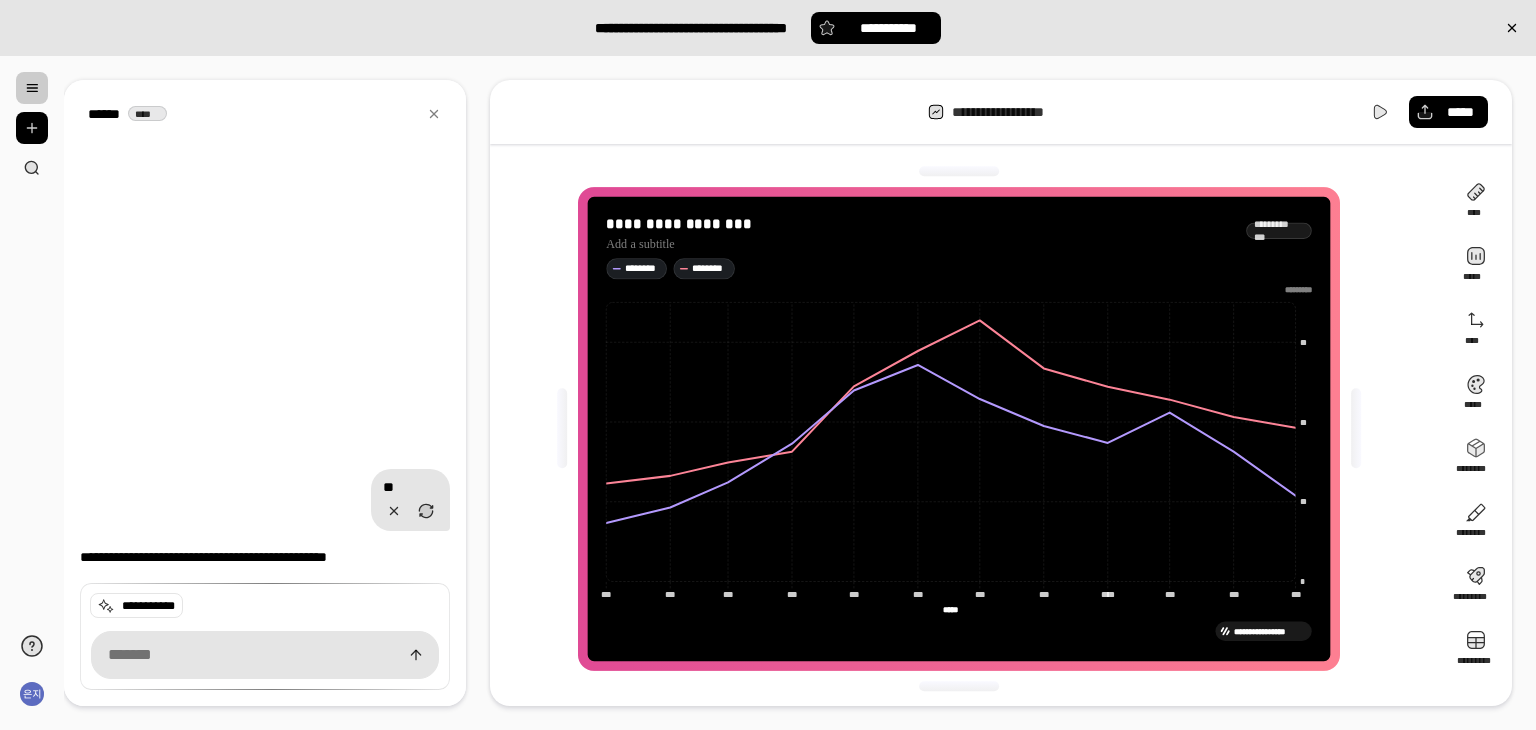 click on "**********" at bounding box center [768, 28] 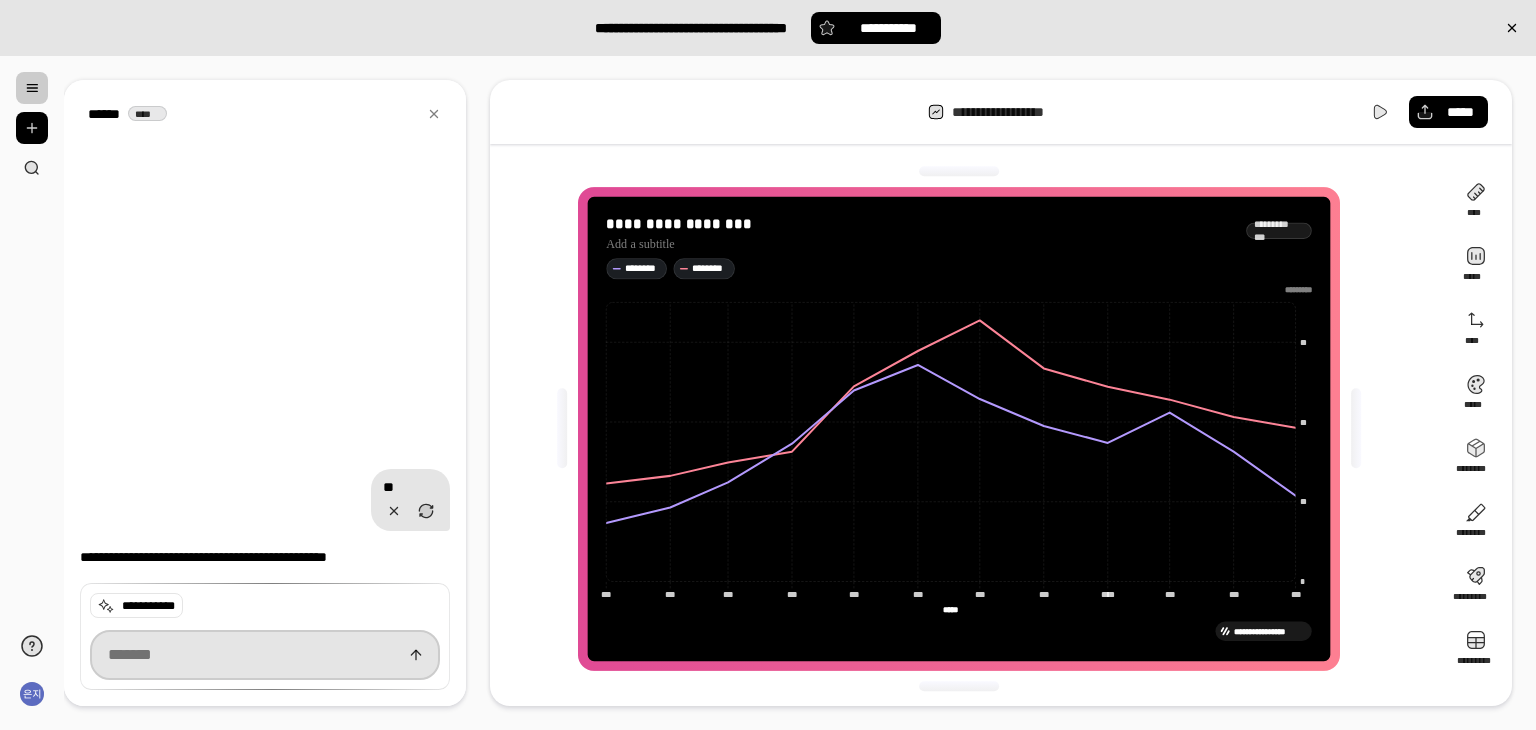 click at bounding box center [265, 655] 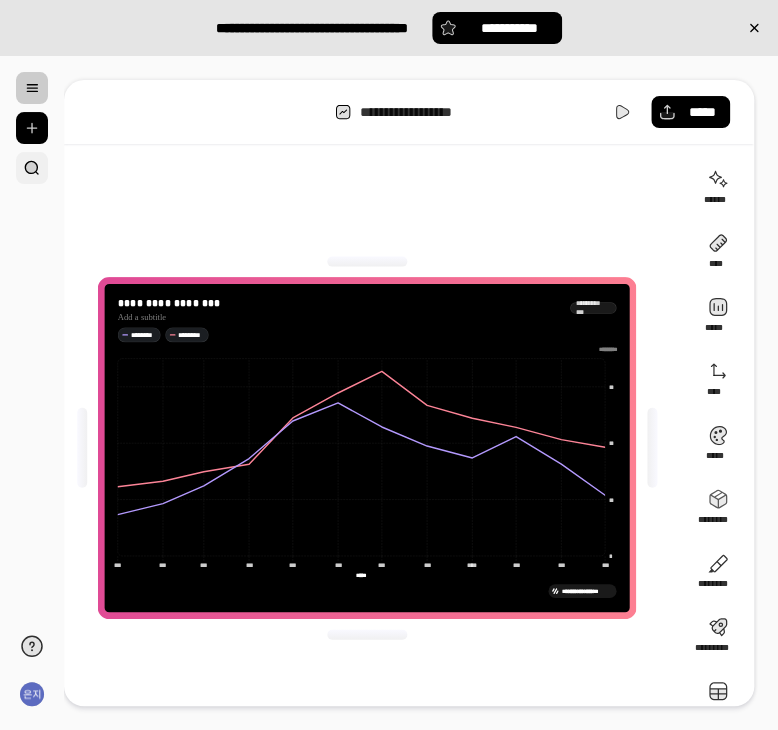 click at bounding box center (32, 168) 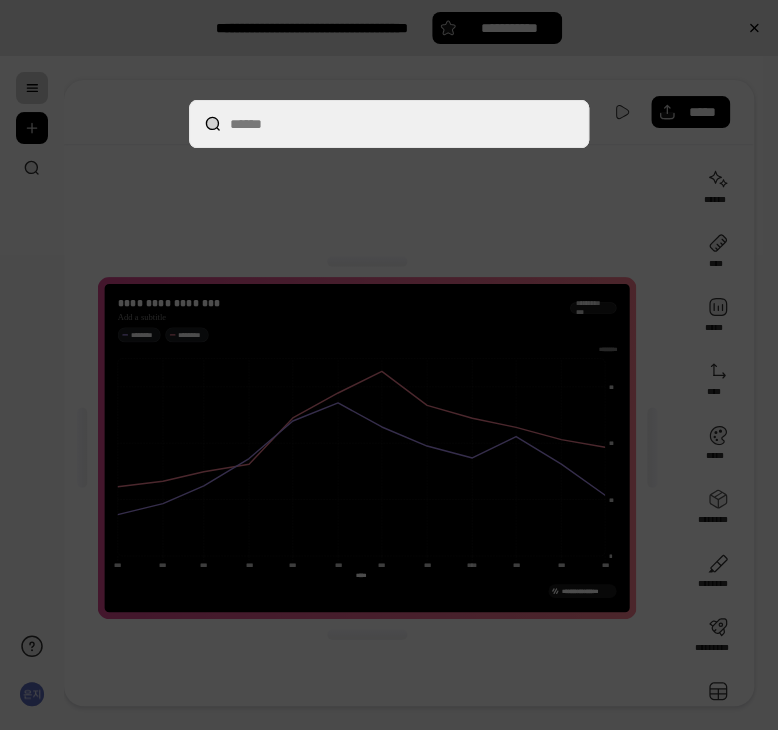click at bounding box center (389, 365) 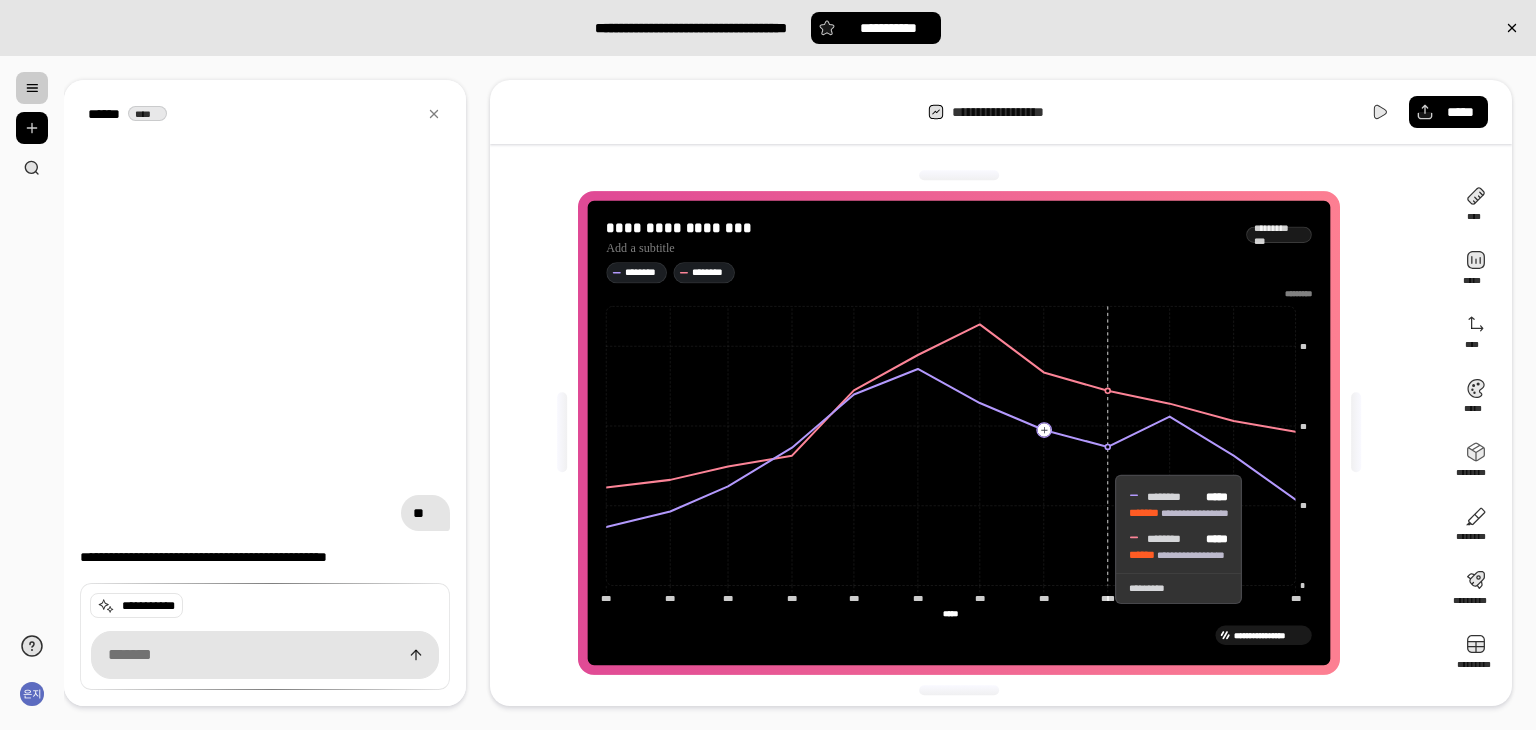 scroll, scrollTop: 4, scrollLeft: 0, axis: vertical 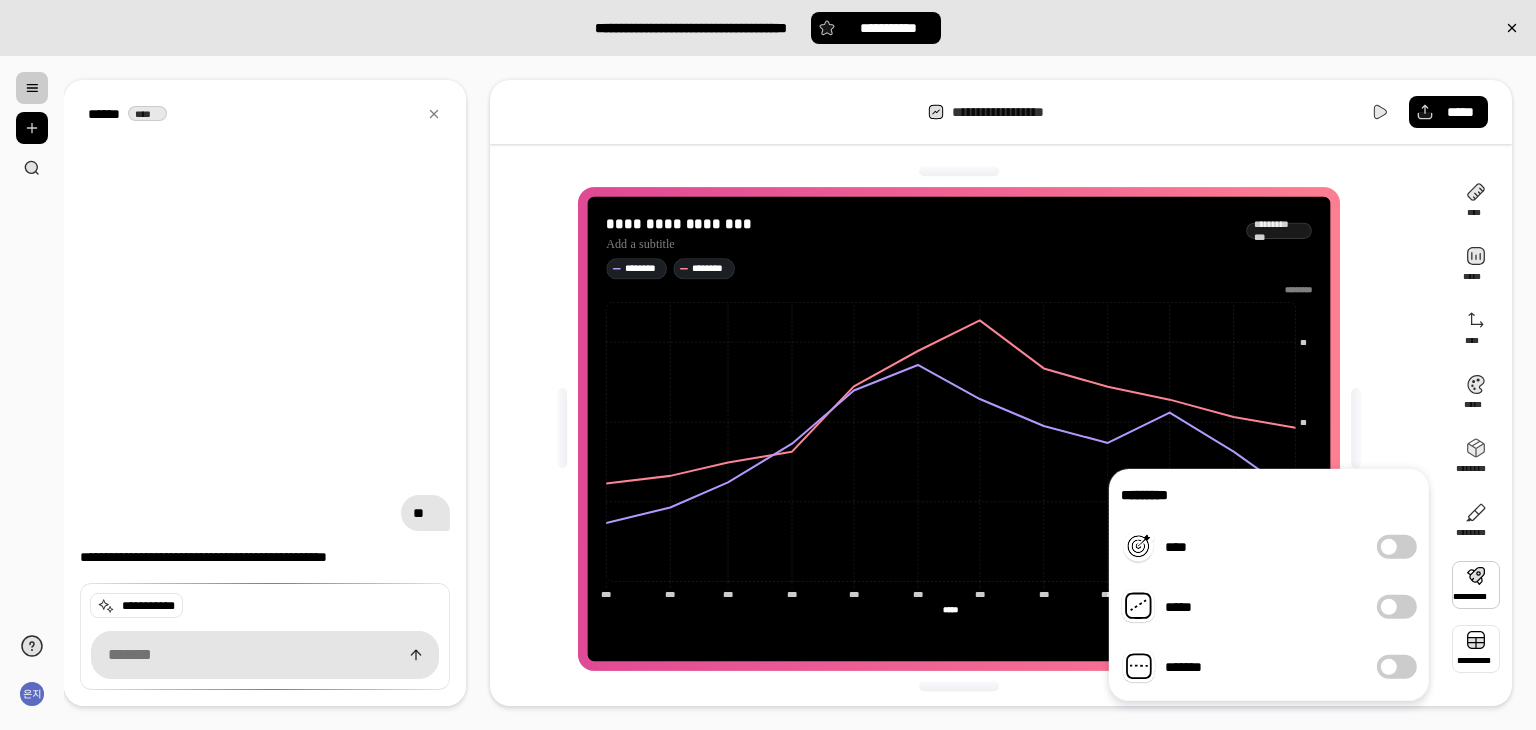 click at bounding box center [1476, 649] 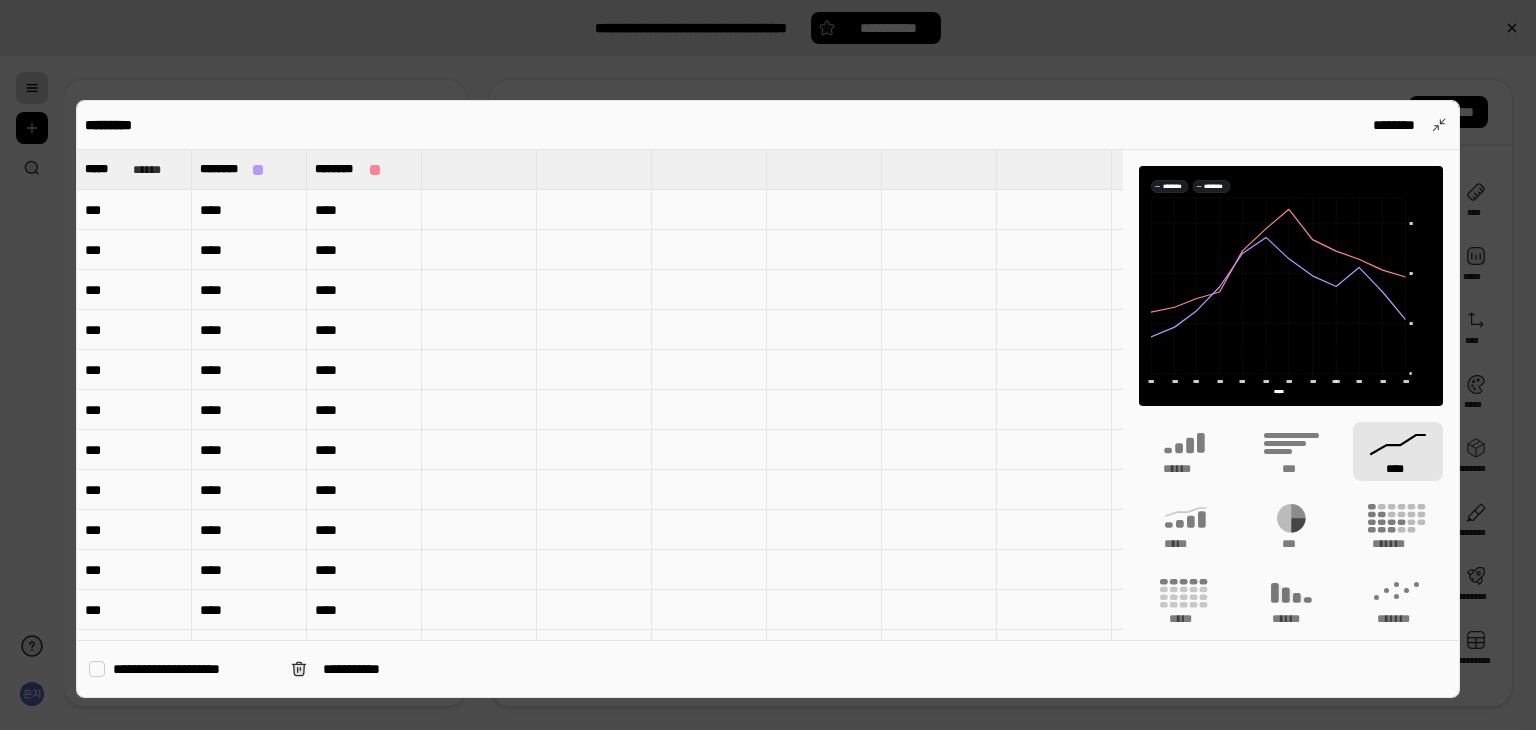 click on "***" at bounding box center [134, 210] 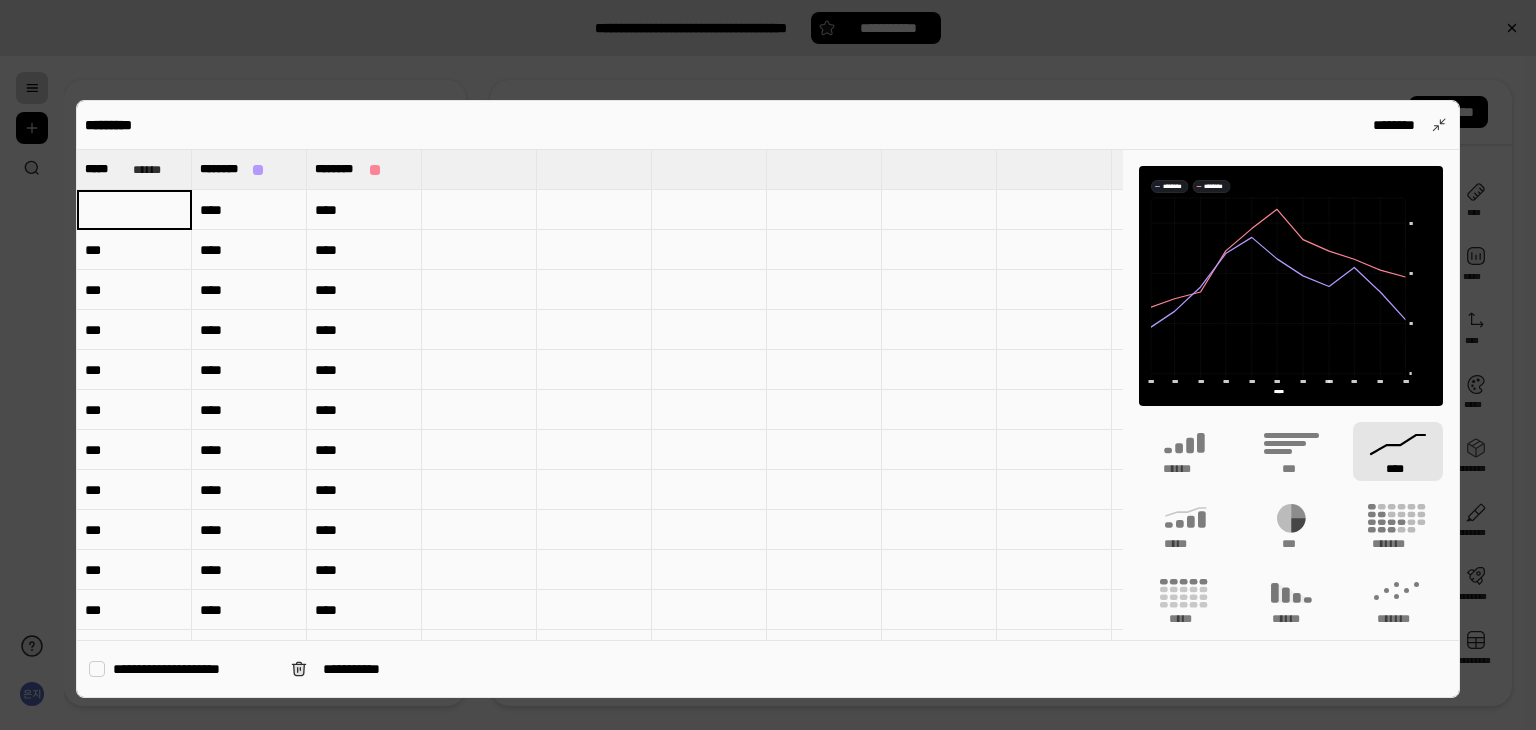 type 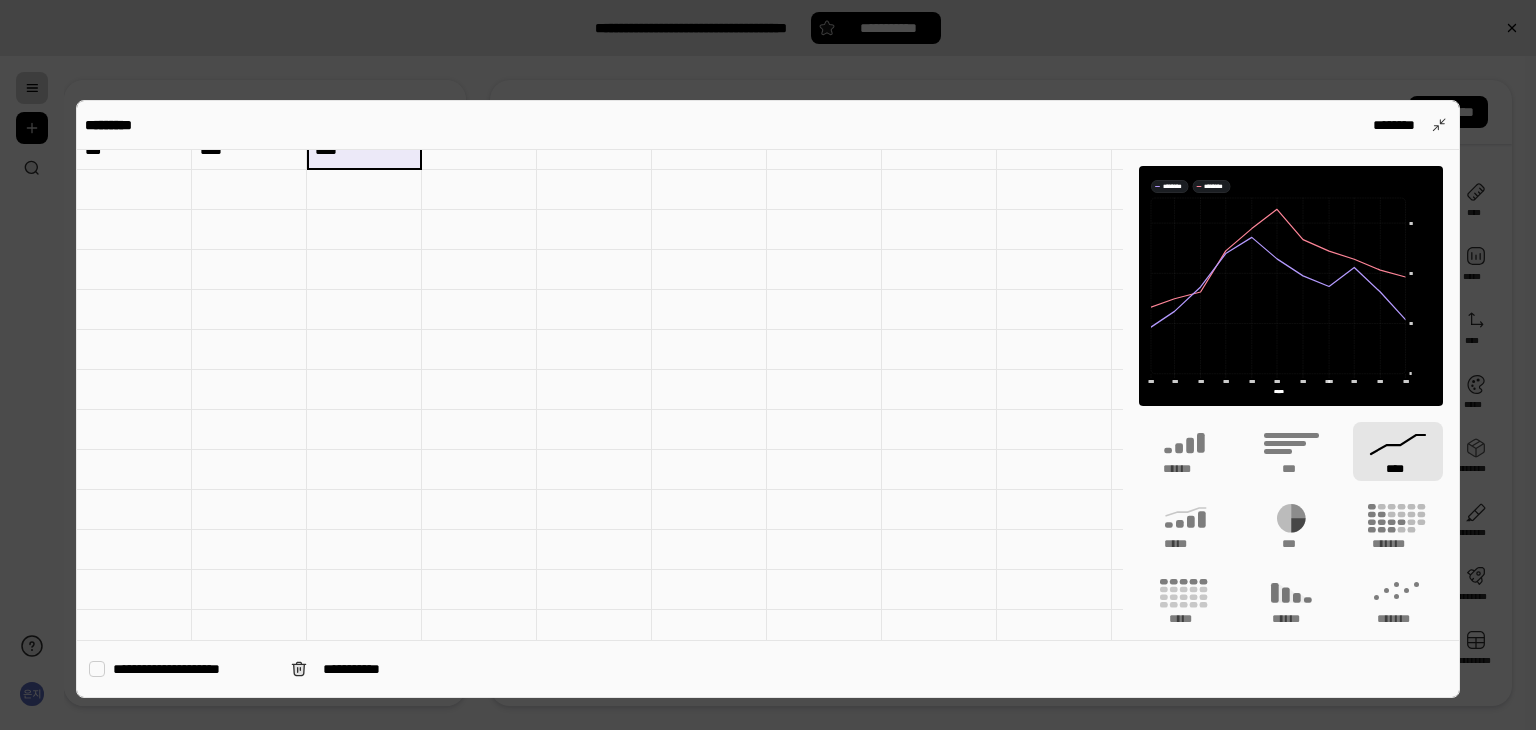 scroll, scrollTop: 448, scrollLeft: 0, axis: vertical 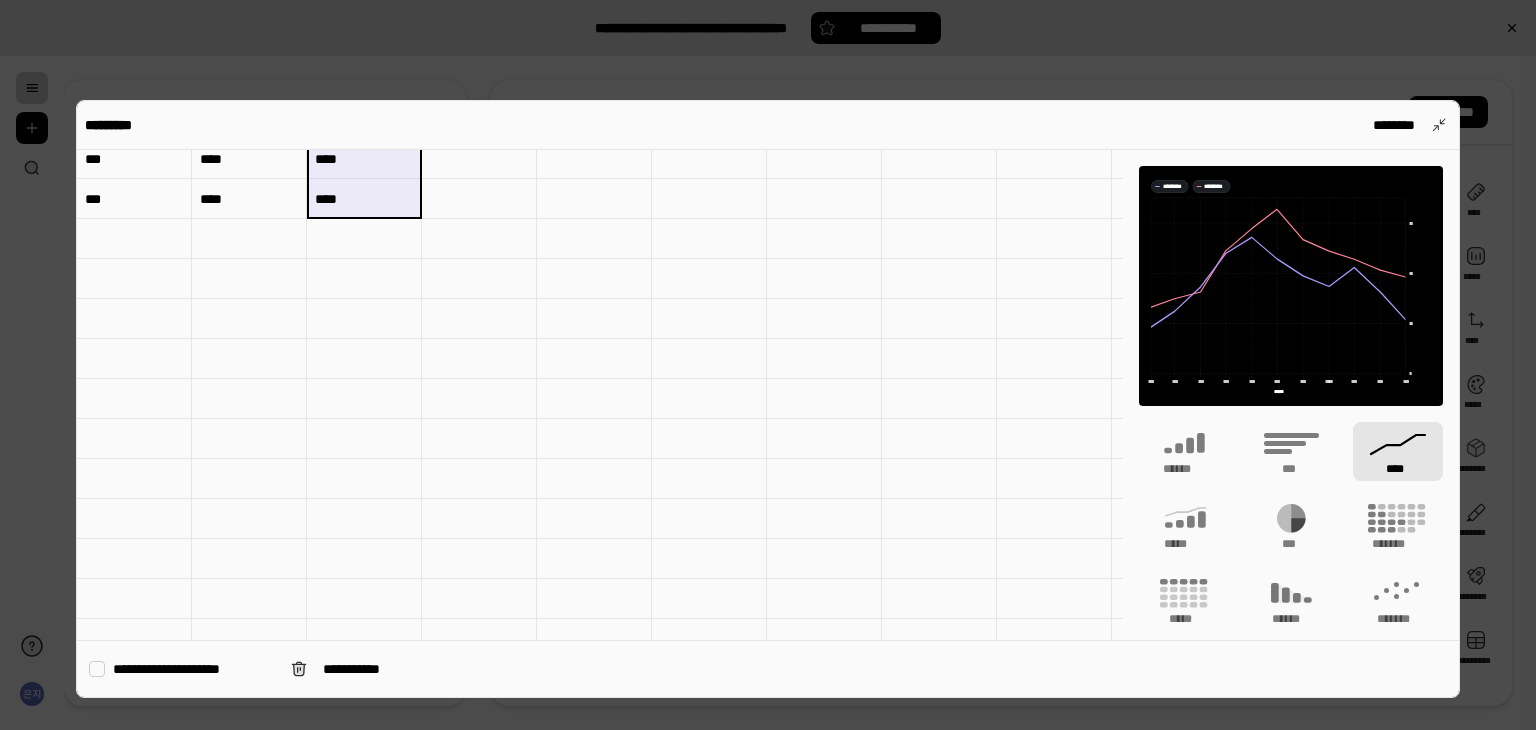 drag, startPoint x: 357, startPoint y: 151, endPoint x: 368, endPoint y: 161, distance: 14.866069 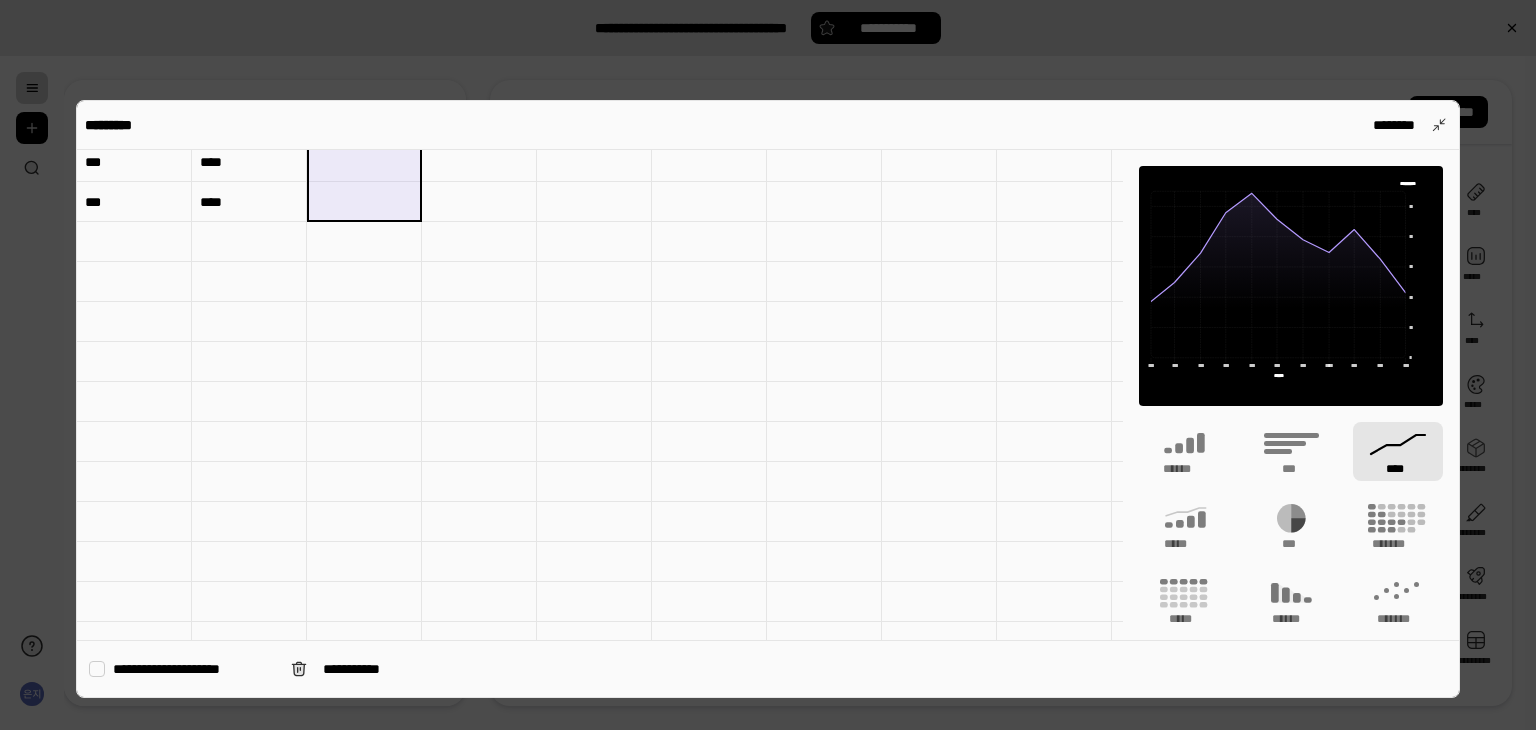 type on "********" 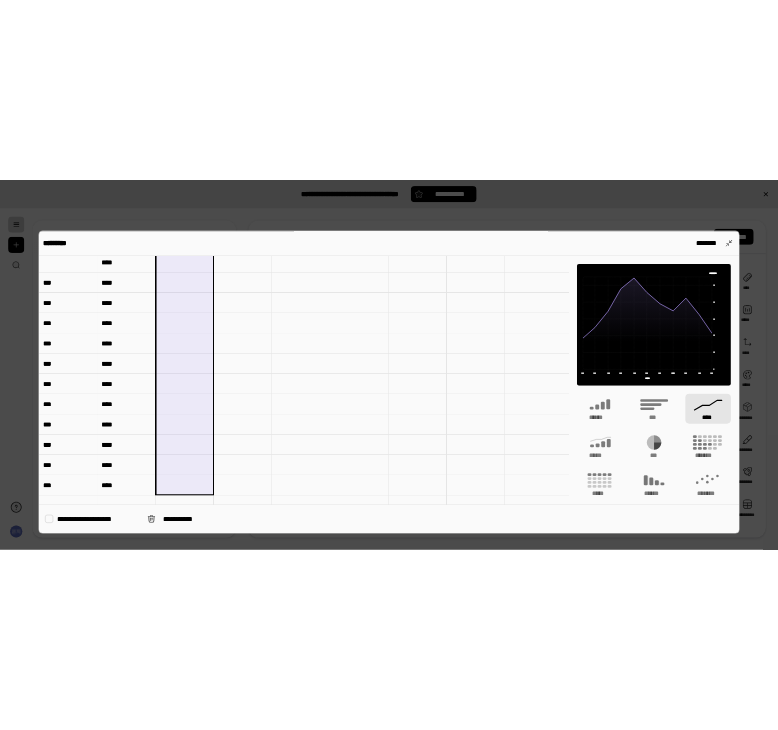 scroll, scrollTop: 0, scrollLeft: 0, axis: both 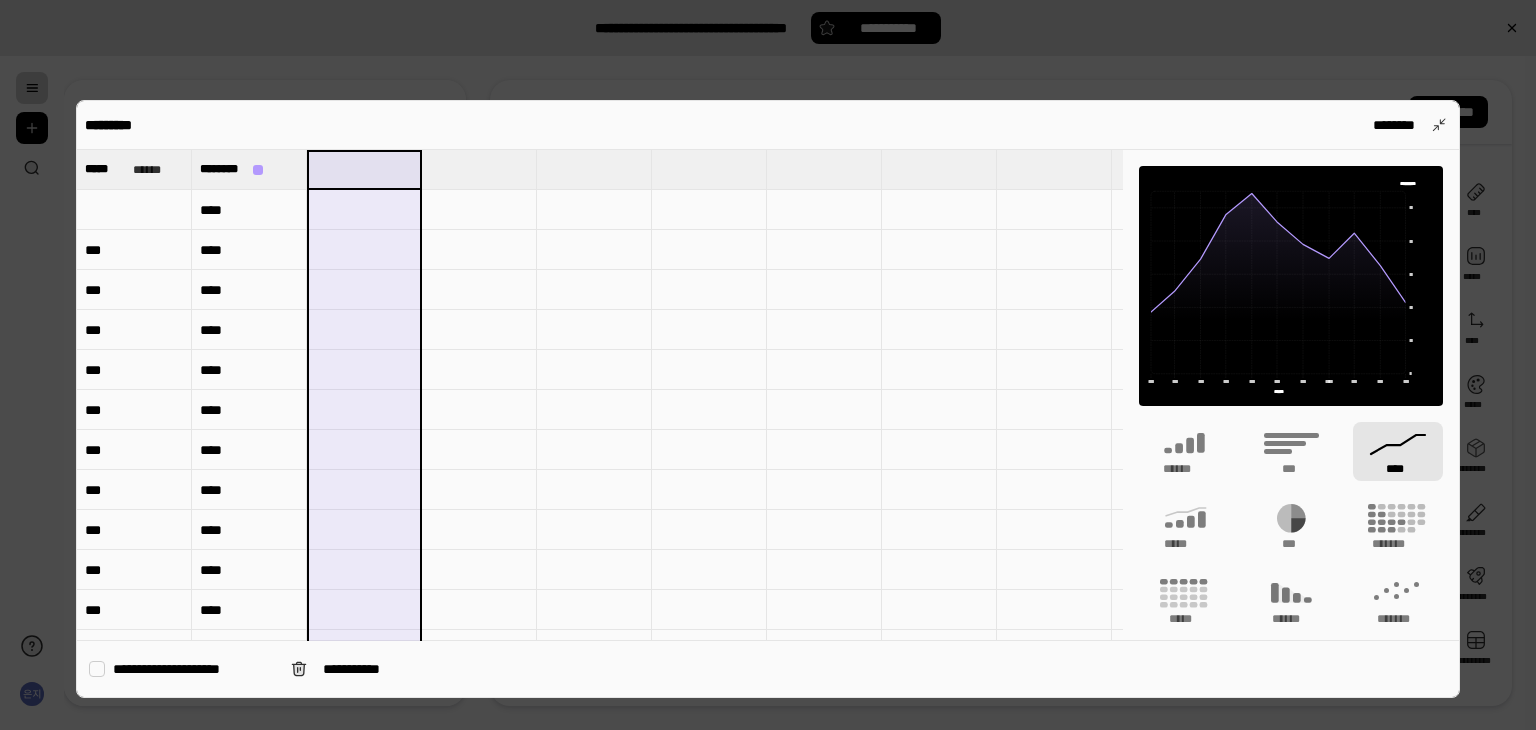 click on "********* ********" at bounding box center [768, 125] 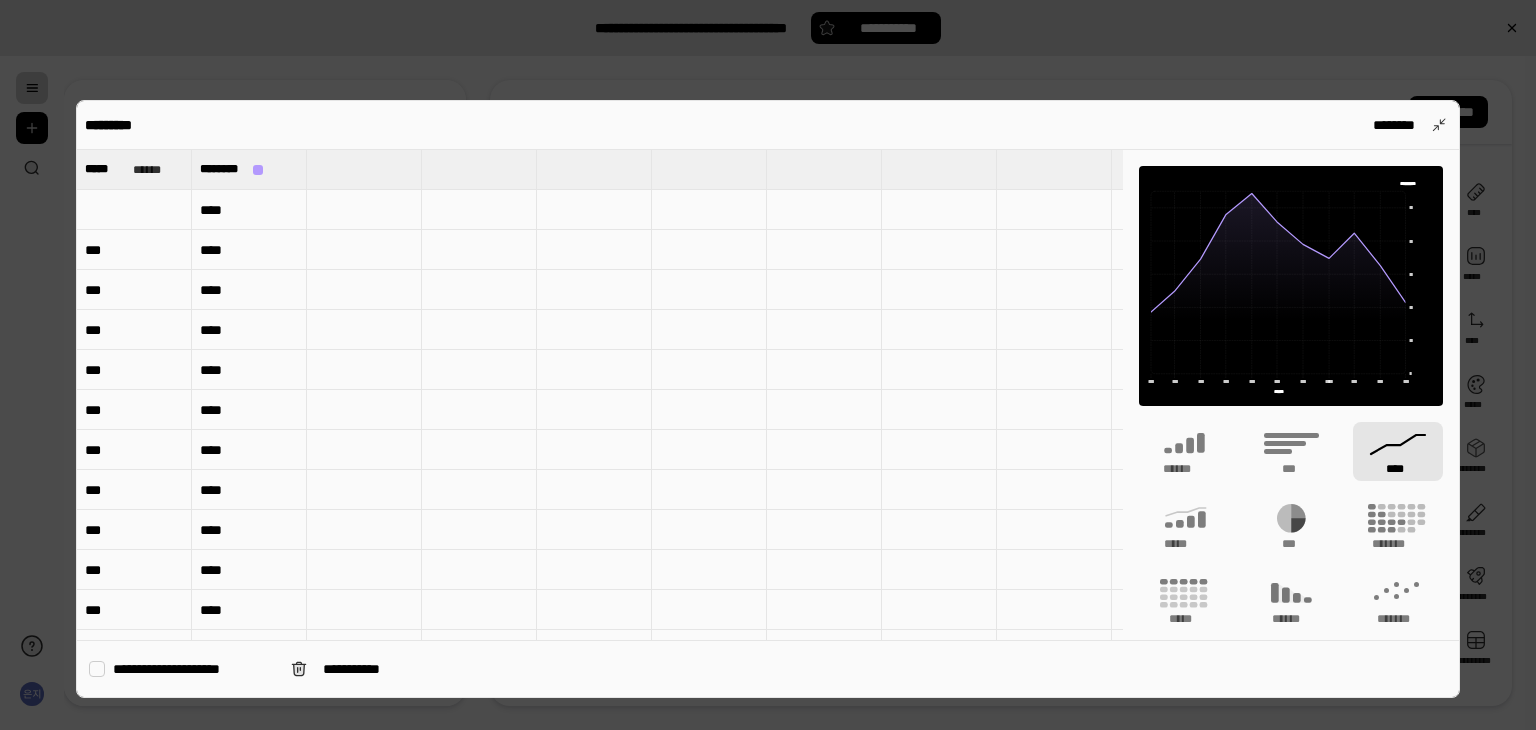 click at bounding box center (134, 210) 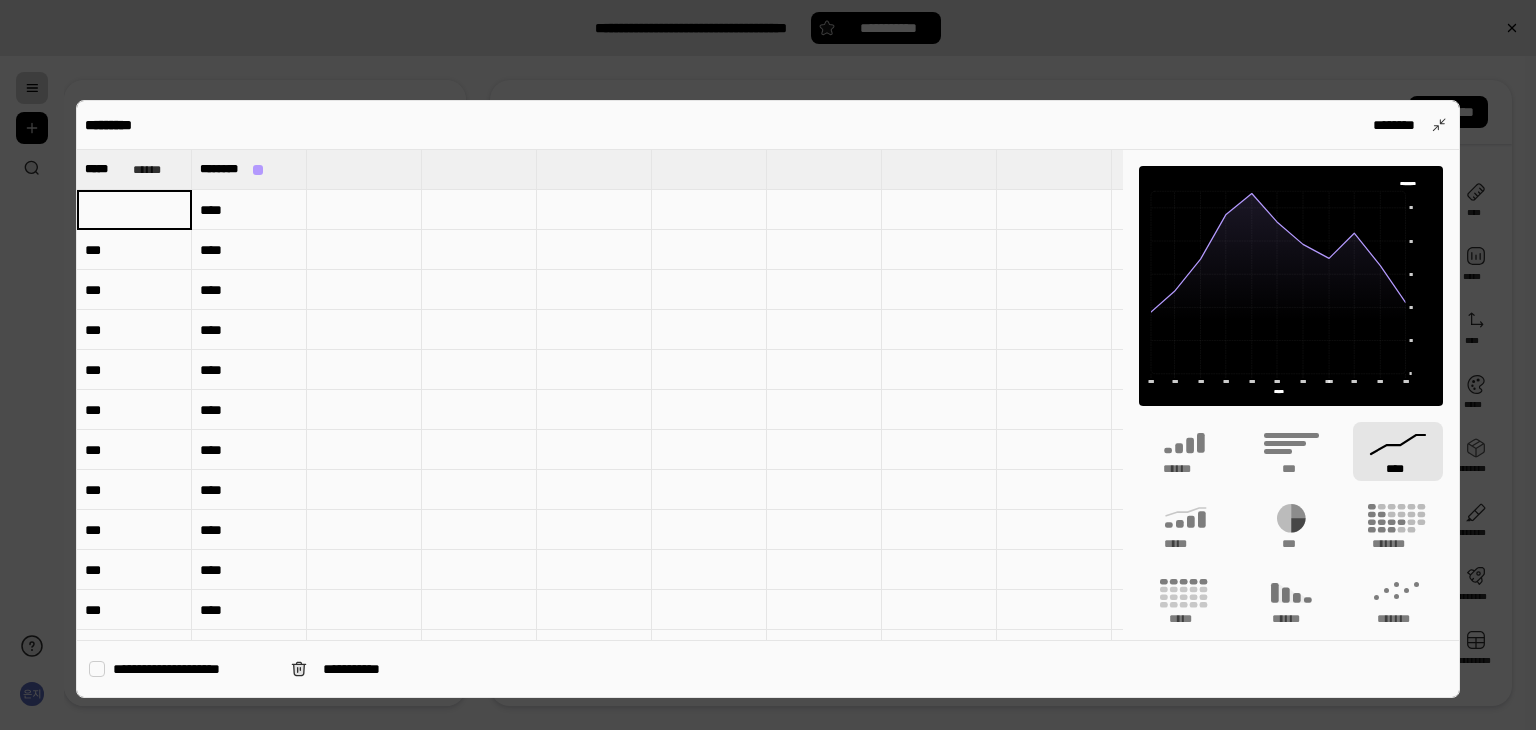 click at bounding box center [134, 210] 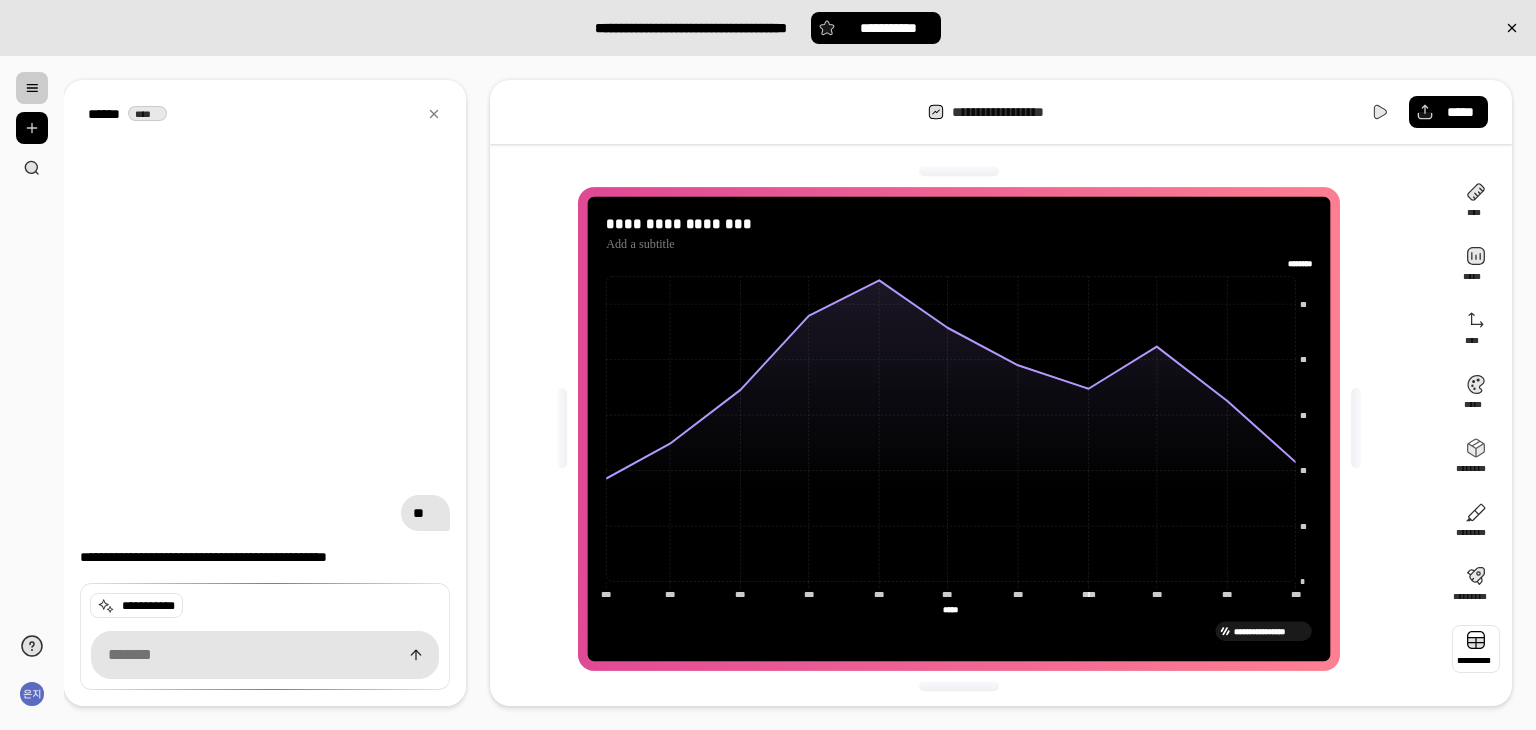 click at bounding box center (1476, 649) 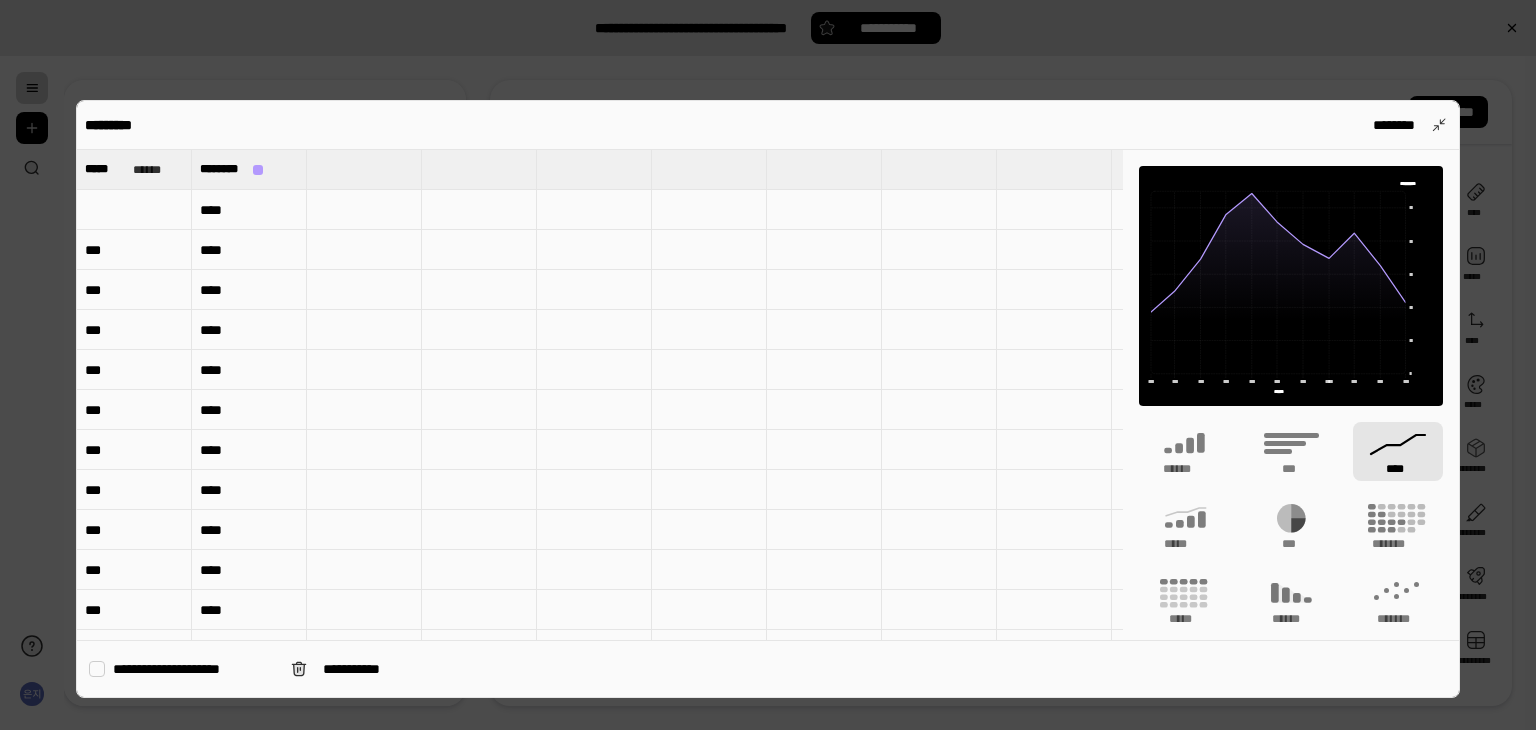 click at bounding box center (134, 210) 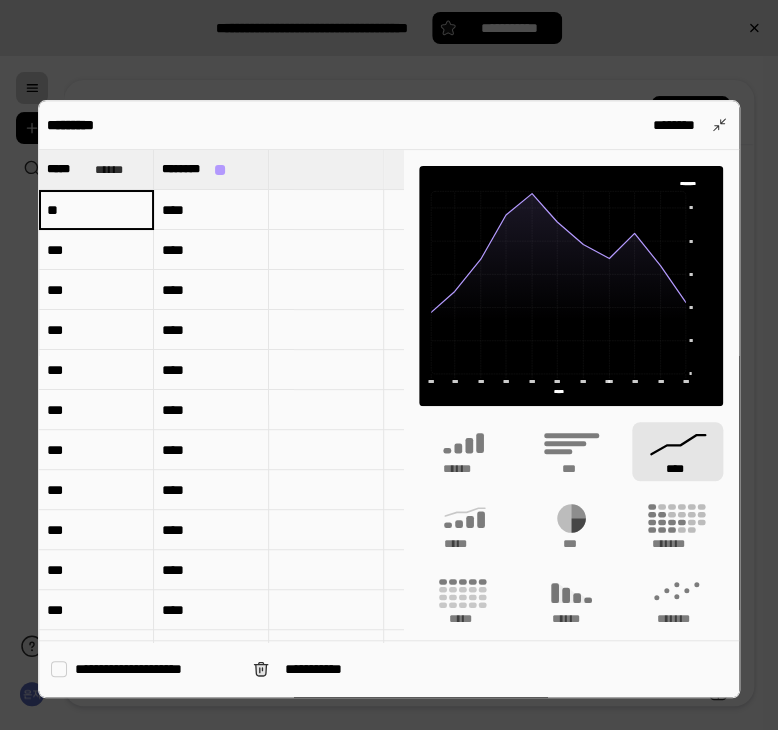 type on "**" 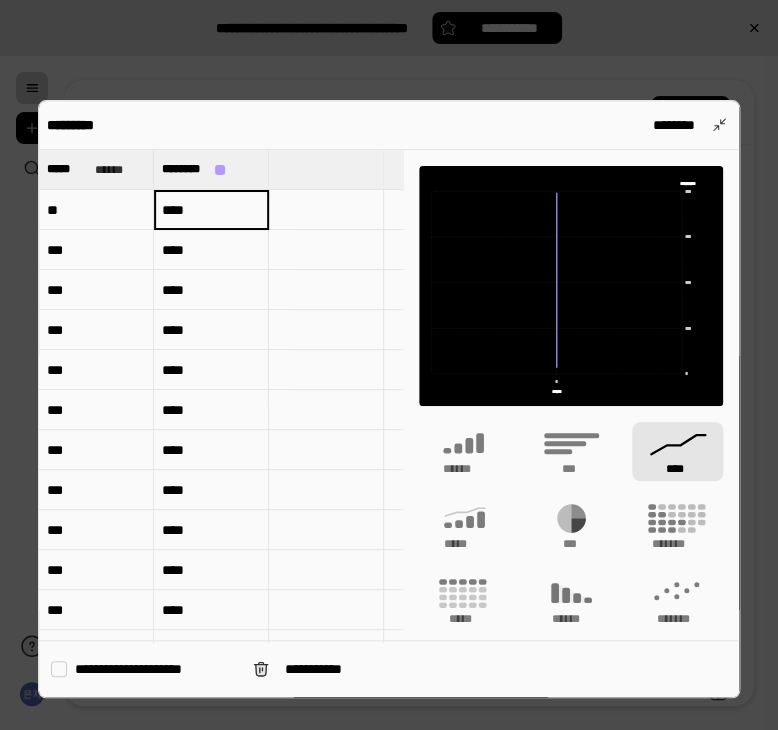 click on "***" at bounding box center (96, 250) 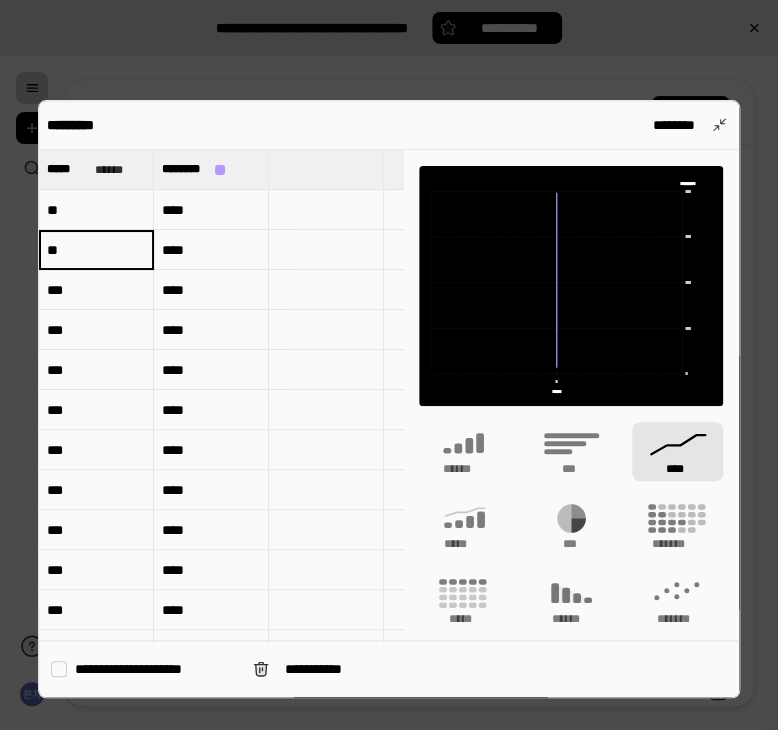 type on "**" 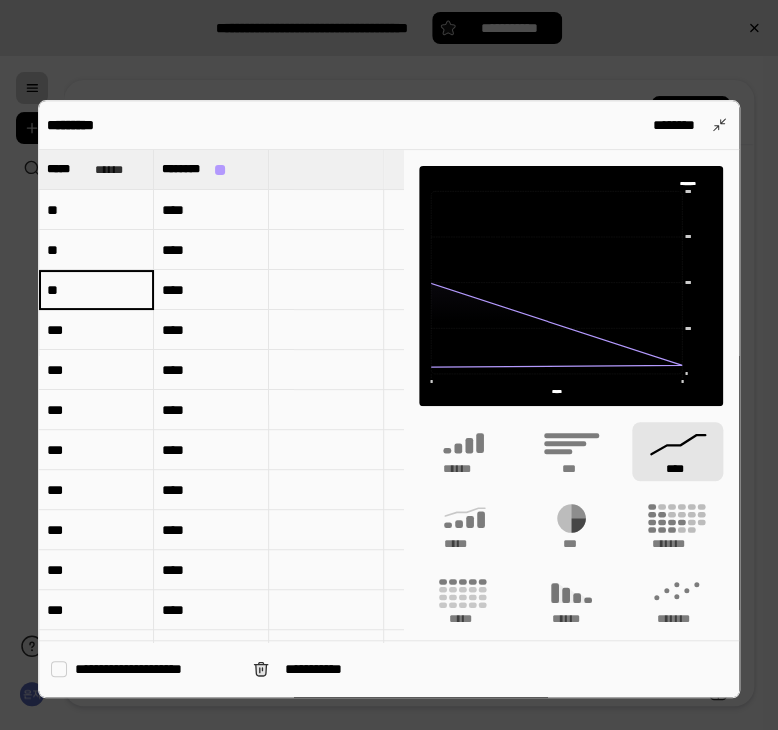 type on "**" 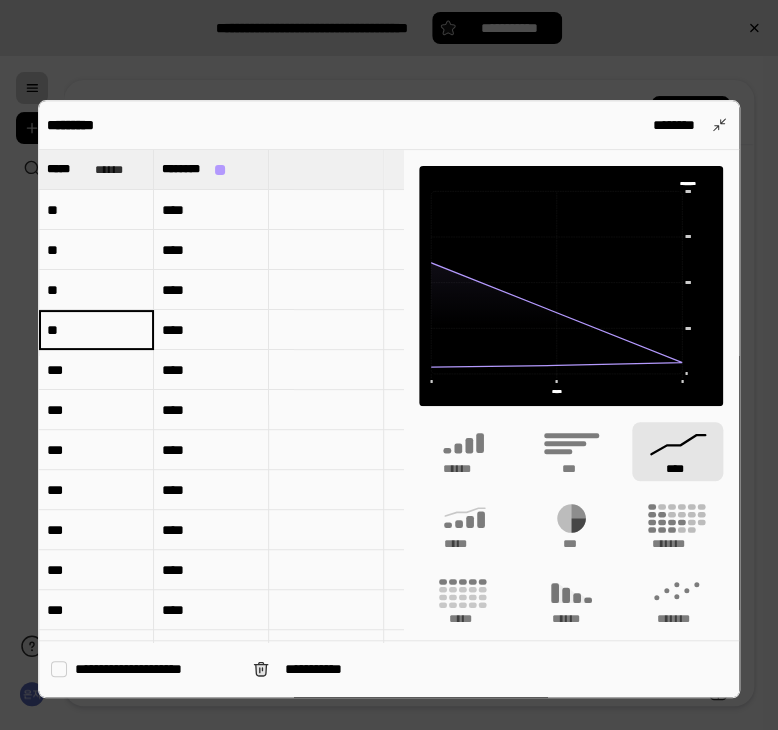 type on "**" 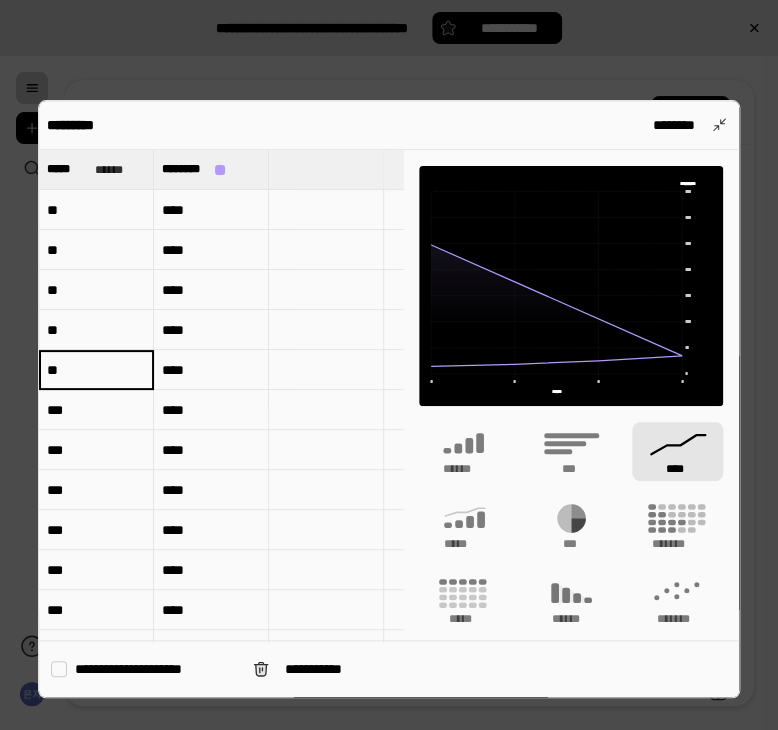type on "*" 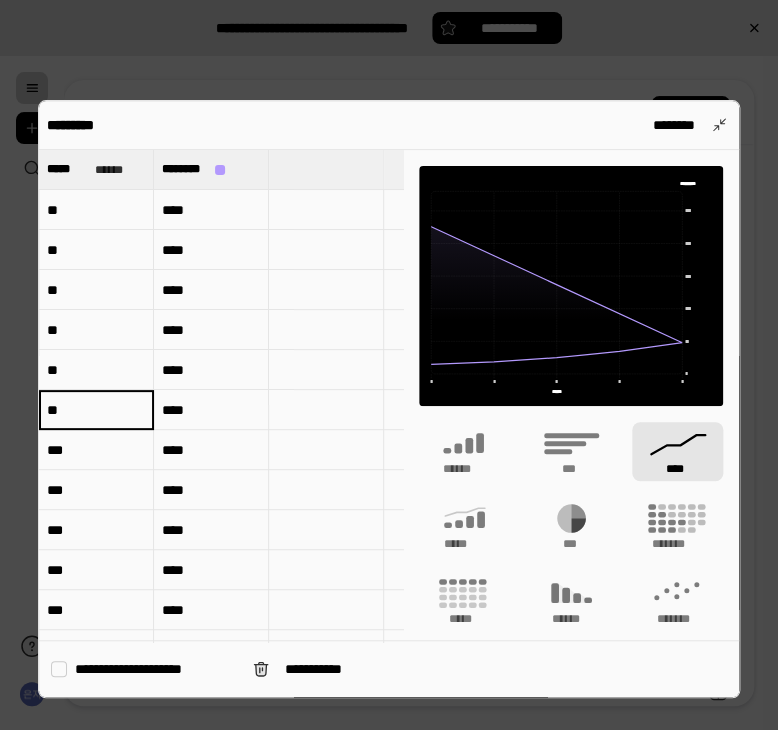 type on "**" 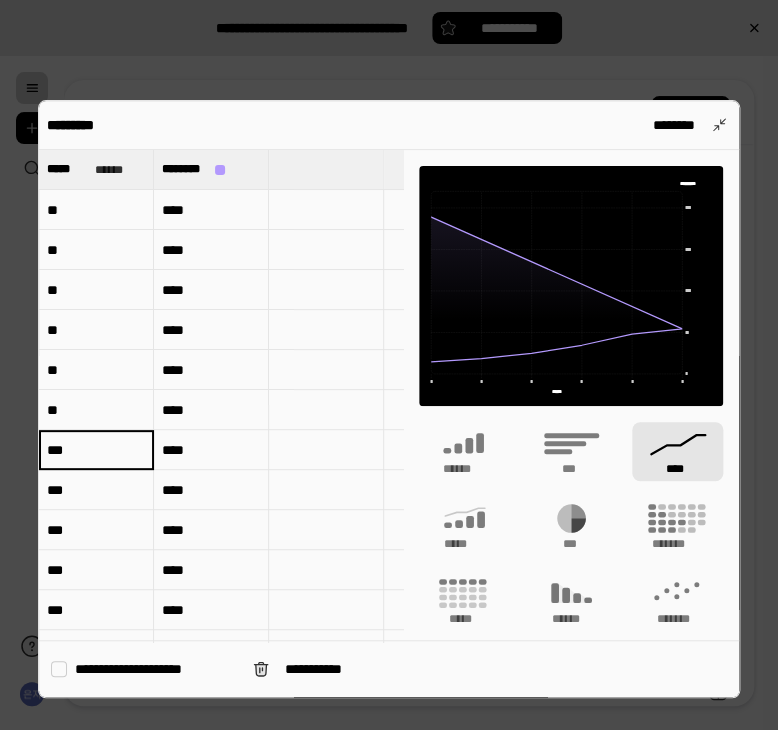 type on "*" 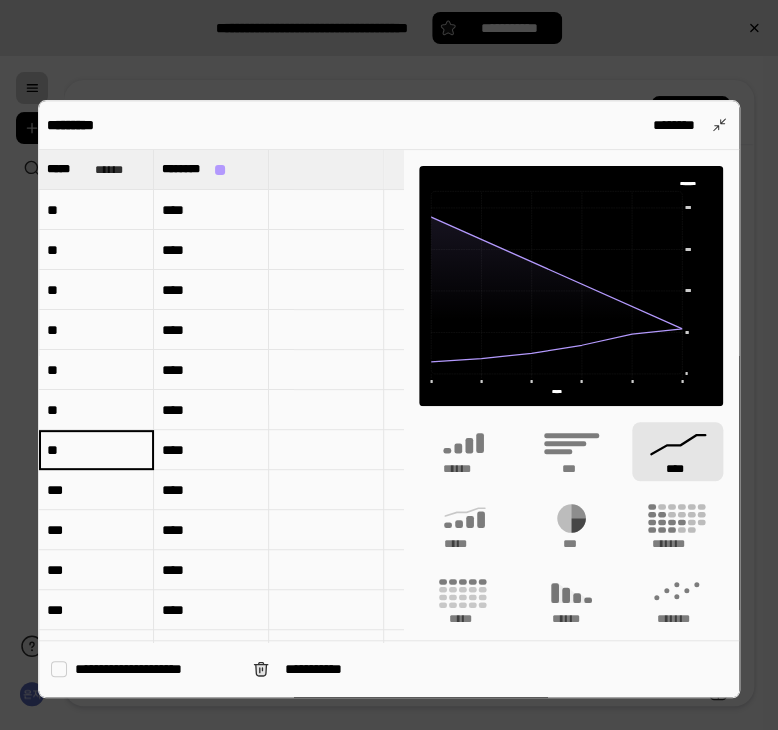 type on "**" 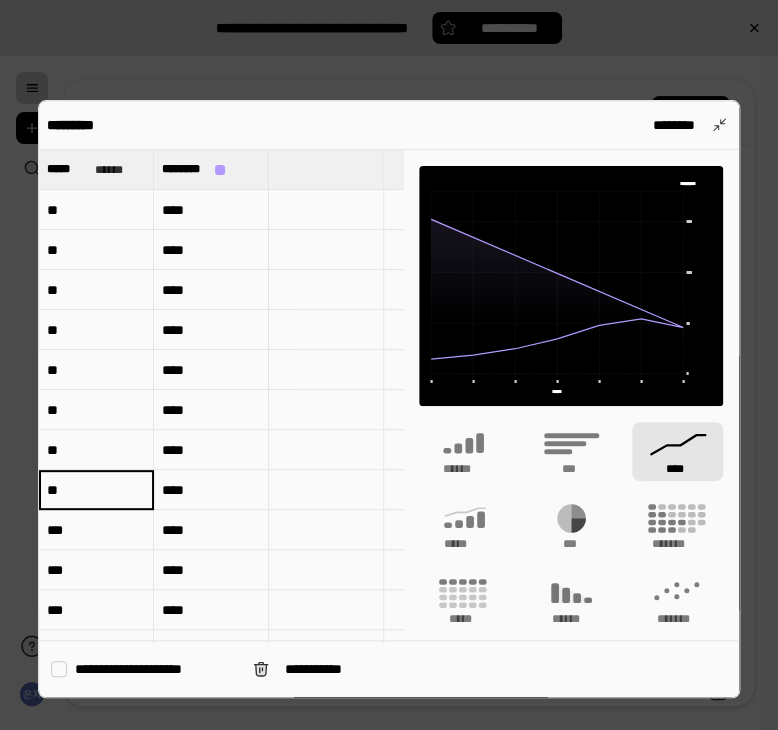 type on "**" 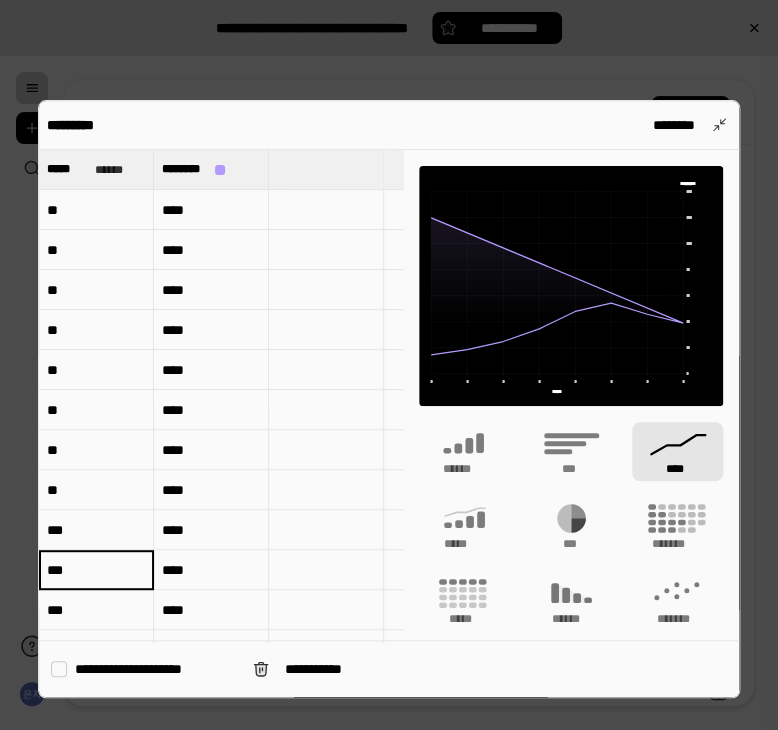 click on "***" at bounding box center (96, 530) 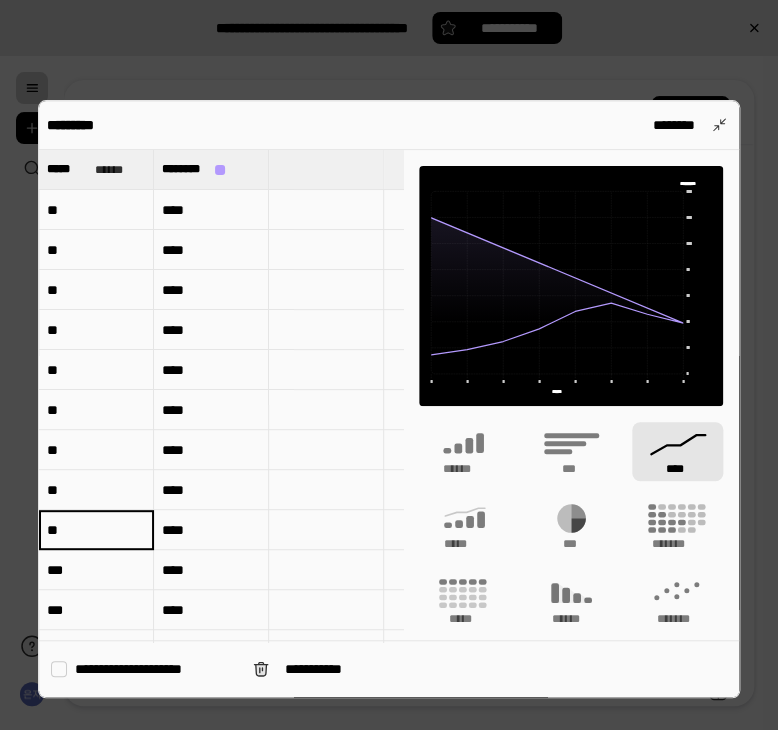 type on "**" 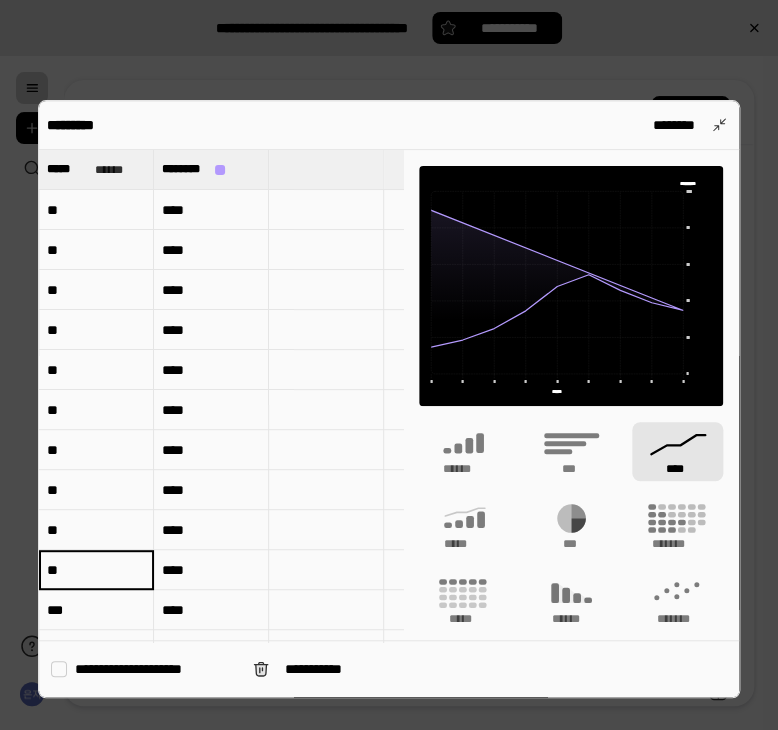 scroll, scrollTop: 300, scrollLeft: 0, axis: vertical 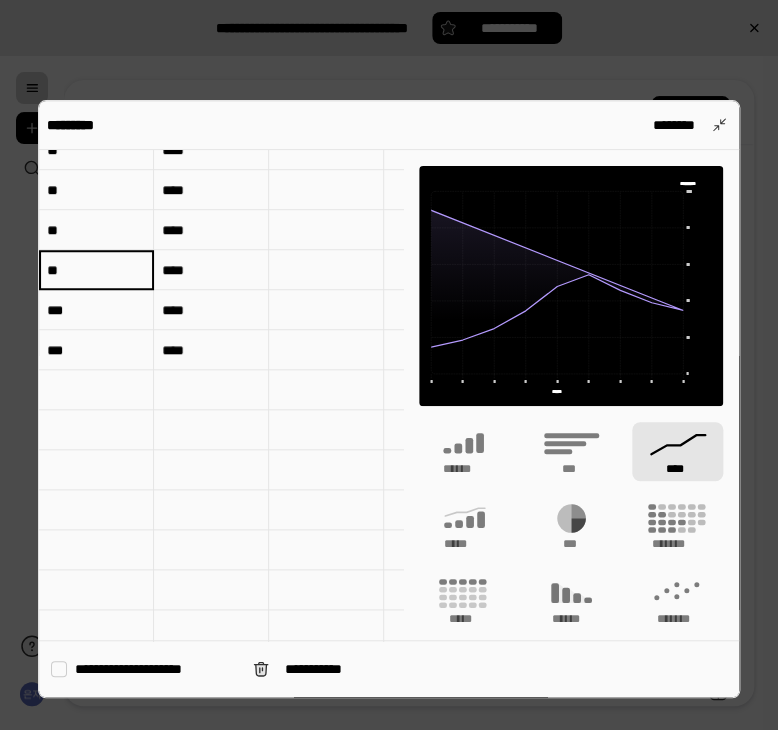 type on "**" 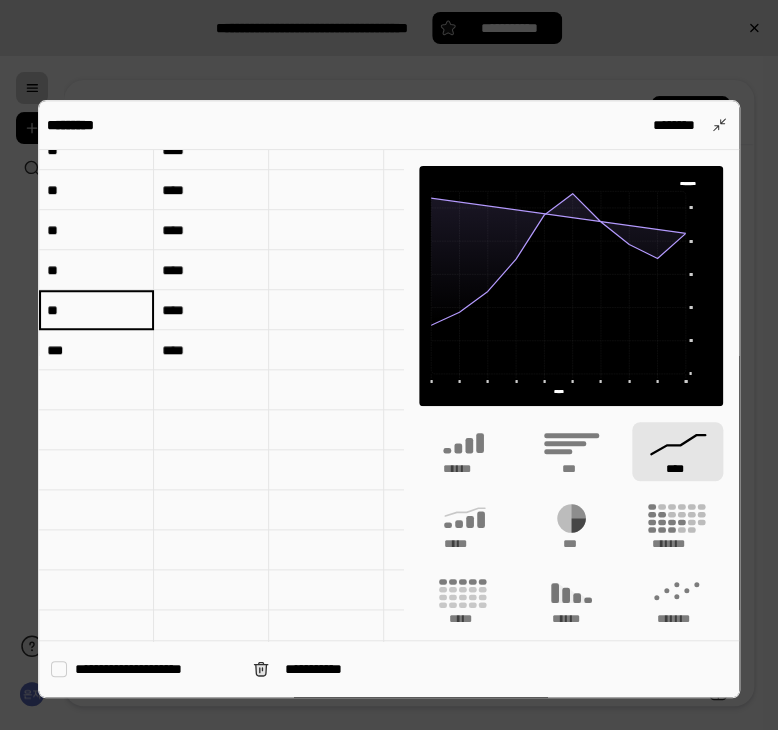type on "**" 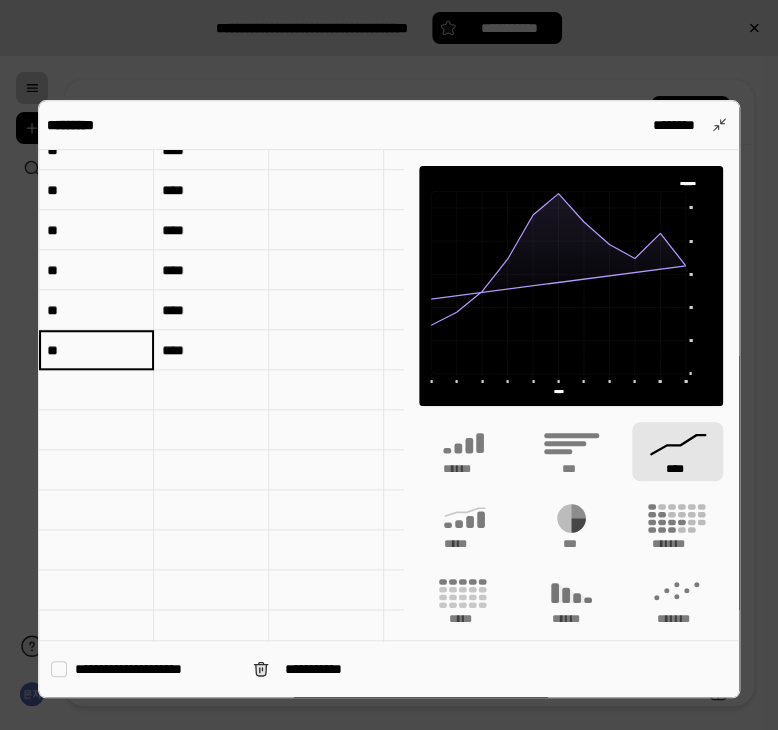 type on "**" 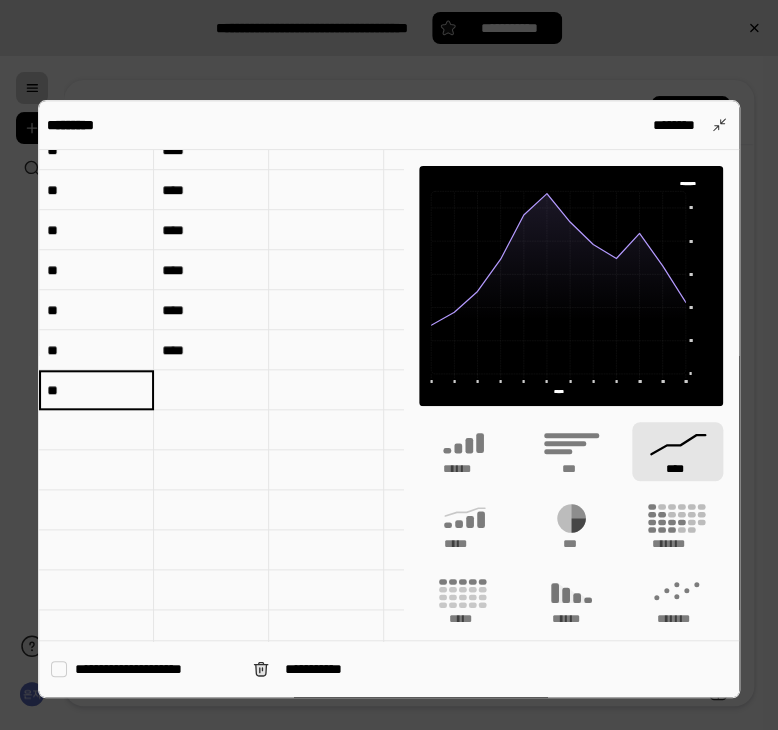type on "**" 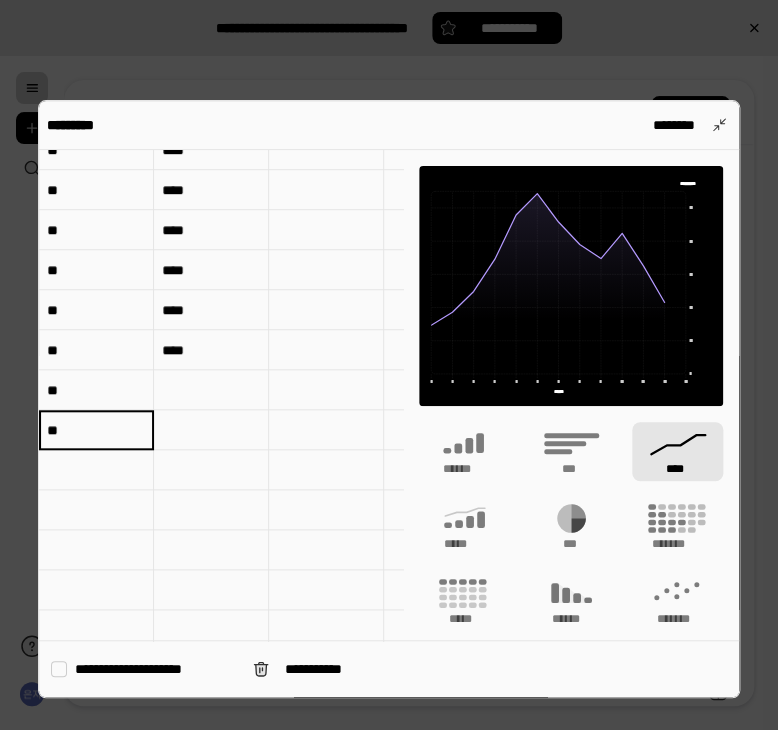 type on "**" 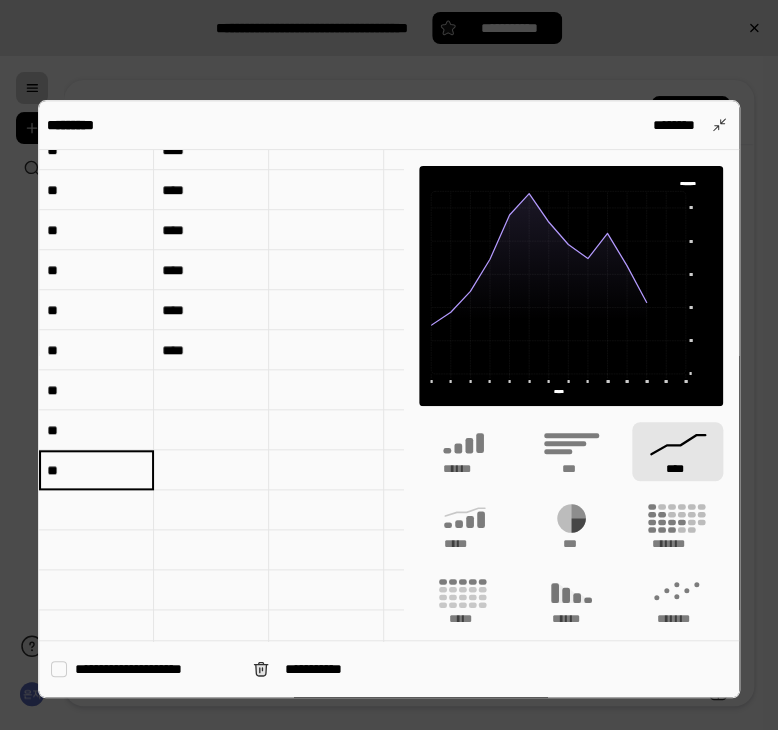 type on "**" 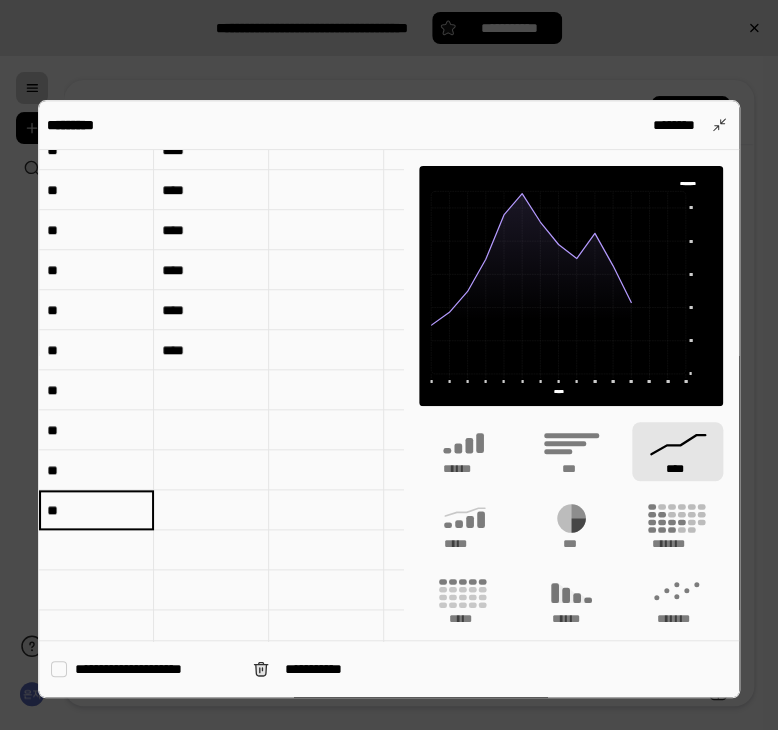 type on "**" 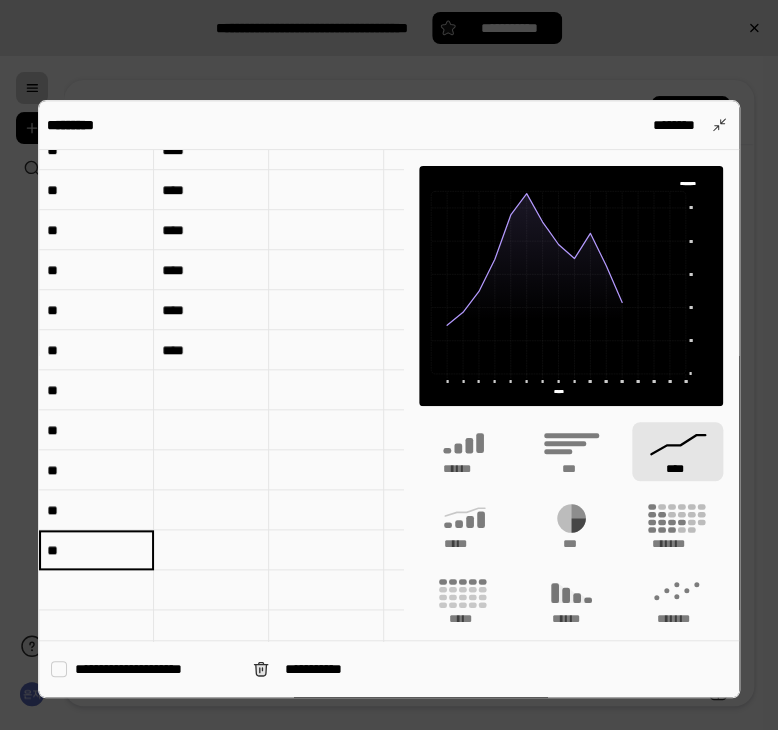 type on "**" 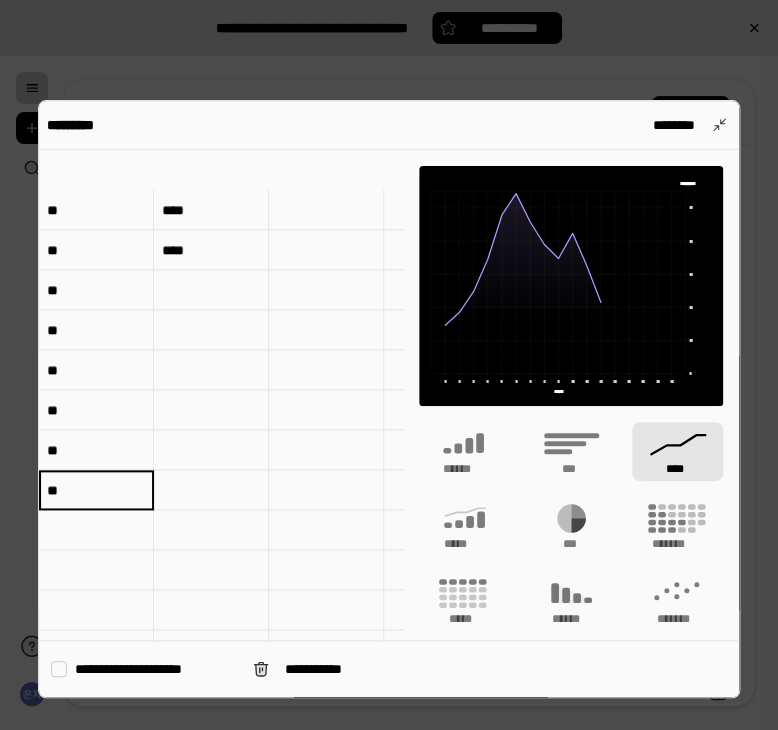 scroll, scrollTop: 500, scrollLeft: 0, axis: vertical 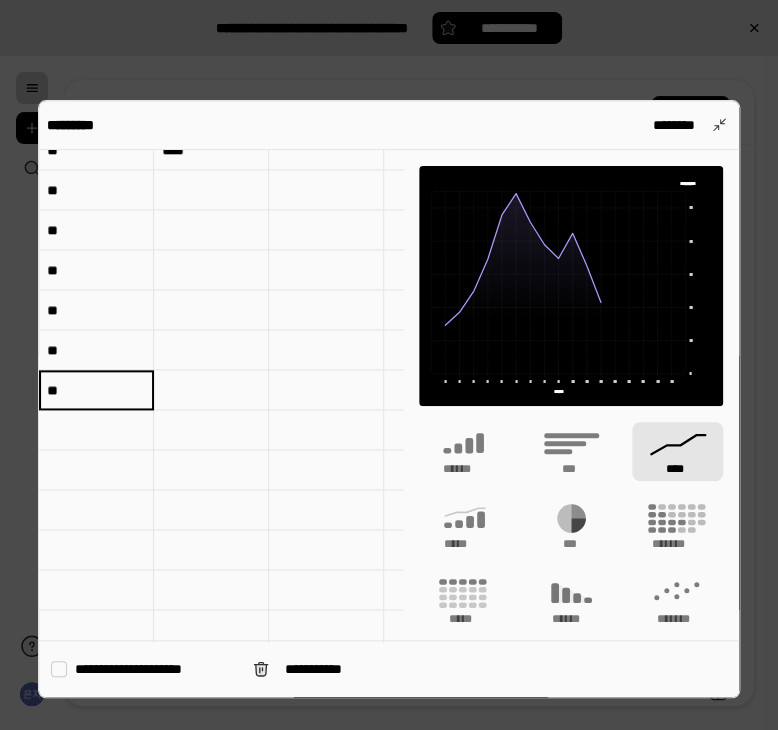 type on "**" 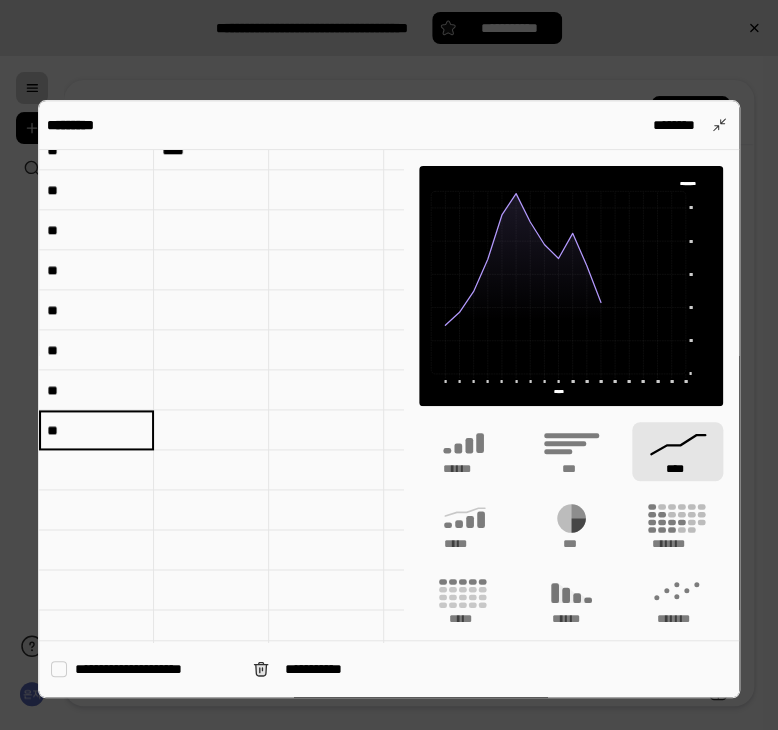 type on "**" 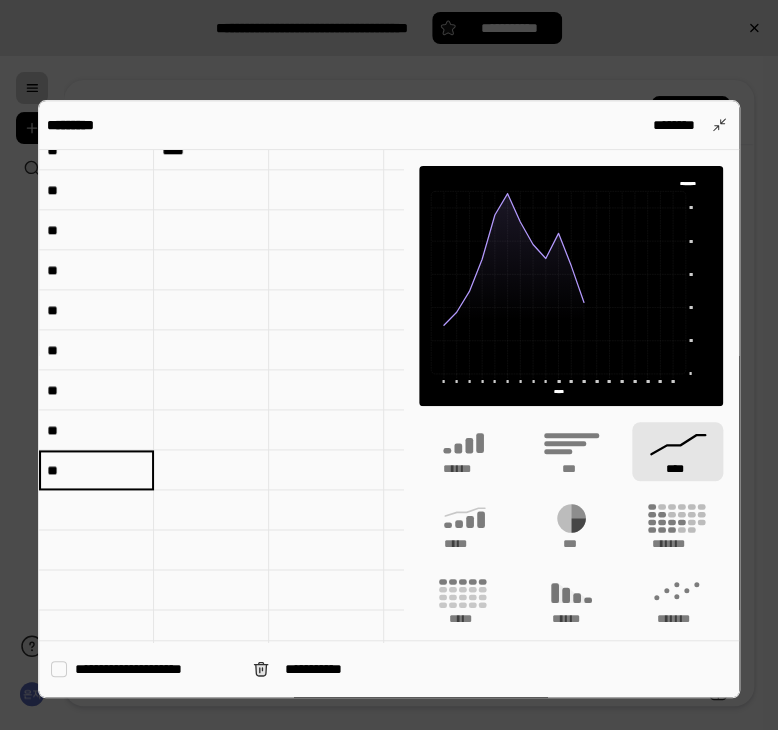 type on "*" 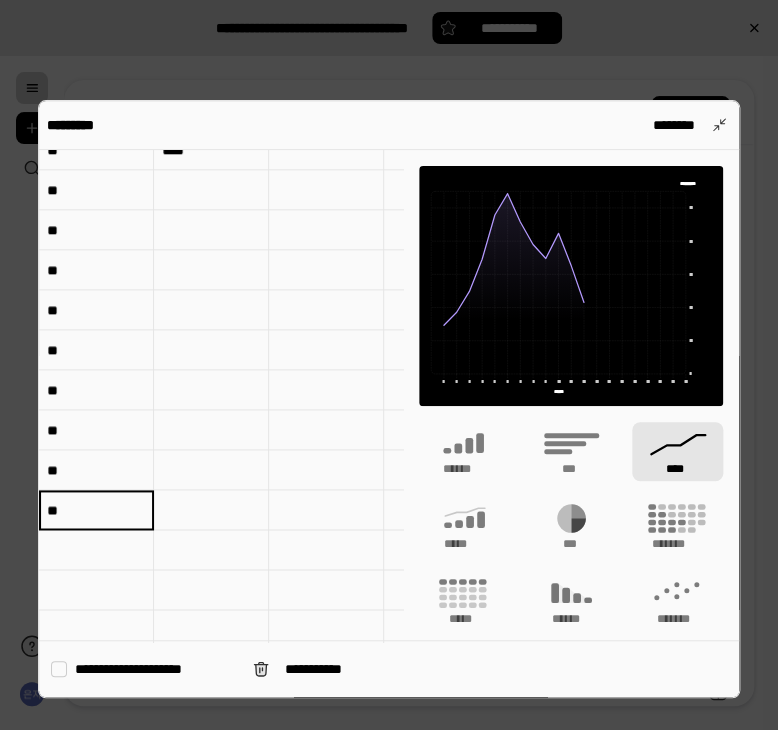 type on "**" 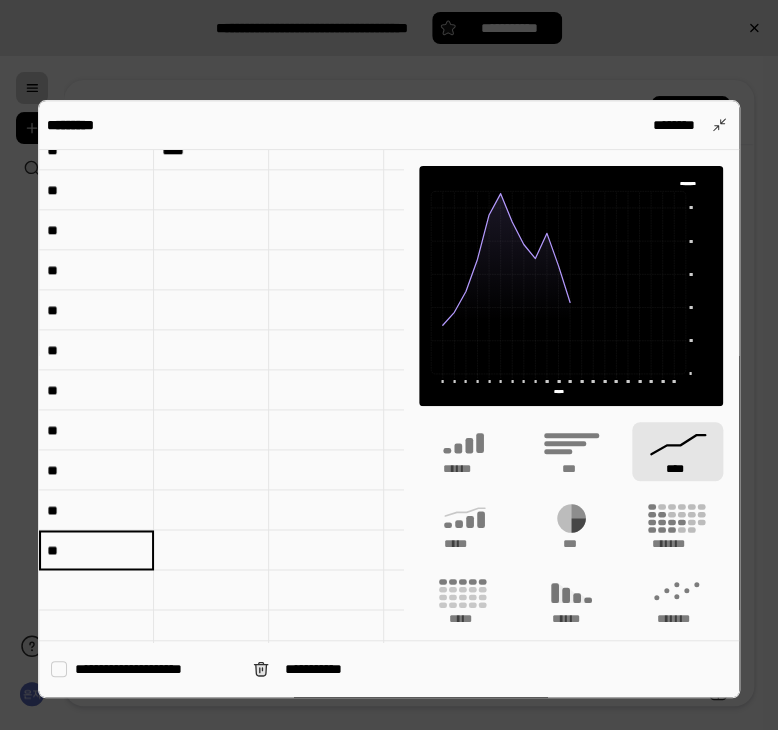 type on "**" 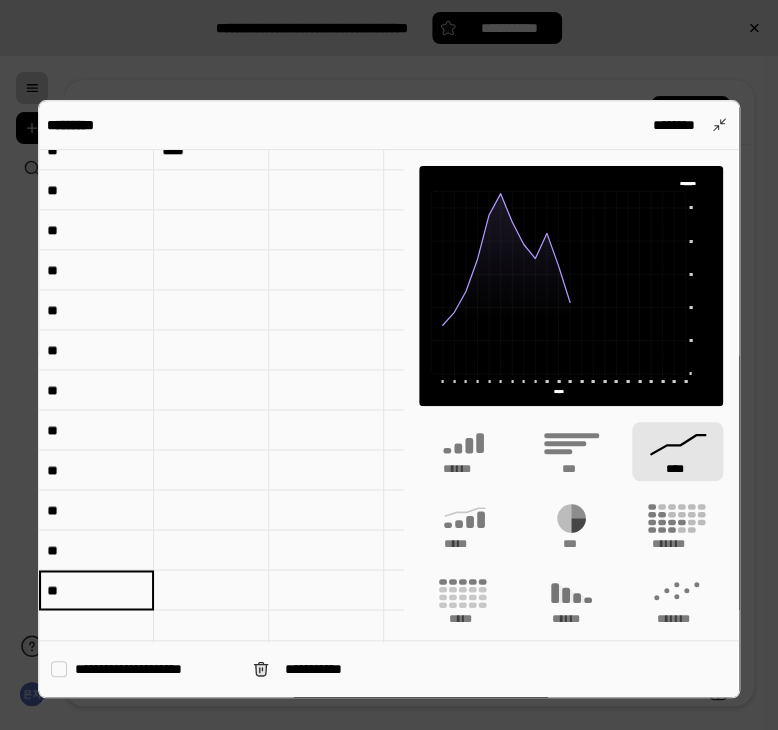 scroll, scrollTop: 700, scrollLeft: 0, axis: vertical 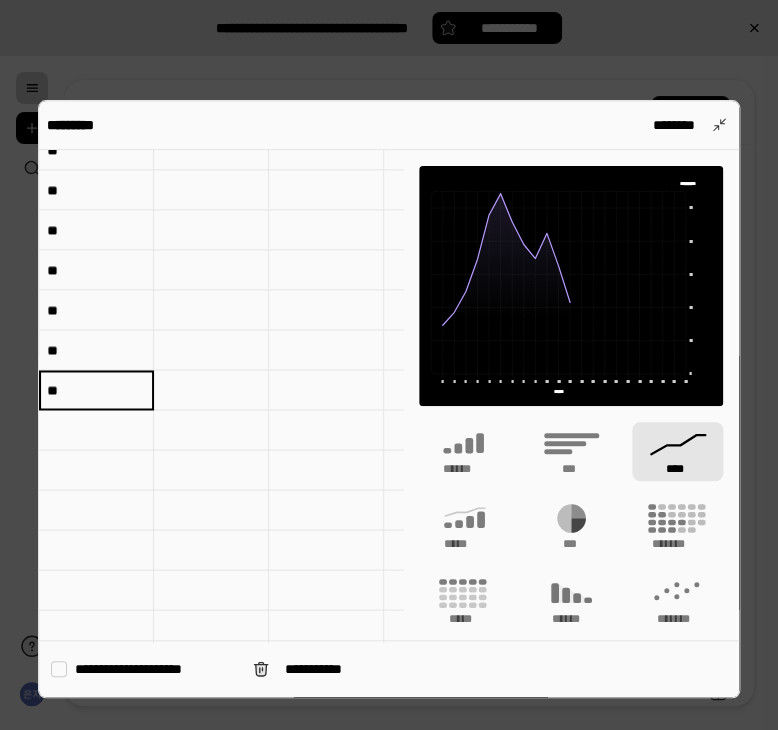 type on "**" 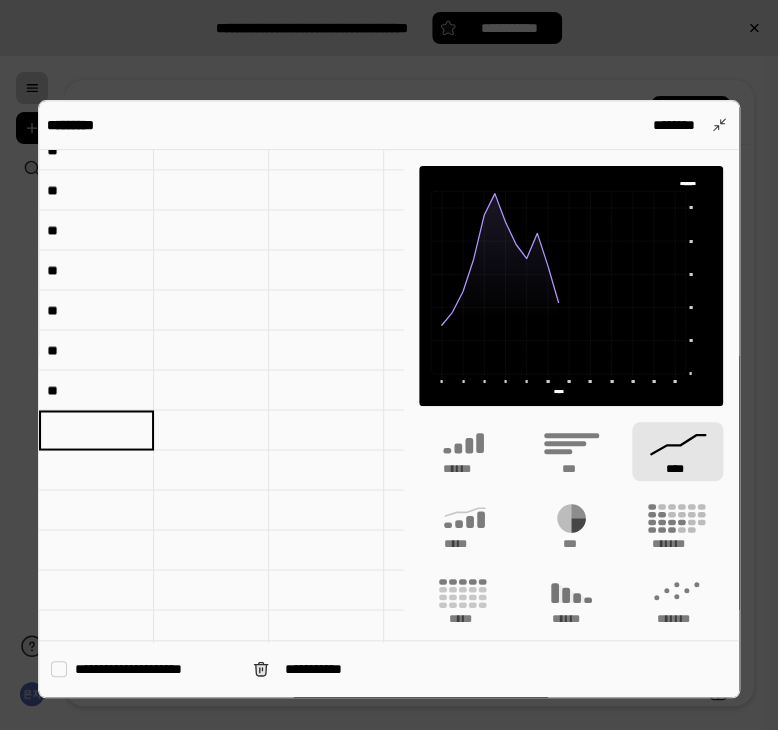 type on "*" 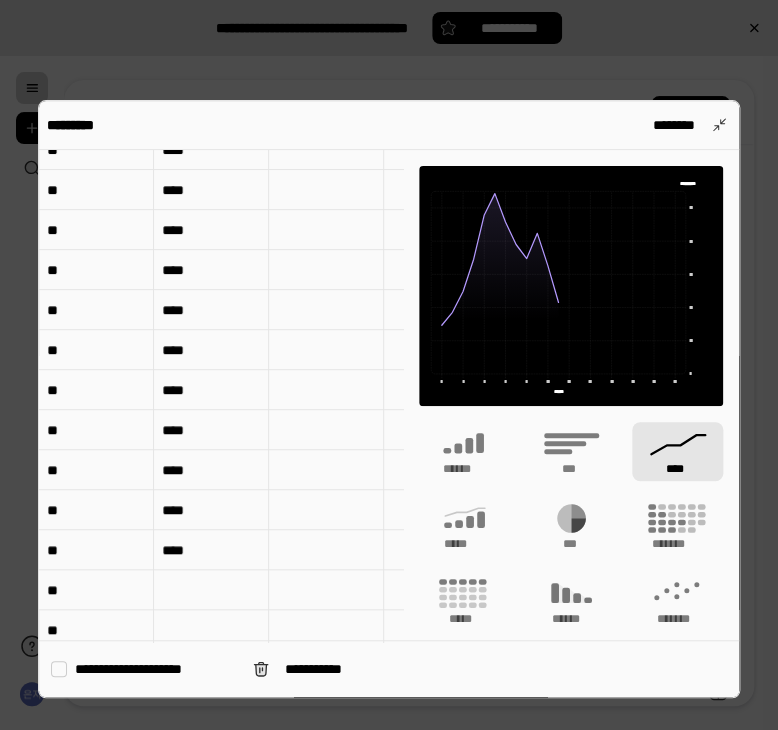 scroll, scrollTop: 0, scrollLeft: 0, axis: both 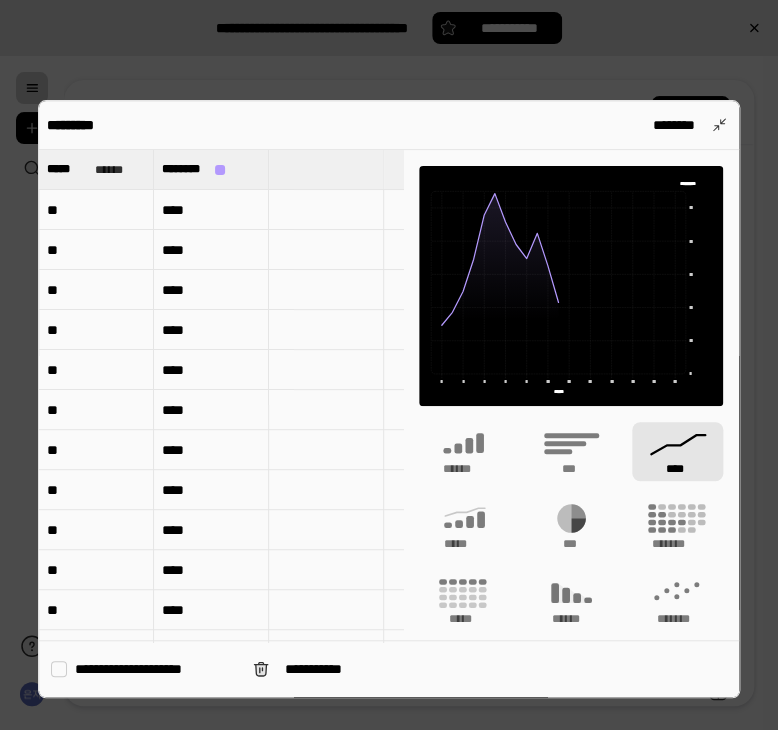 click on "****" at bounding box center (211, 210) 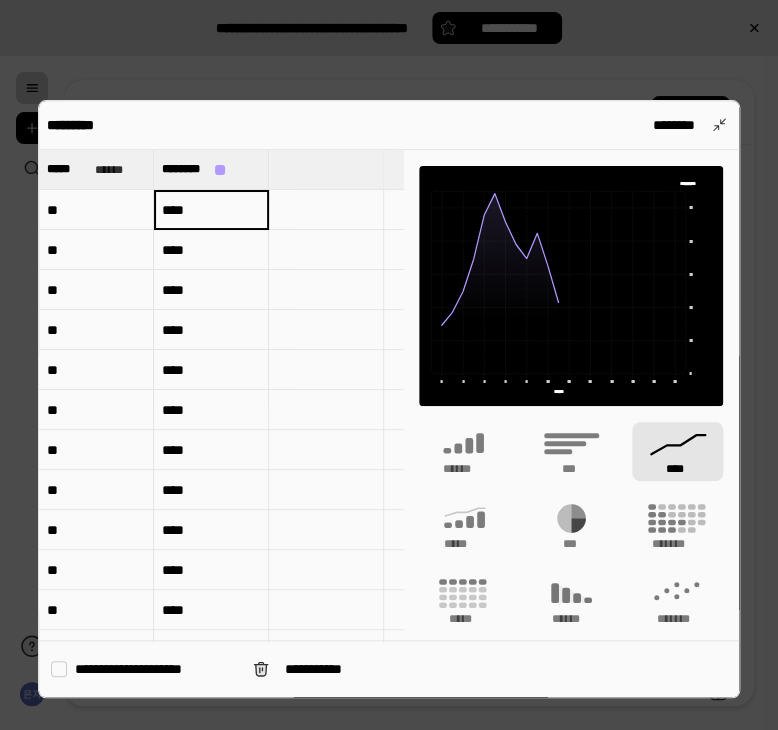 drag, startPoint x: 184, startPoint y: 210, endPoint x: 175, endPoint y: 216, distance: 10.816654 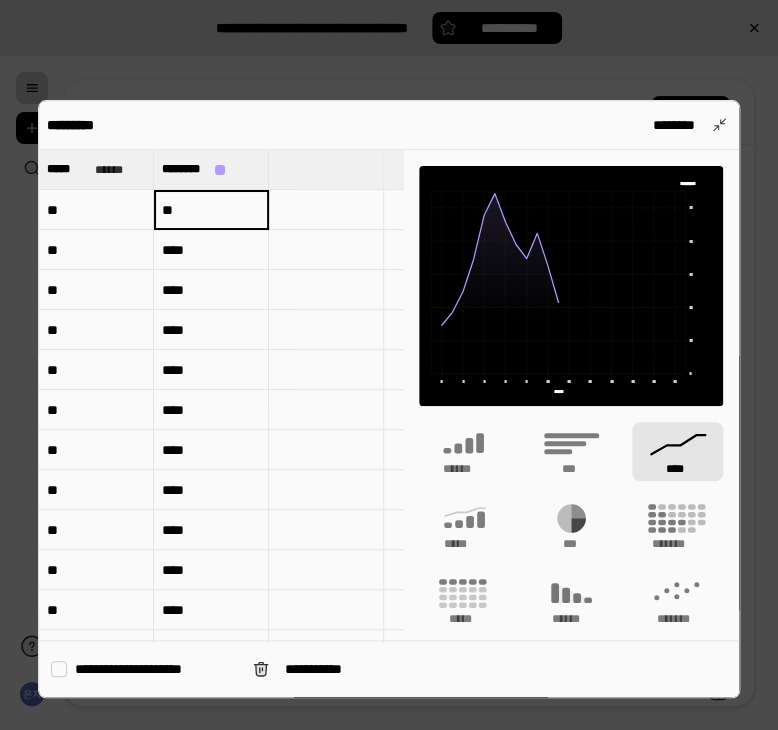 paste on "*" 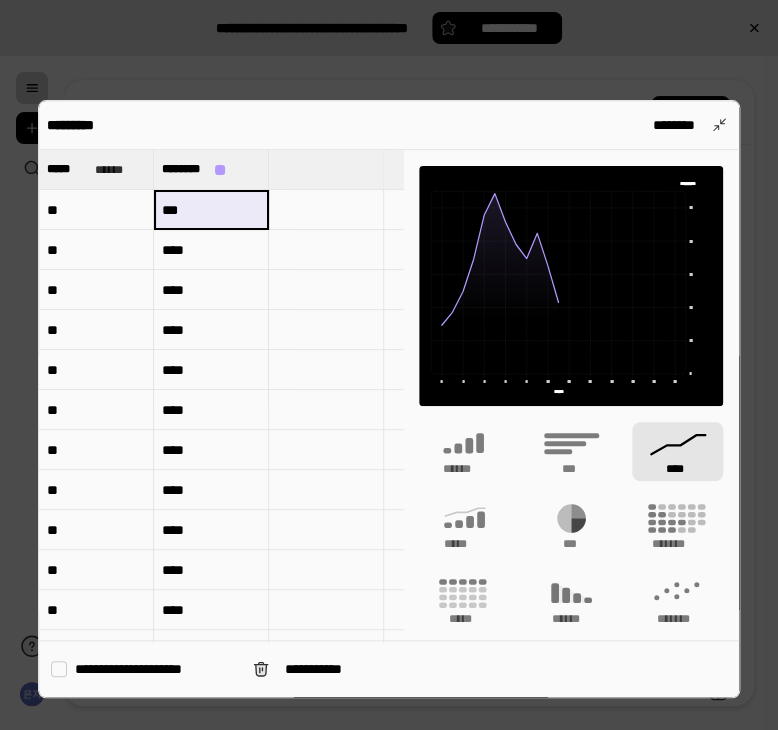 drag, startPoint x: 208, startPoint y: 209, endPoint x: 149, endPoint y: 211, distance: 59.03389 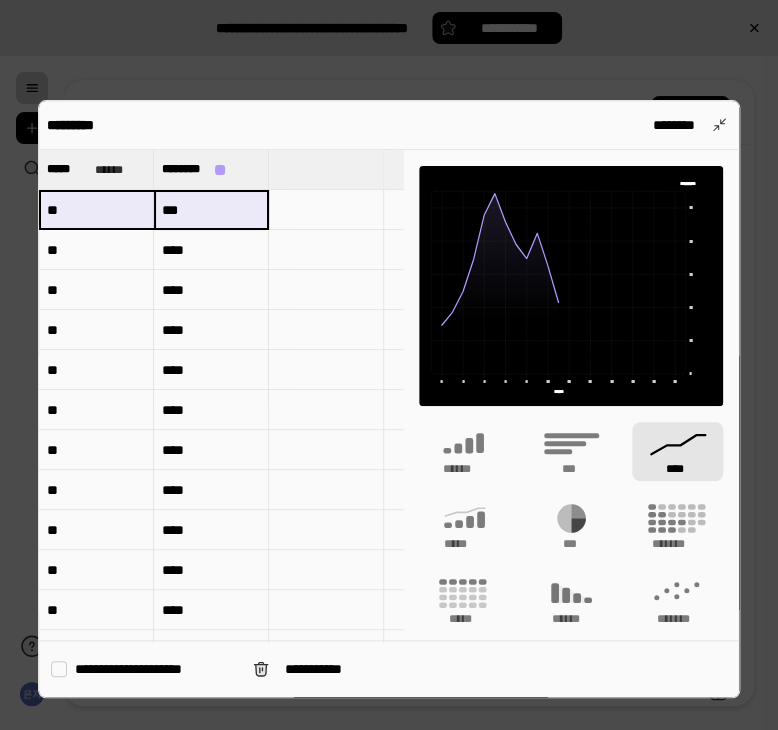 click on "***" at bounding box center [211, 209] 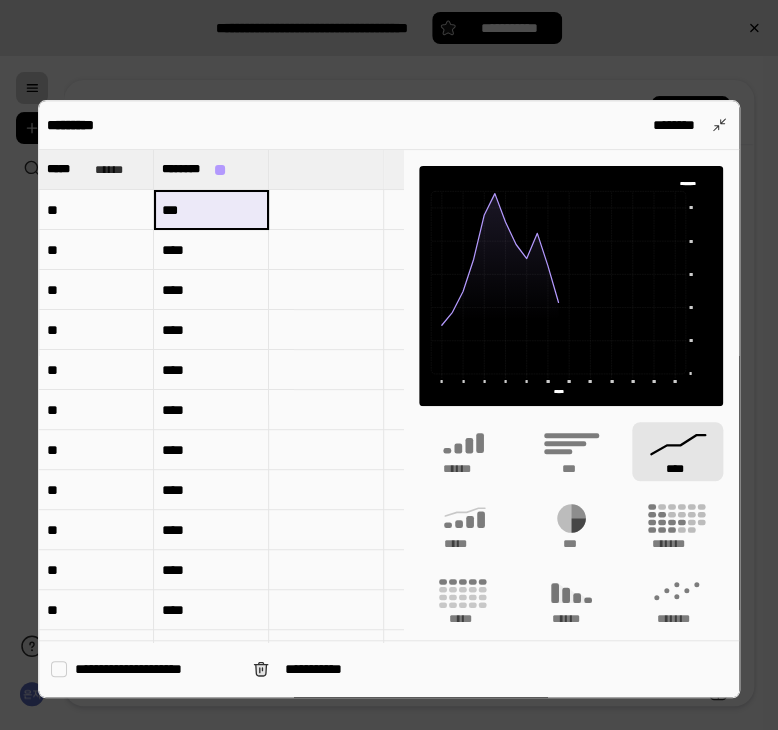drag, startPoint x: 209, startPoint y: 213, endPoint x: 164, endPoint y: 214, distance: 45.01111 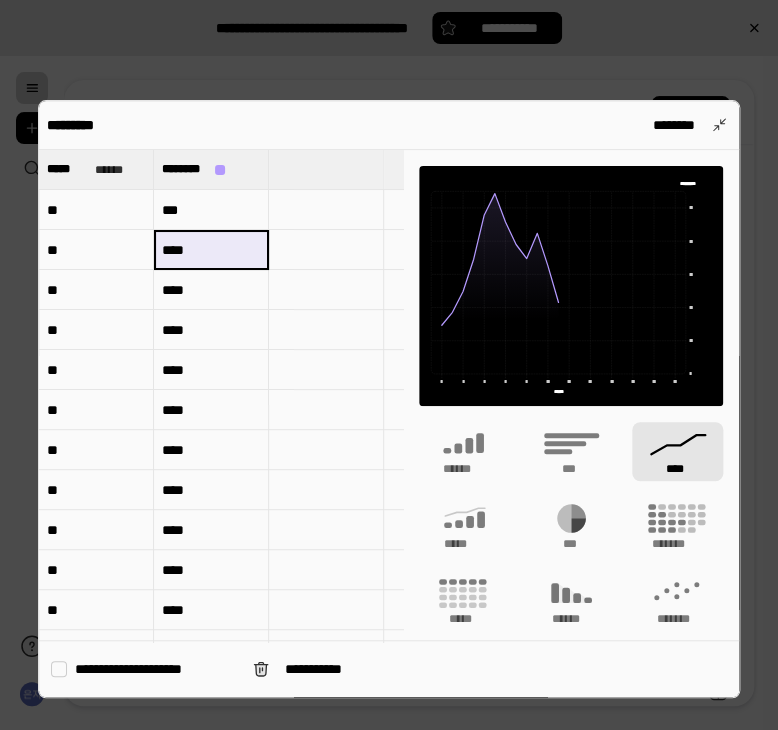 drag, startPoint x: 206, startPoint y: 245, endPoint x: 169, endPoint y: 247, distance: 37.054016 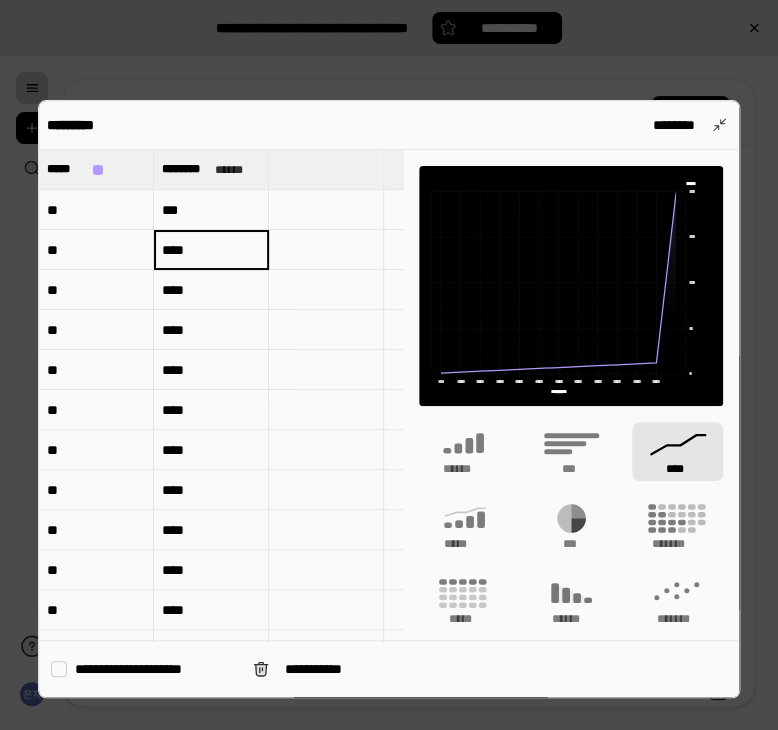 type on "*****" 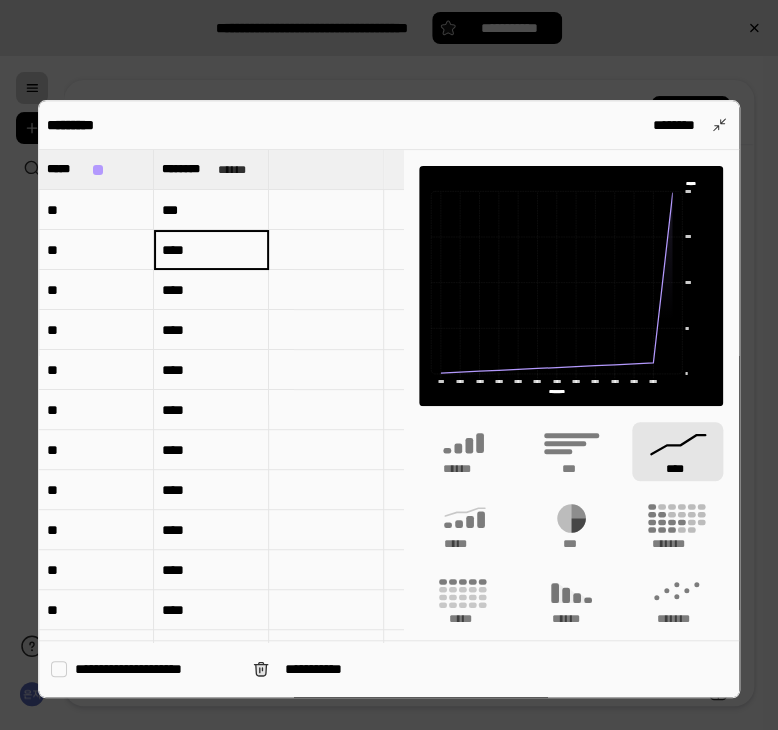 paste 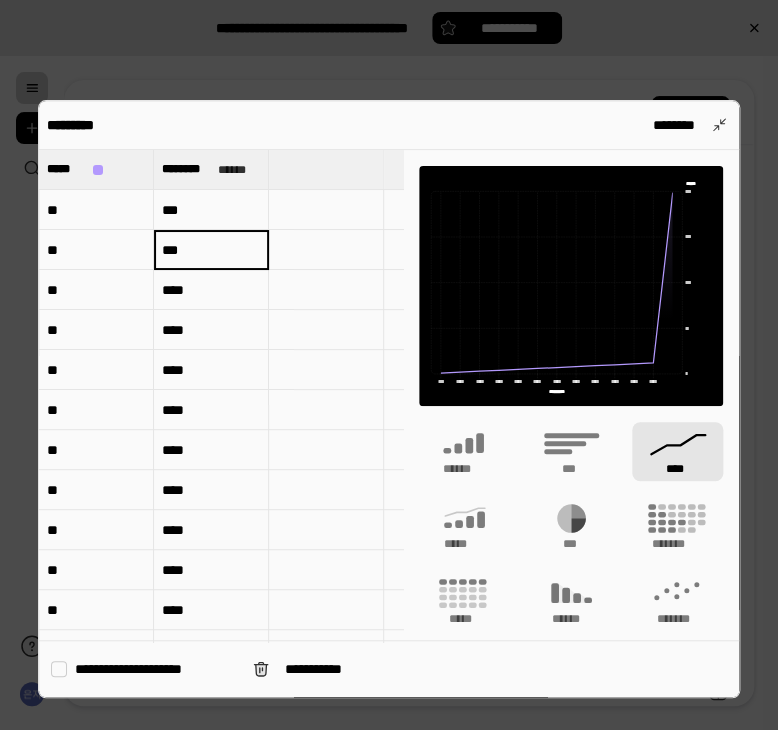 click on "***" at bounding box center (211, 249) 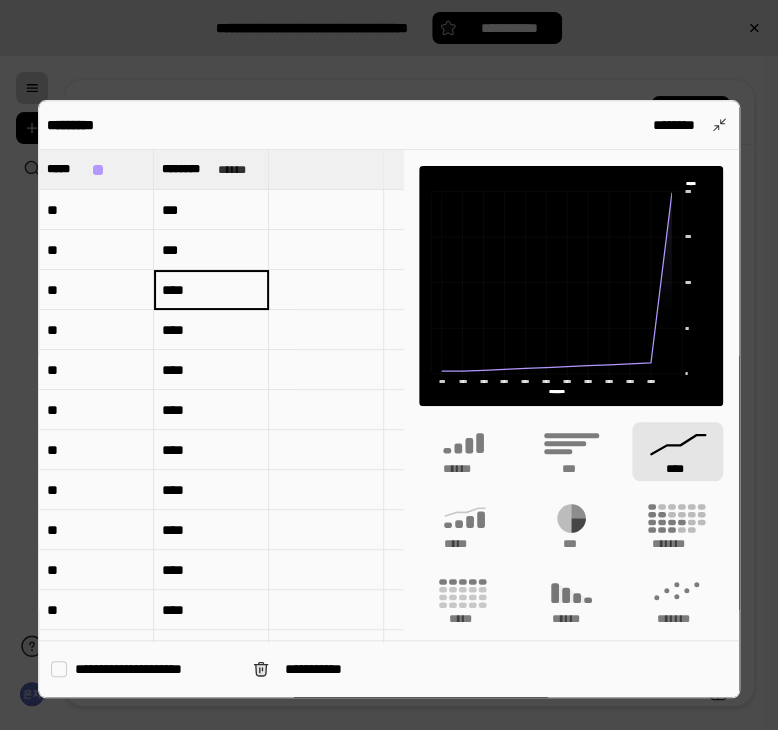 click on "****" at bounding box center [211, 290] 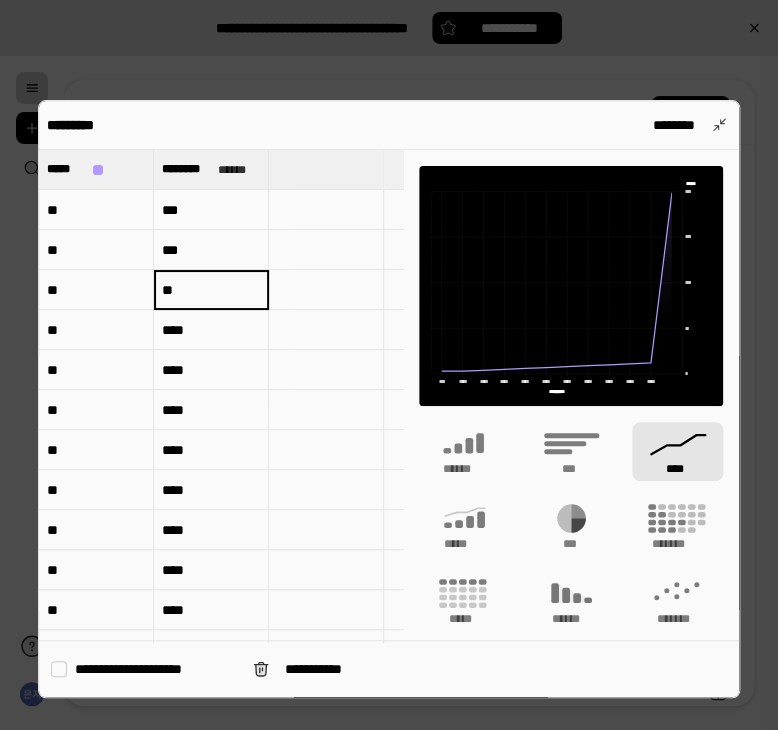 type on "*" 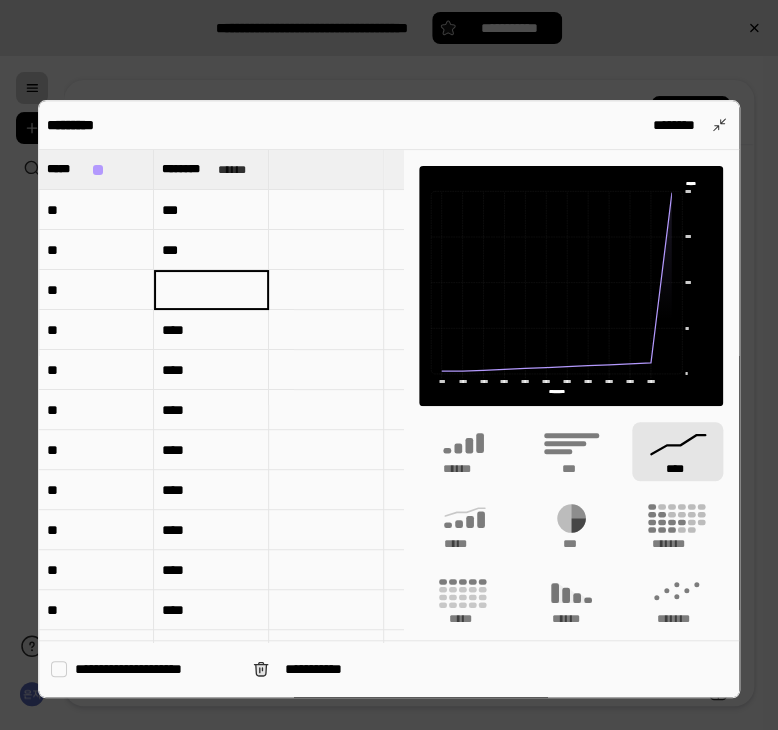 click on "***" at bounding box center [211, 250] 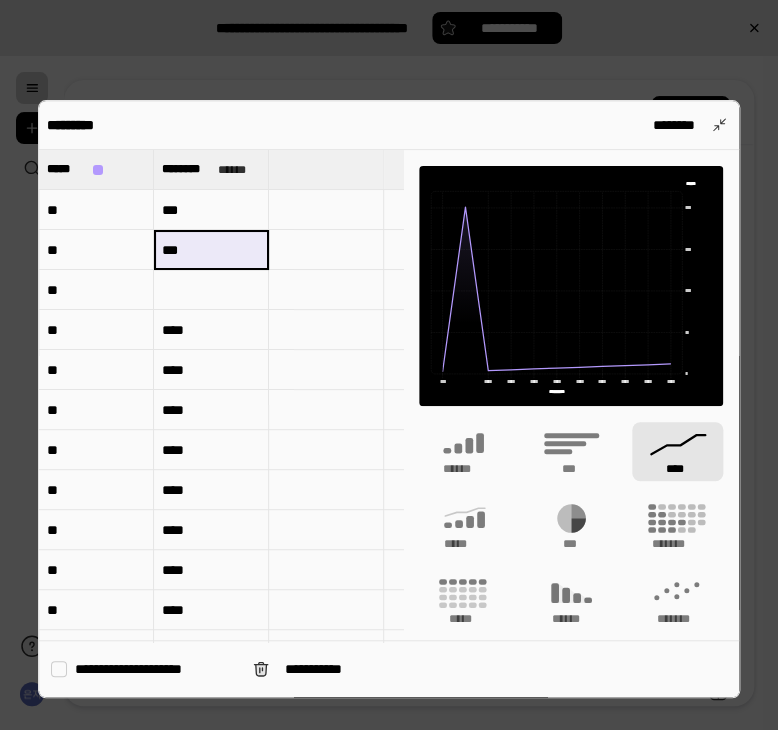 drag, startPoint x: 193, startPoint y: 245, endPoint x: 164, endPoint y: 245, distance: 29 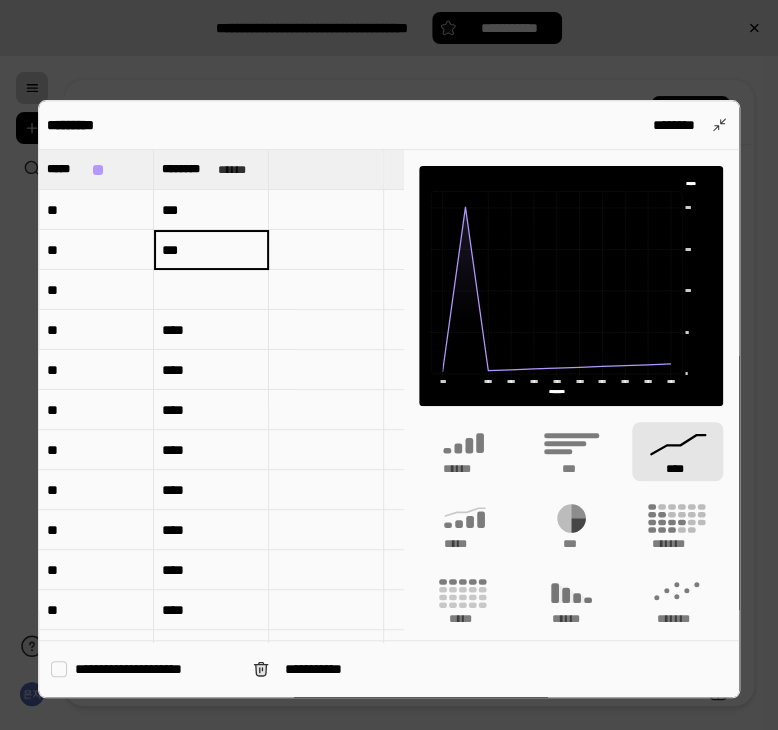 click at bounding box center (211, 290) 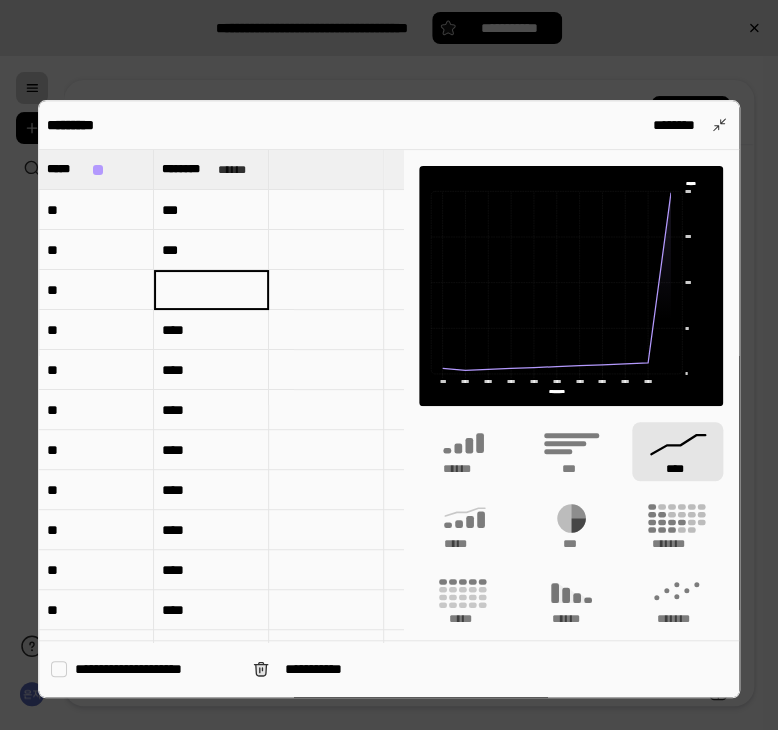 type on "***" 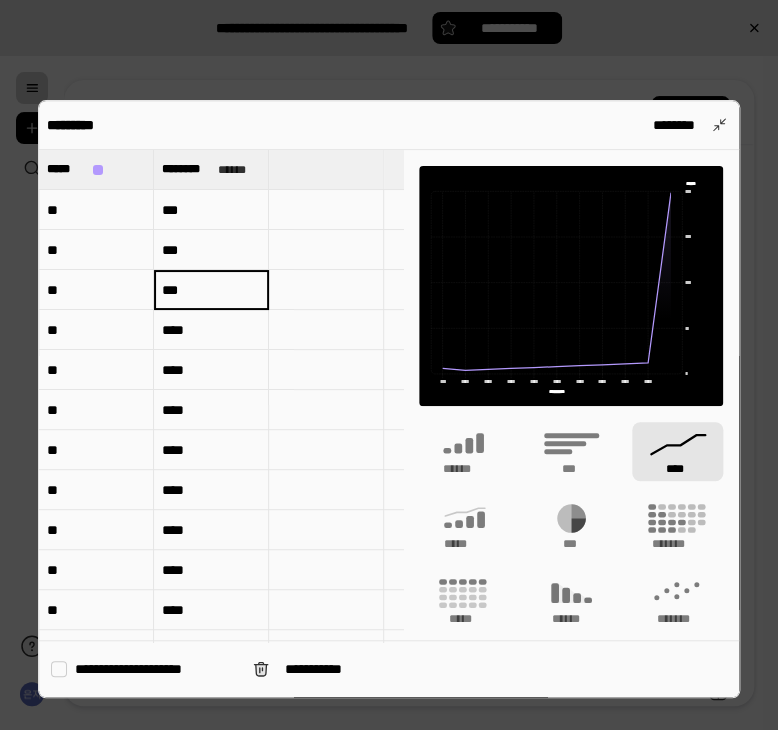 click on "****" at bounding box center [211, 330] 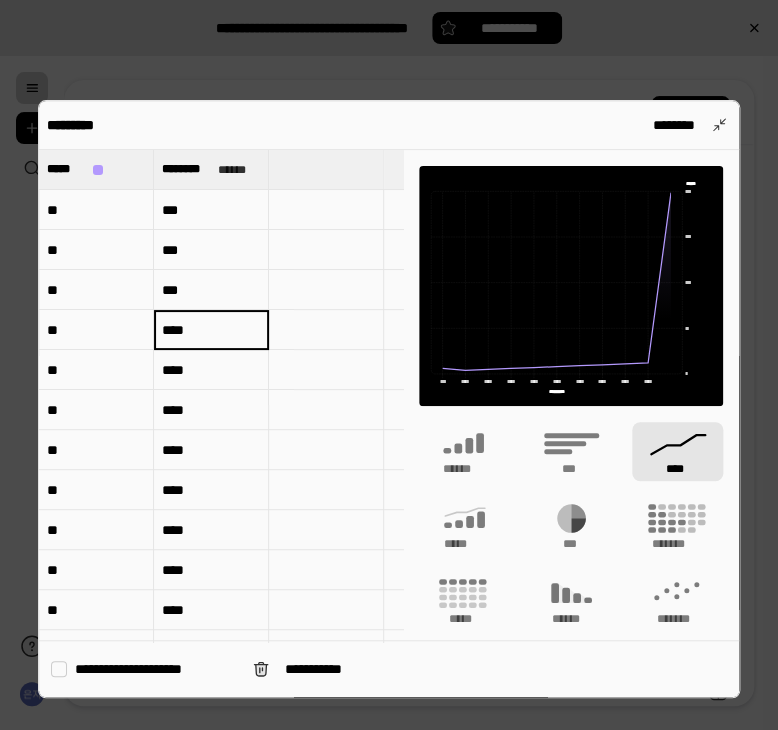 click on "****" at bounding box center [211, 330] 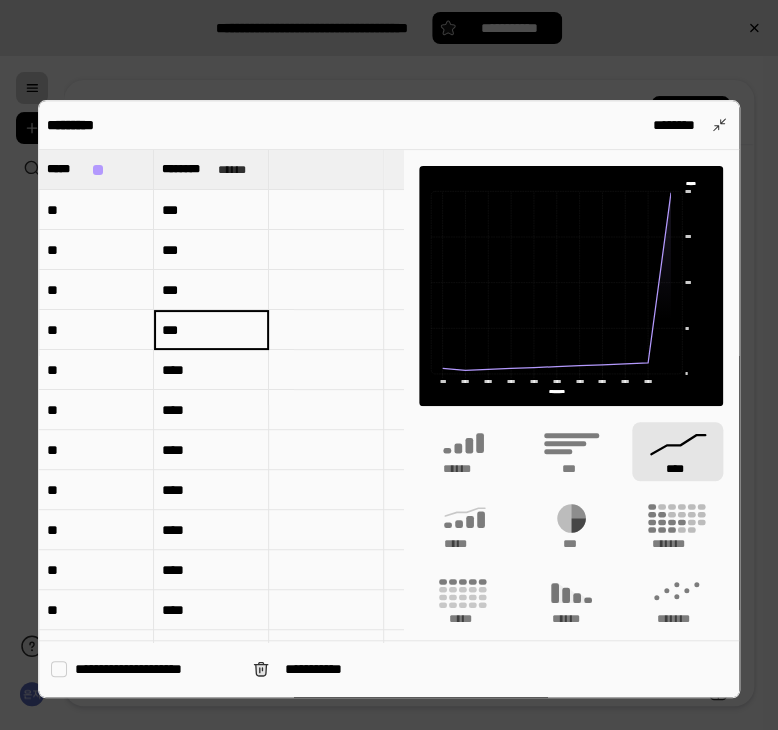 type on "***" 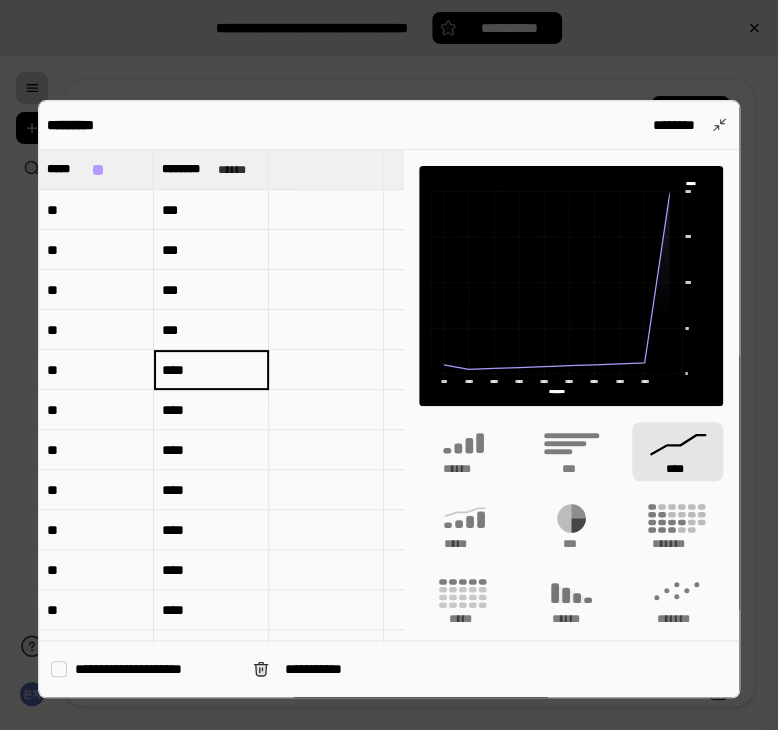 click on "****" at bounding box center (211, 370) 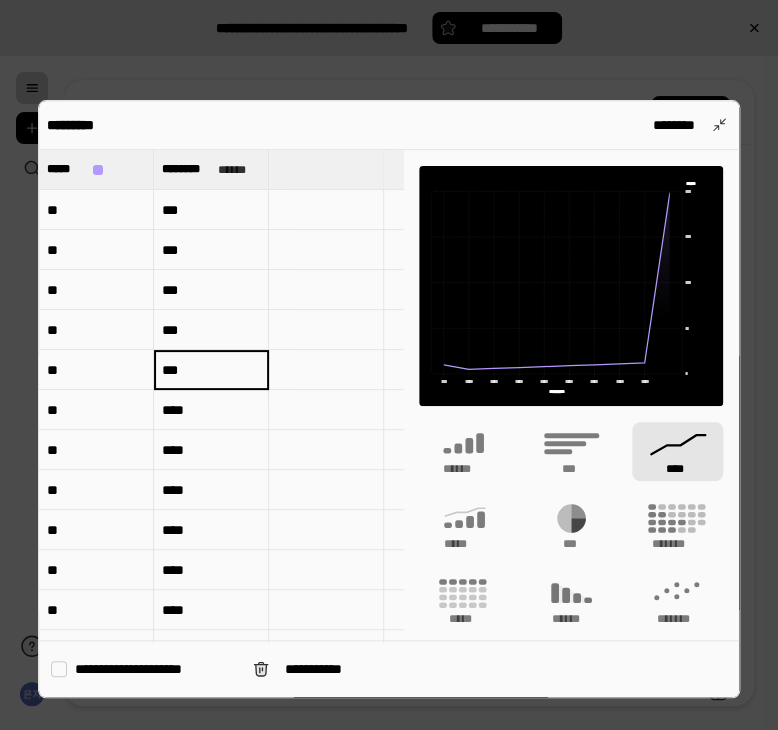 click on "***" at bounding box center [211, 369] 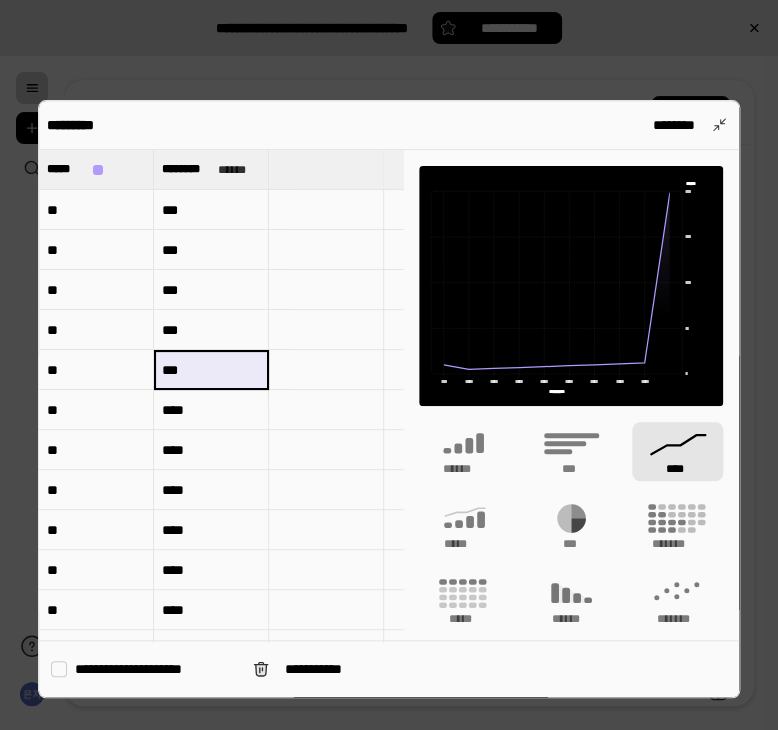drag, startPoint x: 198, startPoint y: 371, endPoint x: 166, endPoint y: 365, distance: 32.55764 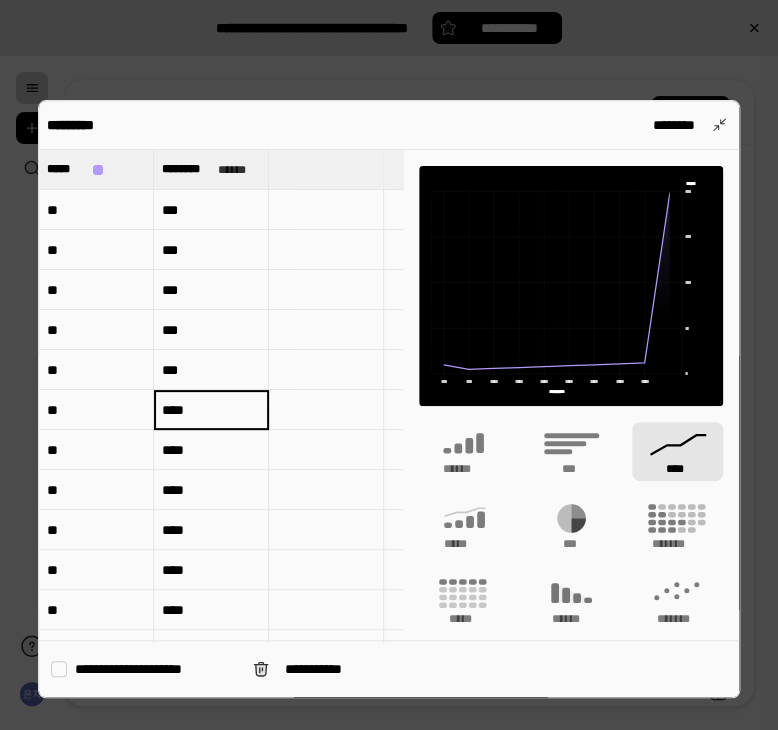click on "****" at bounding box center (211, 410) 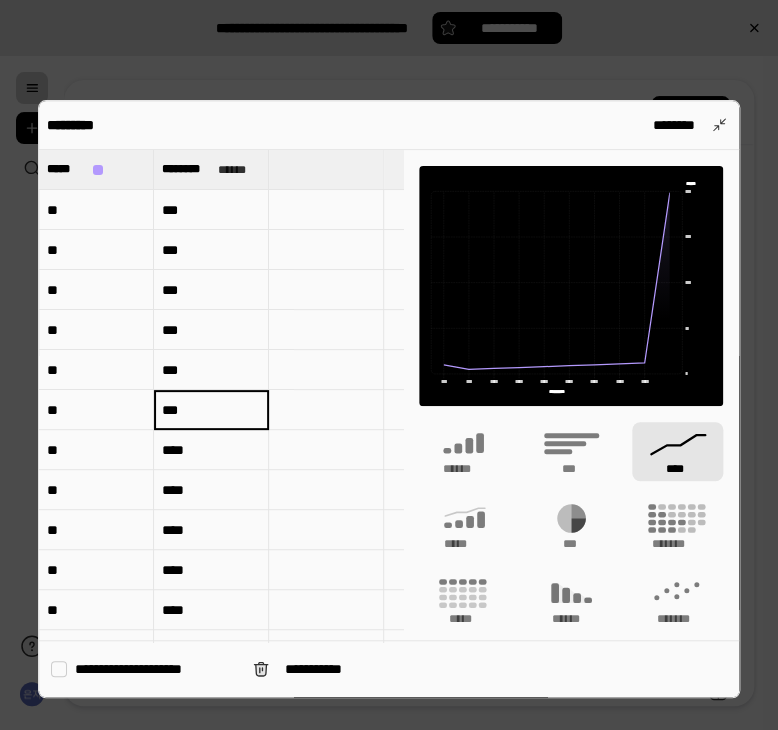 type on "***" 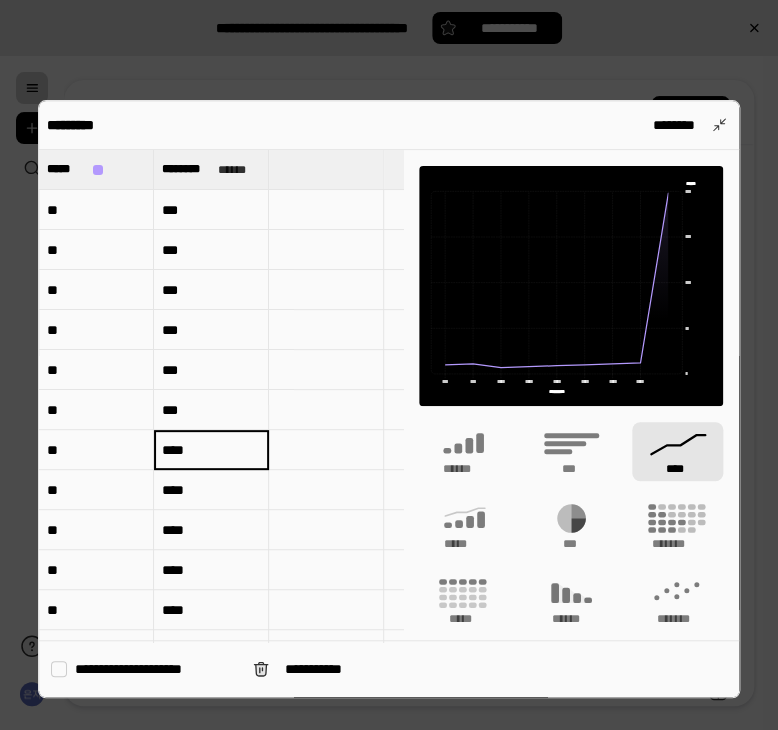 click on "****" at bounding box center (211, 450) 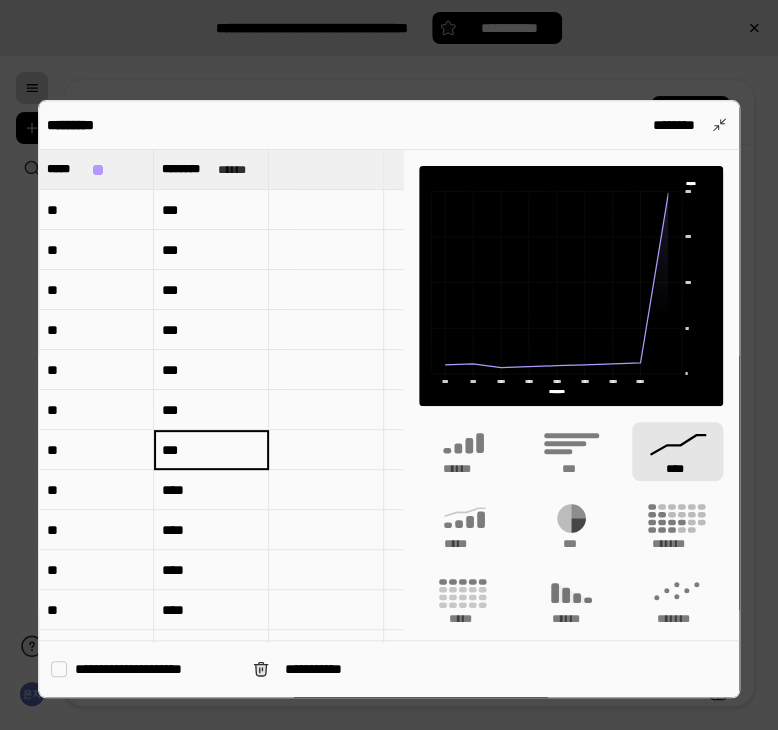 scroll, scrollTop: 100, scrollLeft: 0, axis: vertical 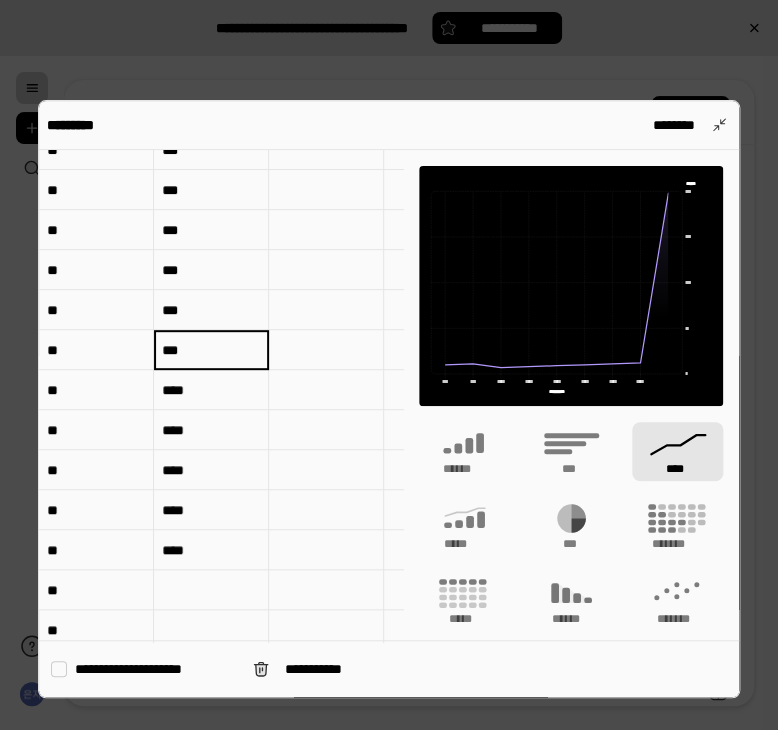 type on "***" 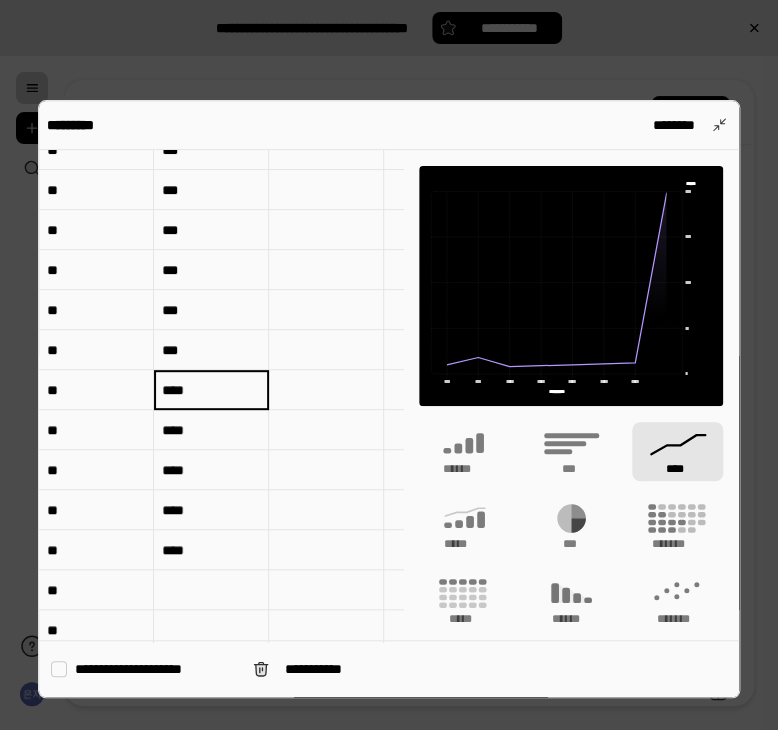 click on "****" at bounding box center [211, 390] 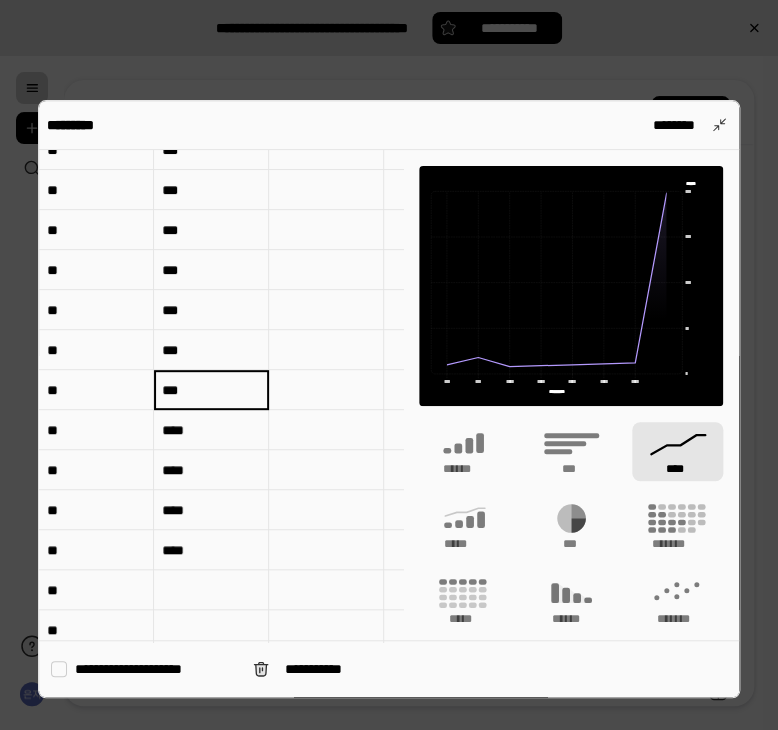 type on "***" 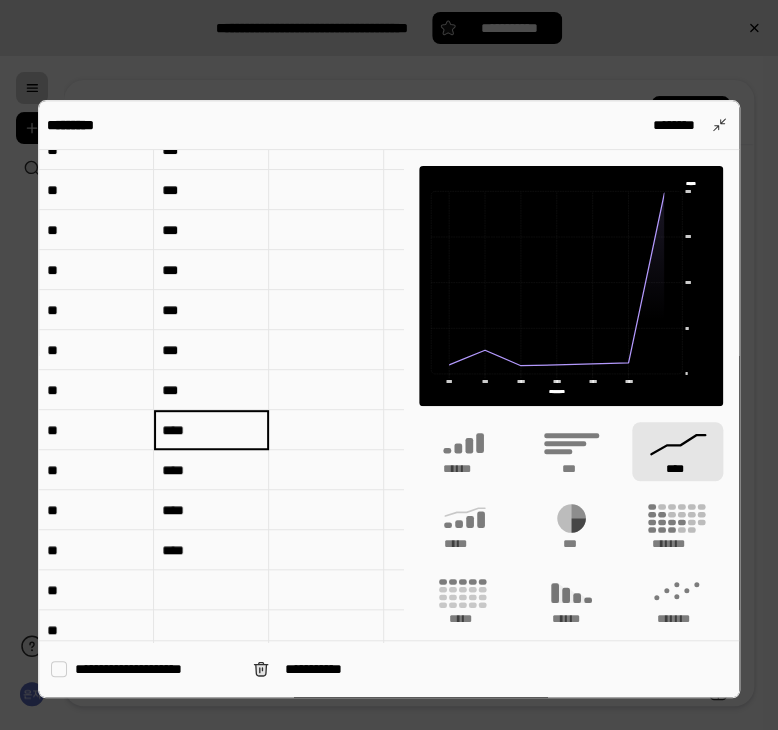 click on "****" at bounding box center [211, 430] 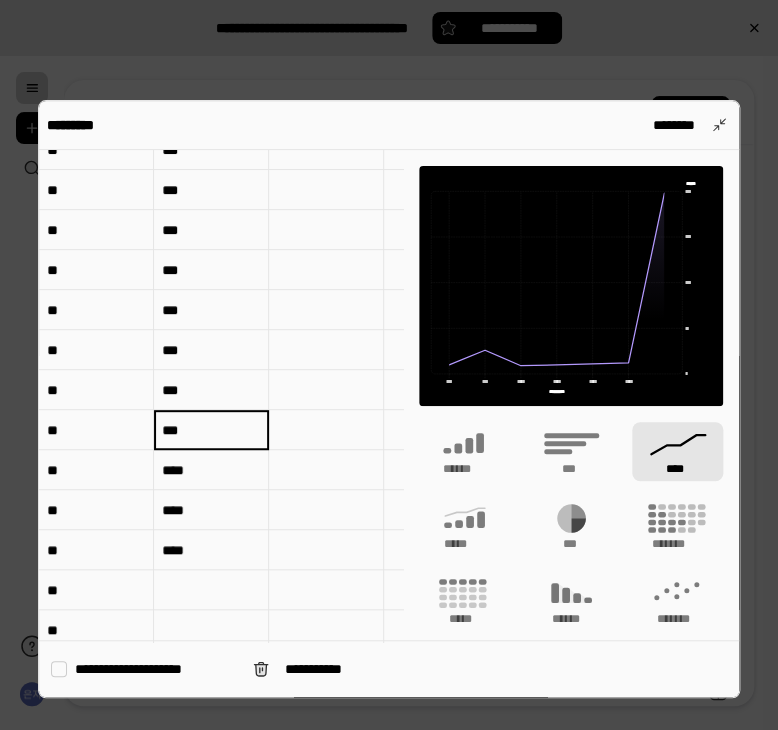 click on "***" at bounding box center (211, 429) 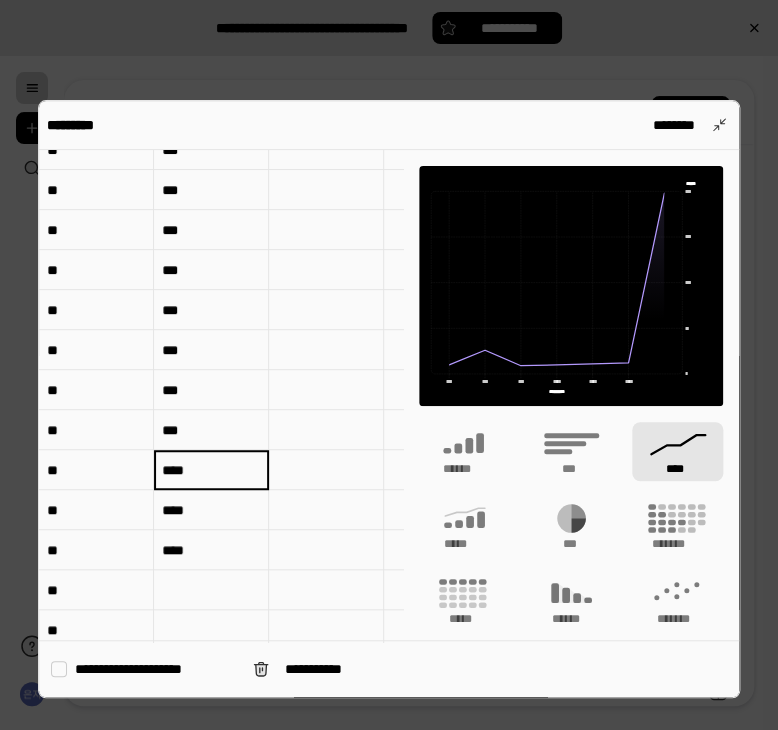click on "****" at bounding box center [211, 470] 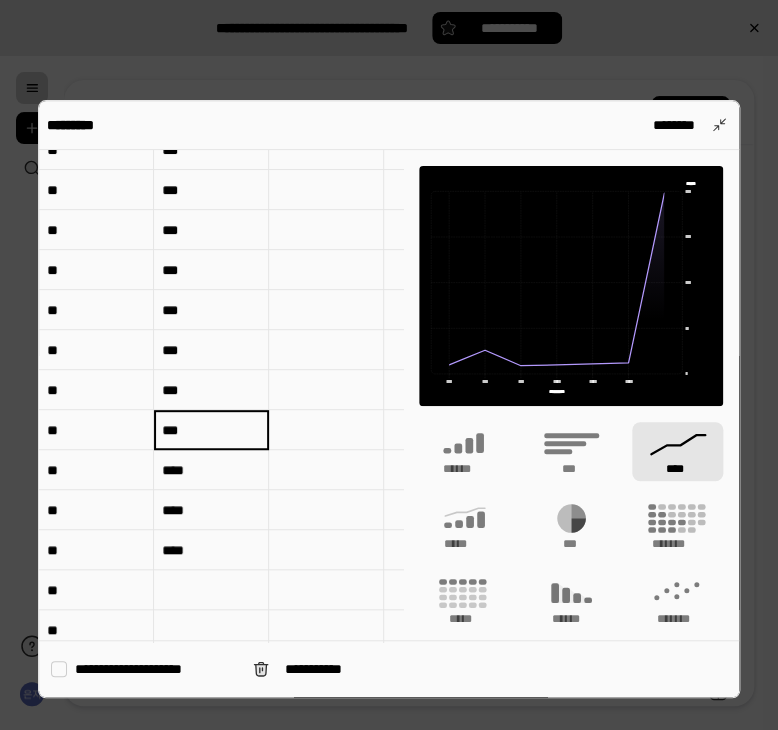 click on "***" at bounding box center (211, 430) 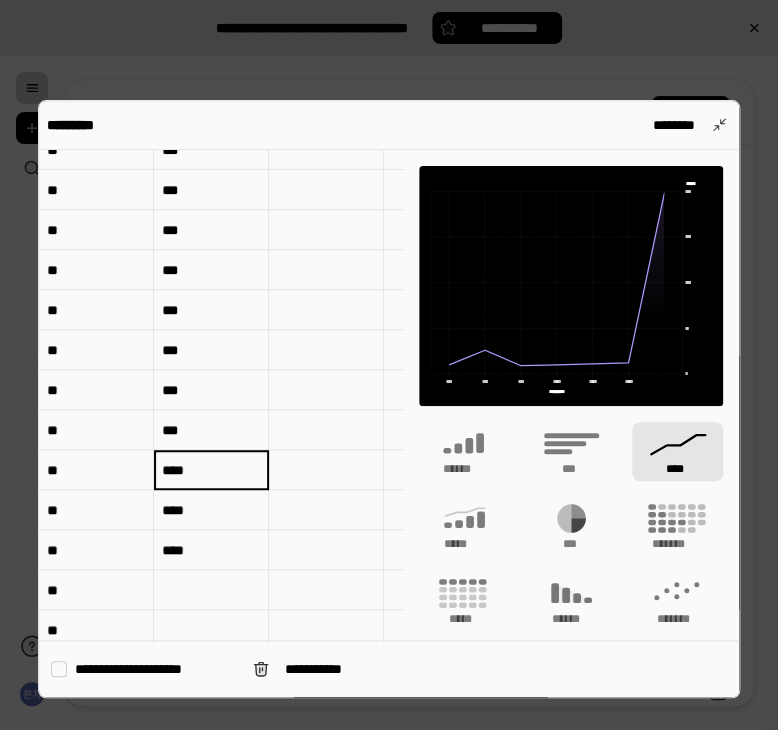 click on "****" at bounding box center (211, 470) 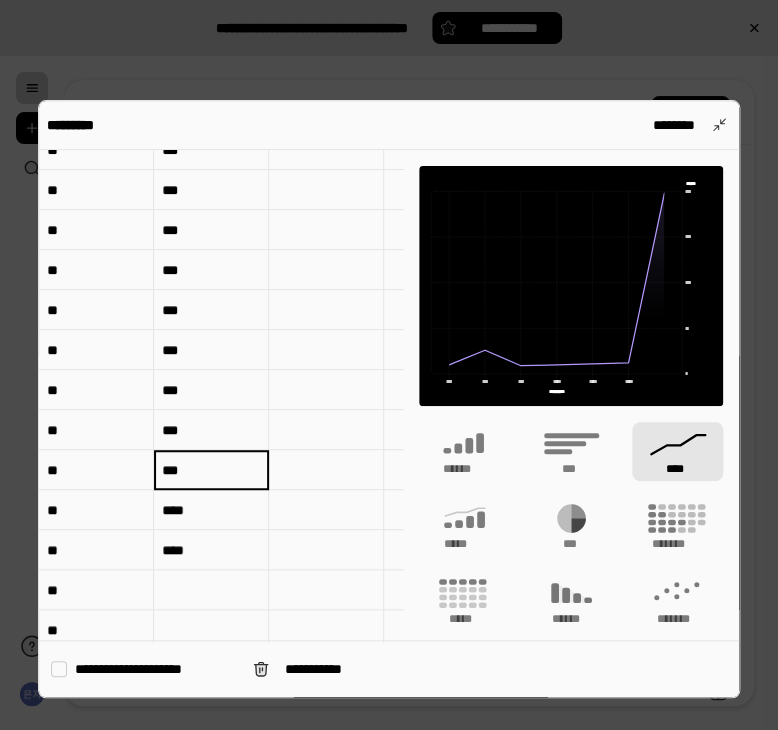 type on "***" 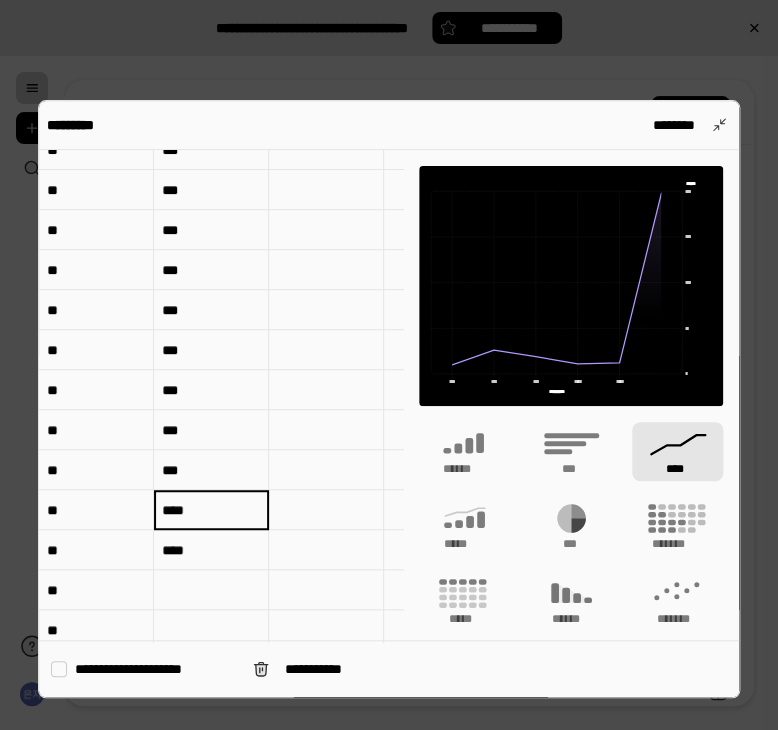 click on "****" at bounding box center [211, 510] 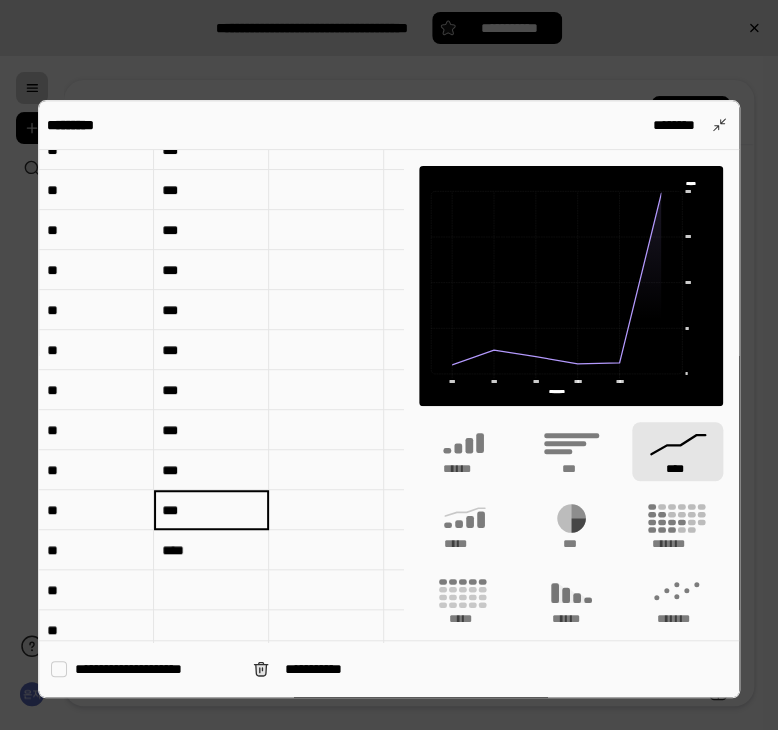click on "***" at bounding box center [211, 509] 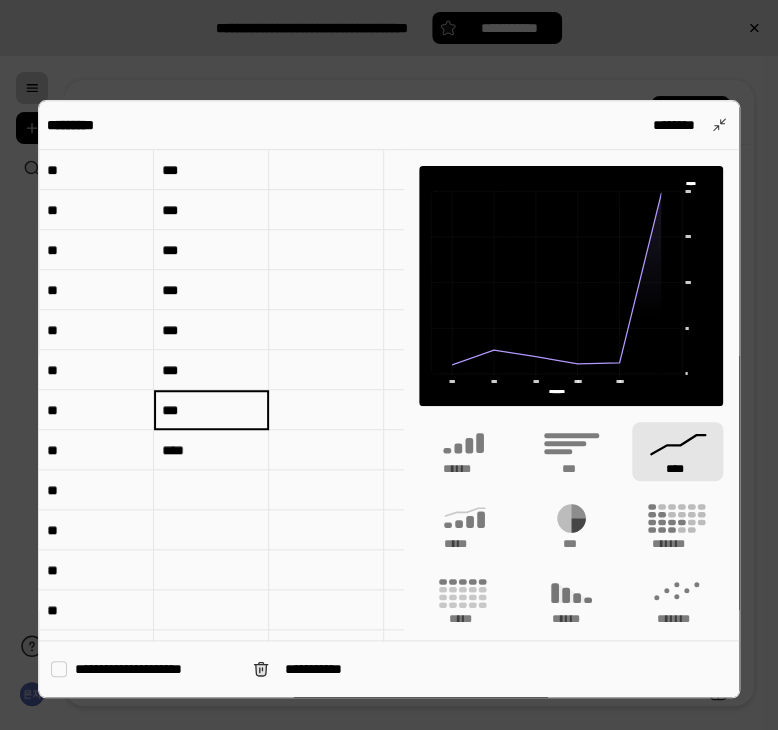 type on "***" 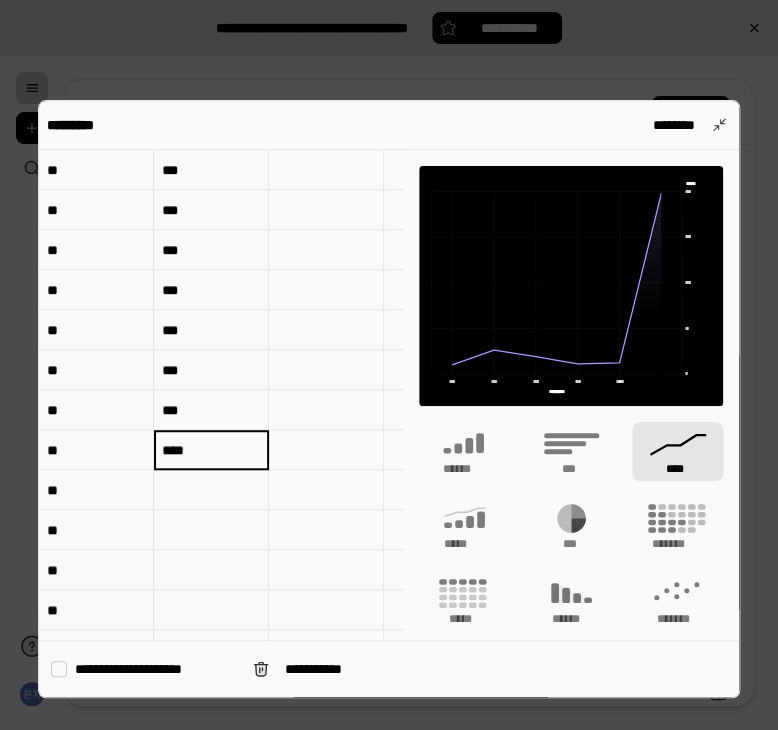 click on "****" at bounding box center (211, 450) 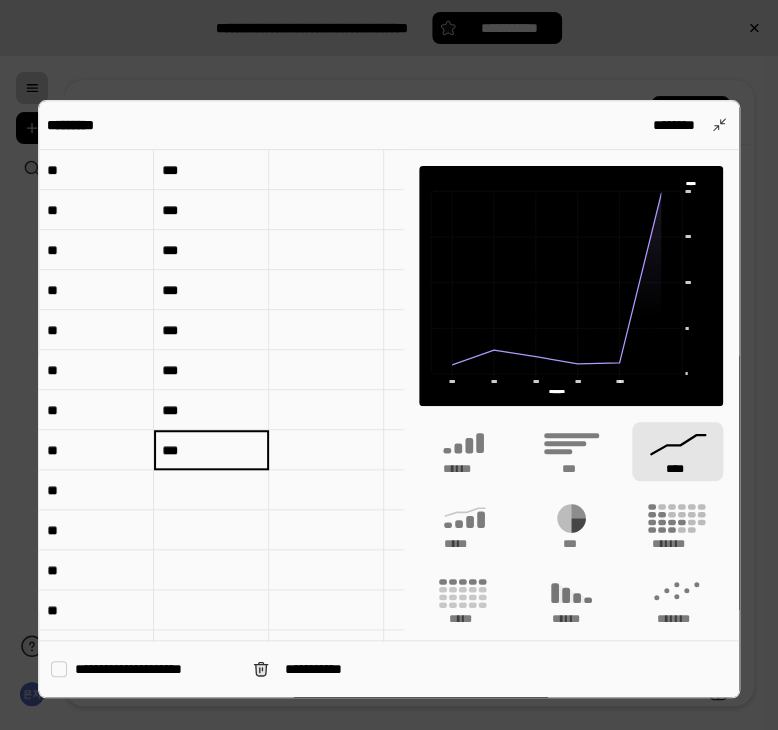 click on "***" at bounding box center (211, 449) 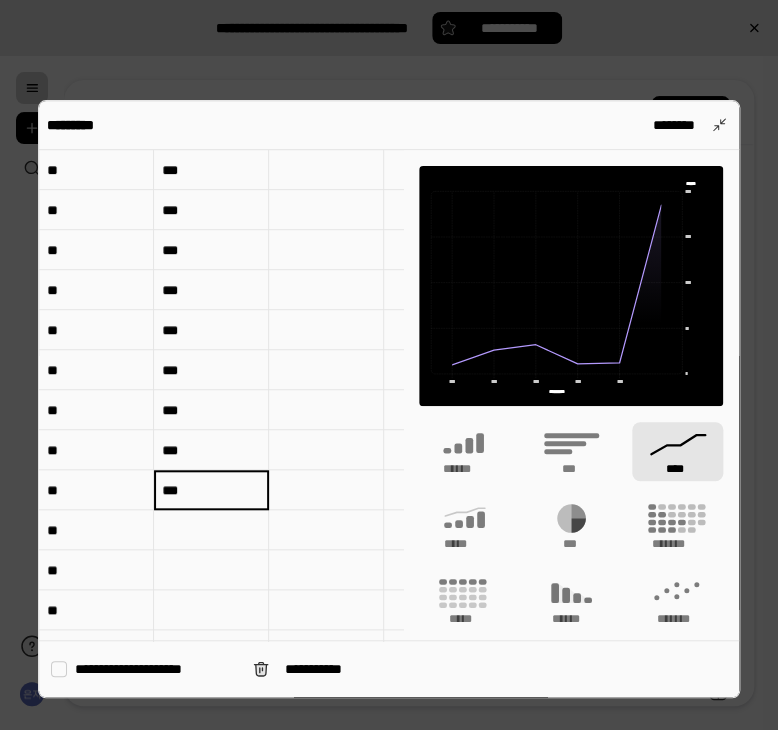 click on "***" at bounding box center [211, 490] 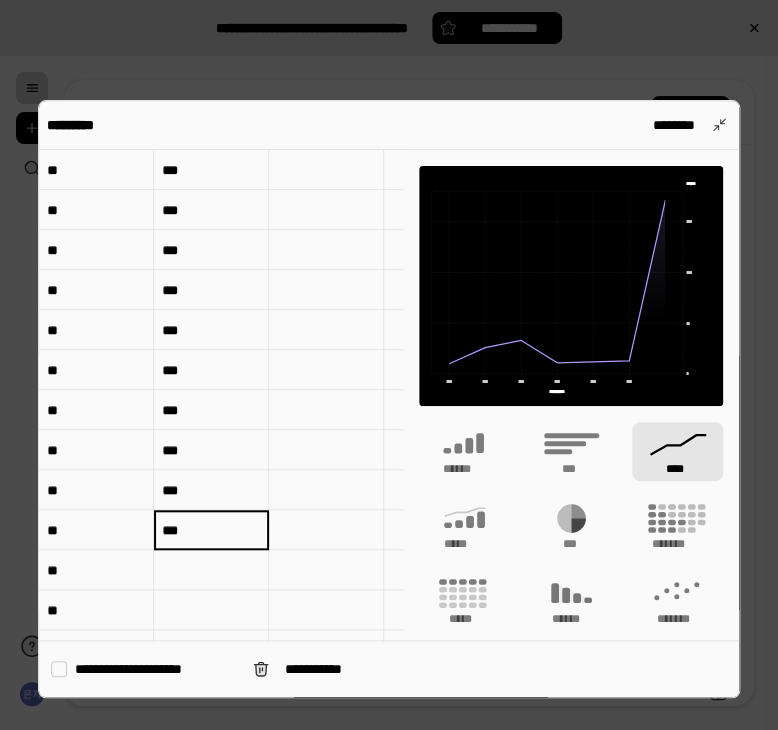 click on "***" at bounding box center [211, 530] 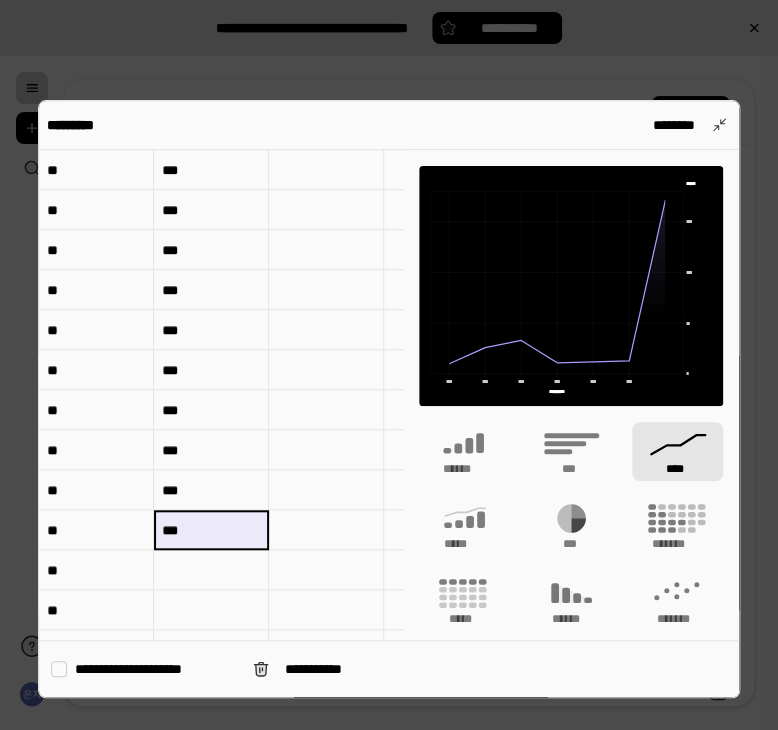 drag, startPoint x: 193, startPoint y: 534, endPoint x: 163, endPoint y: 535, distance: 30.016663 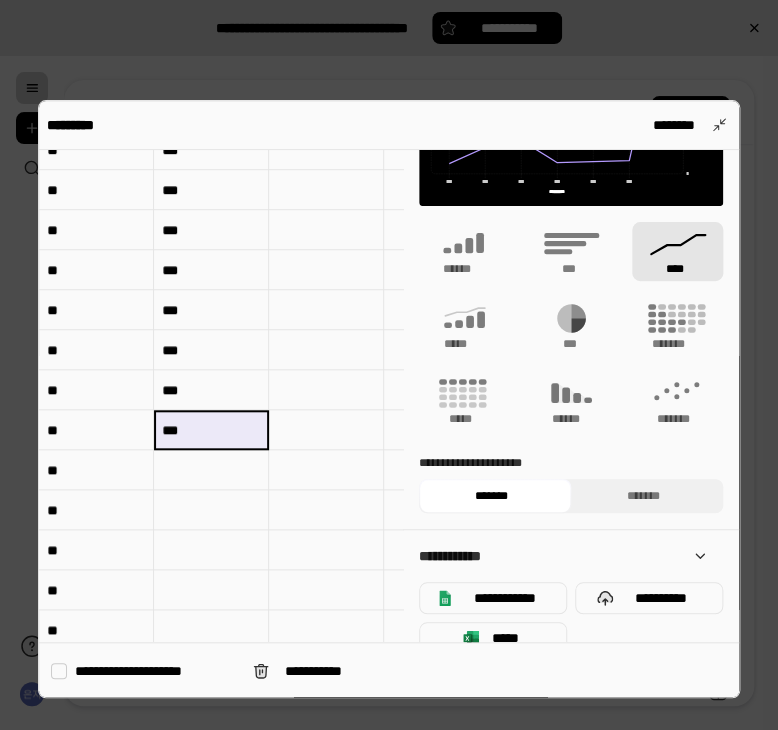 scroll, scrollTop: 400, scrollLeft: 0, axis: vertical 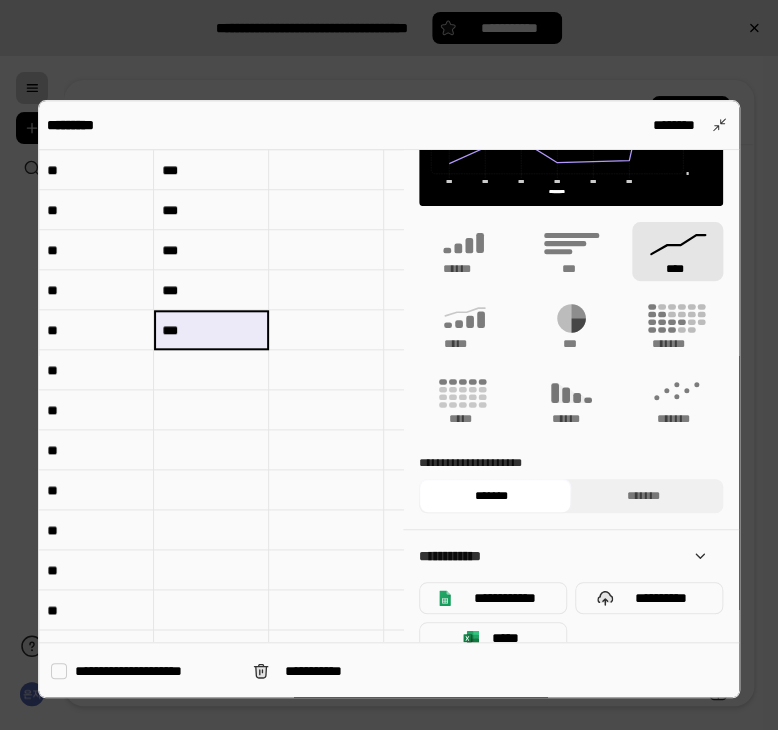 type on "***" 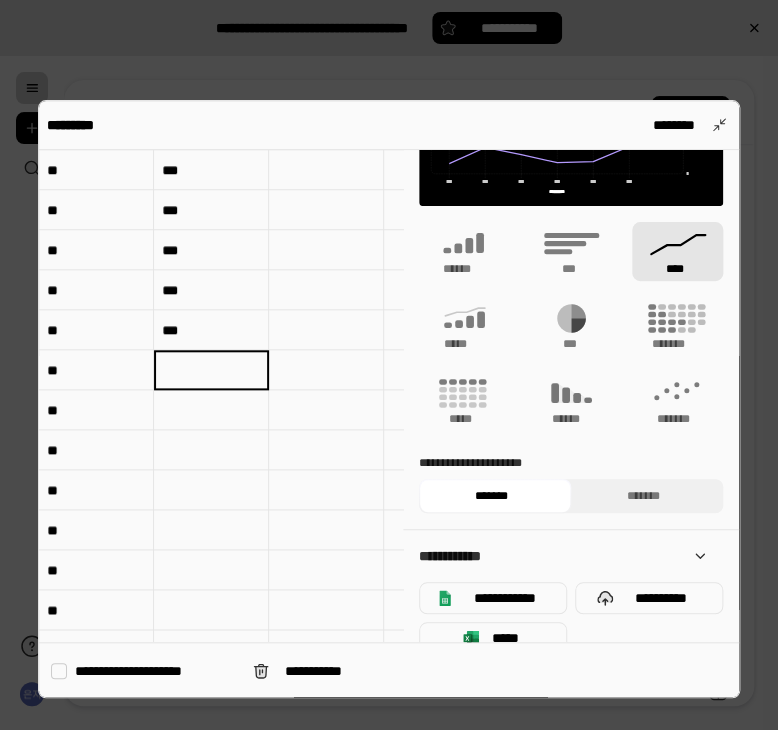type on "***" 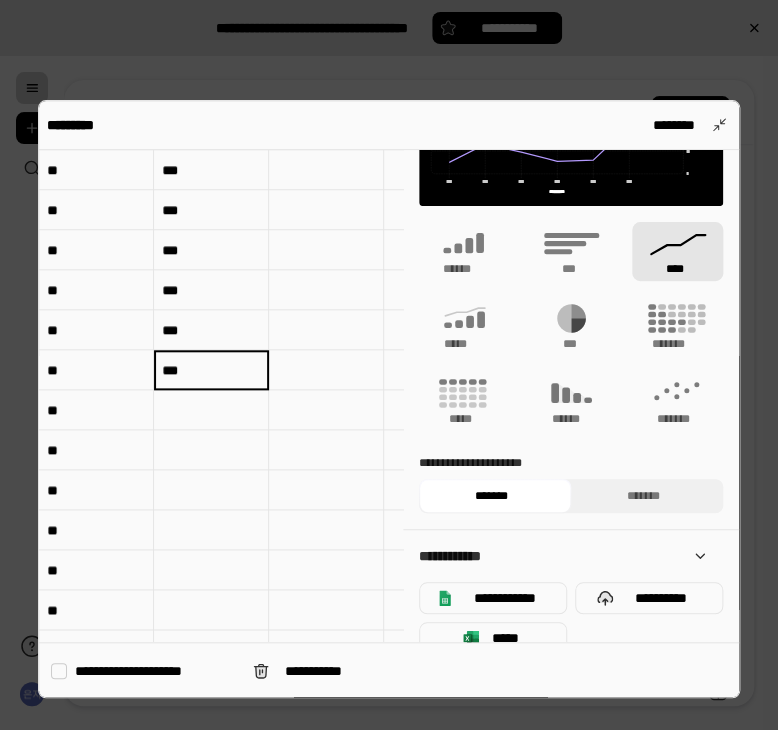 click at bounding box center [211, 410] 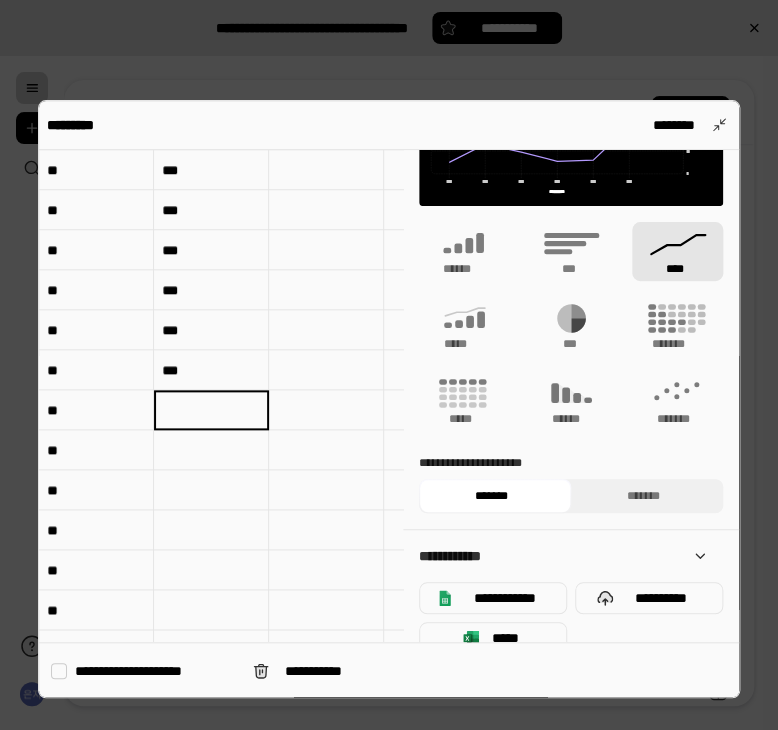 type on "***" 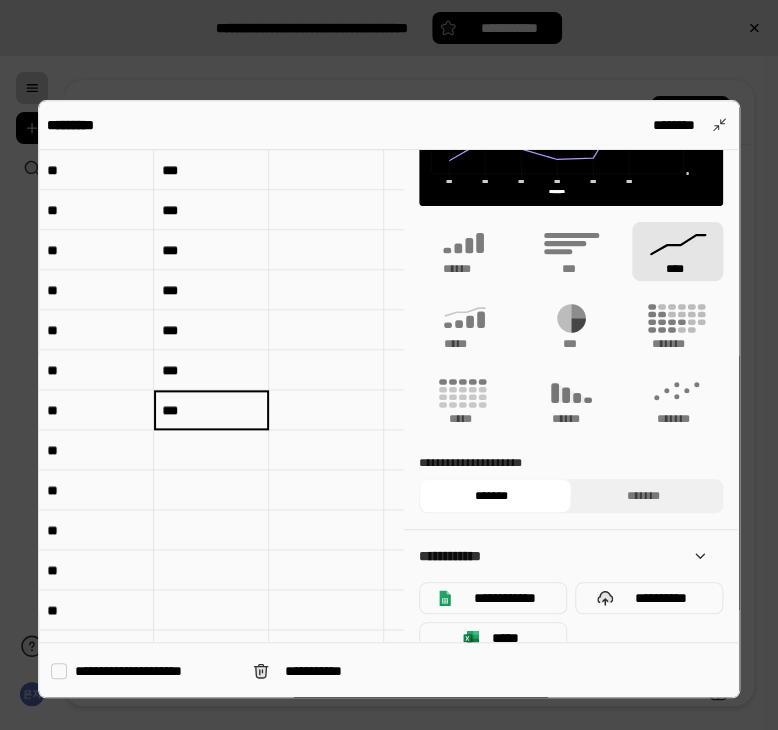 click at bounding box center (211, 450) 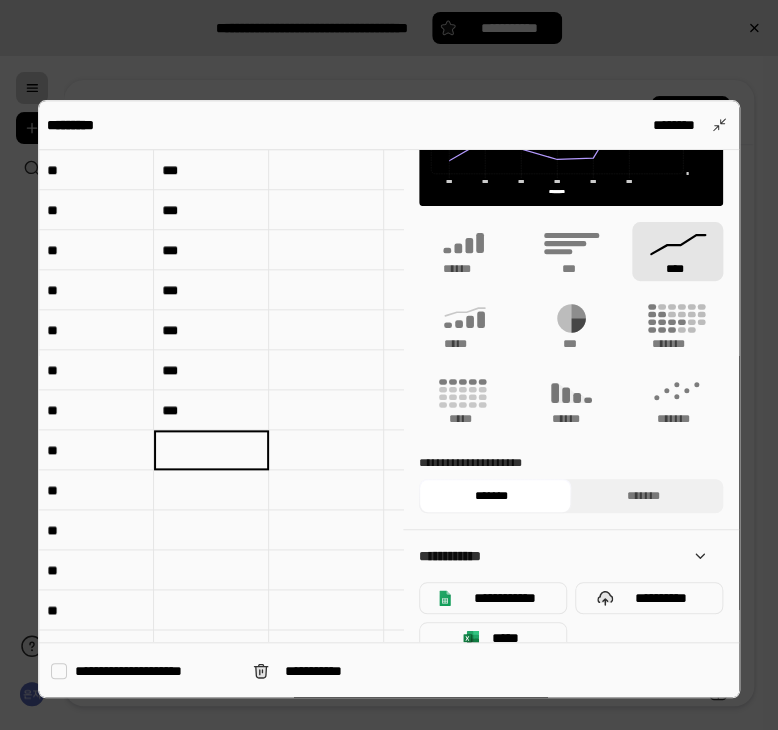 type on "***" 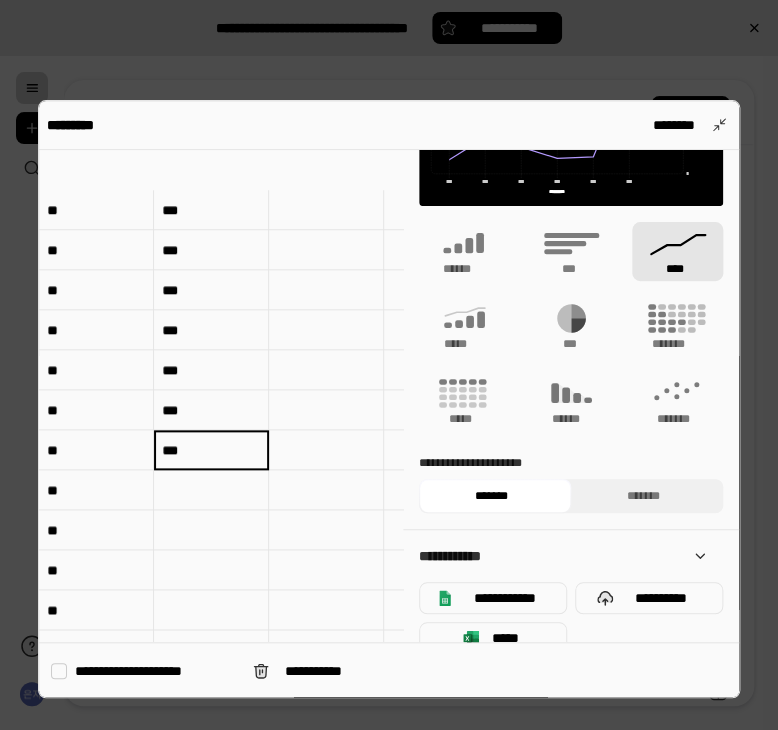 scroll, scrollTop: 500, scrollLeft: 0, axis: vertical 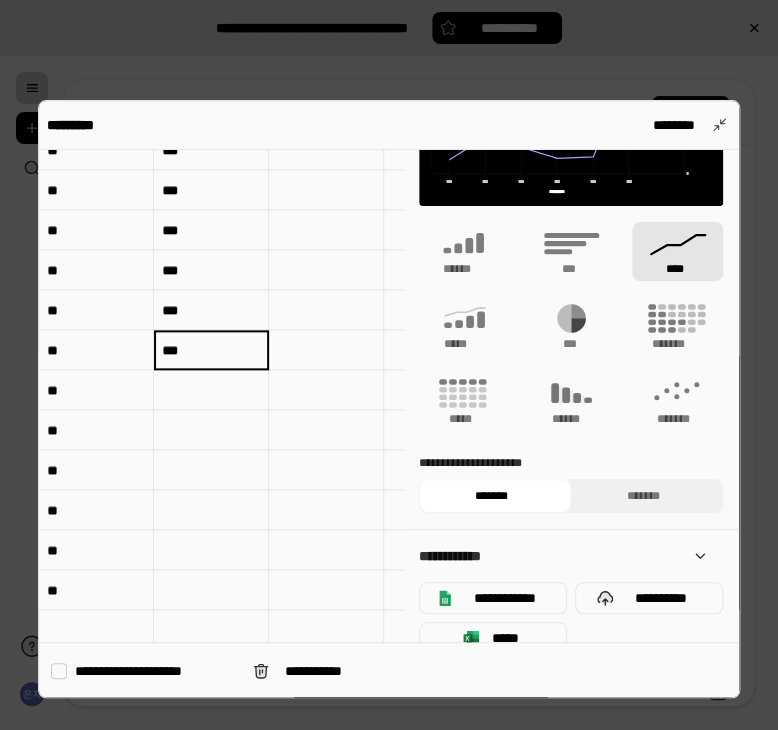 click at bounding box center (211, 390) 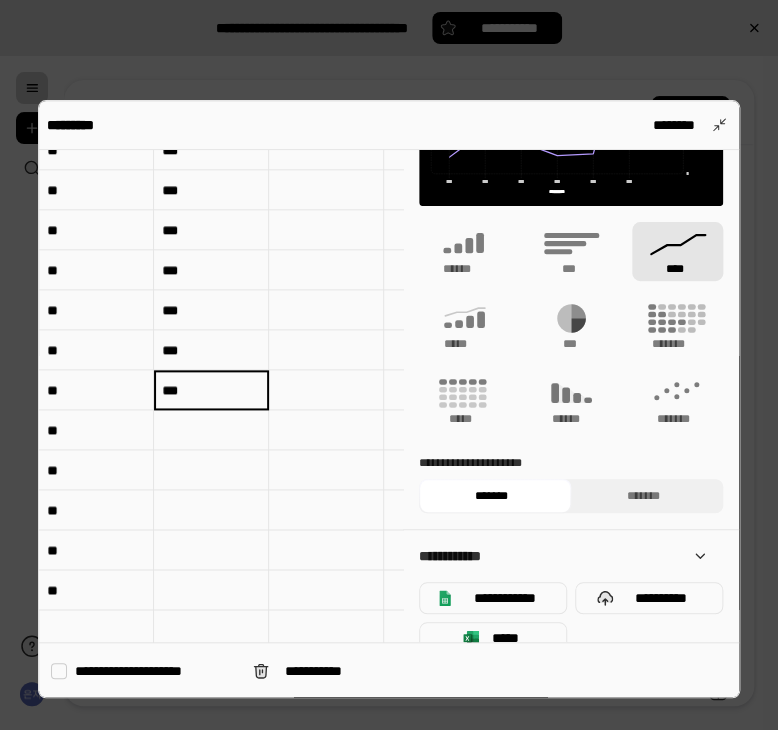 click on "***" at bounding box center [211, 390] 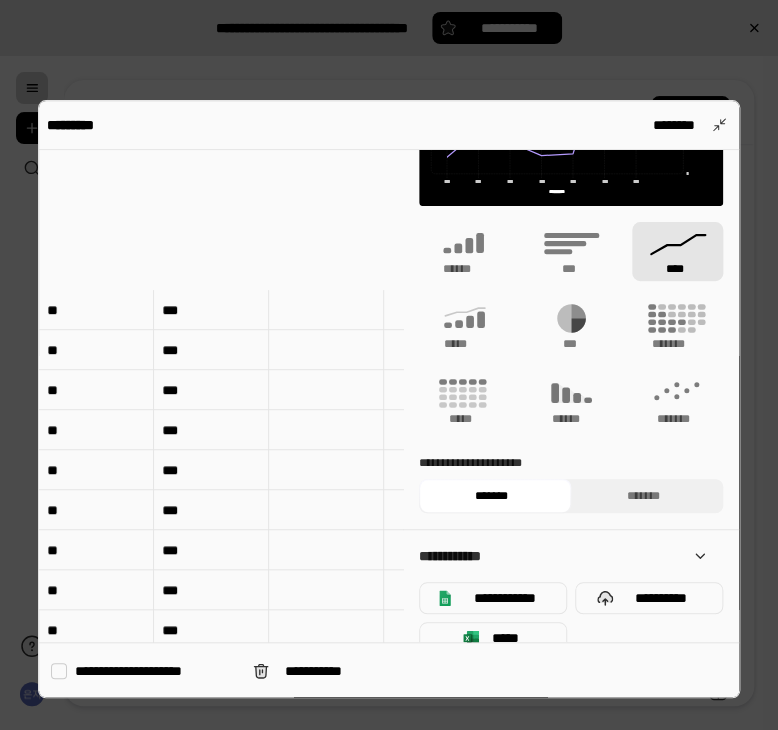 scroll, scrollTop: 300, scrollLeft: 0, axis: vertical 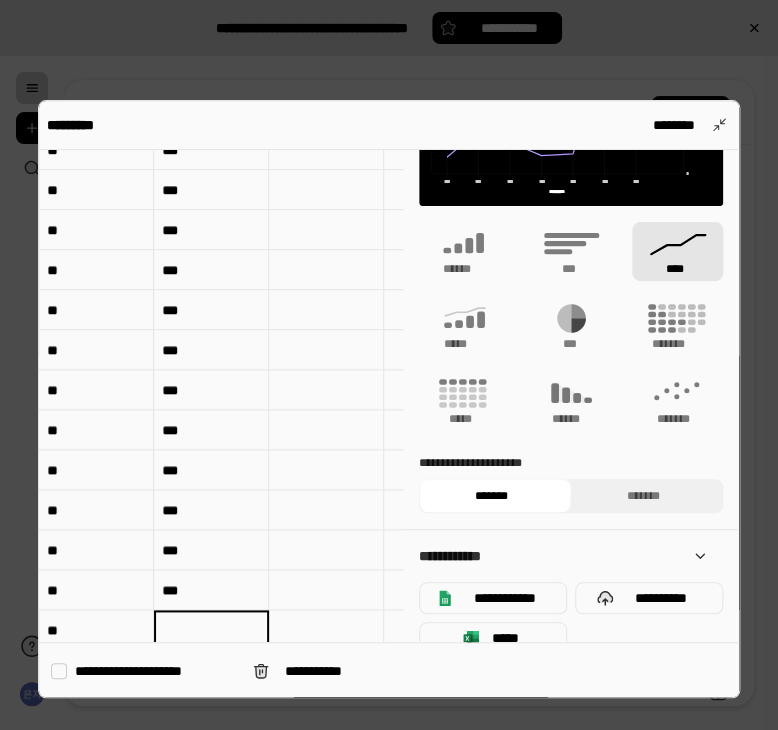 click on "***" at bounding box center (211, 350) 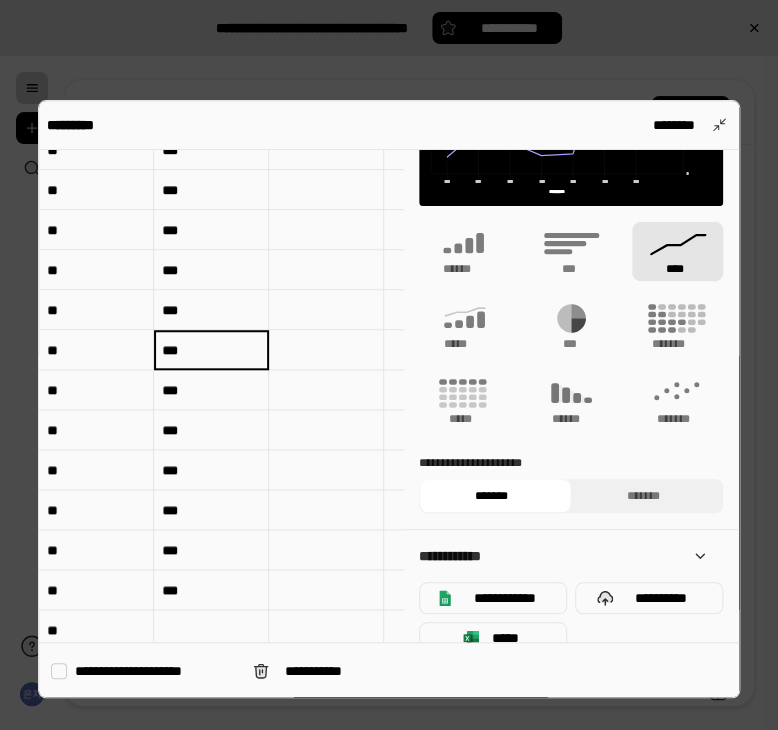 click on "***" at bounding box center [211, 350] 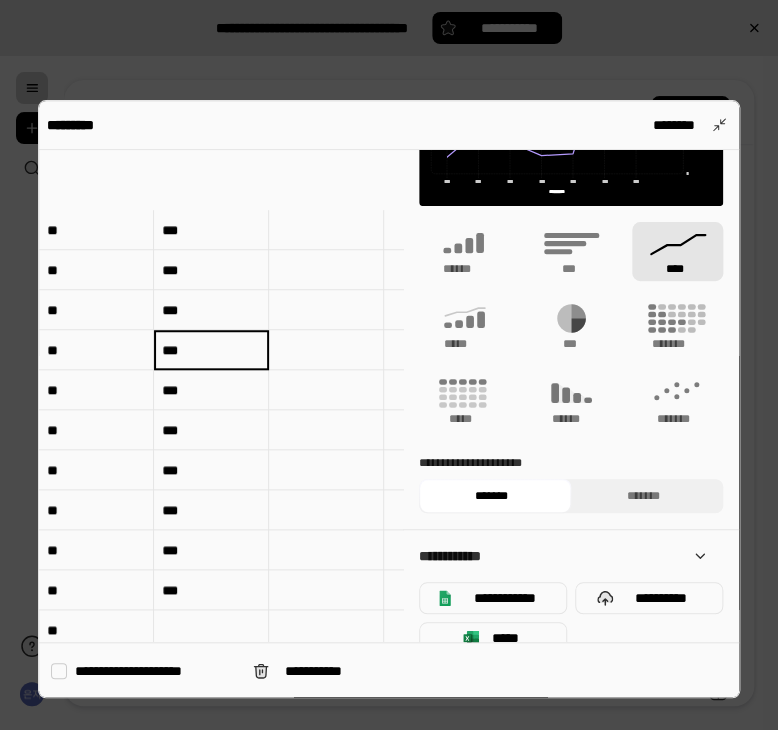 scroll, scrollTop: 500, scrollLeft: 0, axis: vertical 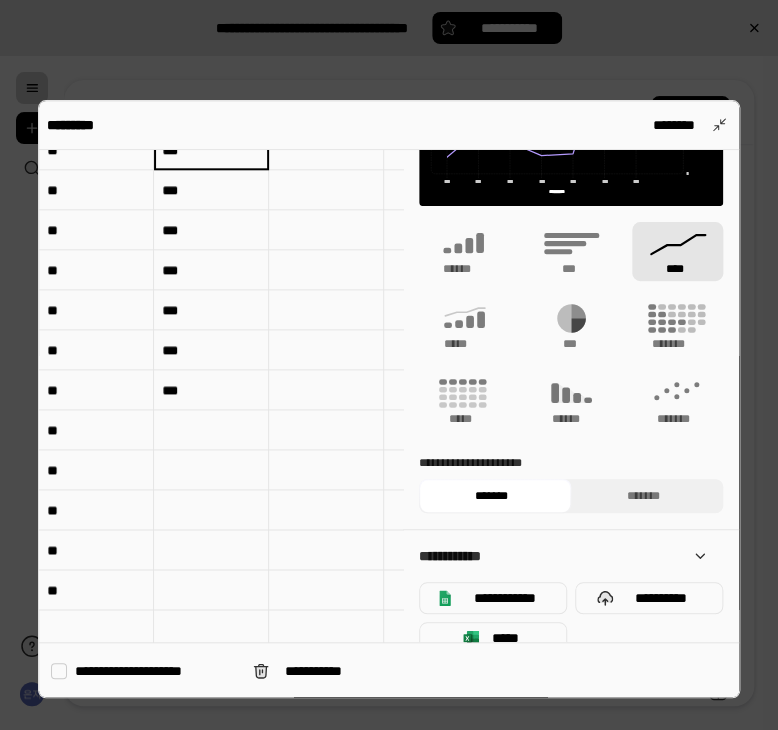 click at bounding box center (211, 430) 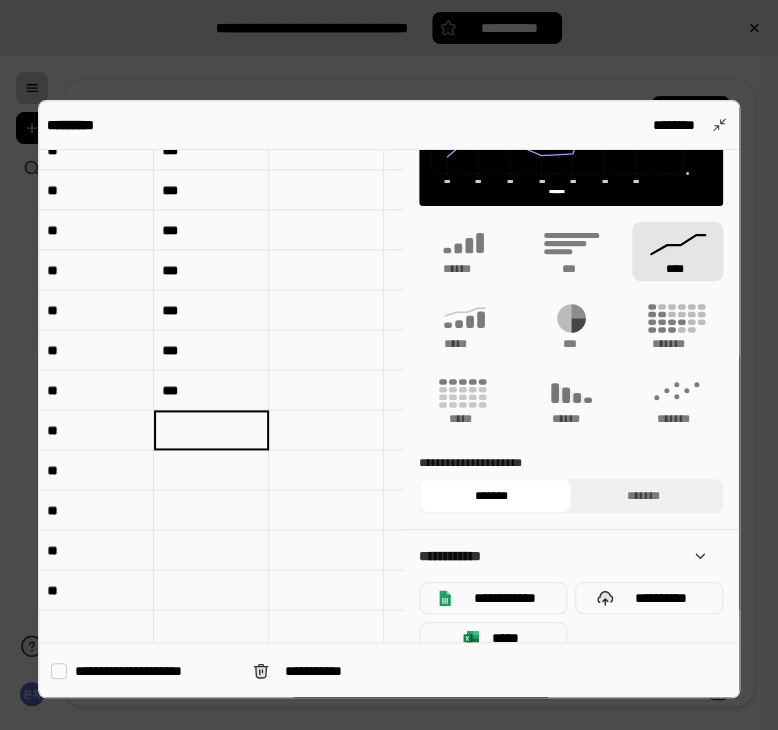 click at bounding box center (211, 430) 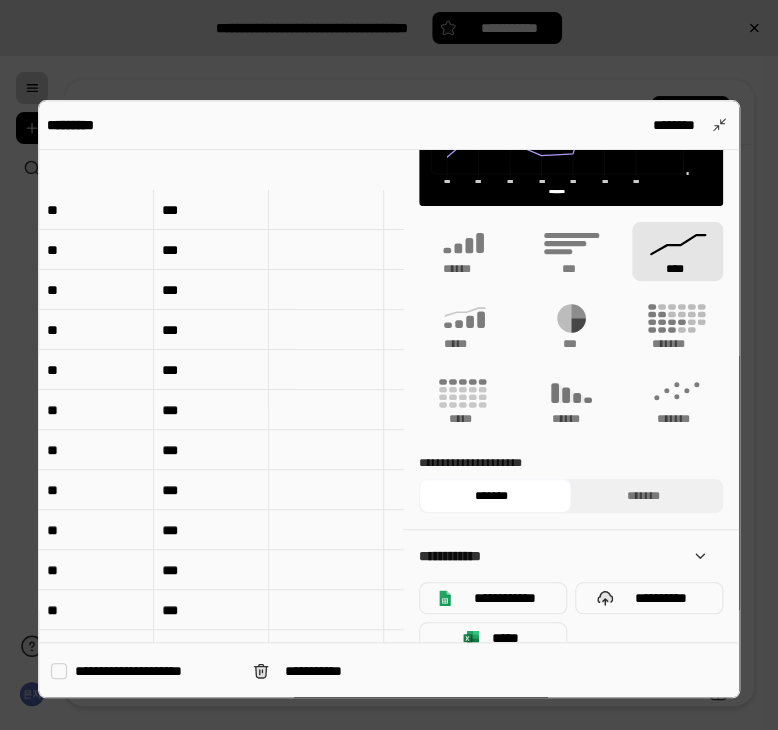 scroll, scrollTop: 100, scrollLeft: 0, axis: vertical 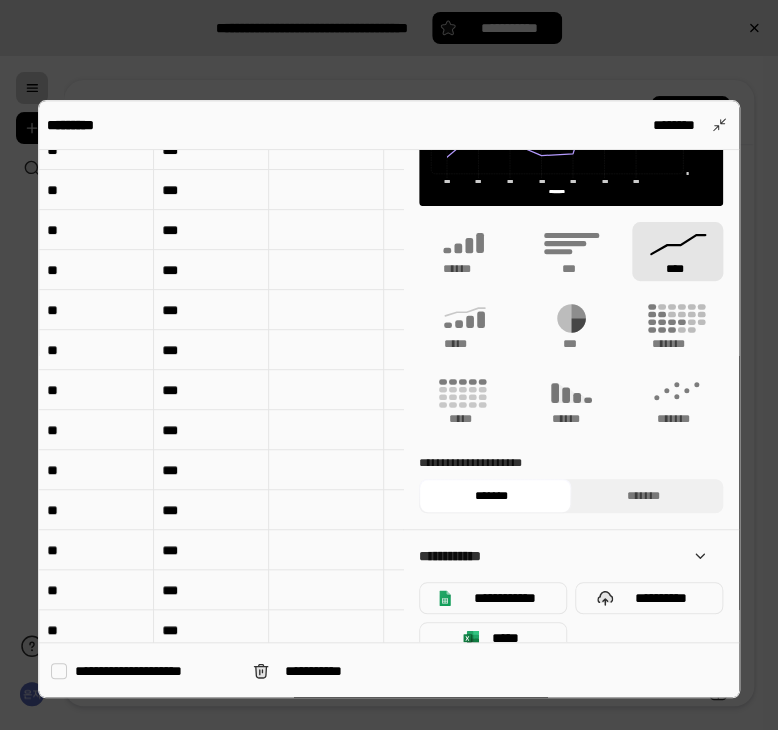 click on "***" at bounding box center (211, 510) 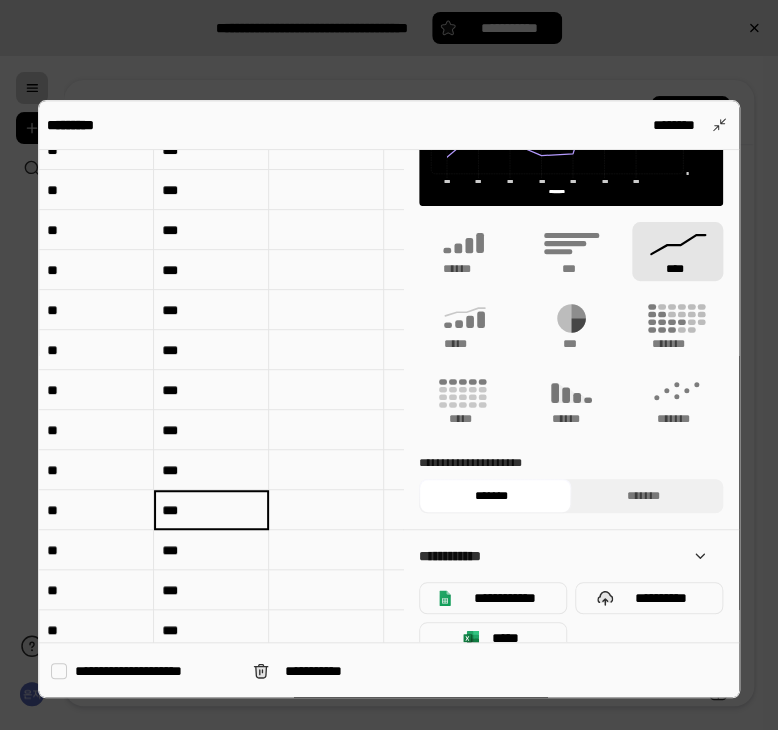 click on "***" at bounding box center (211, 510) 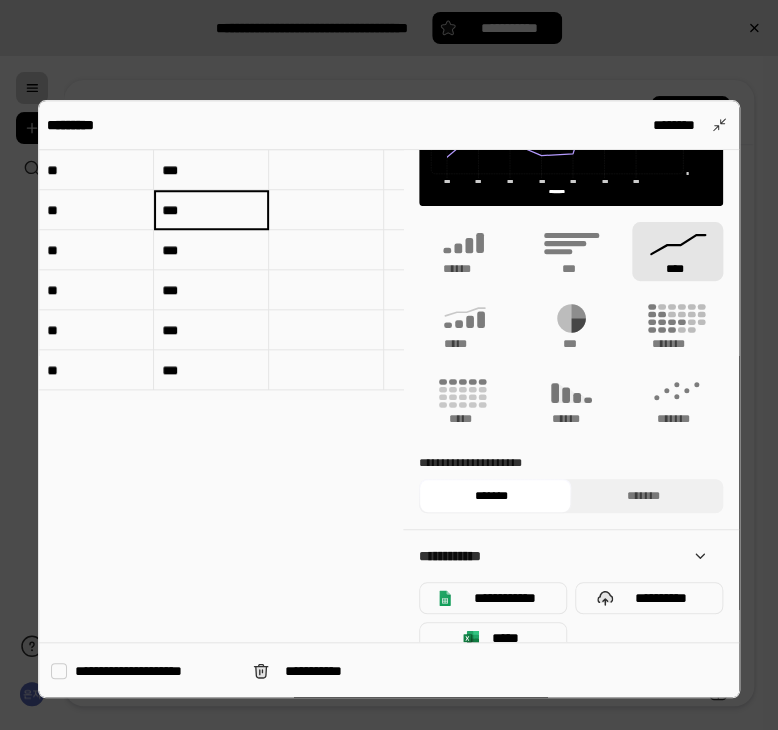 scroll, scrollTop: 500, scrollLeft: 0, axis: vertical 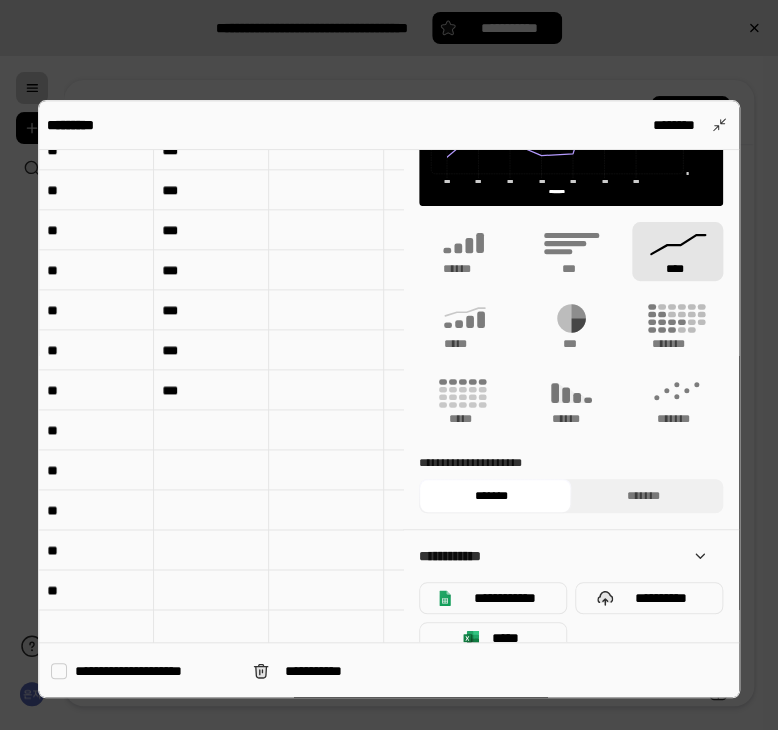 click at bounding box center (211, 430) 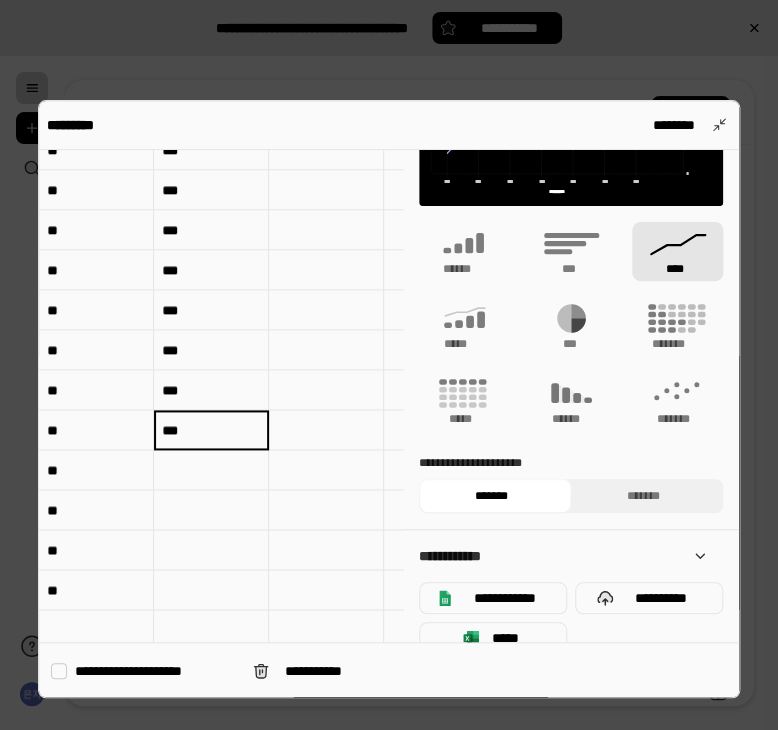 type on "***" 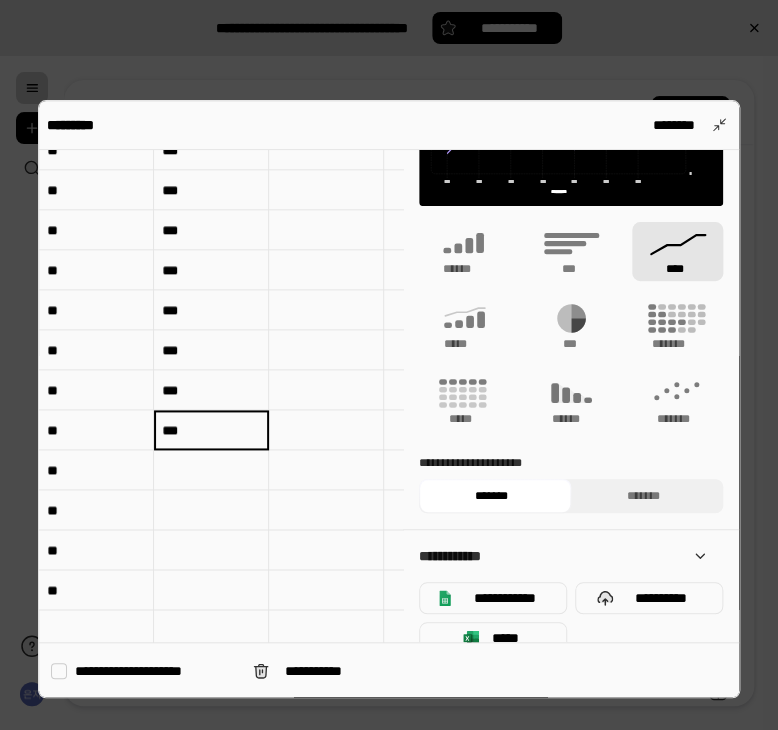 click at bounding box center (211, 470) 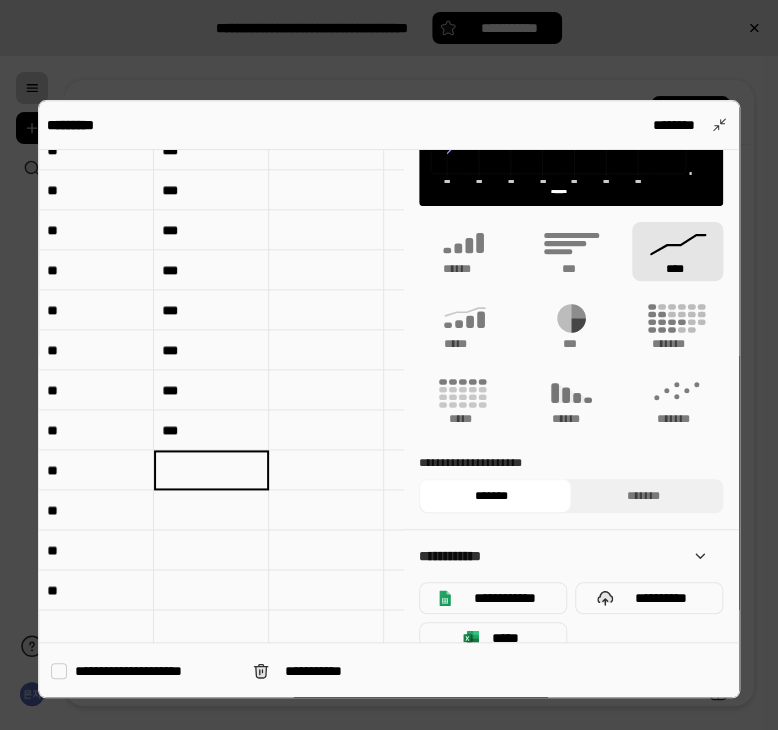 type on "***" 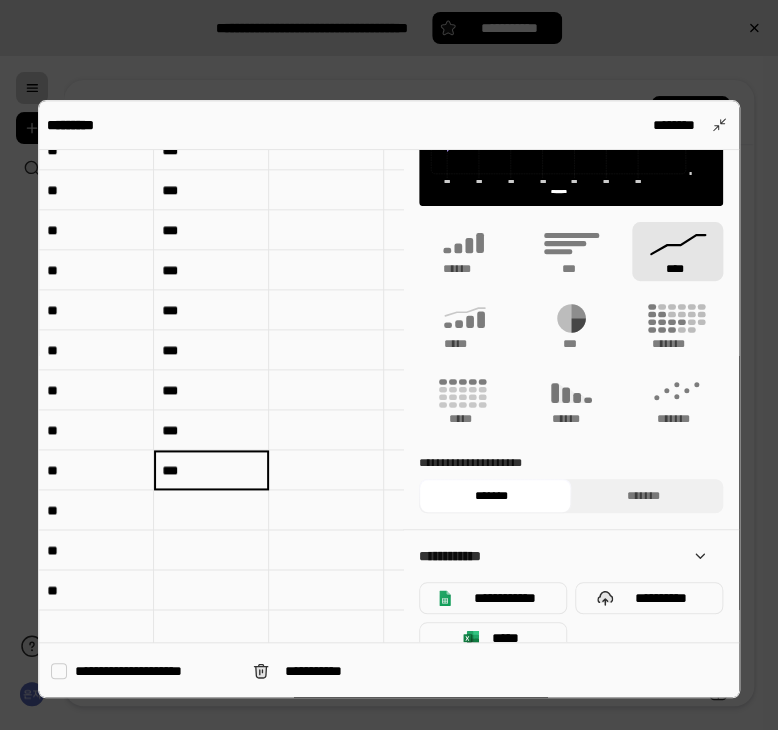 click on "***" at bounding box center (211, 430) 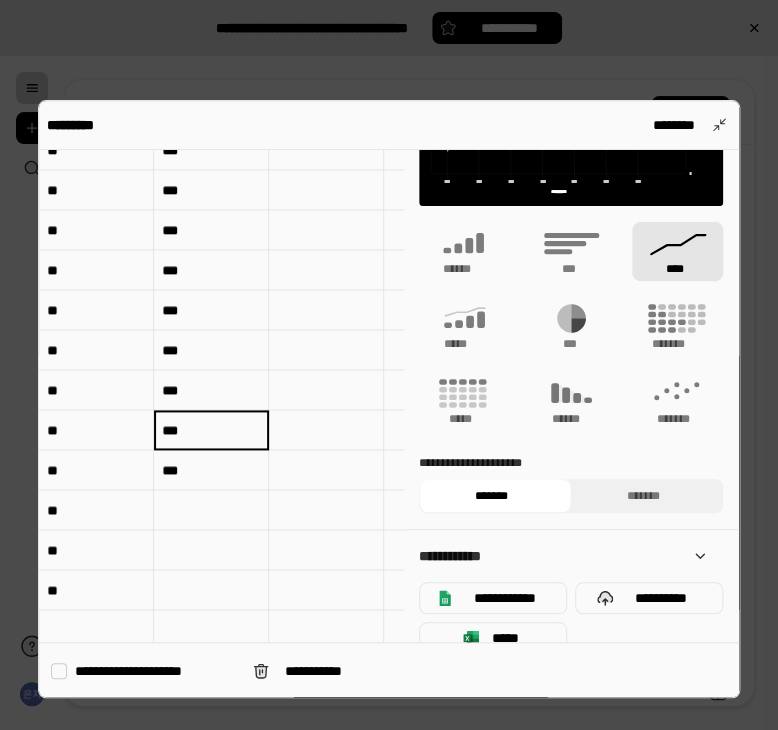 click on "***" at bounding box center [211, 430] 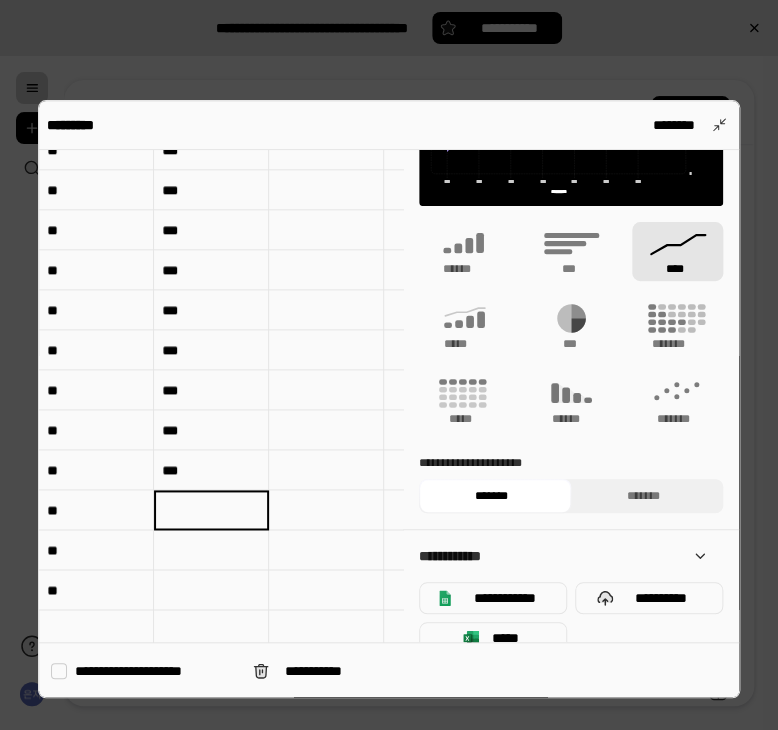 type on "***" 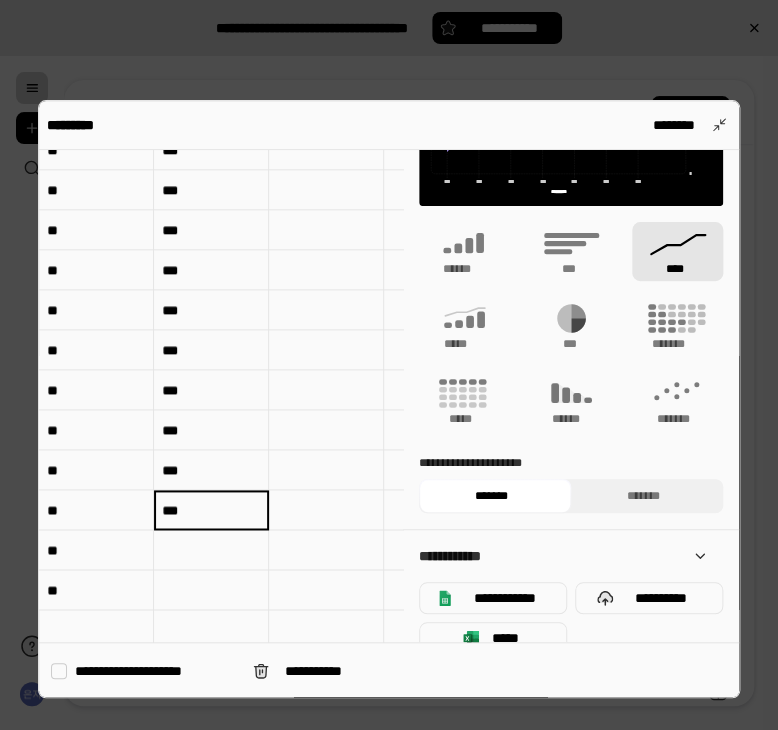 click at bounding box center [211, 550] 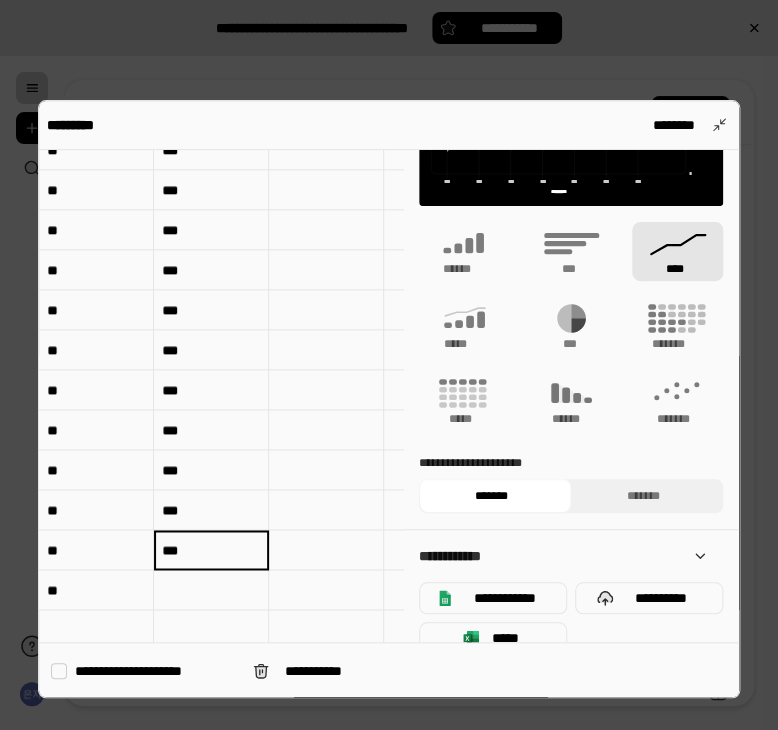 type on "***" 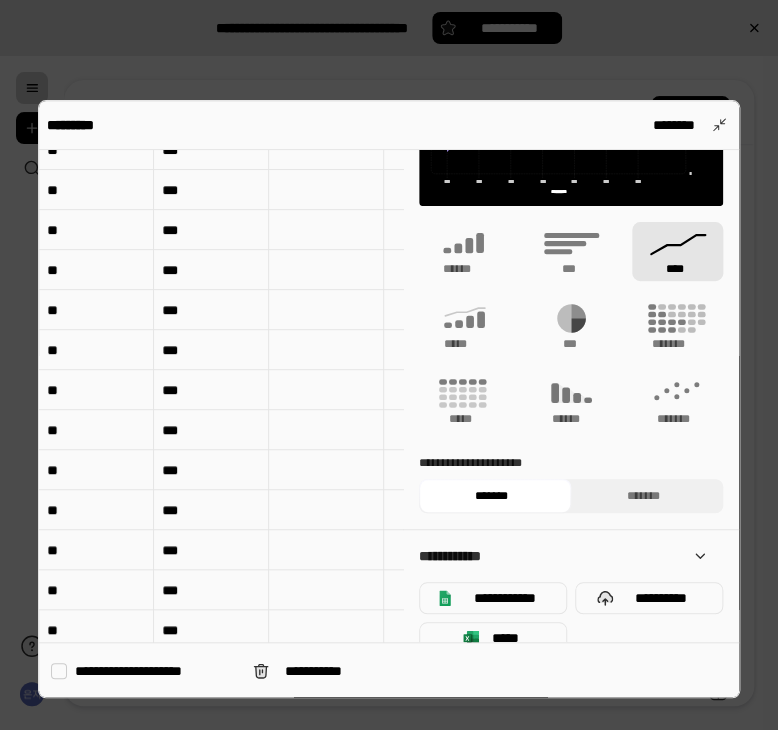 scroll, scrollTop: 200, scrollLeft: 0, axis: vertical 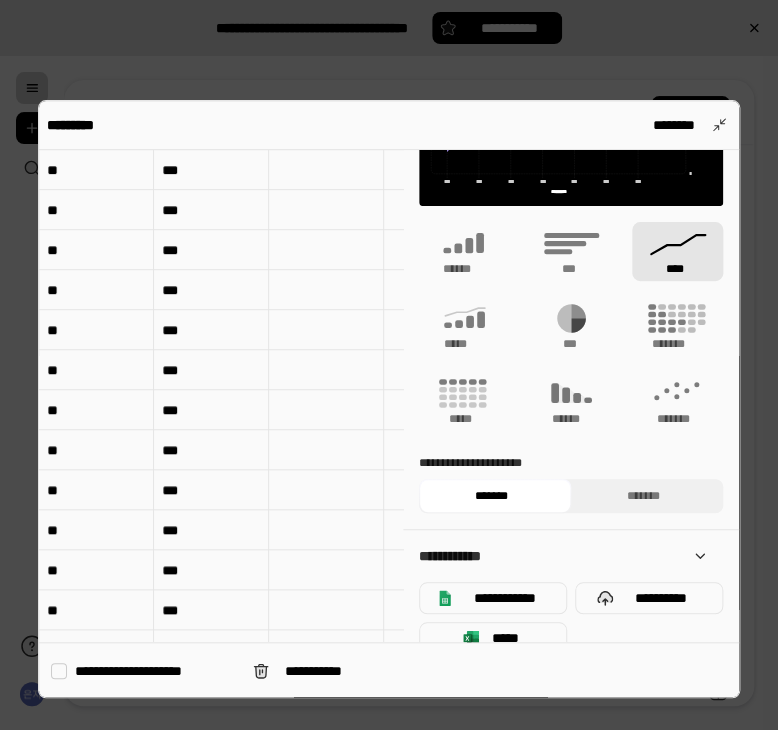 click on "***" at bounding box center (211, 370) 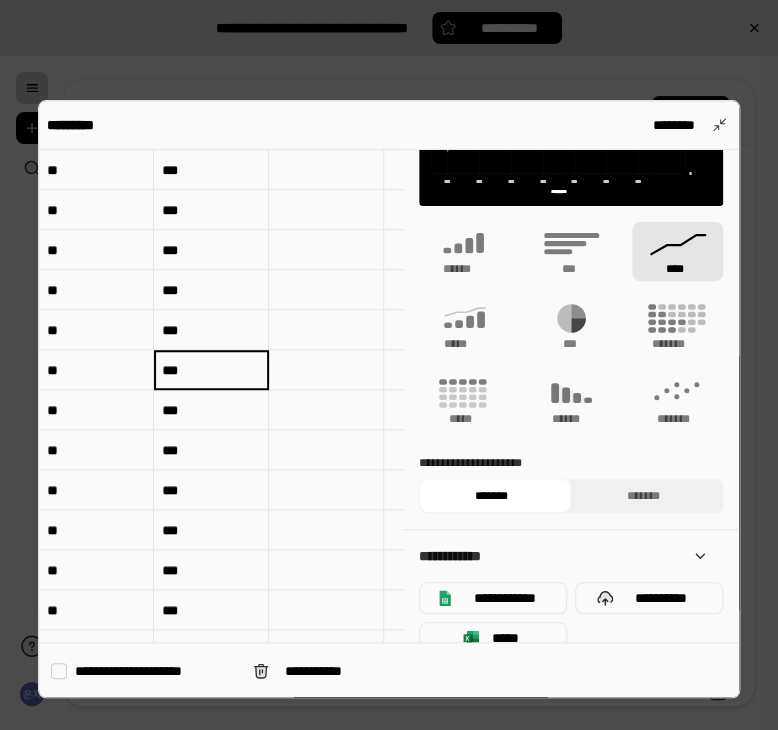click on "***" at bounding box center [211, 370] 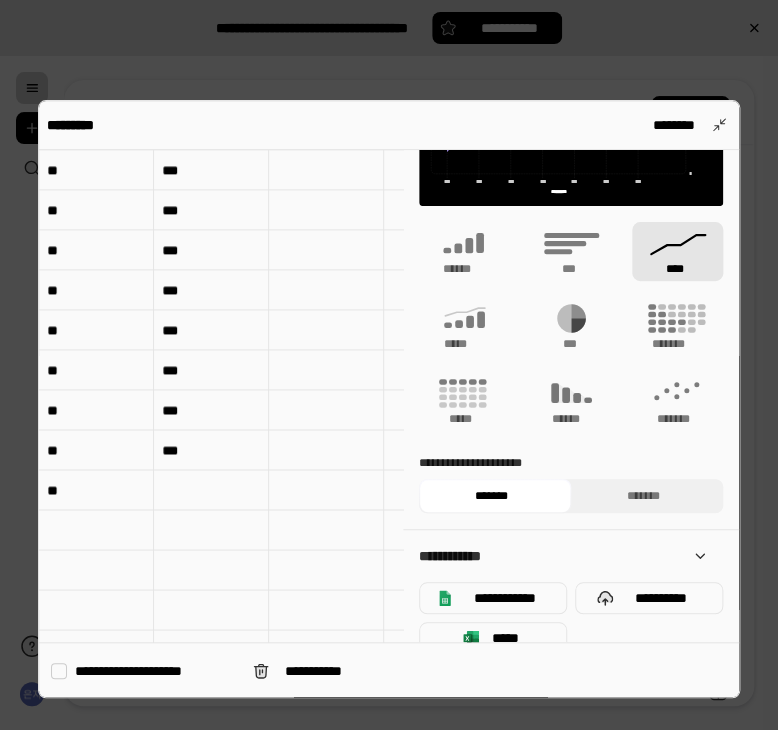 click at bounding box center (211, 490) 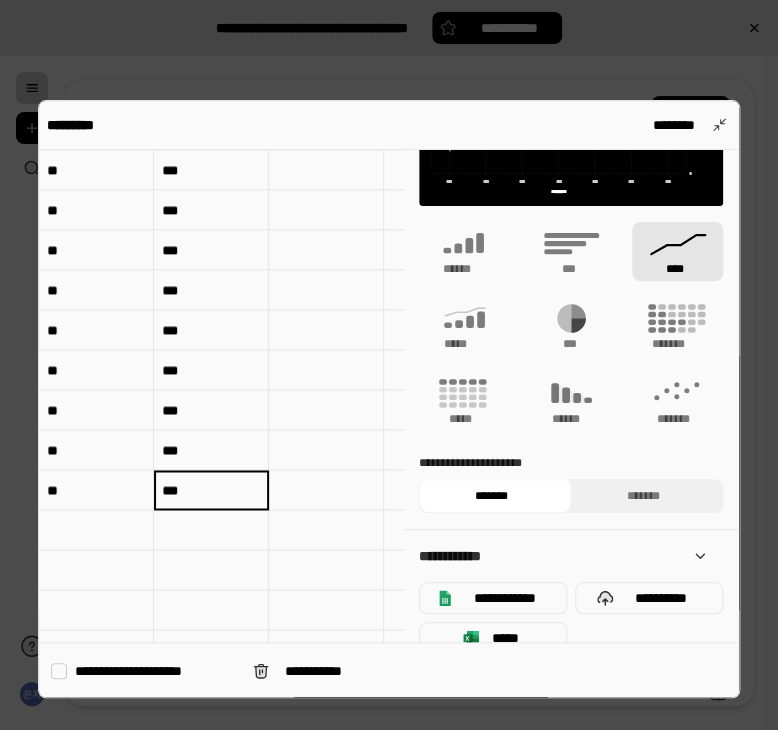 type on "***" 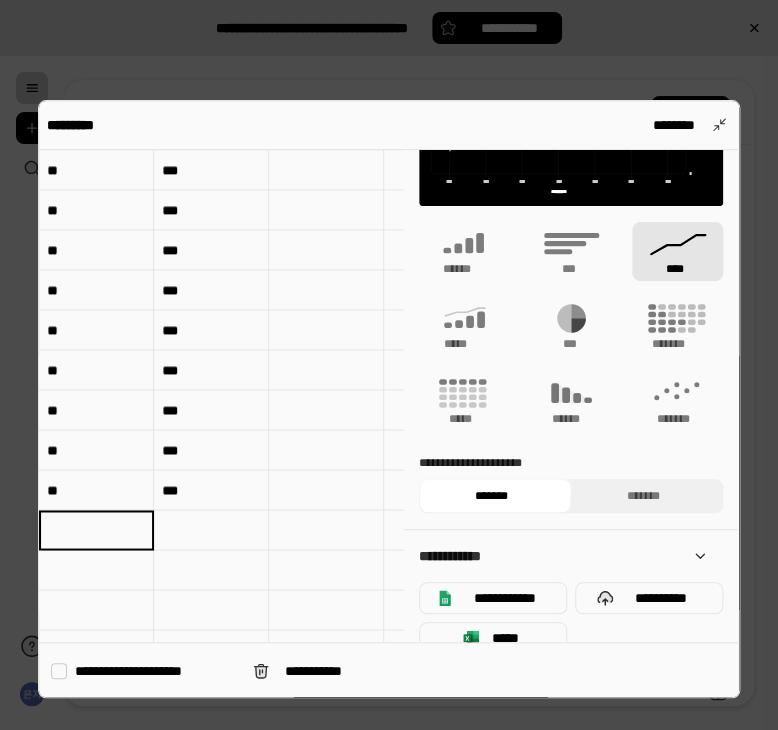 click at bounding box center (96, 530) 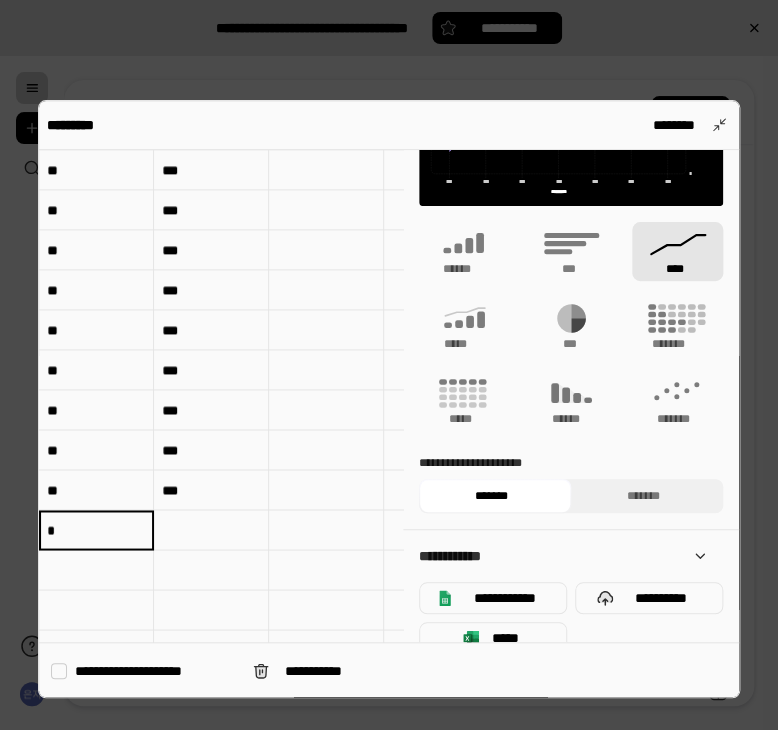 type on "*" 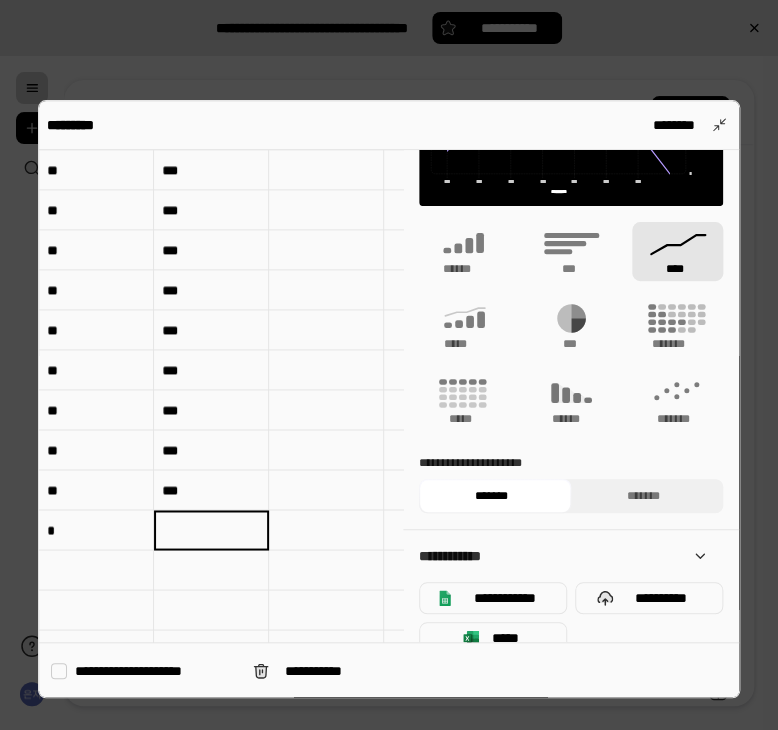 type on "***" 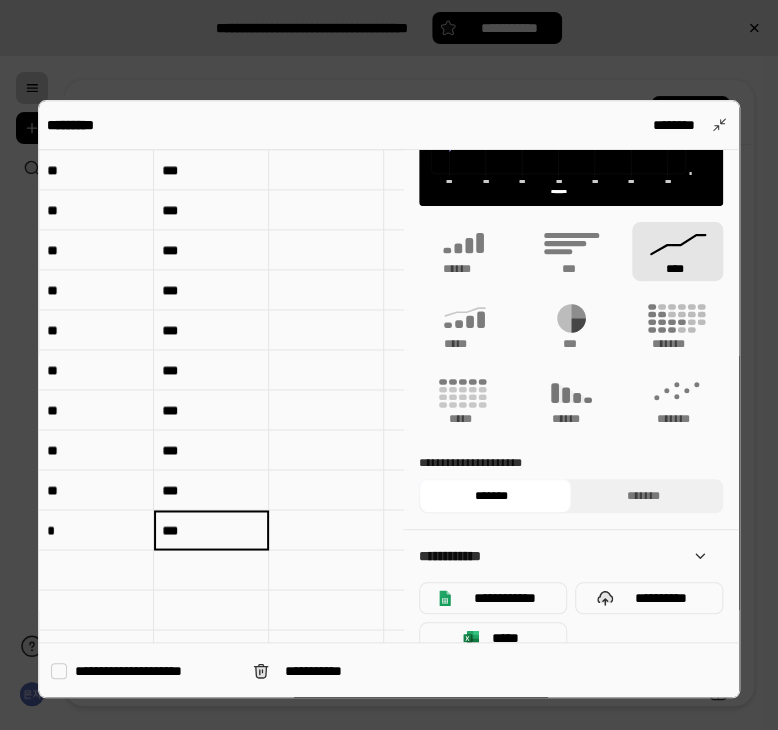 scroll, scrollTop: 0, scrollLeft: 0, axis: both 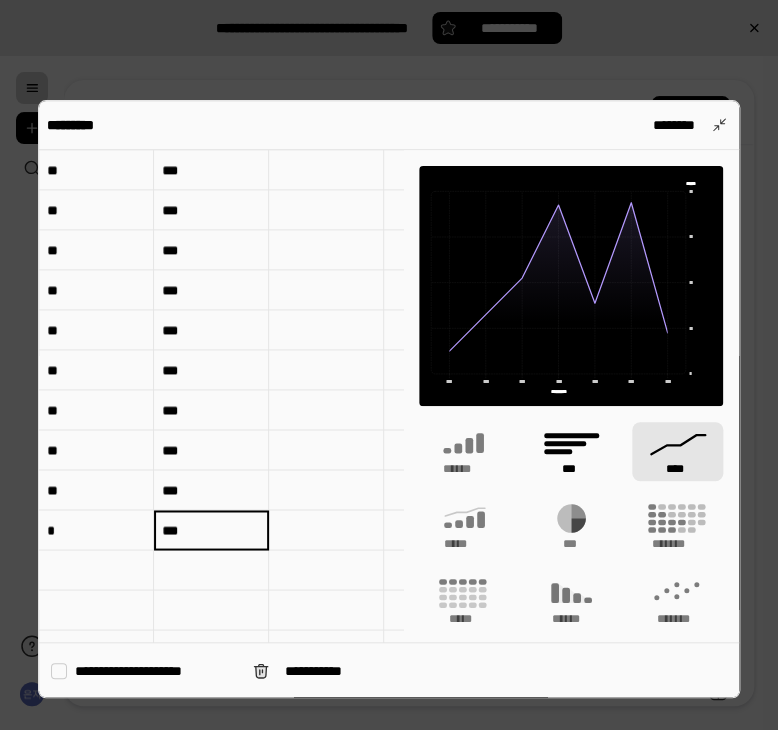 click 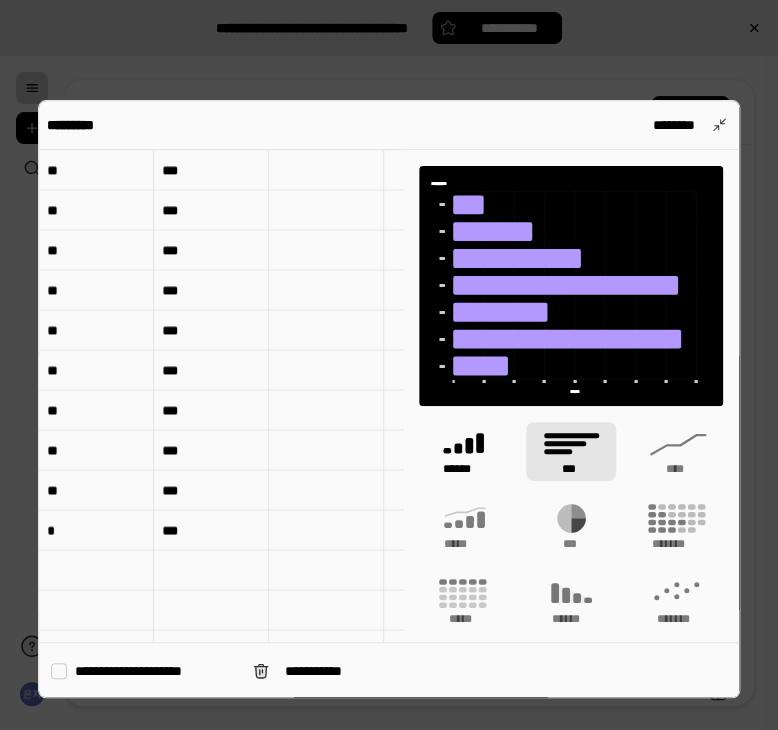 click 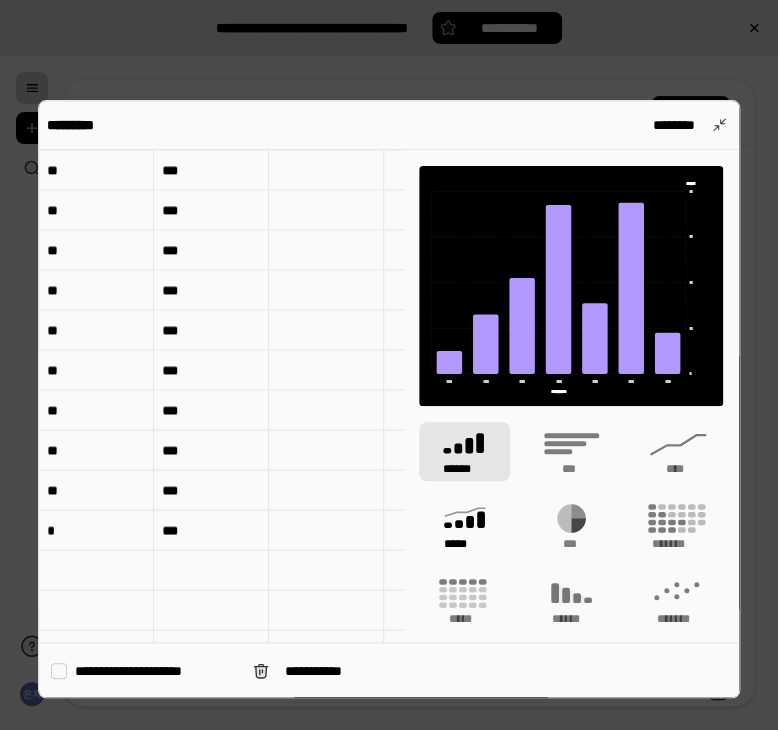 click 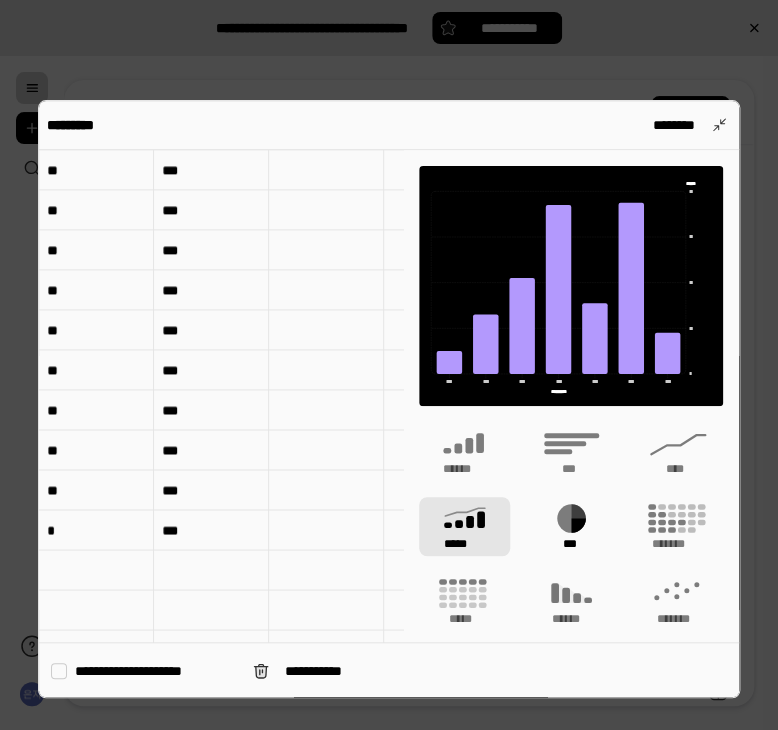click 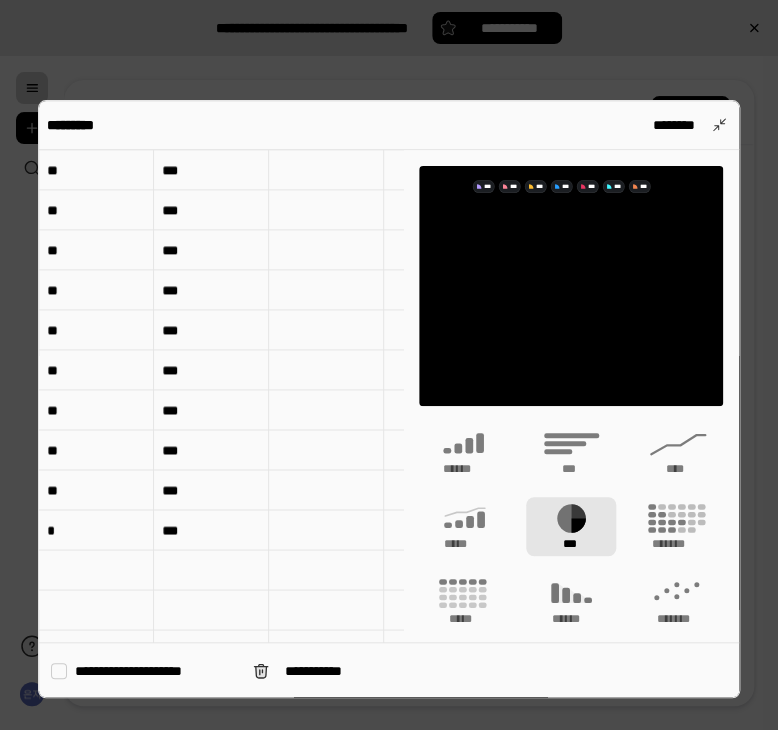 scroll, scrollTop: 0, scrollLeft: 0, axis: both 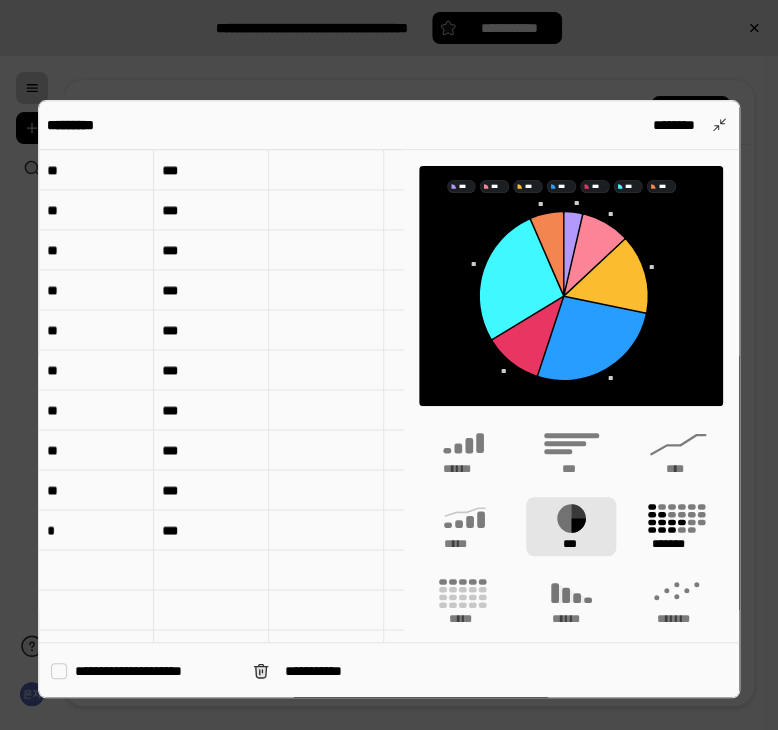 click 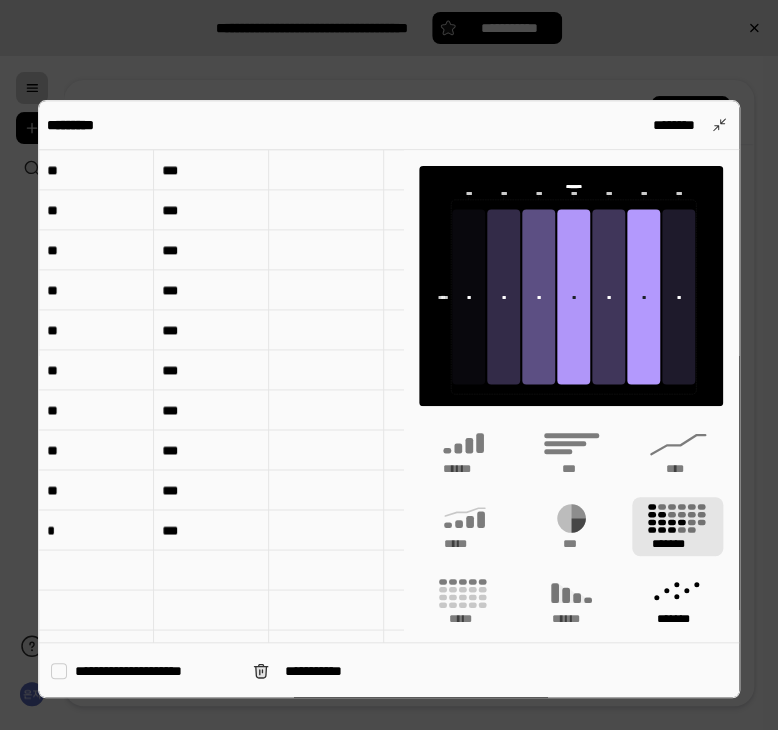 click 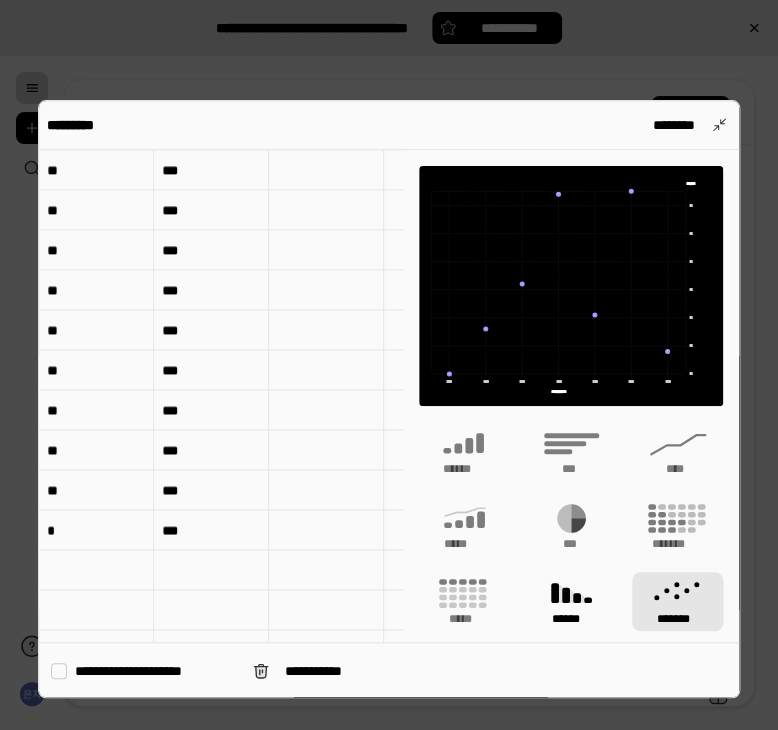 click 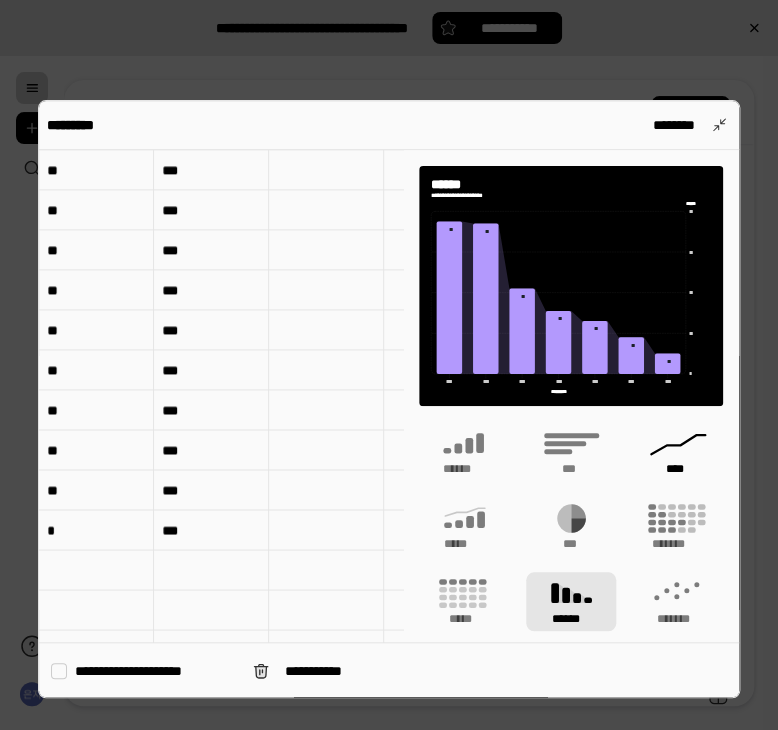 click on "****" at bounding box center (677, 451) 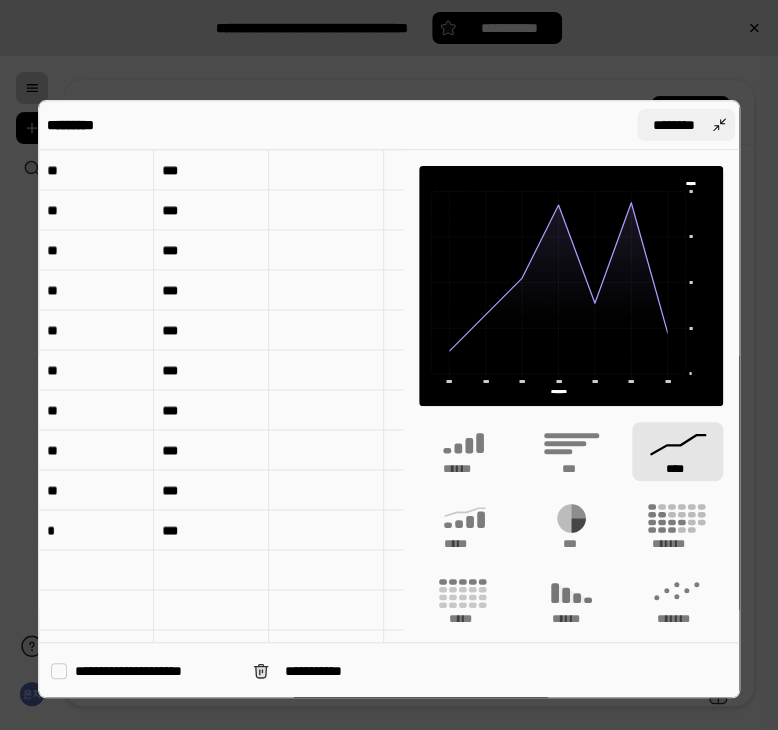 click on "********" at bounding box center (686, 125) 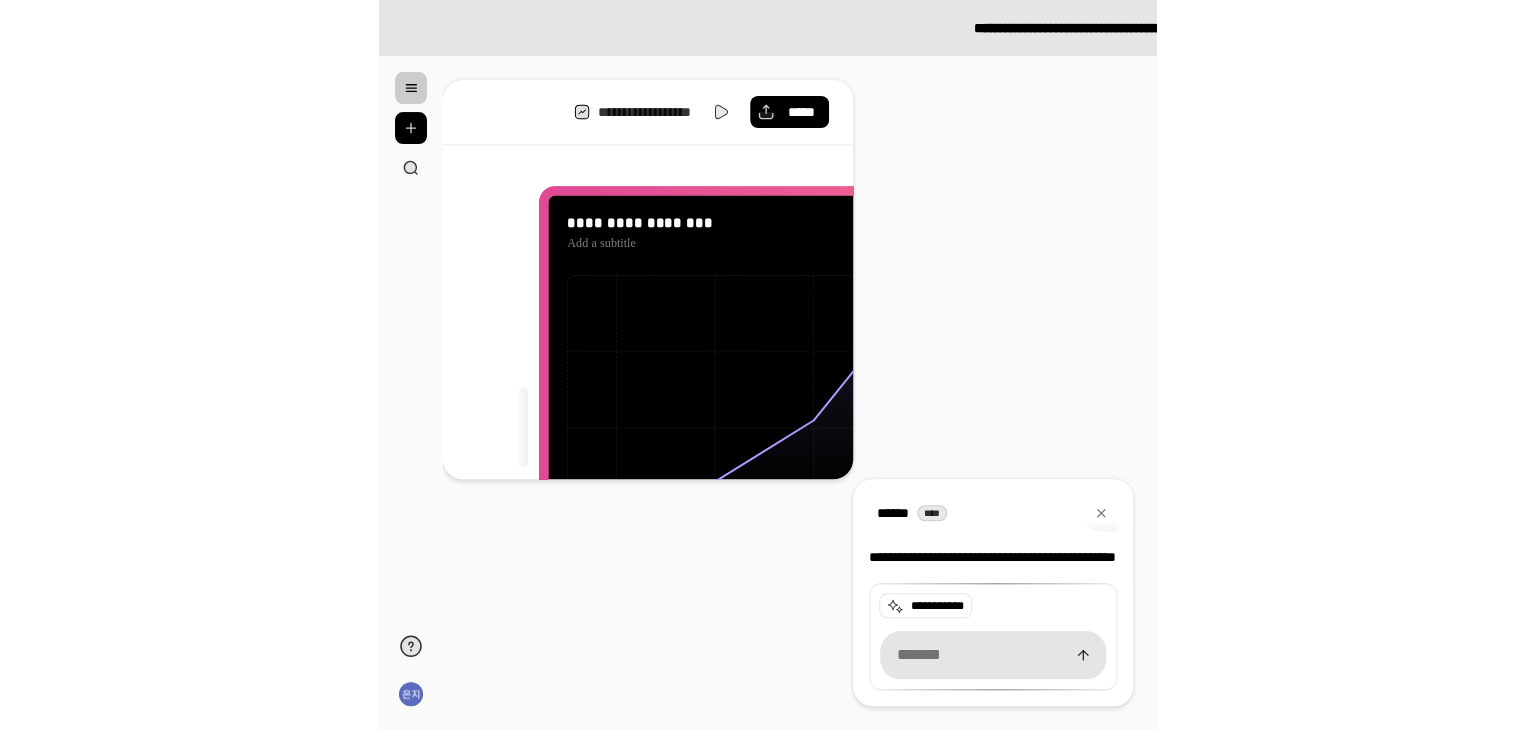 scroll, scrollTop: 0, scrollLeft: 0, axis: both 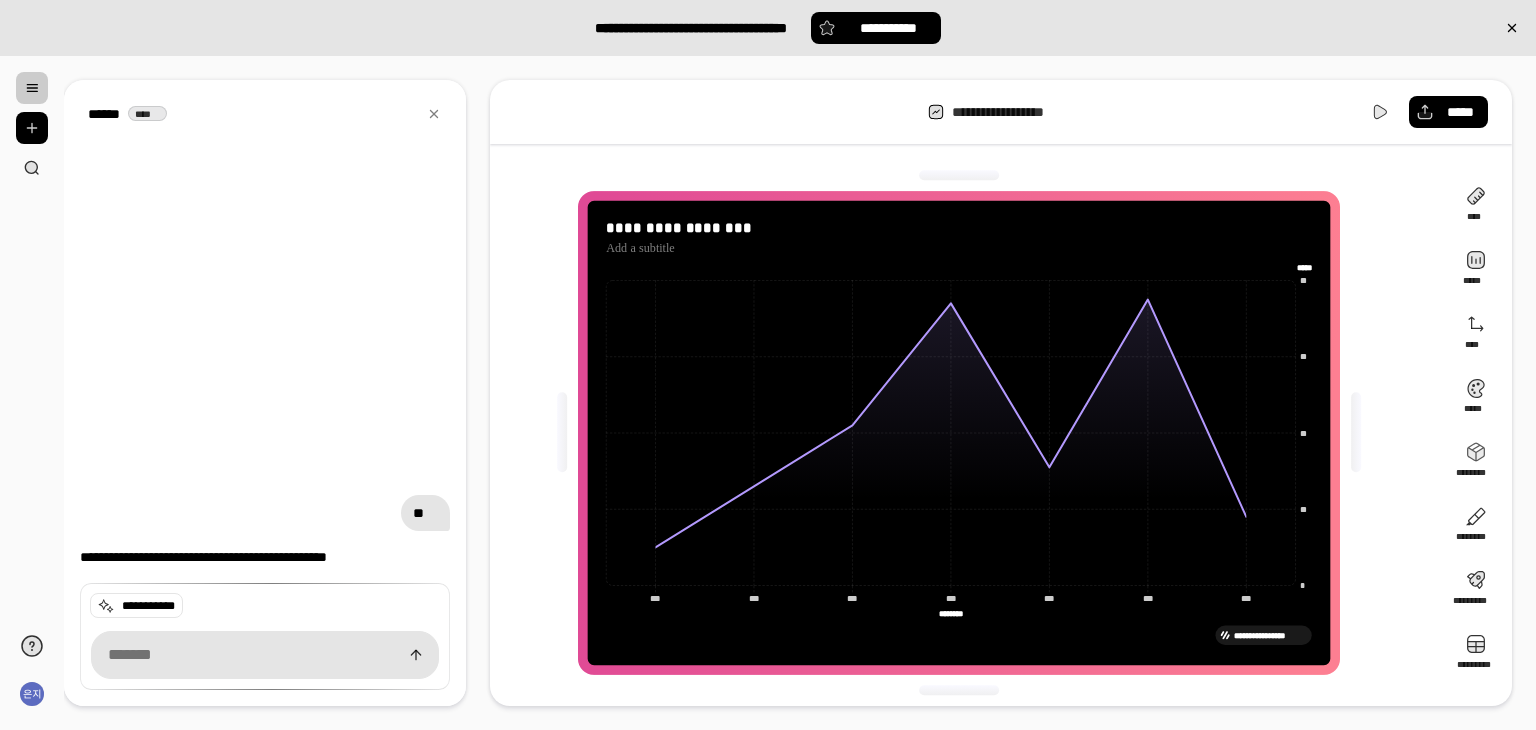 drag, startPoint x: 685, startPoint y: 594, endPoint x: 996, endPoint y: 593, distance: 311.00162 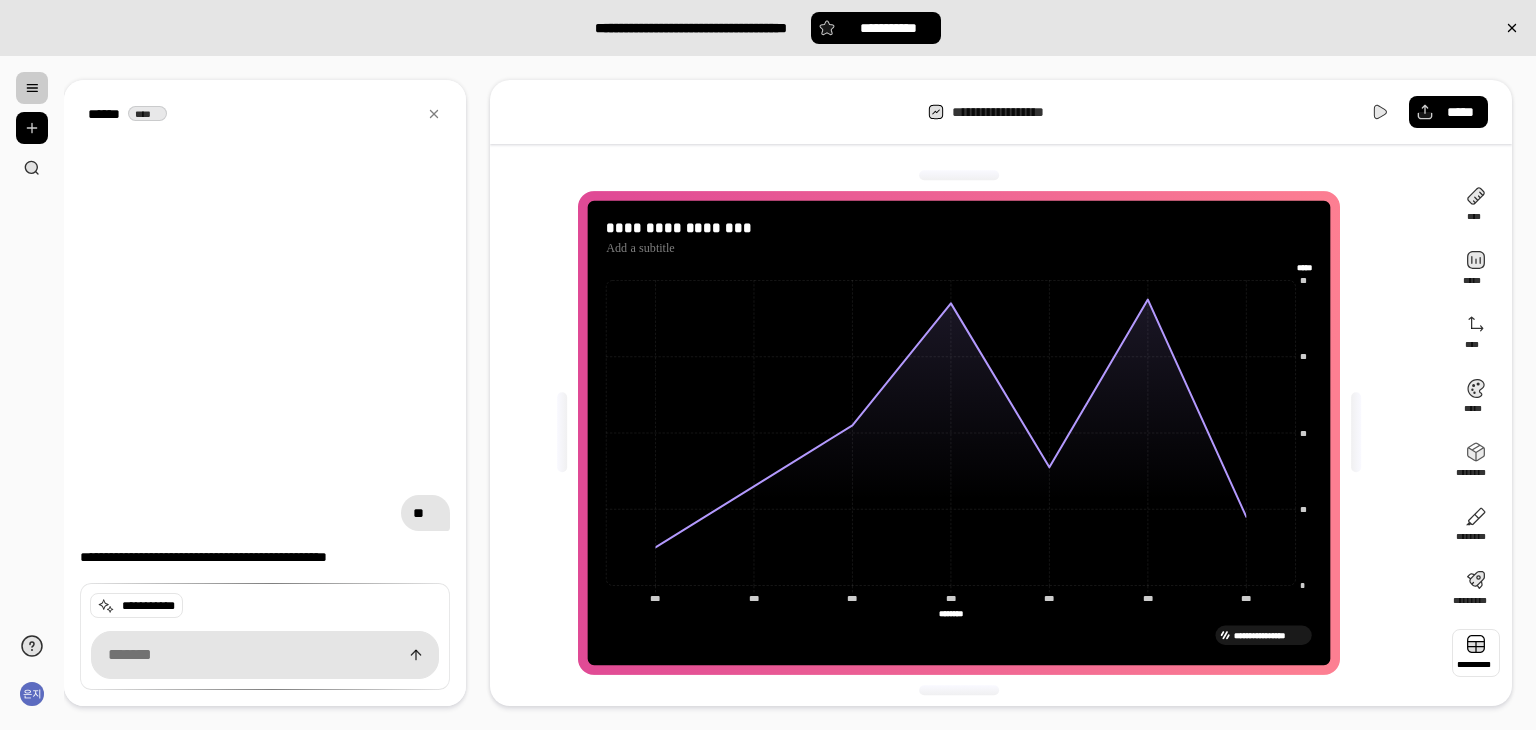 click at bounding box center [1476, 653] 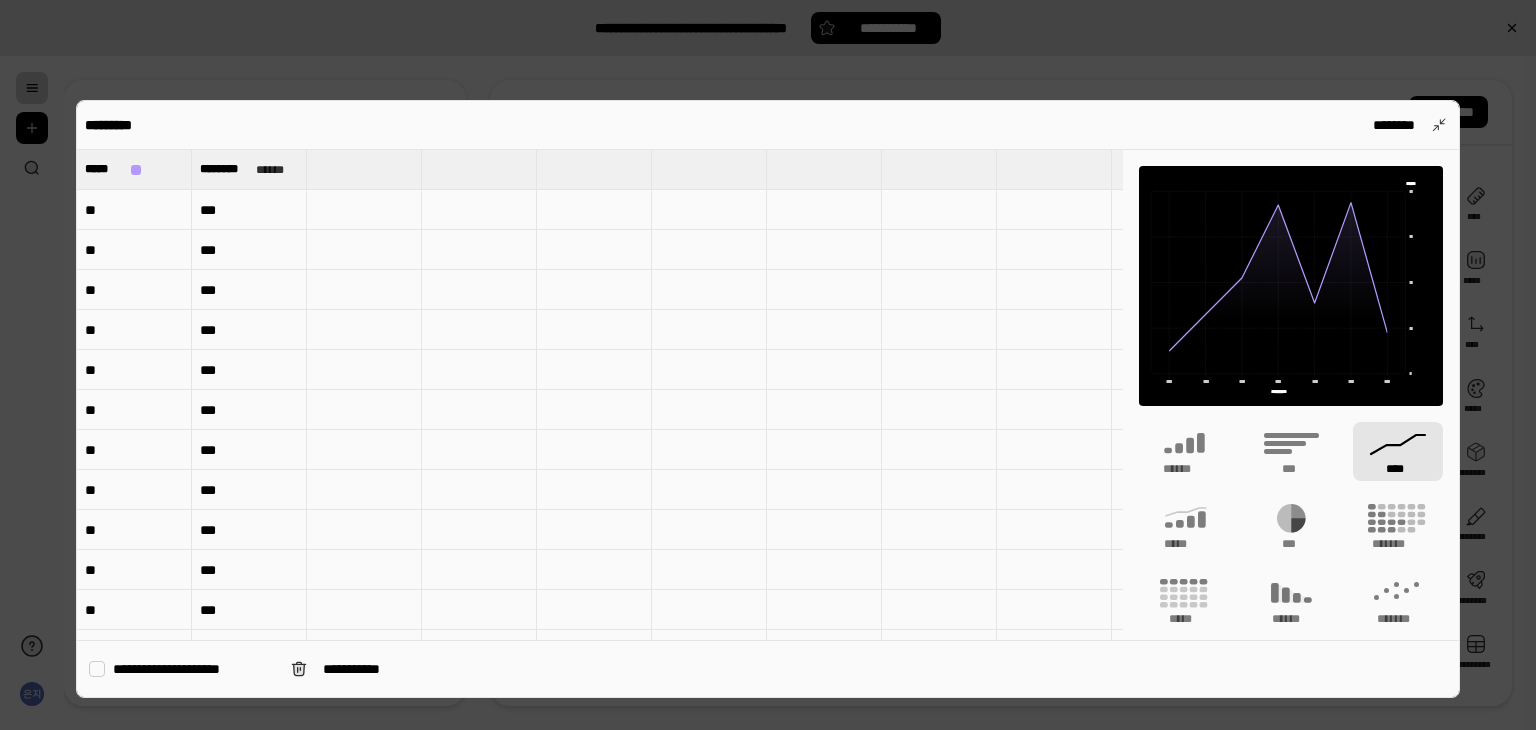 click on "**" at bounding box center [134, 210] 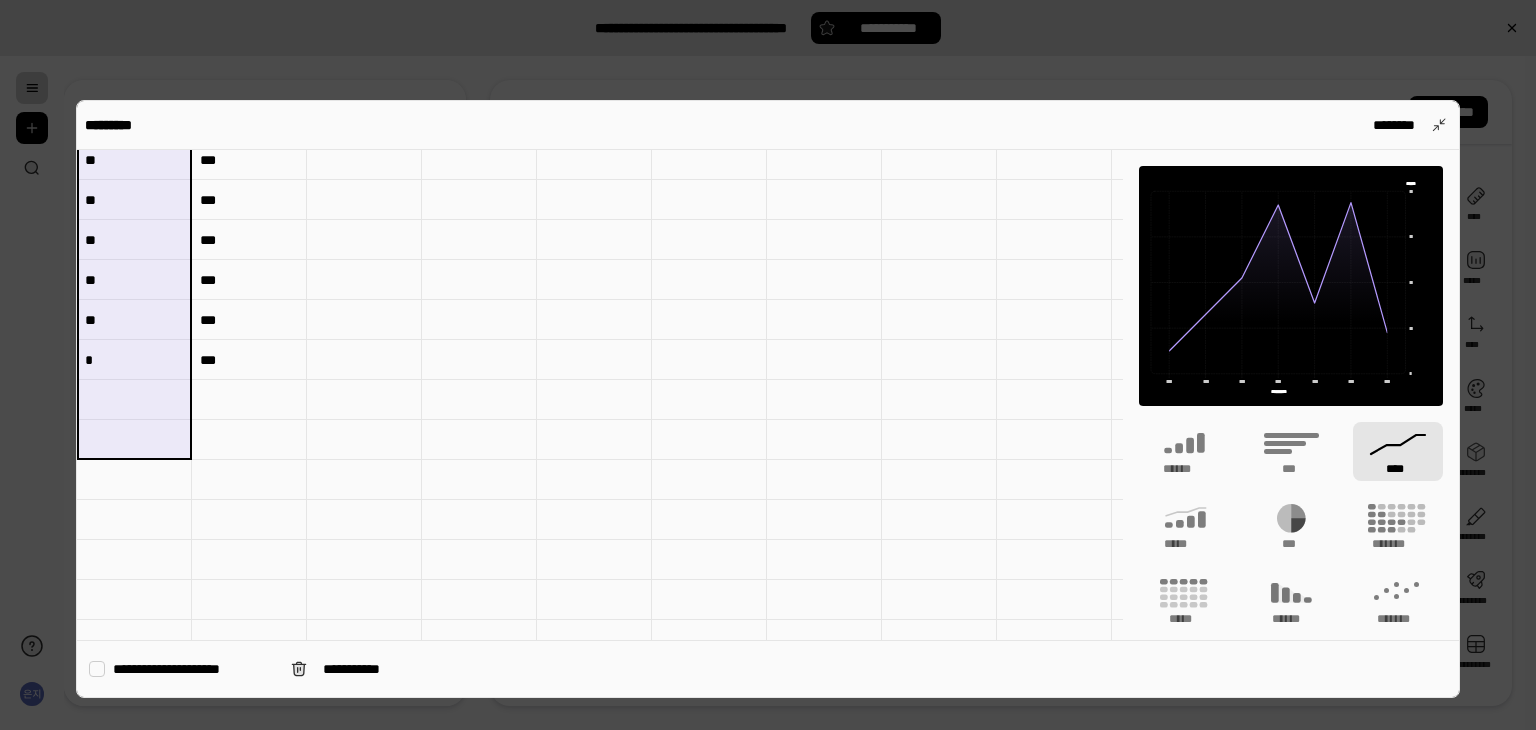 scroll, scrollTop: 844, scrollLeft: 0, axis: vertical 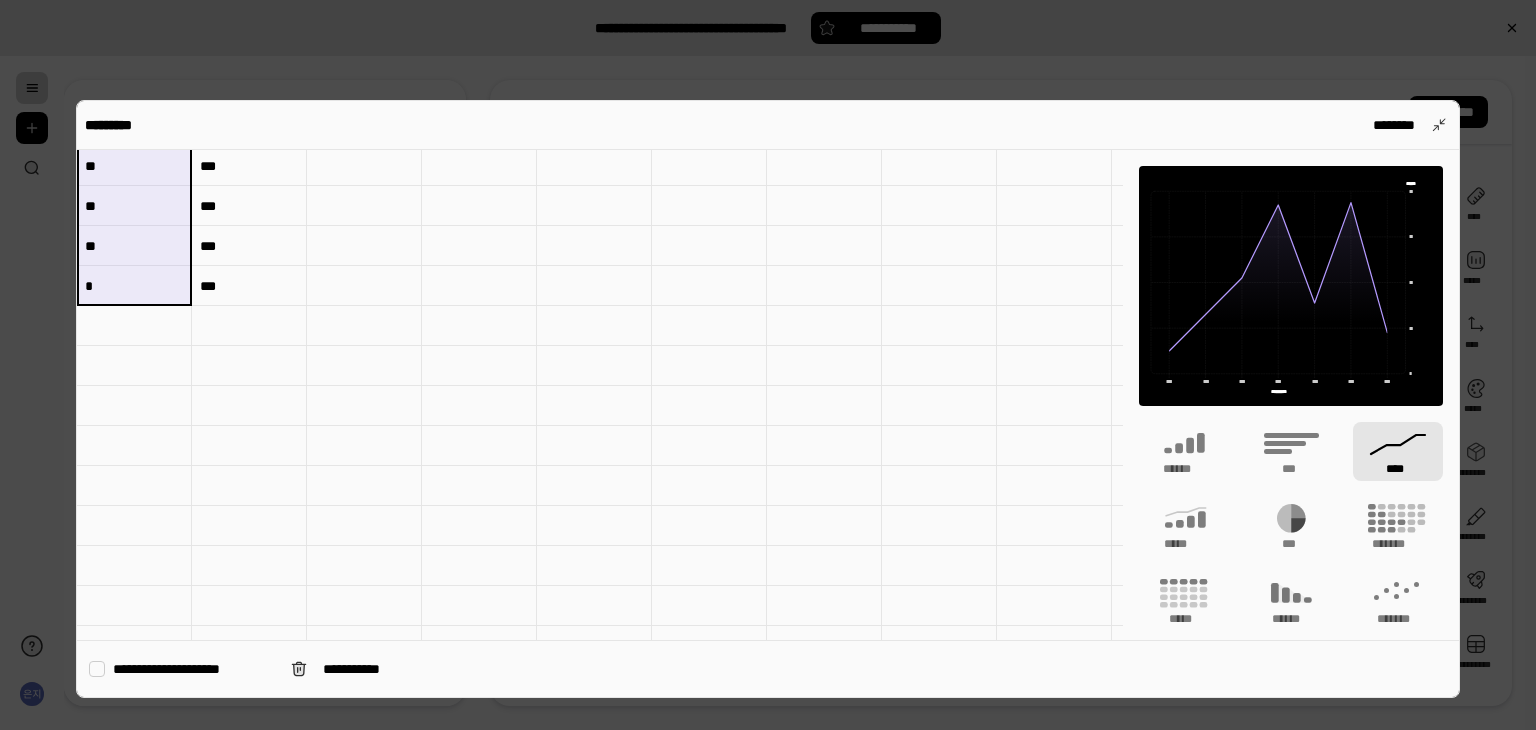 drag, startPoint x: 98, startPoint y: 210, endPoint x: 115, endPoint y: 285, distance: 76.902534 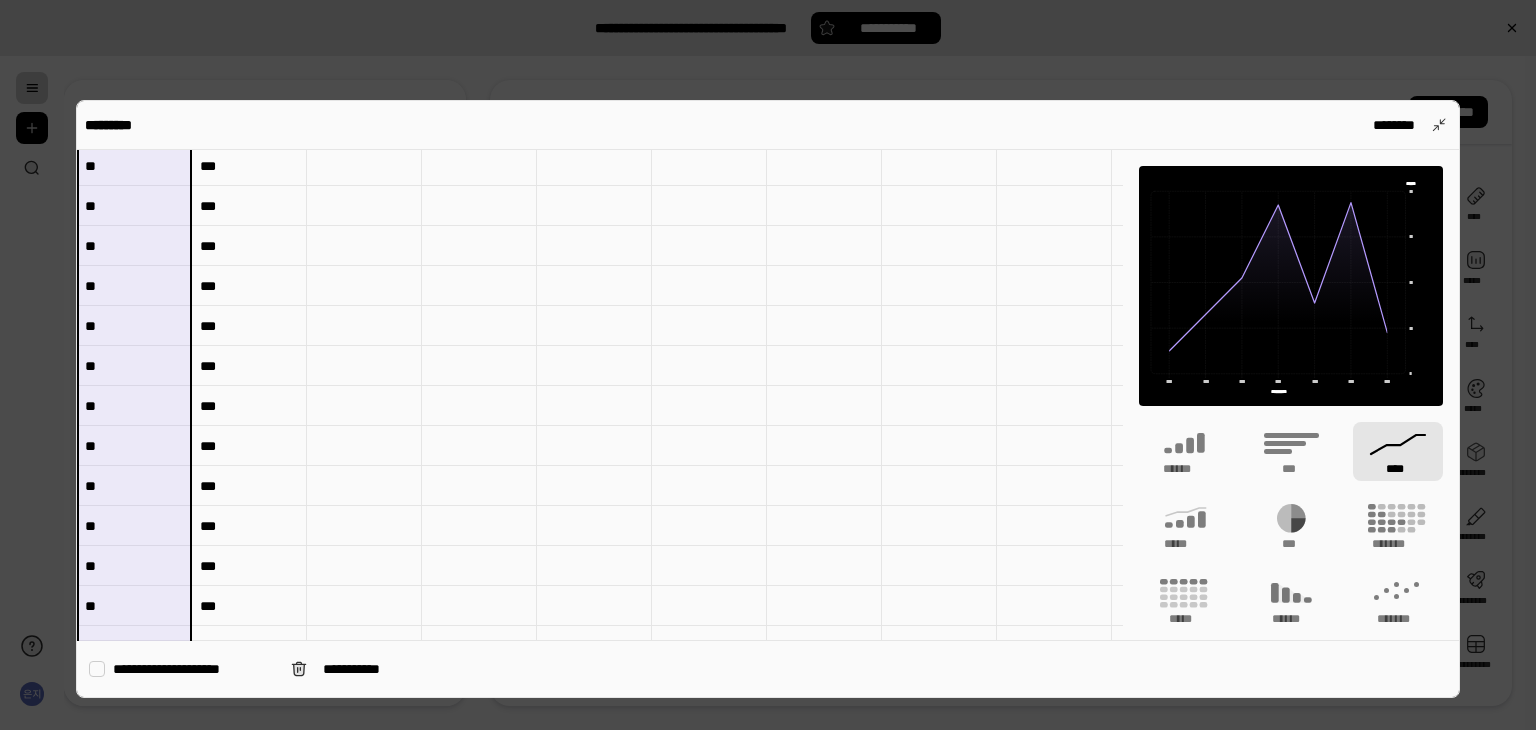 scroll, scrollTop: 0, scrollLeft: 0, axis: both 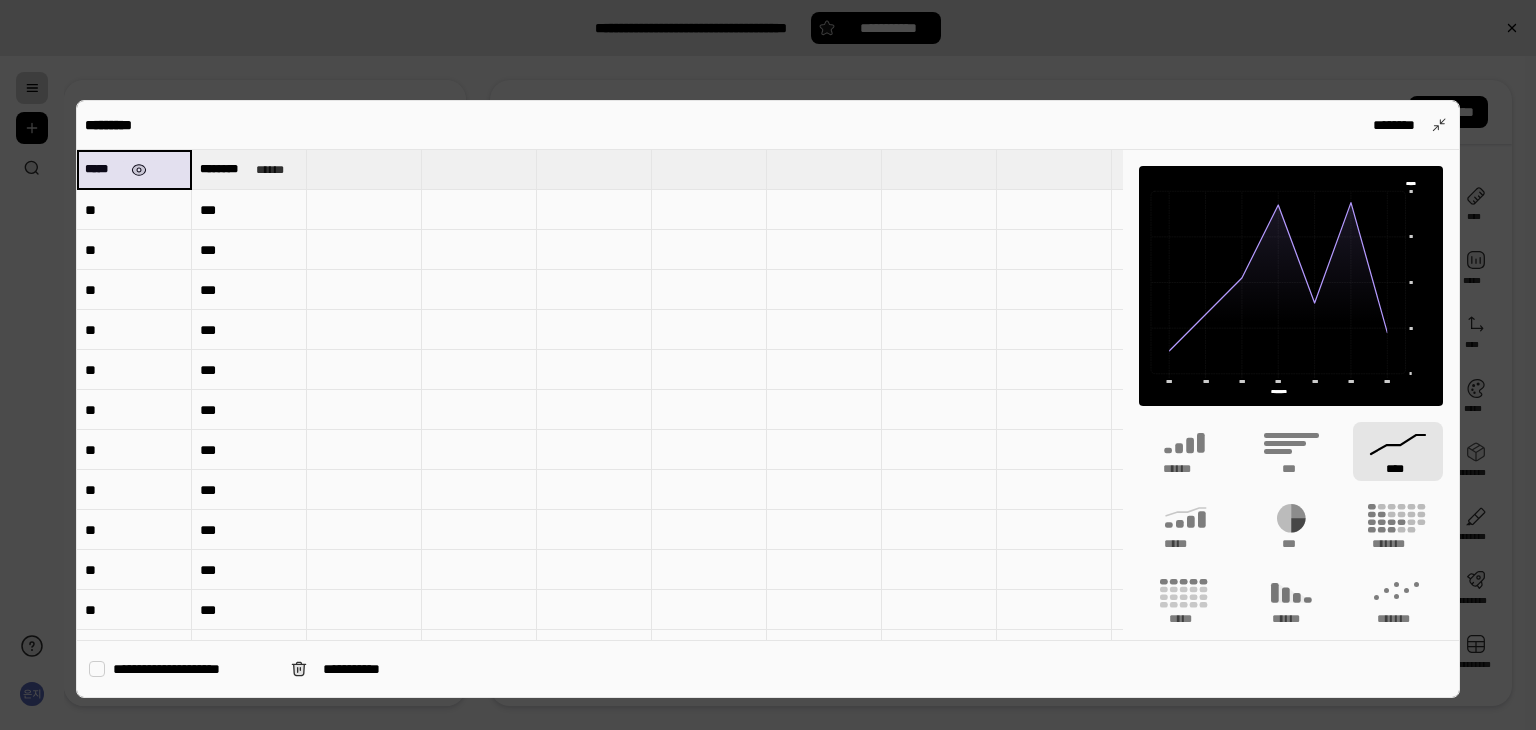 drag, startPoint x: 112, startPoint y: 172, endPoint x: 151, endPoint y: 179, distance: 39.623226 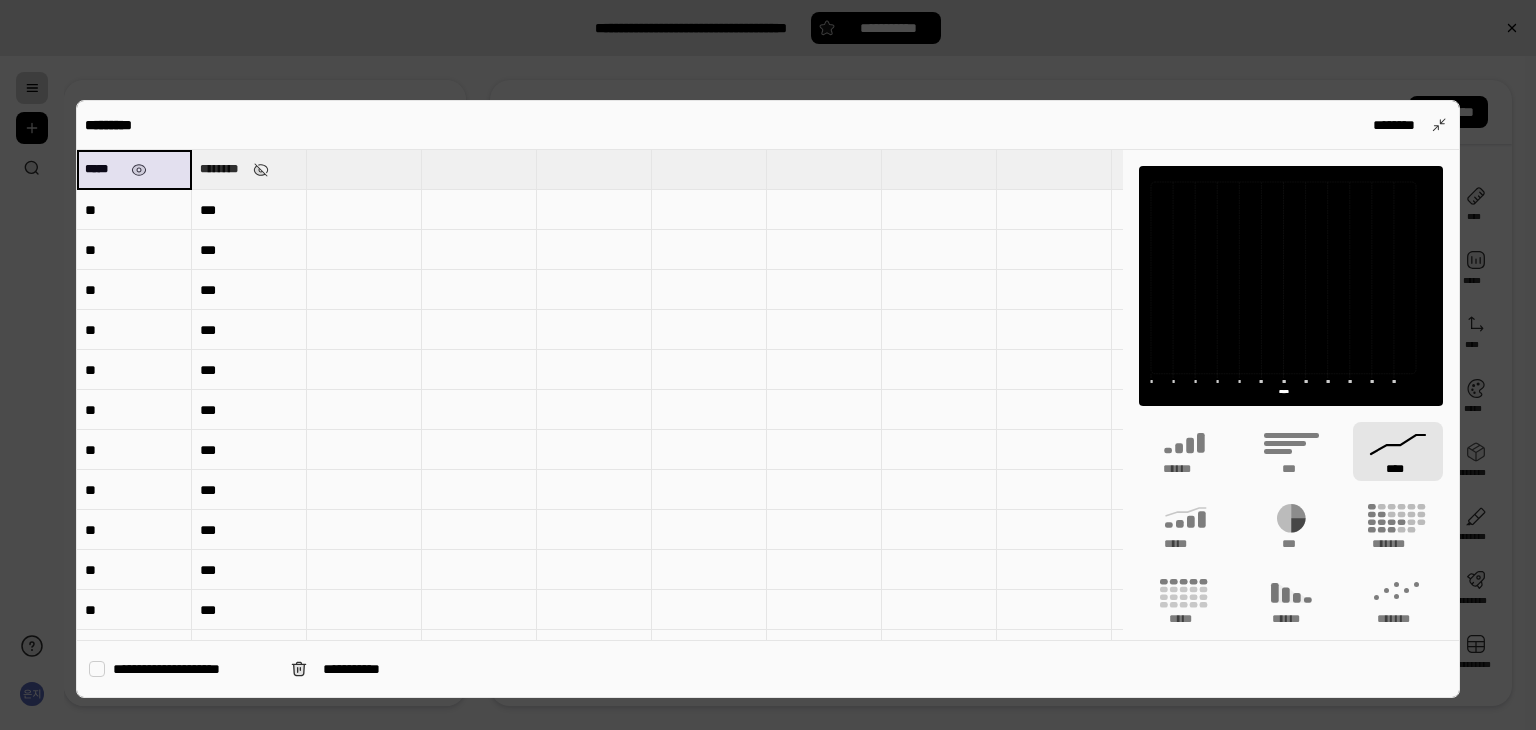 drag, startPoint x: 251, startPoint y: 176, endPoint x: 112, endPoint y: 177, distance: 139.0036 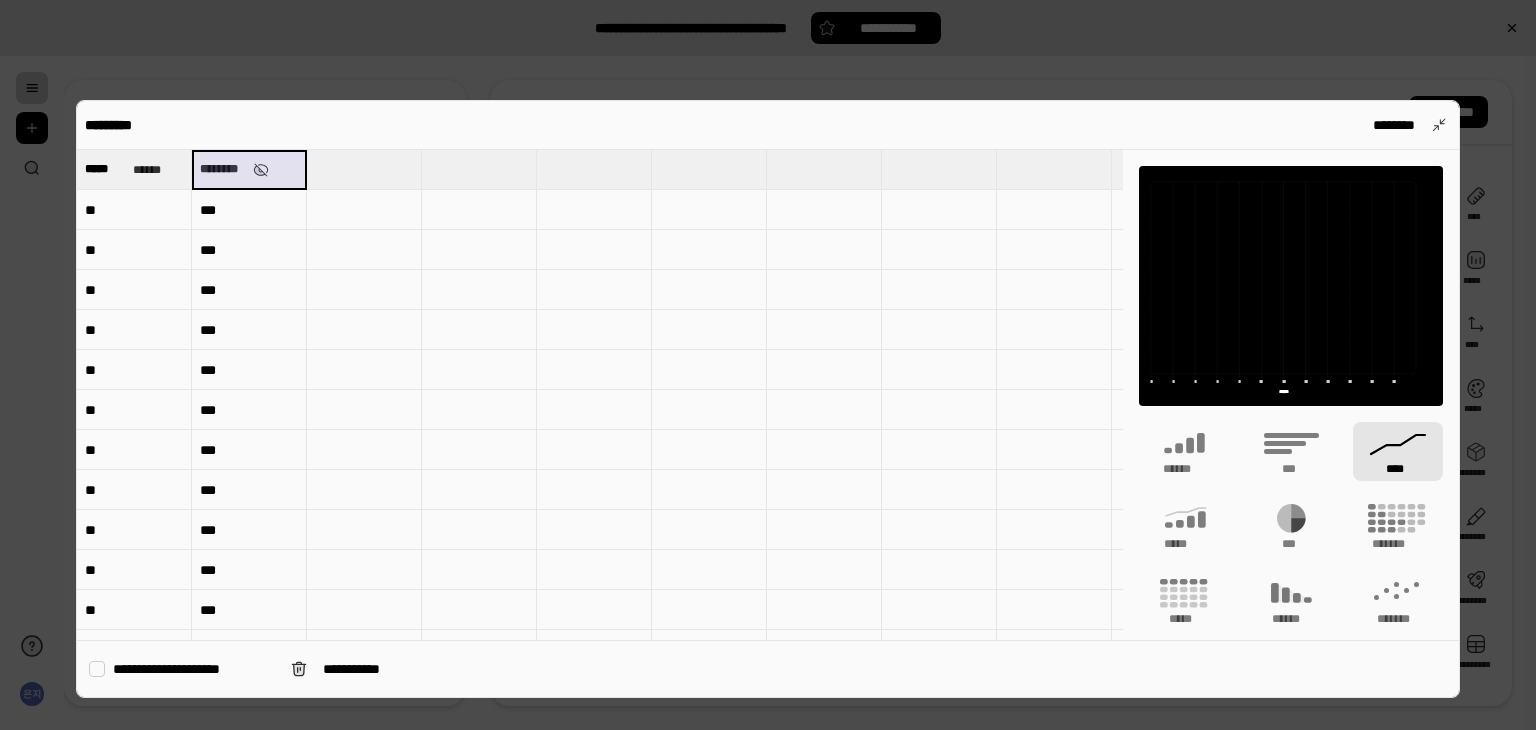 drag, startPoint x: 240, startPoint y: 169, endPoint x: 103, endPoint y: 173, distance: 137.05838 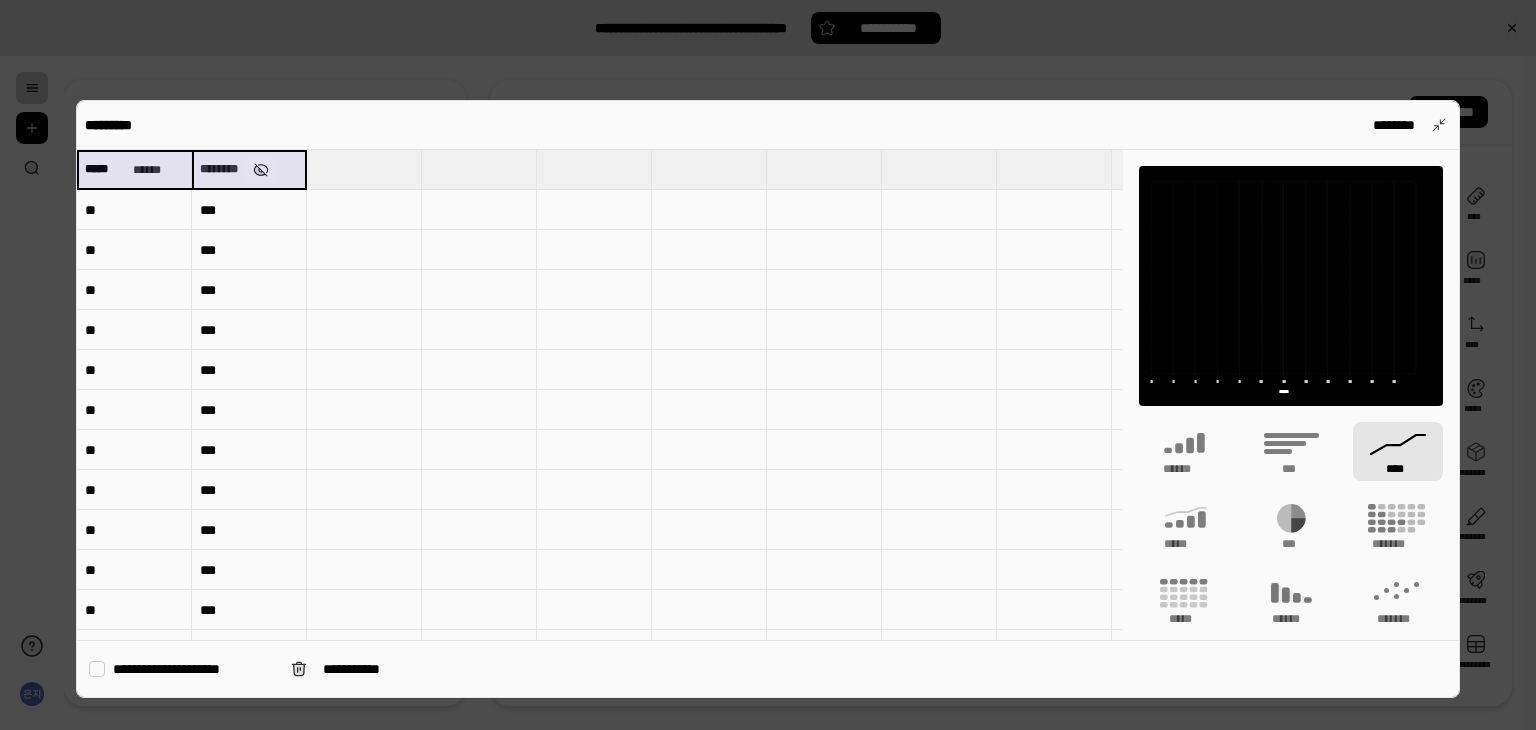 click at bounding box center [261, 170] 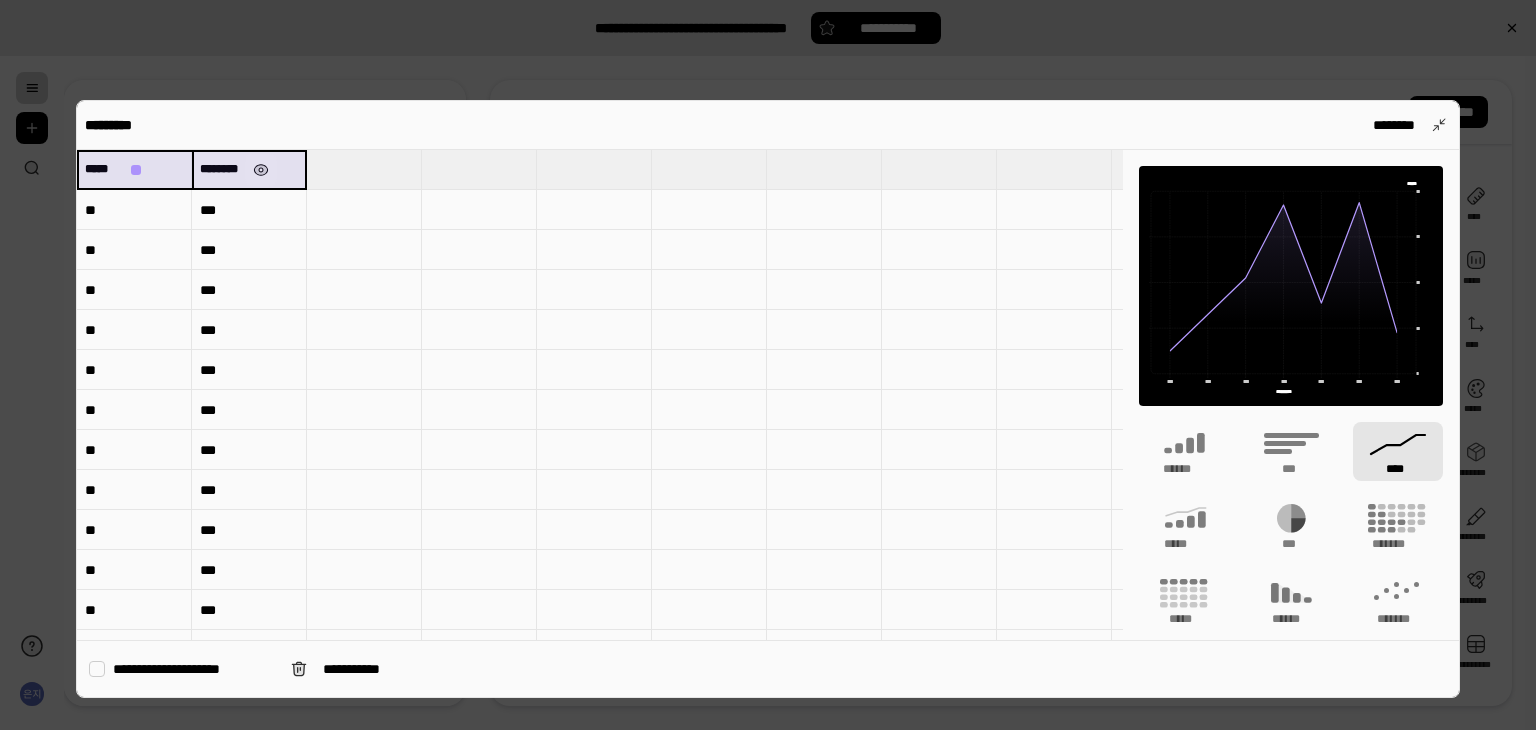 type on "********" 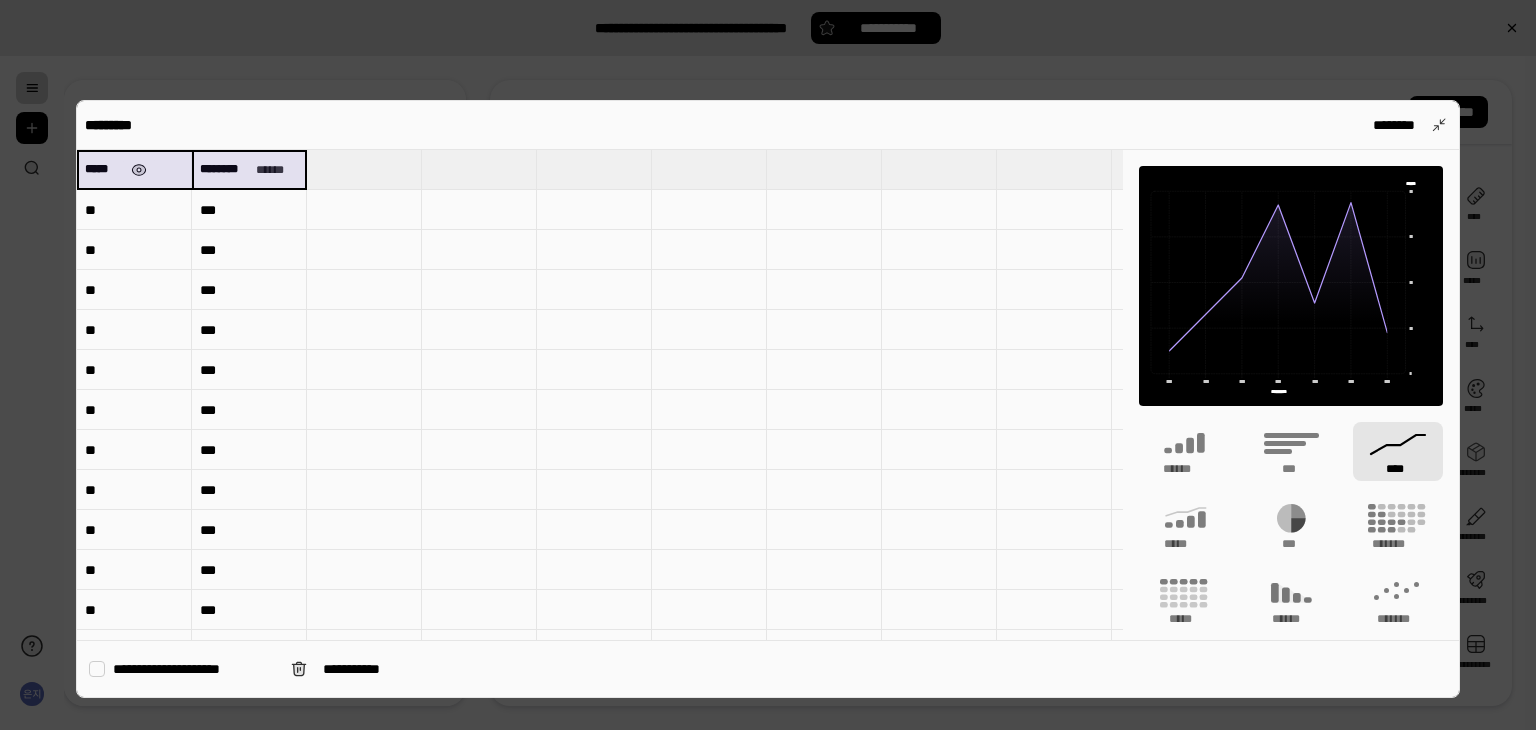 click at bounding box center [138, 170] 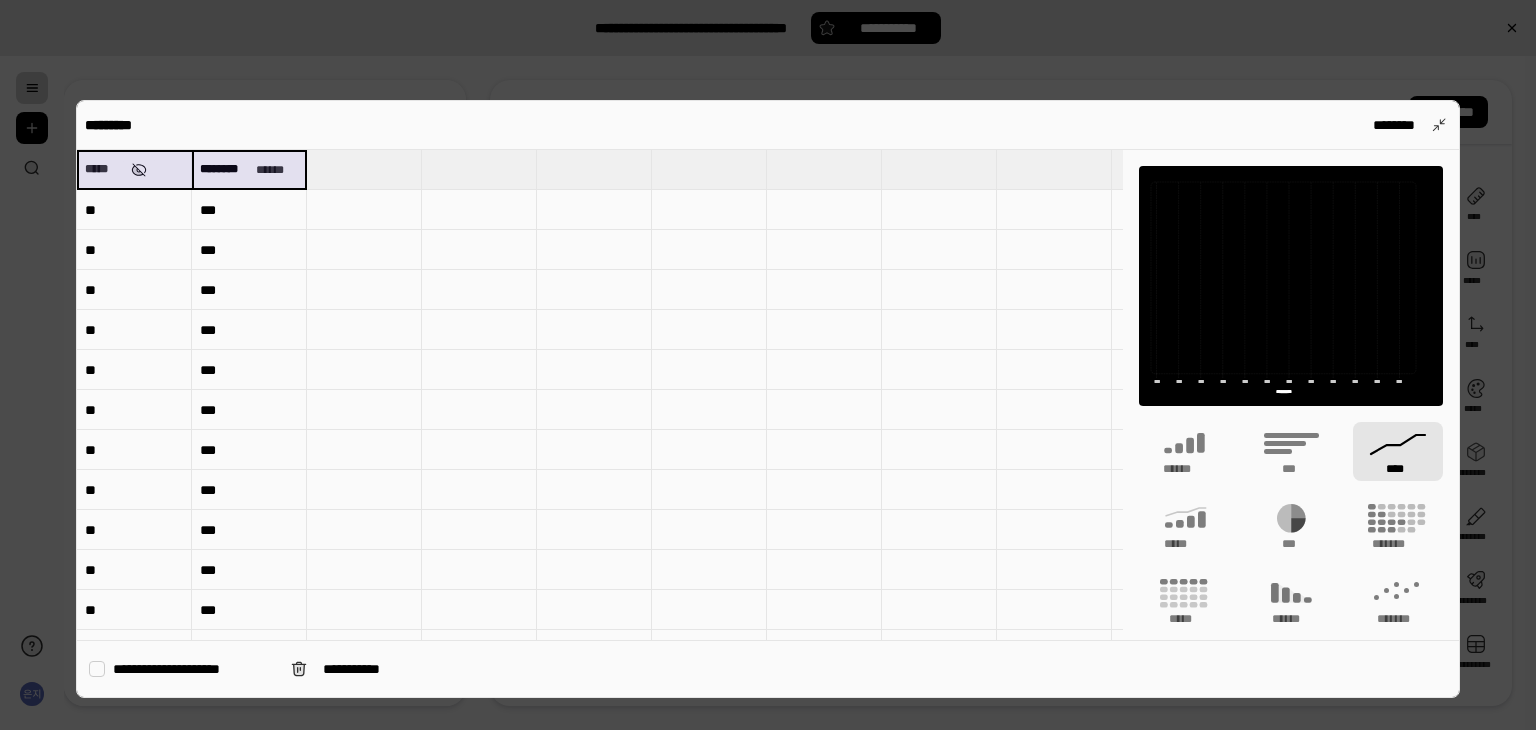 click at bounding box center [138, 170] 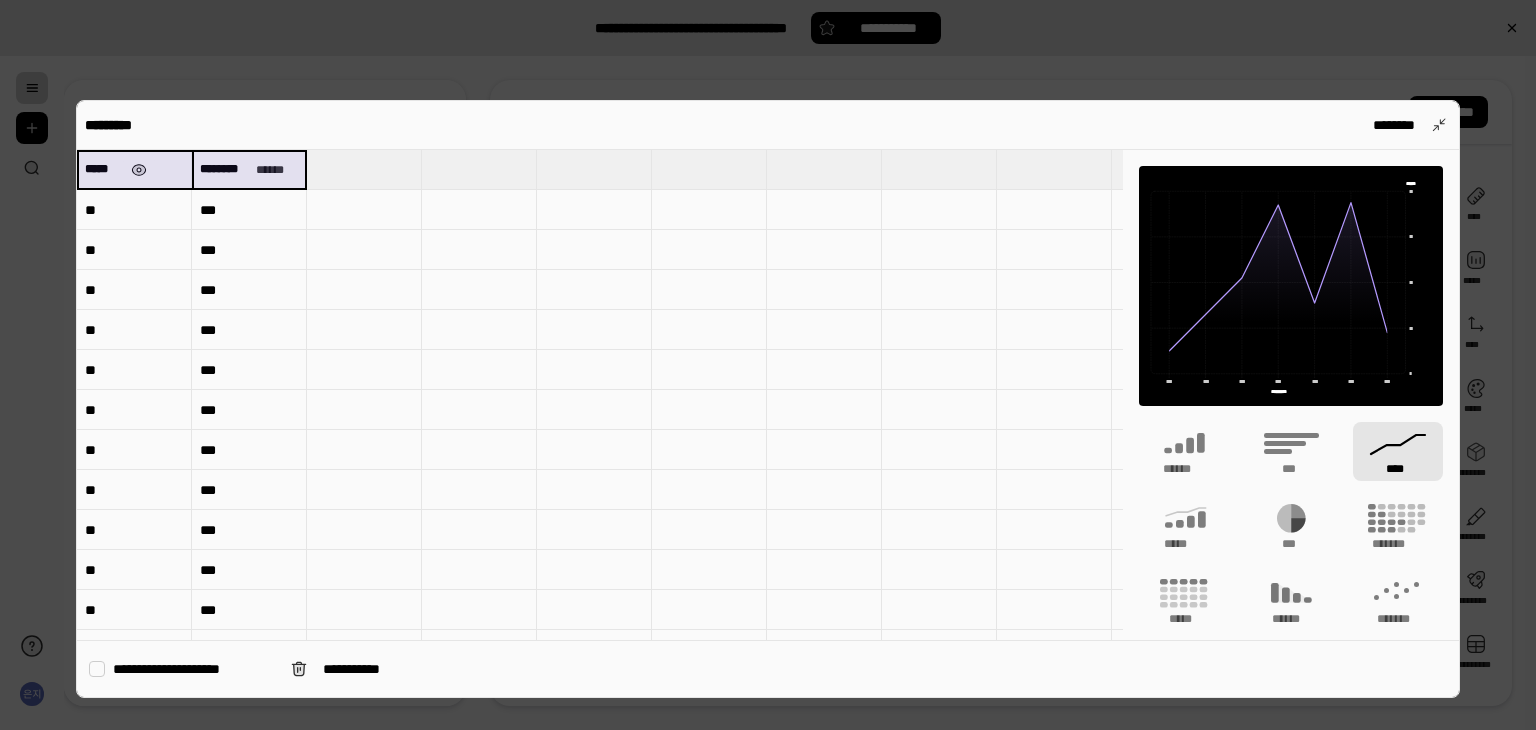 click at bounding box center [138, 170] 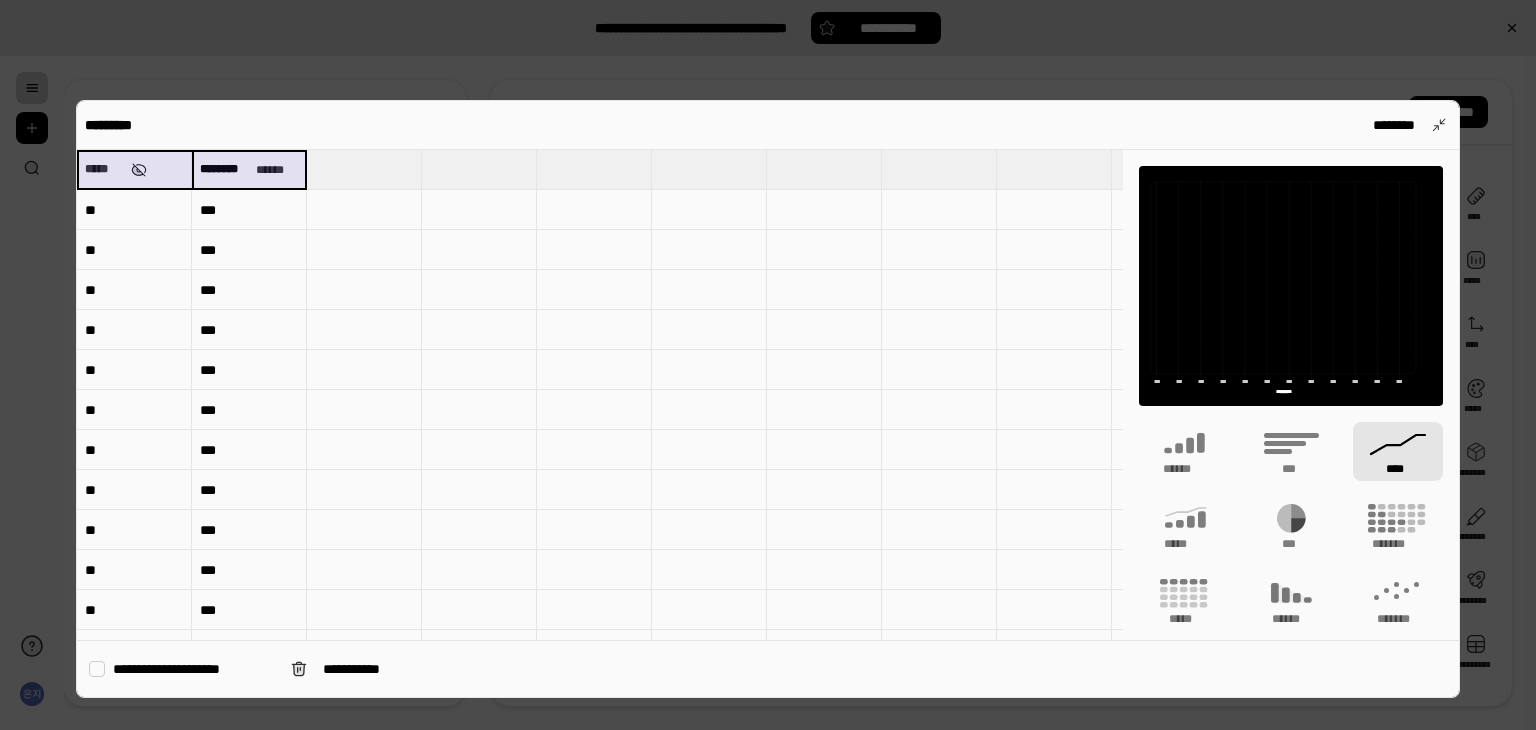 click at bounding box center [138, 170] 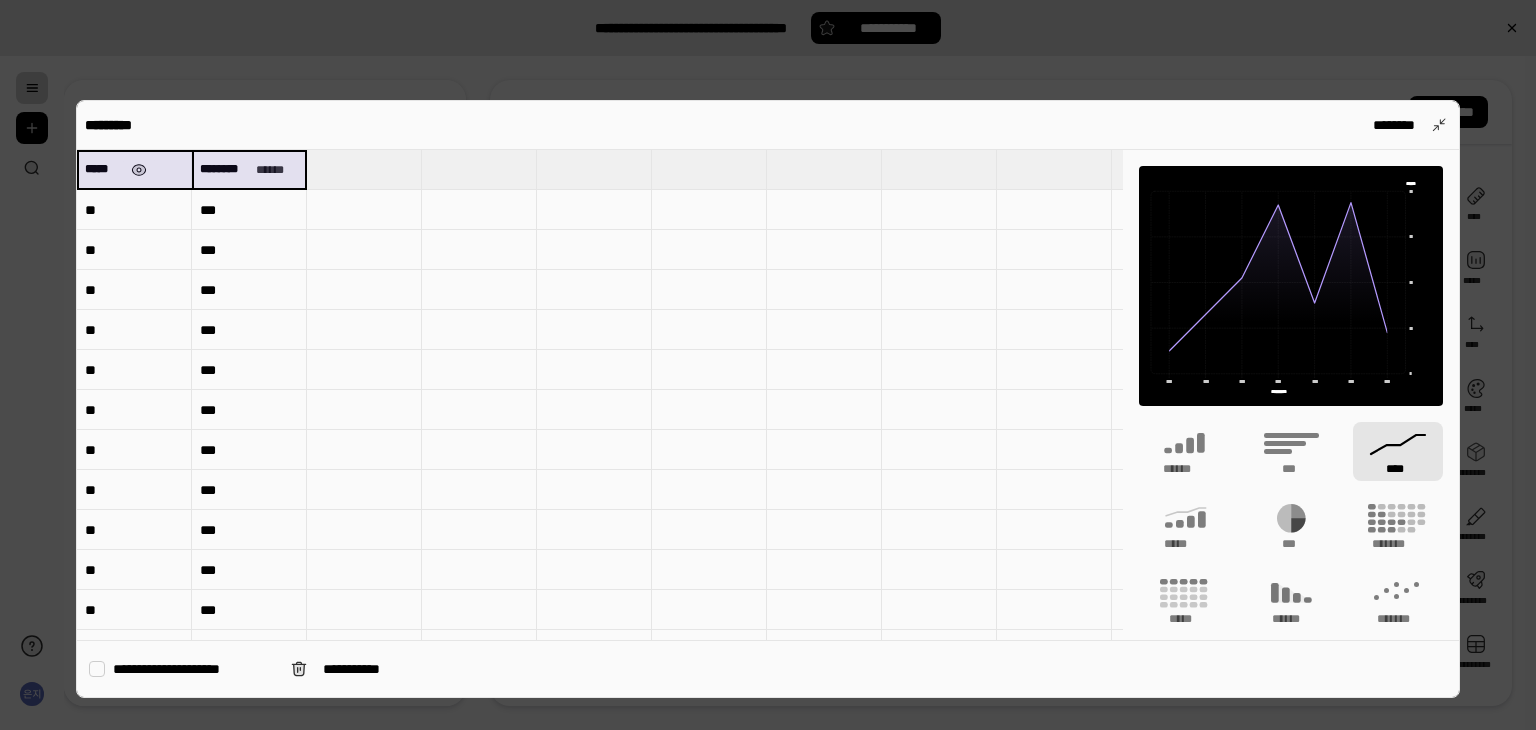 click at bounding box center (138, 170) 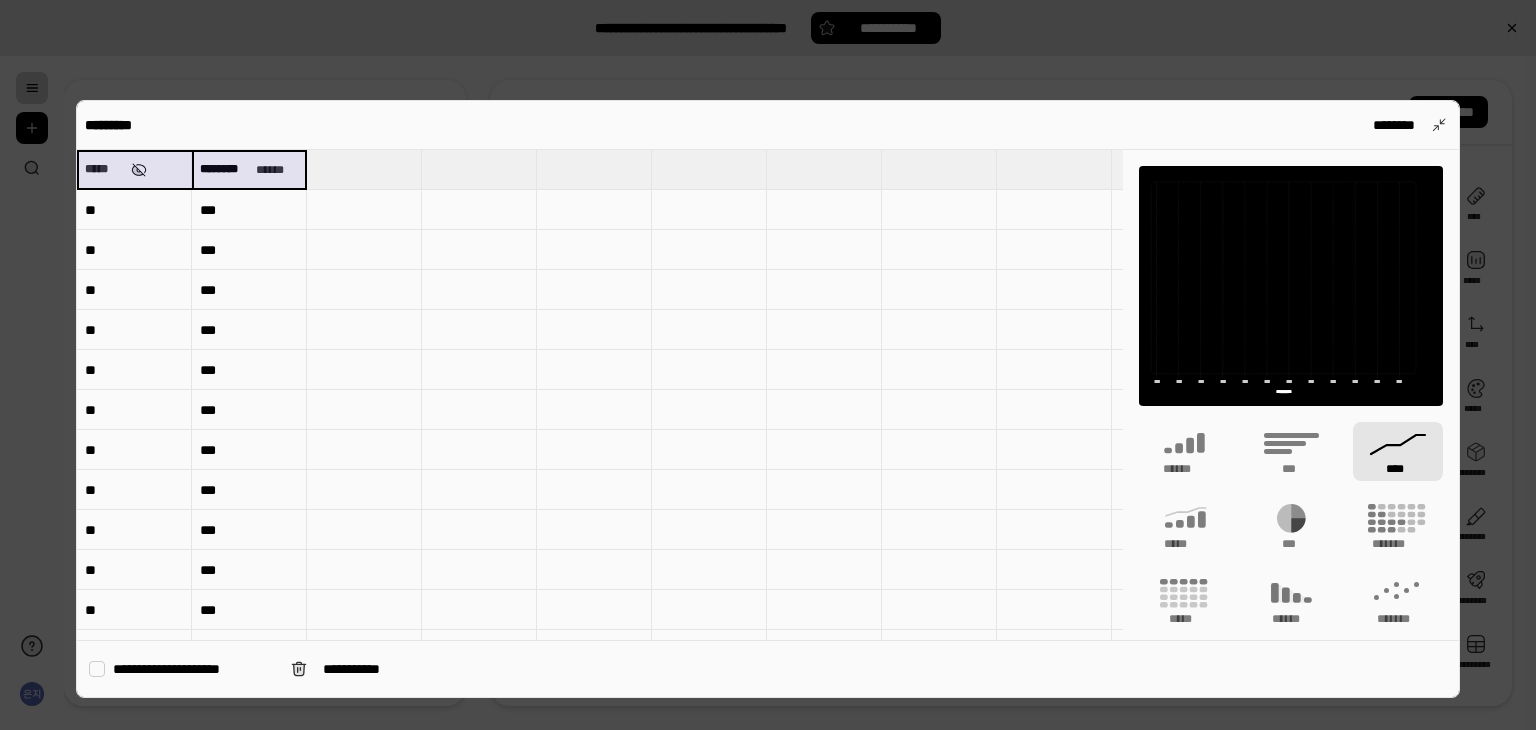 click at bounding box center (138, 170) 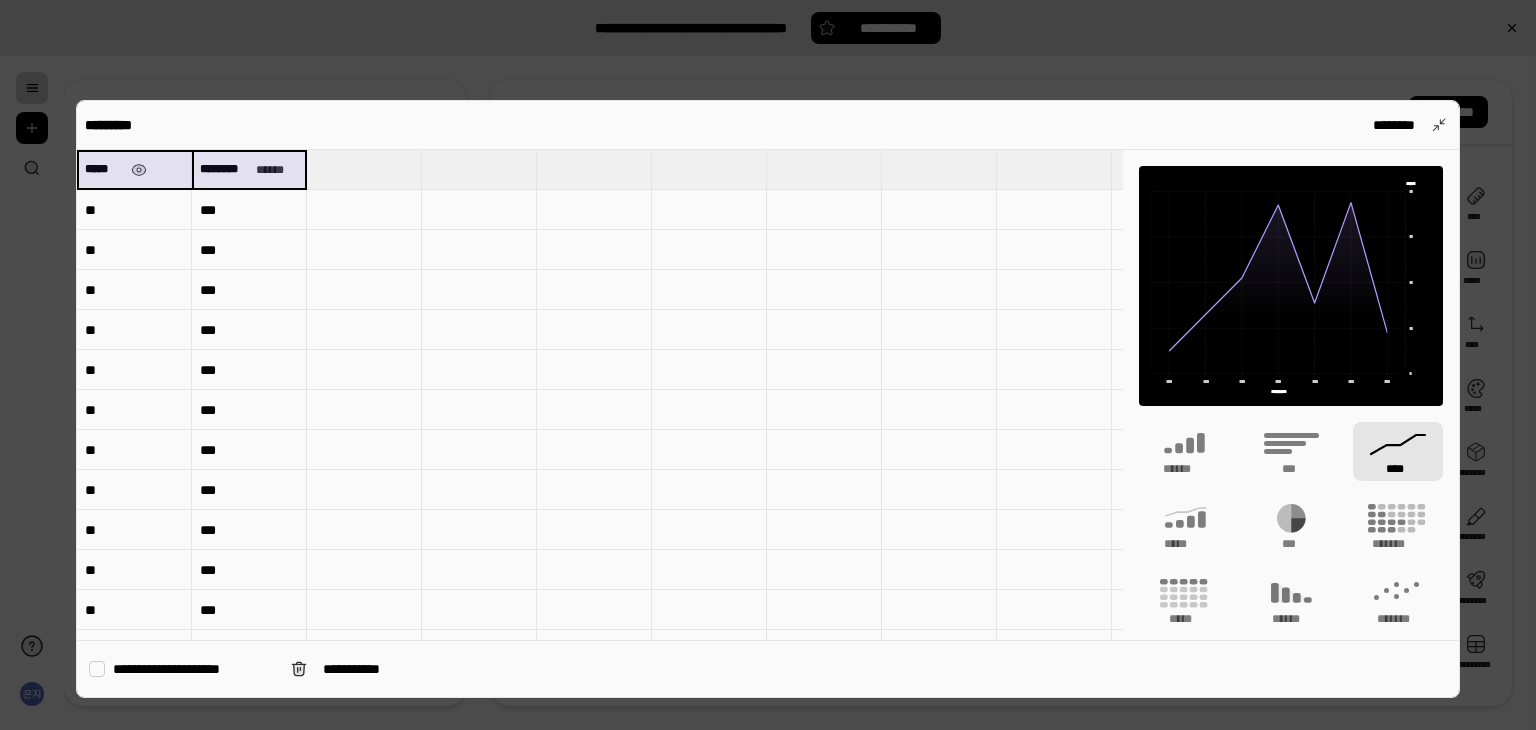 drag, startPoint x: 220, startPoint y: 169, endPoint x: 108, endPoint y: 168, distance: 112.00446 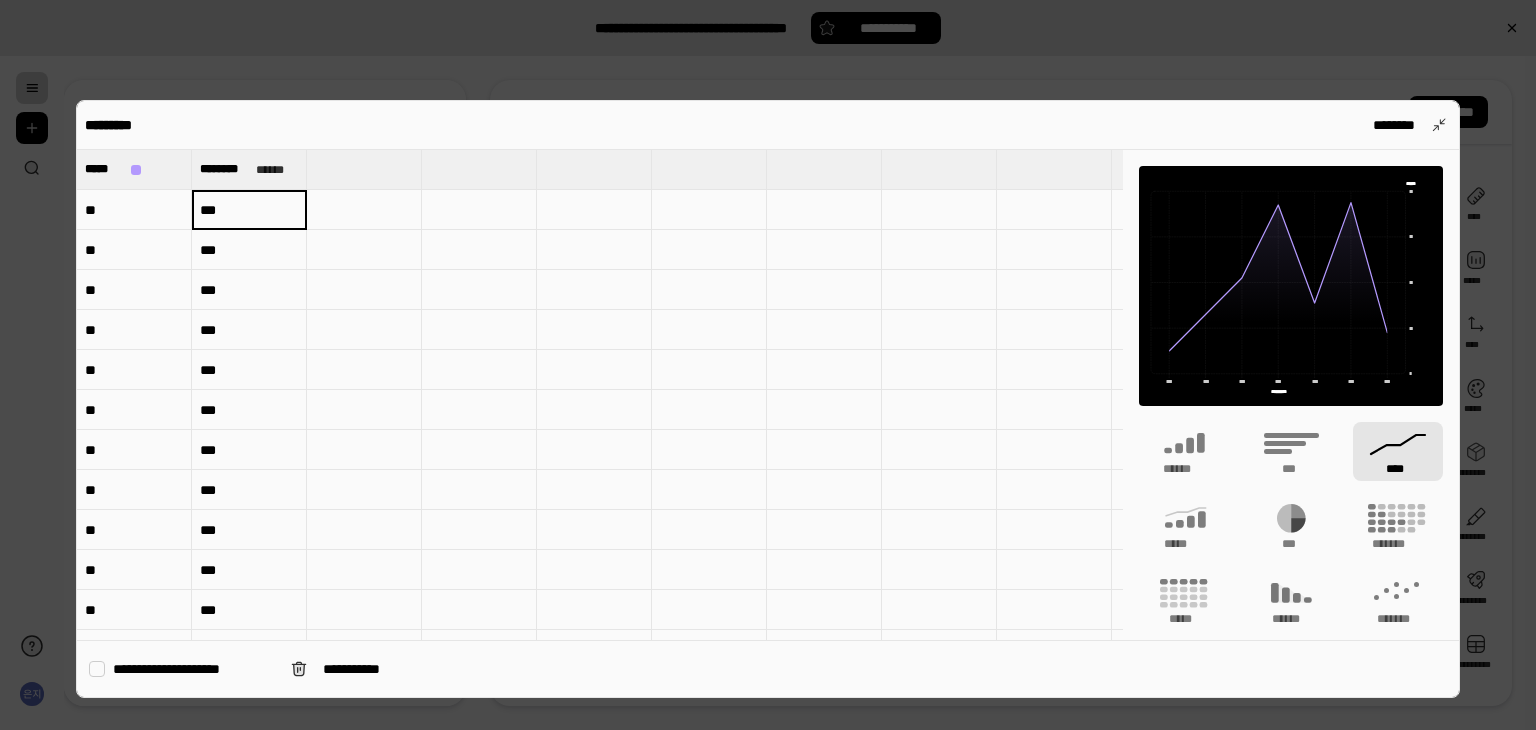 click on "**" at bounding box center (134, 210) 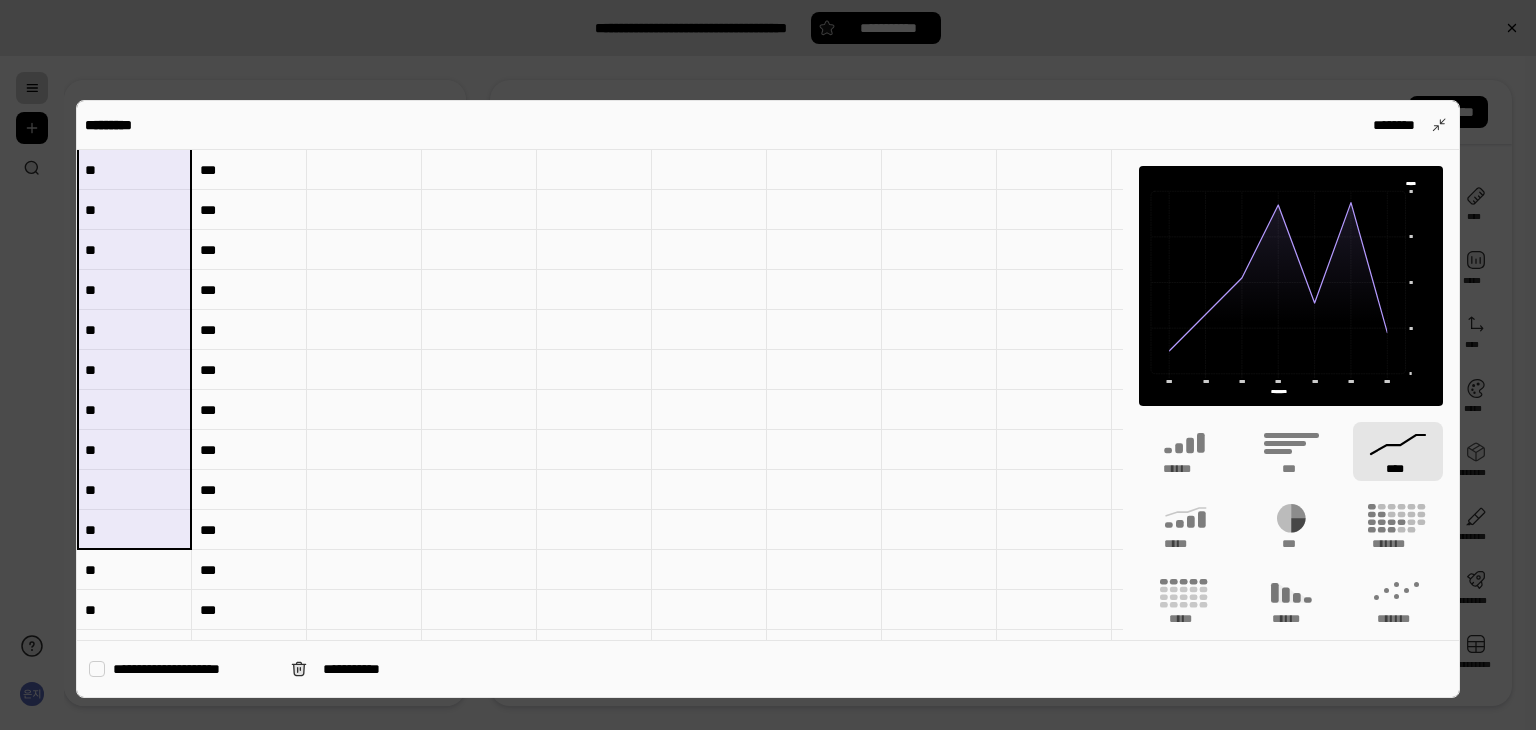 scroll, scrollTop: 600, scrollLeft: 0, axis: vertical 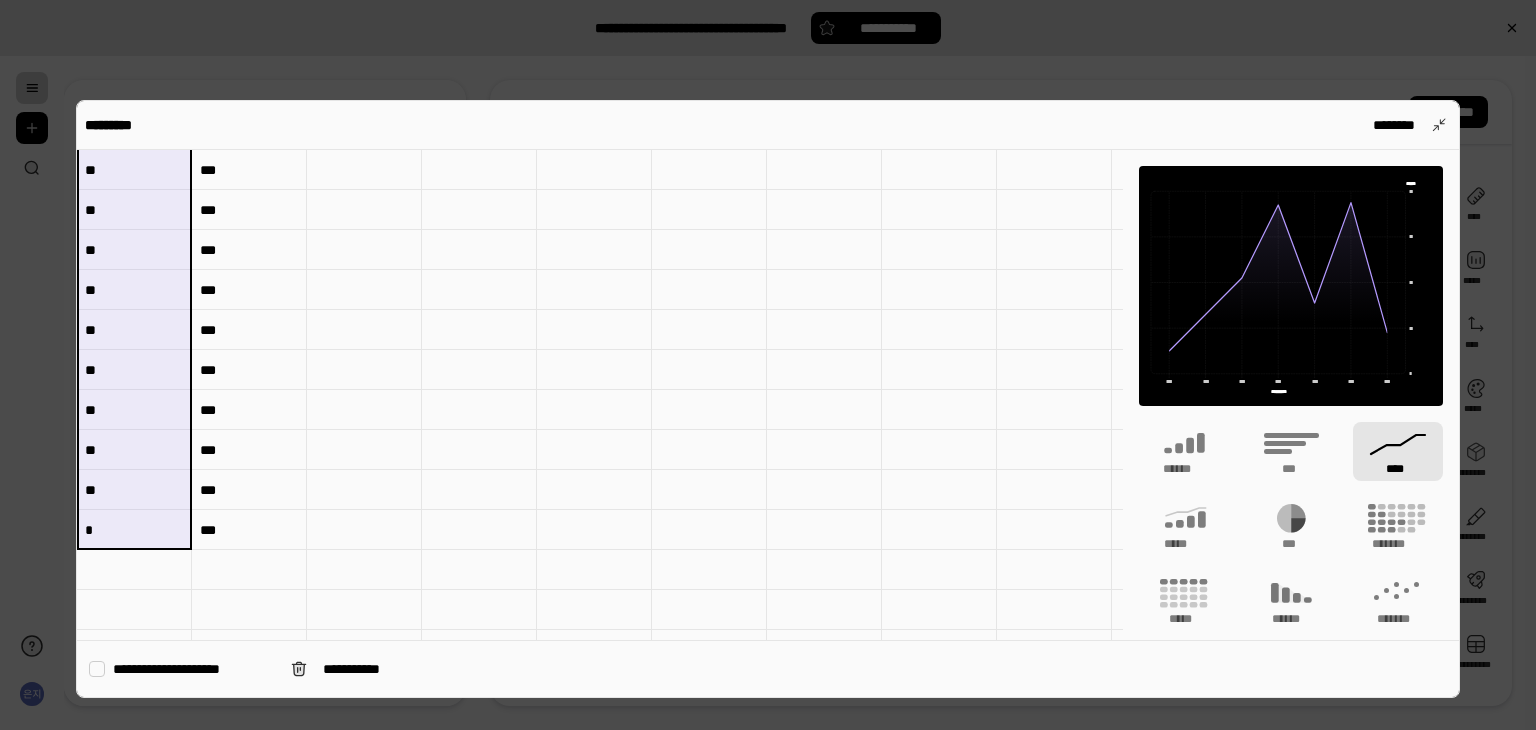 drag, startPoint x: 114, startPoint y: 203, endPoint x: 124, endPoint y: 517, distance: 314.1592 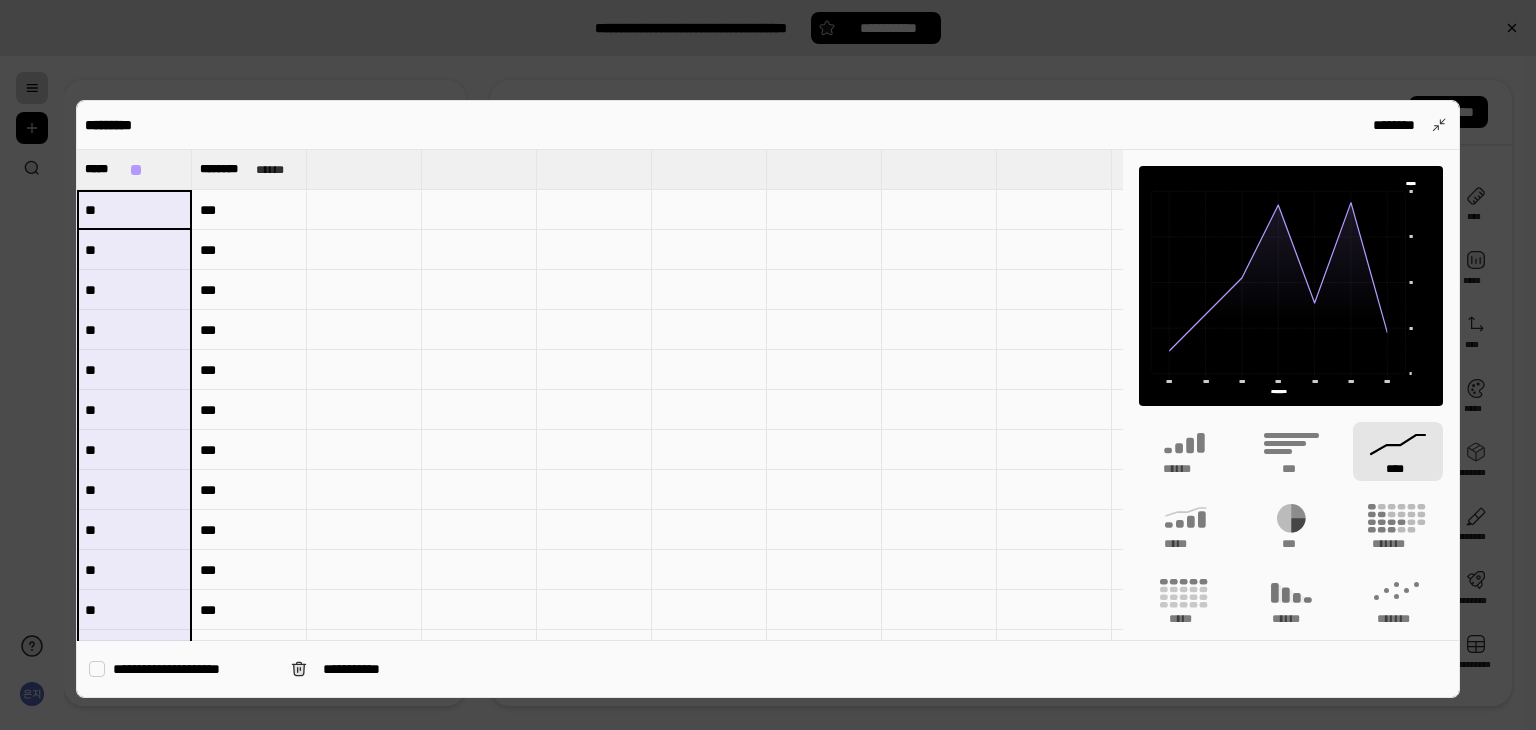 click at bounding box center (364, 169) 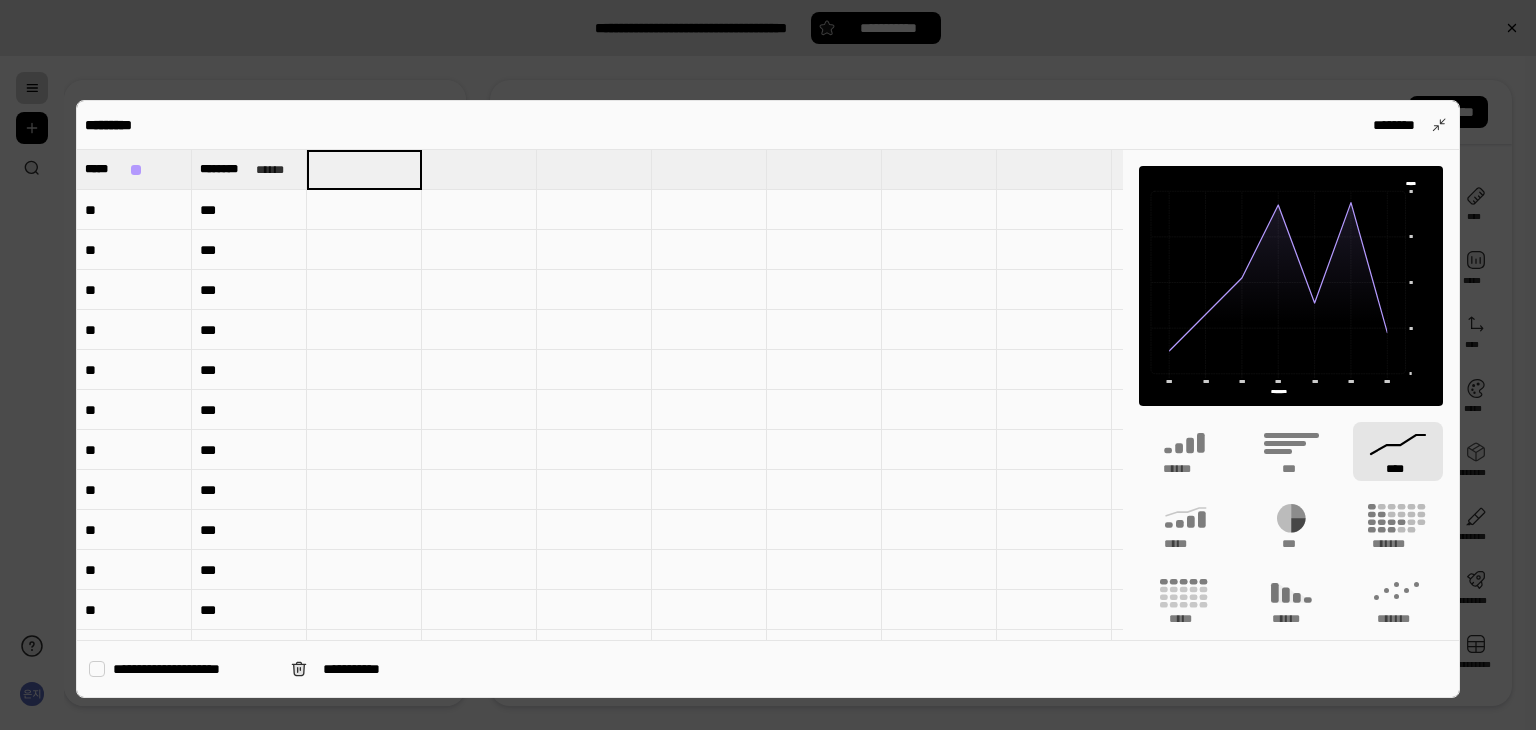 click at bounding box center (364, 210) 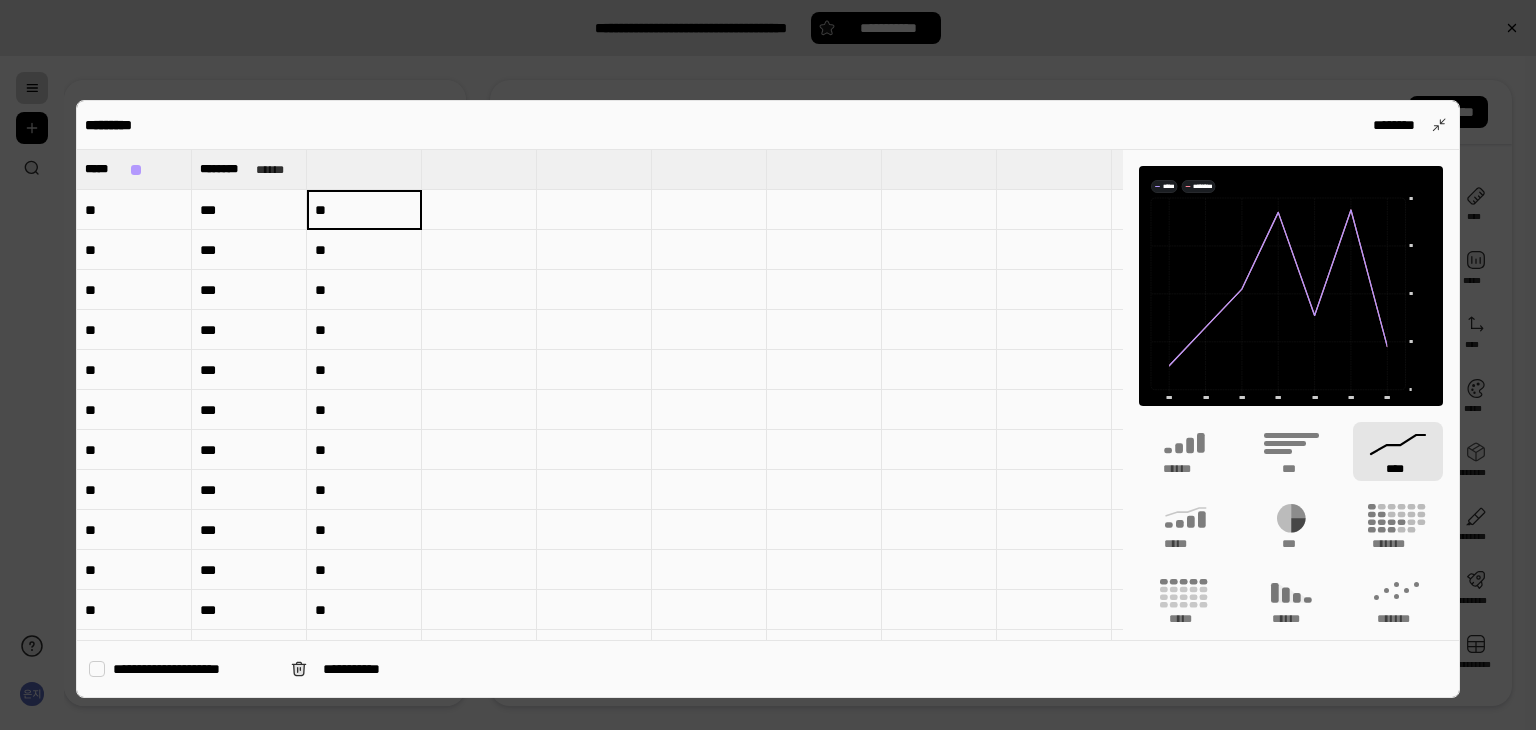 type 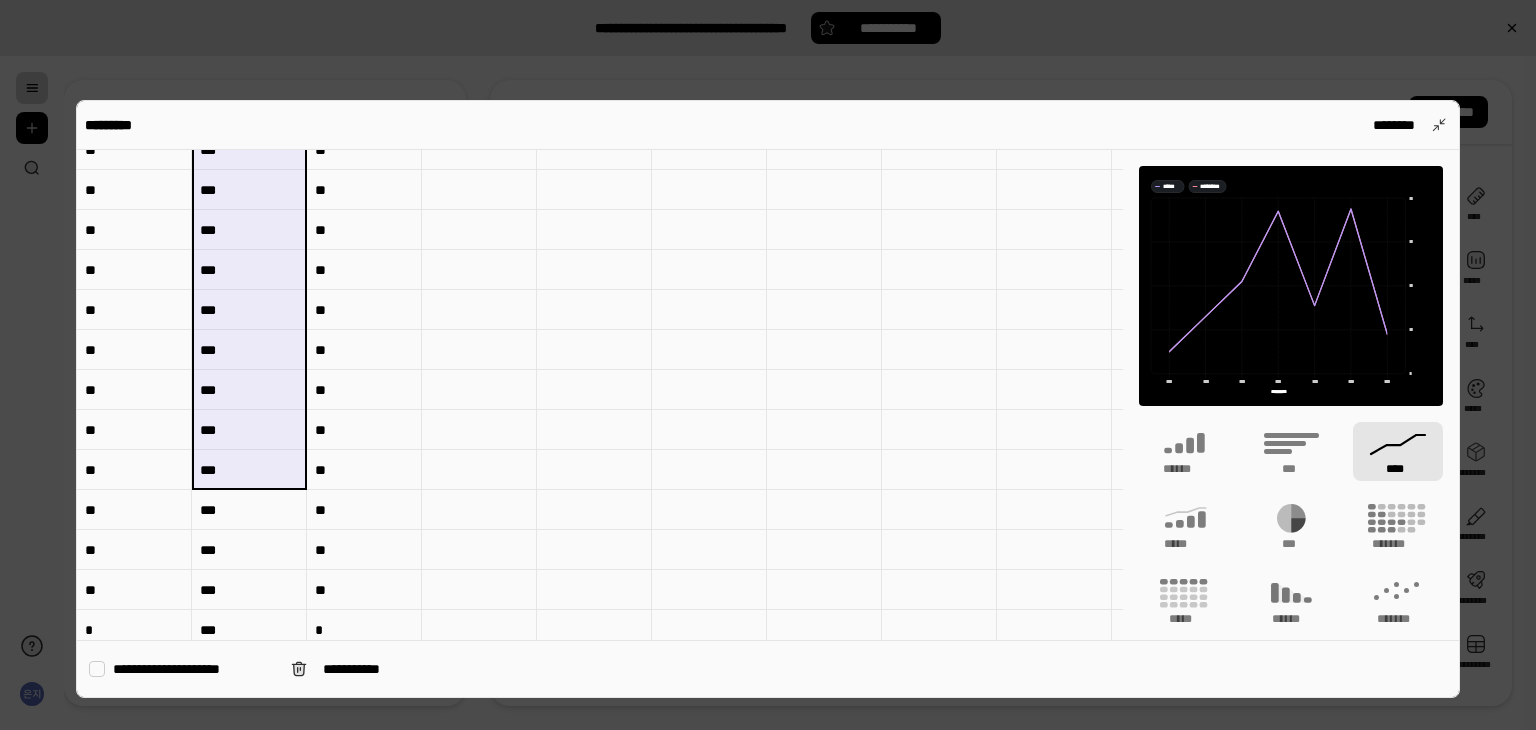 scroll, scrollTop: 700, scrollLeft: 0, axis: vertical 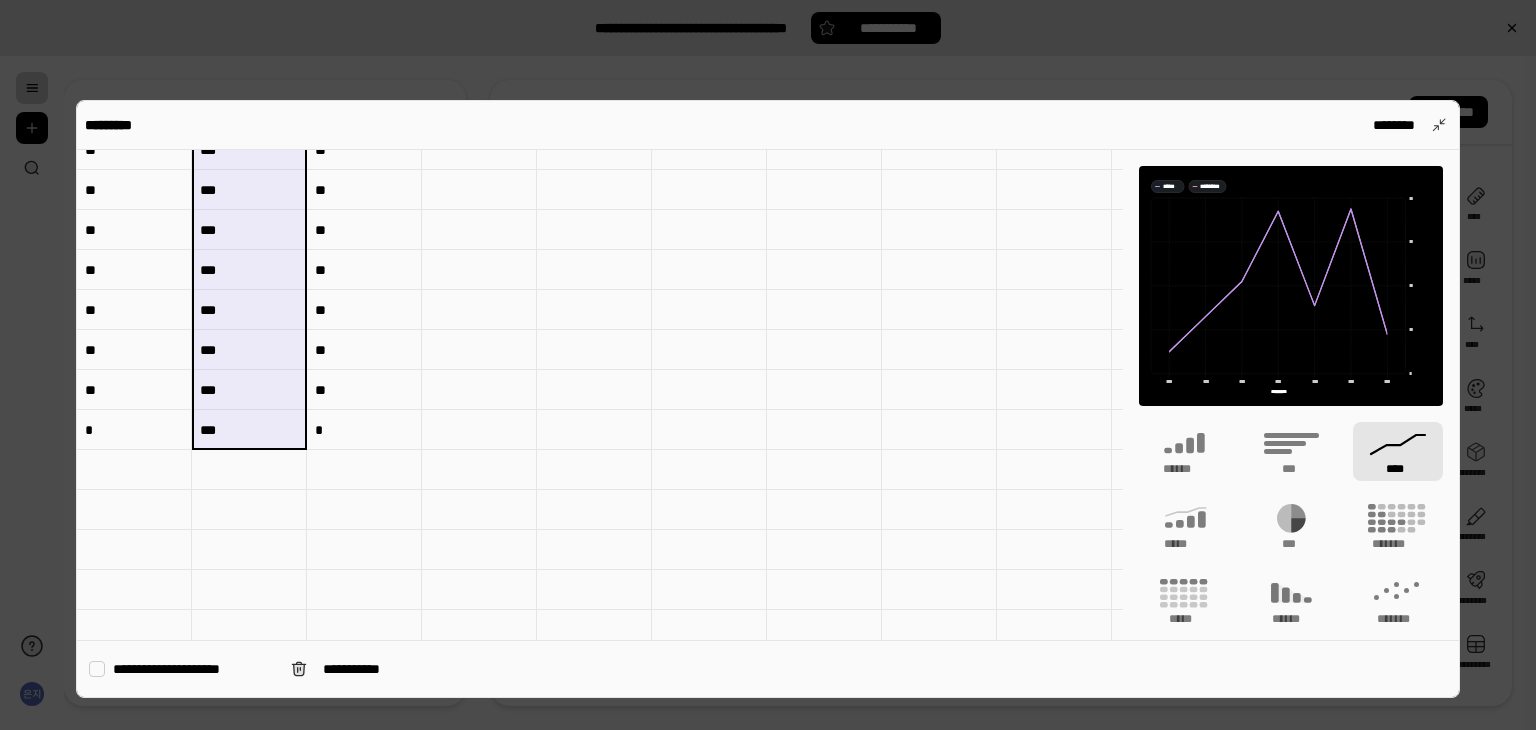 drag, startPoint x: 208, startPoint y: 213, endPoint x: 210, endPoint y: 428, distance: 215.00931 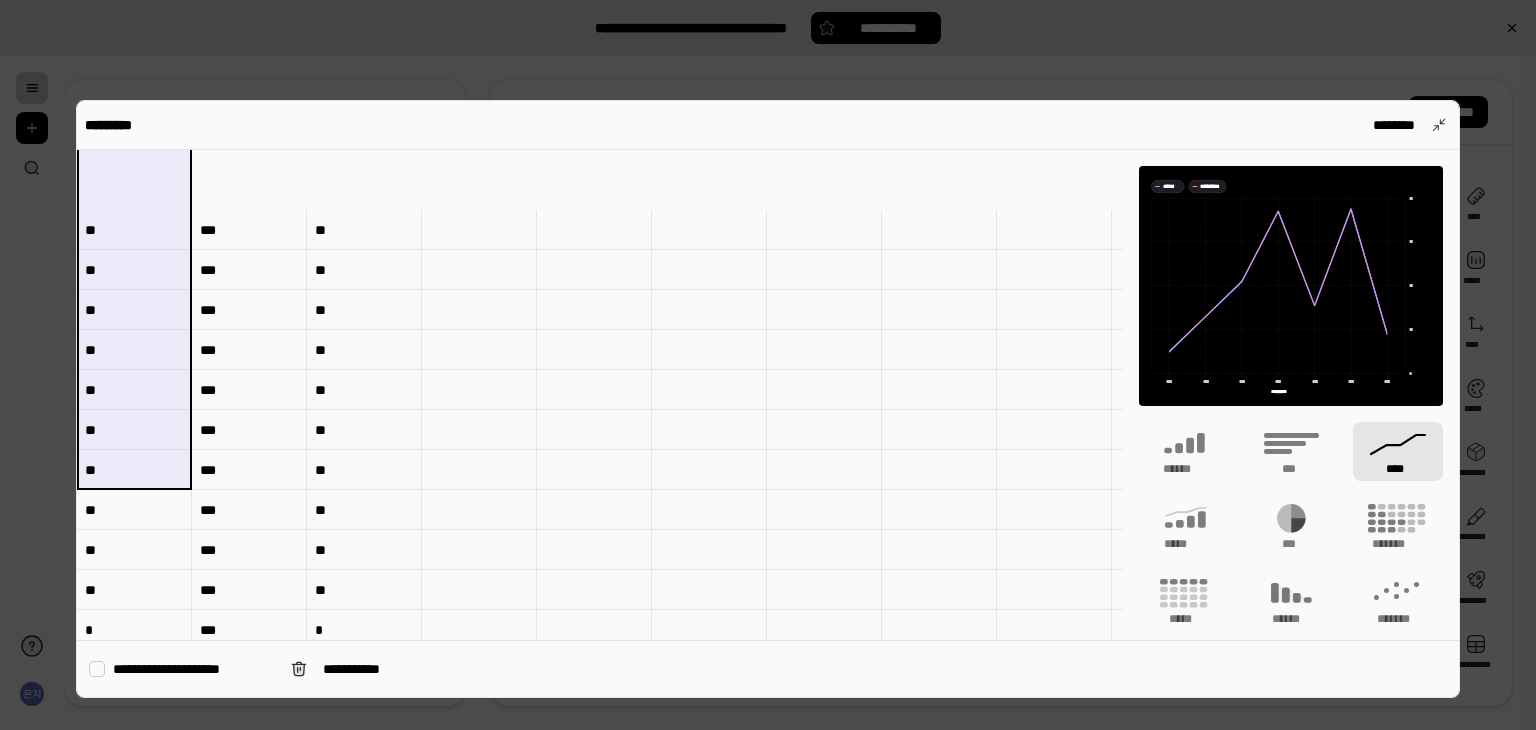 scroll, scrollTop: 700, scrollLeft: 0, axis: vertical 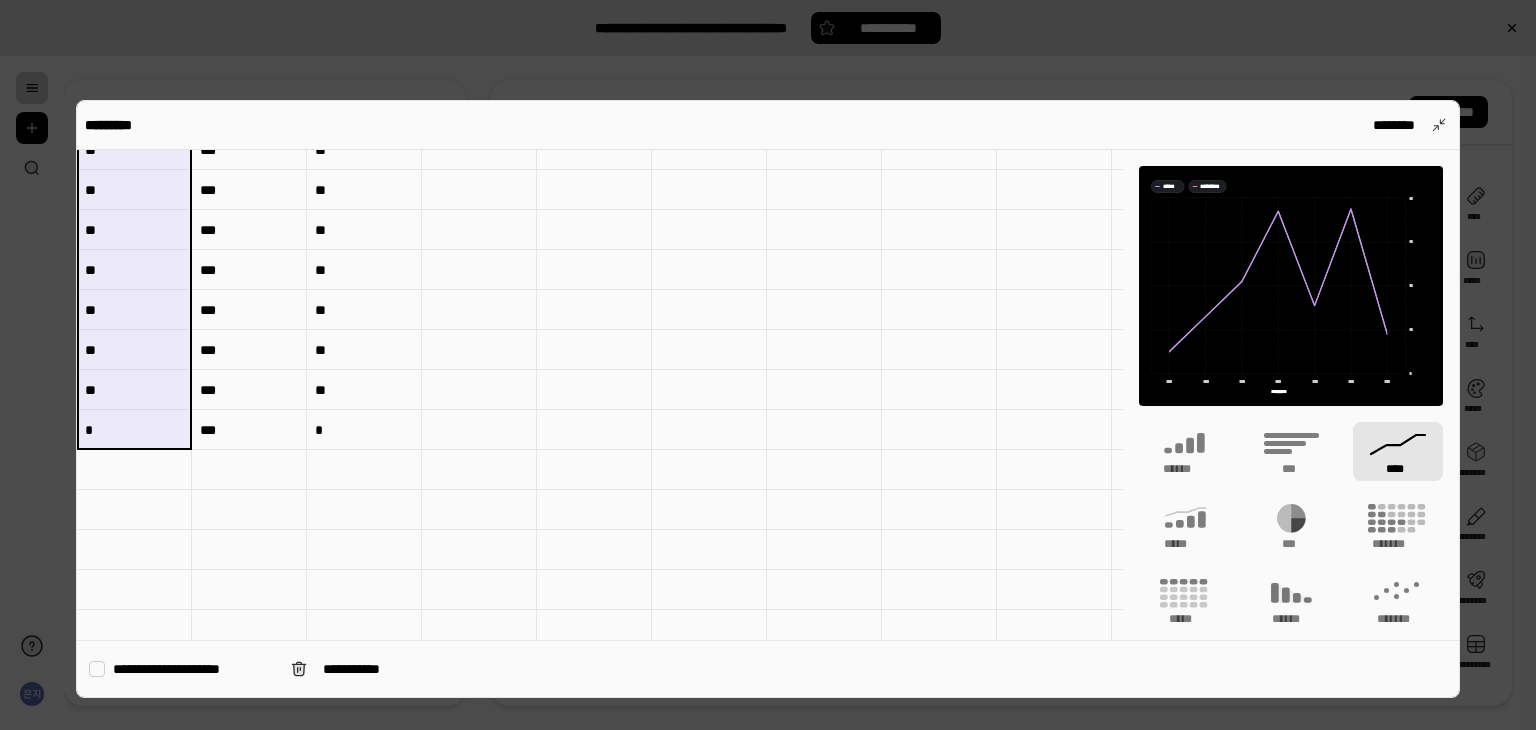drag, startPoint x: 123, startPoint y: 213, endPoint x: 116, endPoint y: 441, distance: 228.10744 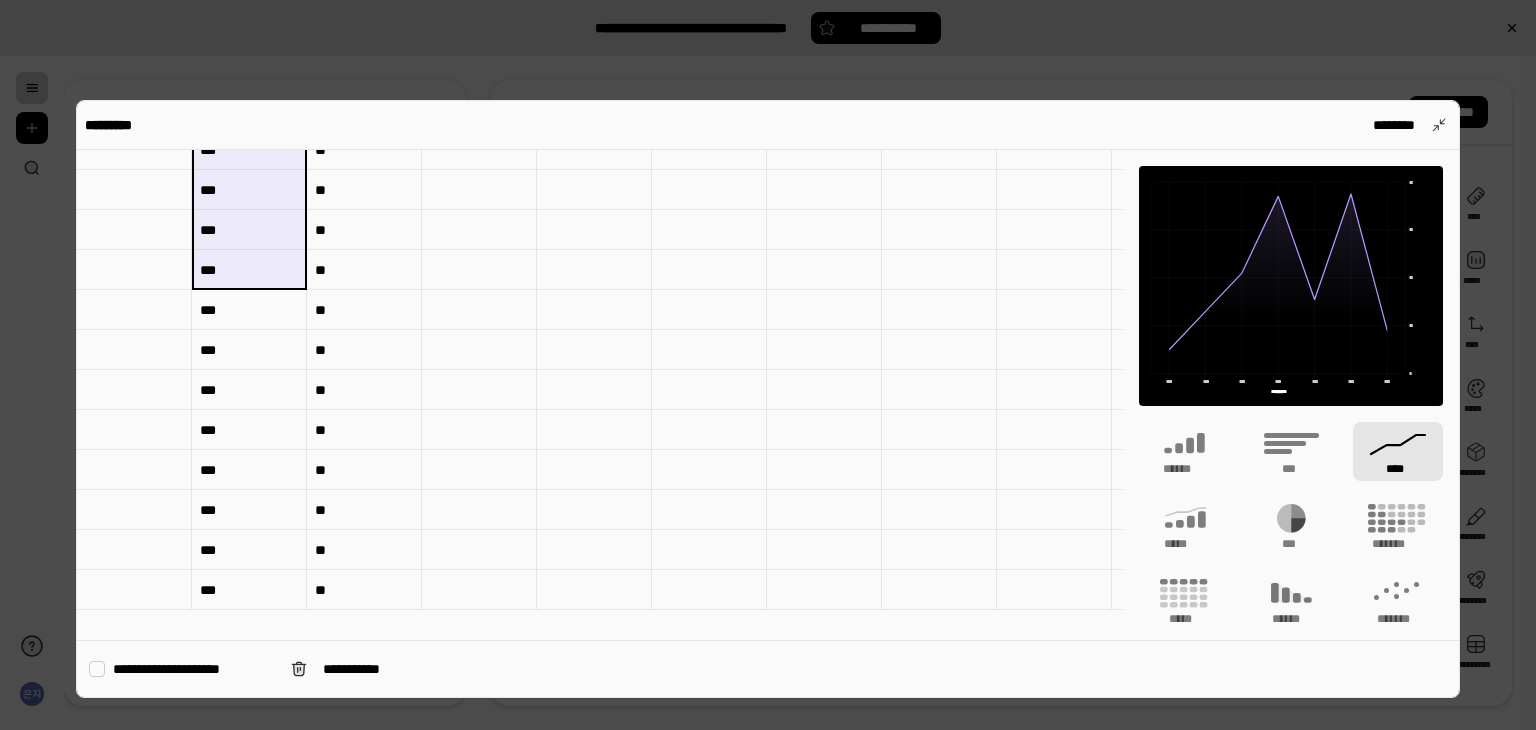 scroll, scrollTop: 600, scrollLeft: 0, axis: vertical 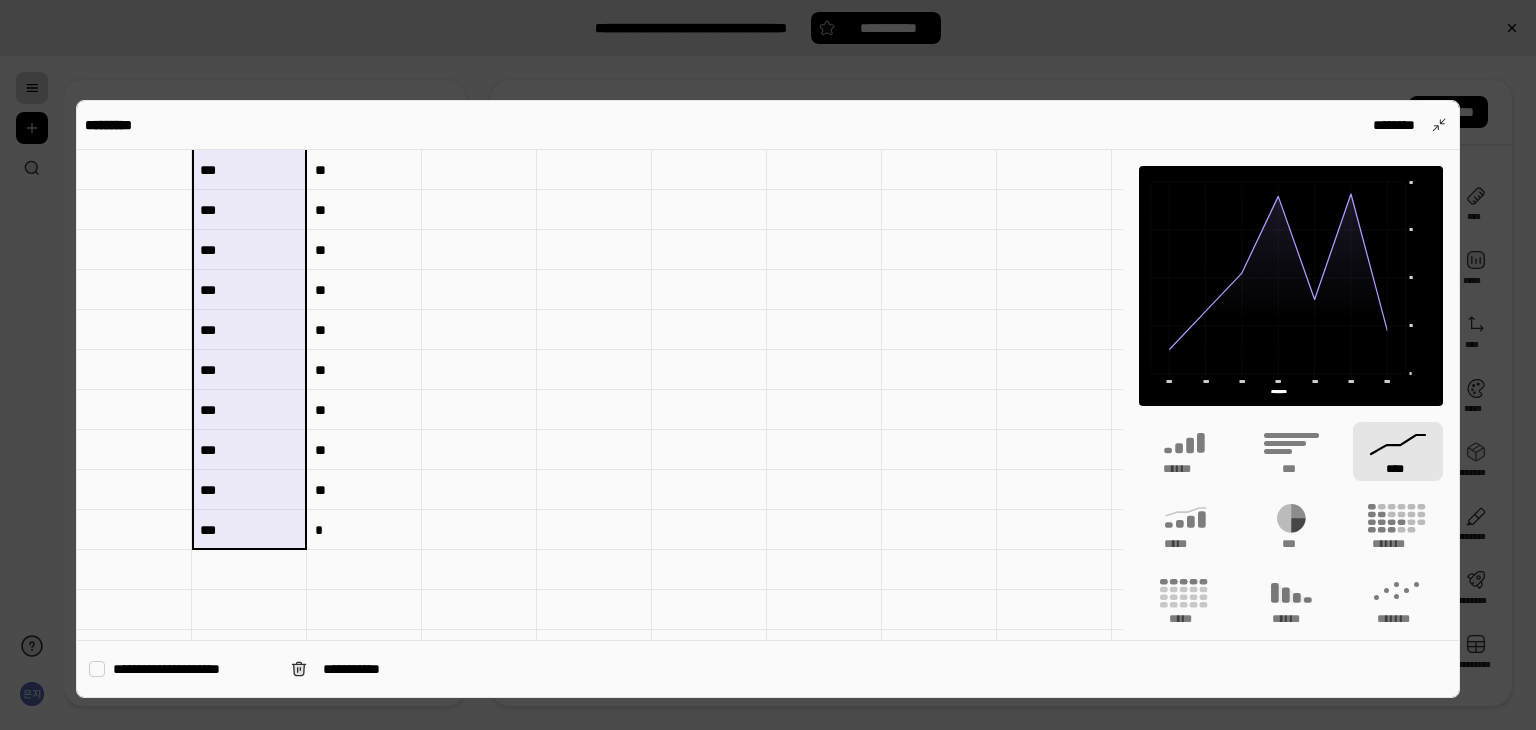 drag, startPoint x: 237, startPoint y: 205, endPoint x: 221, endPoint y: 511, distance: 306.41803 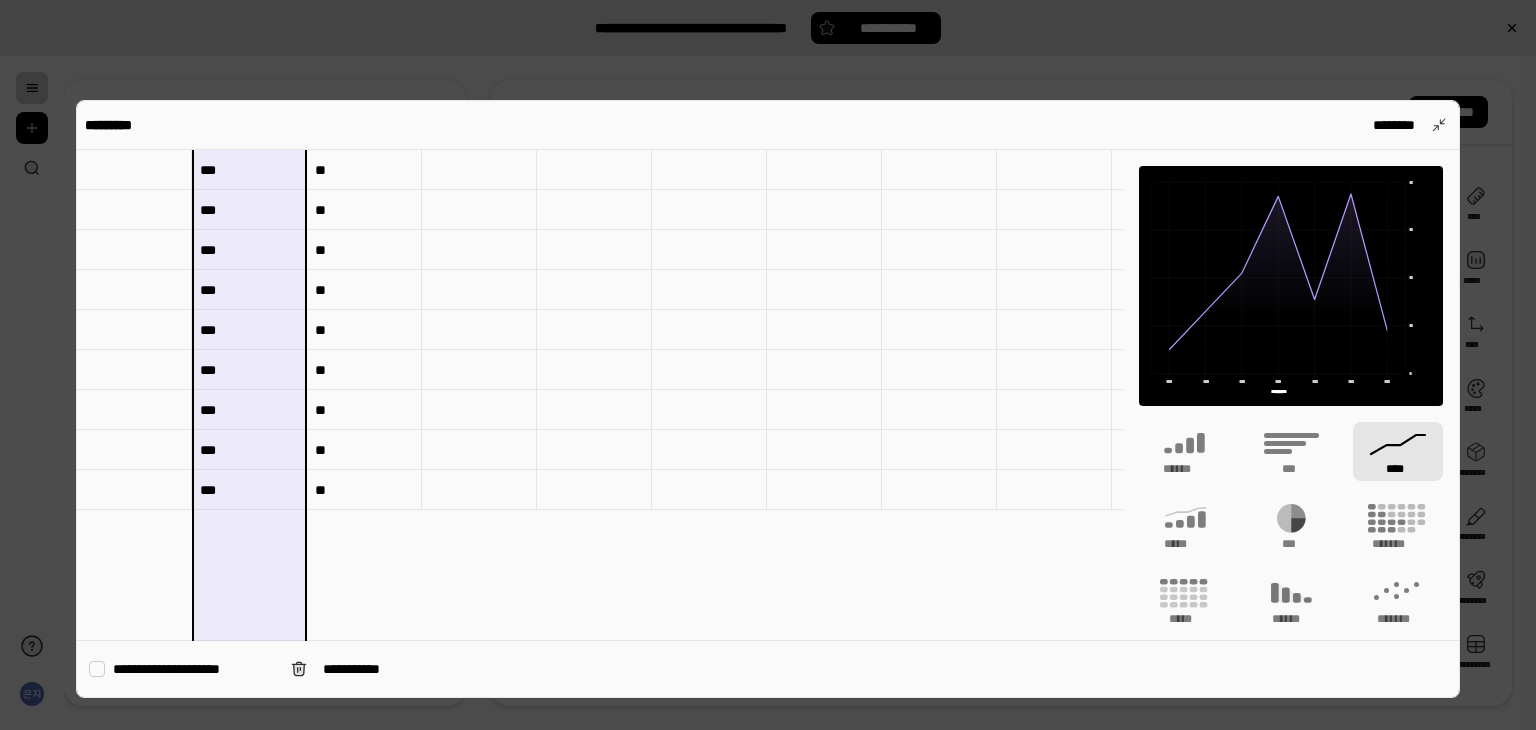 scroll, scrollTop: 0, scrollLeft: 0, axis: both 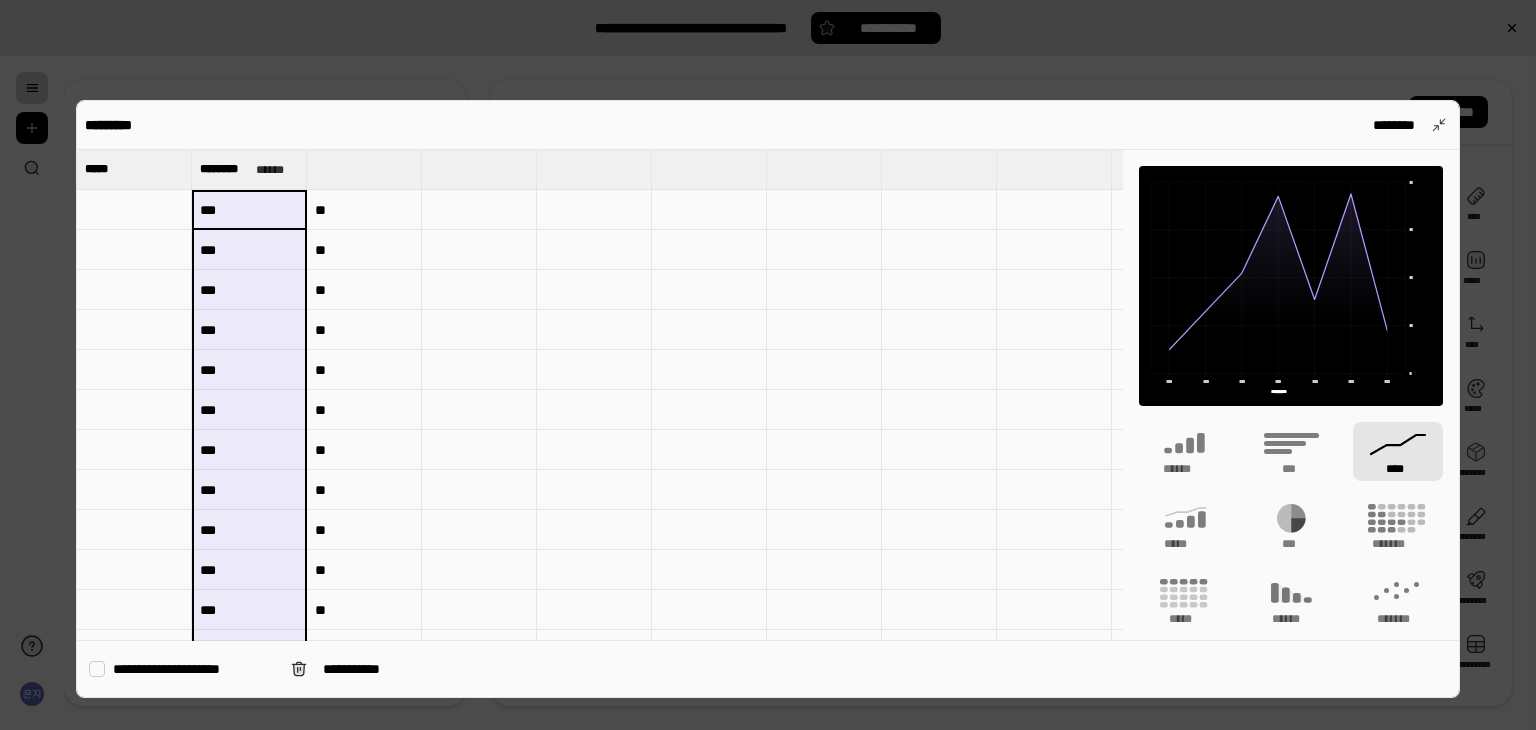 click at bounding box center (134, 210) 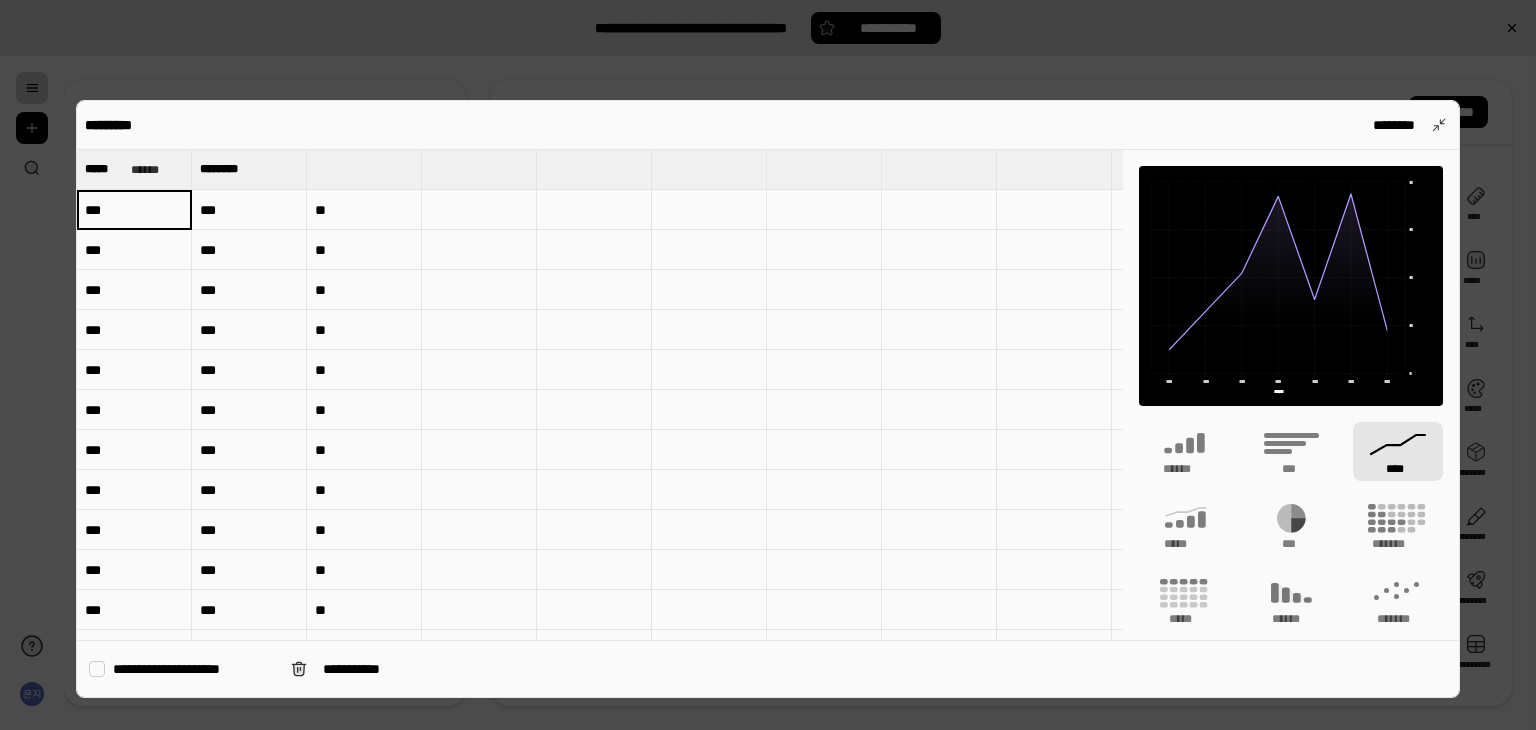 type on "*****" 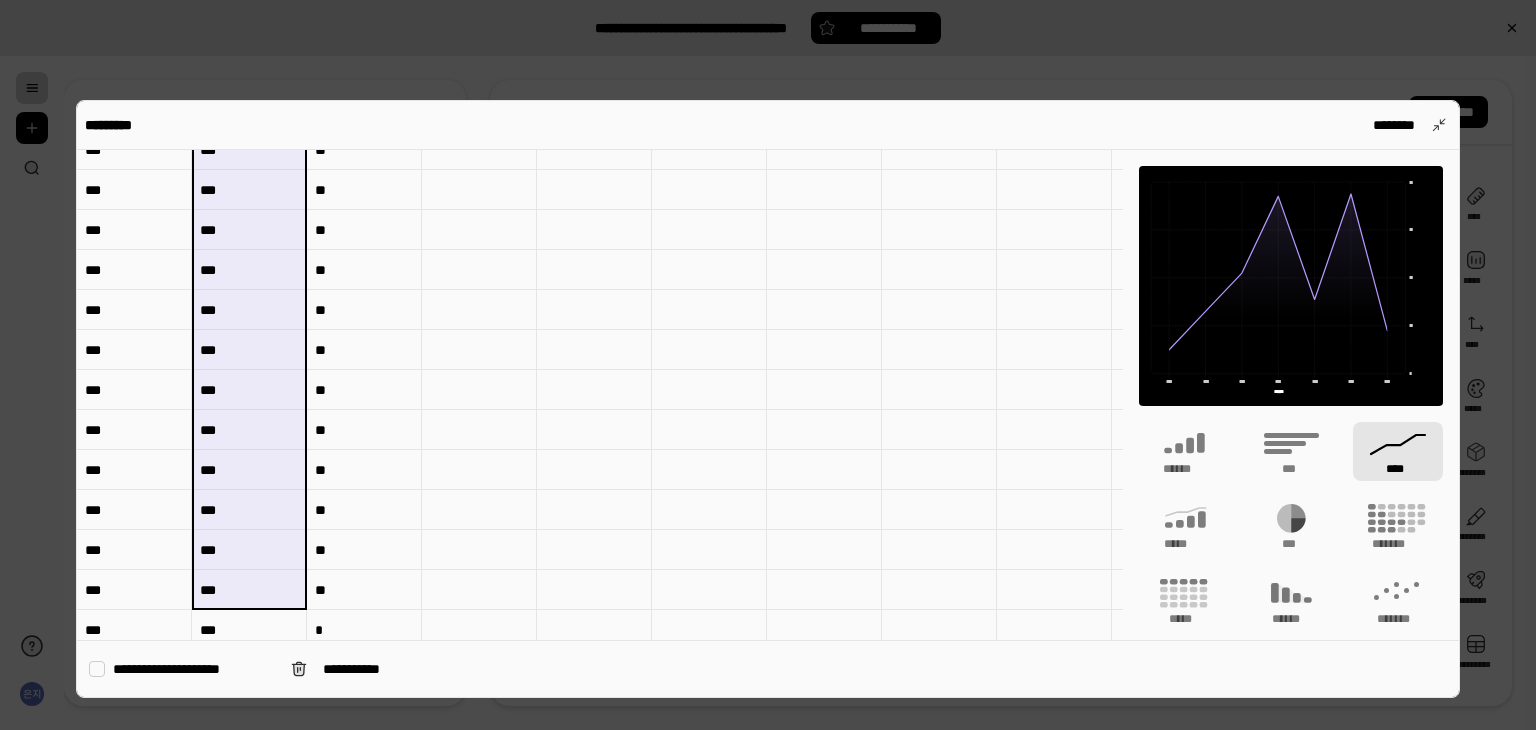 scroll, scrollTop: 700, scrollLeft: 0, axis: vertical 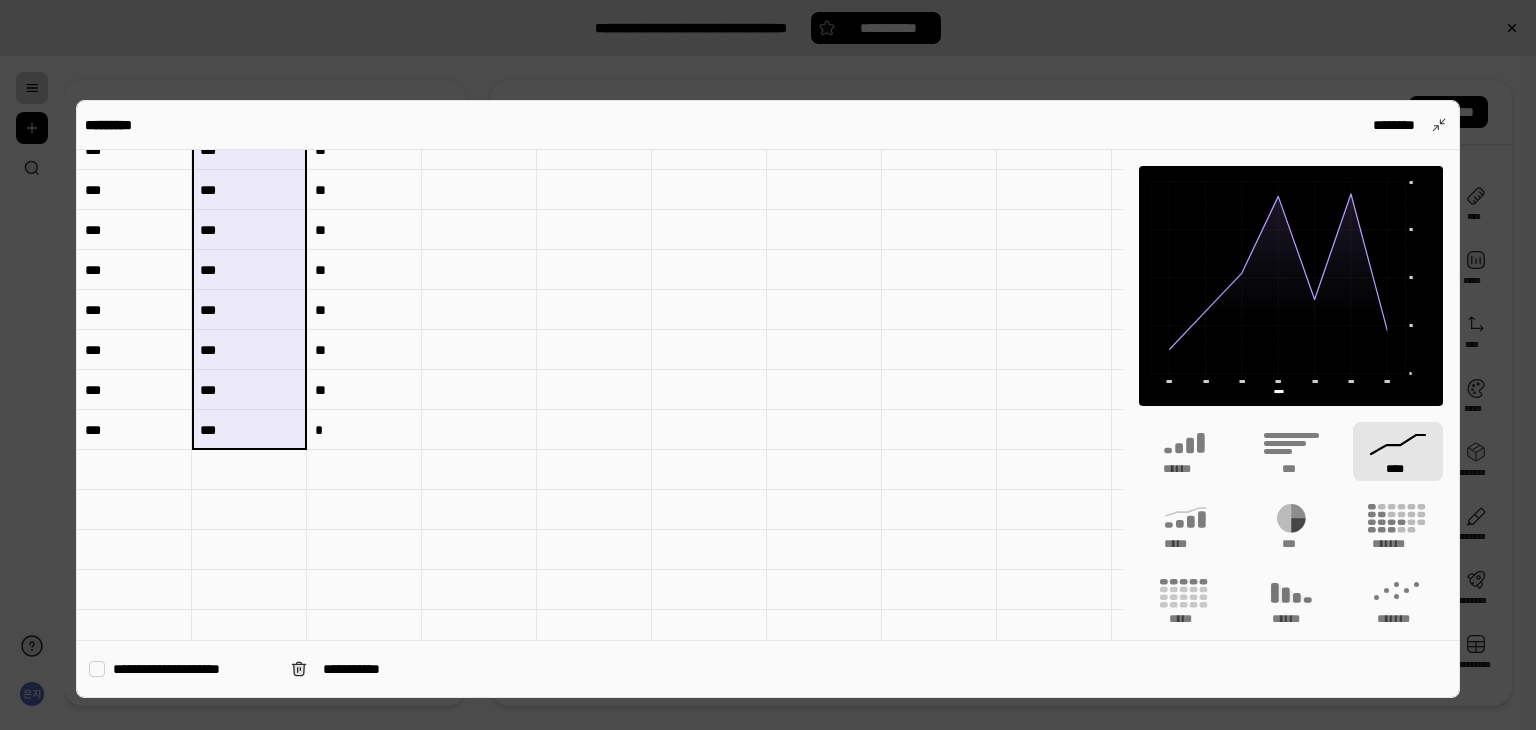 drag, startPoint x: 251, startPoint y: 205, endPoint x: 246, endPoint y: 437, distance: 232.05388 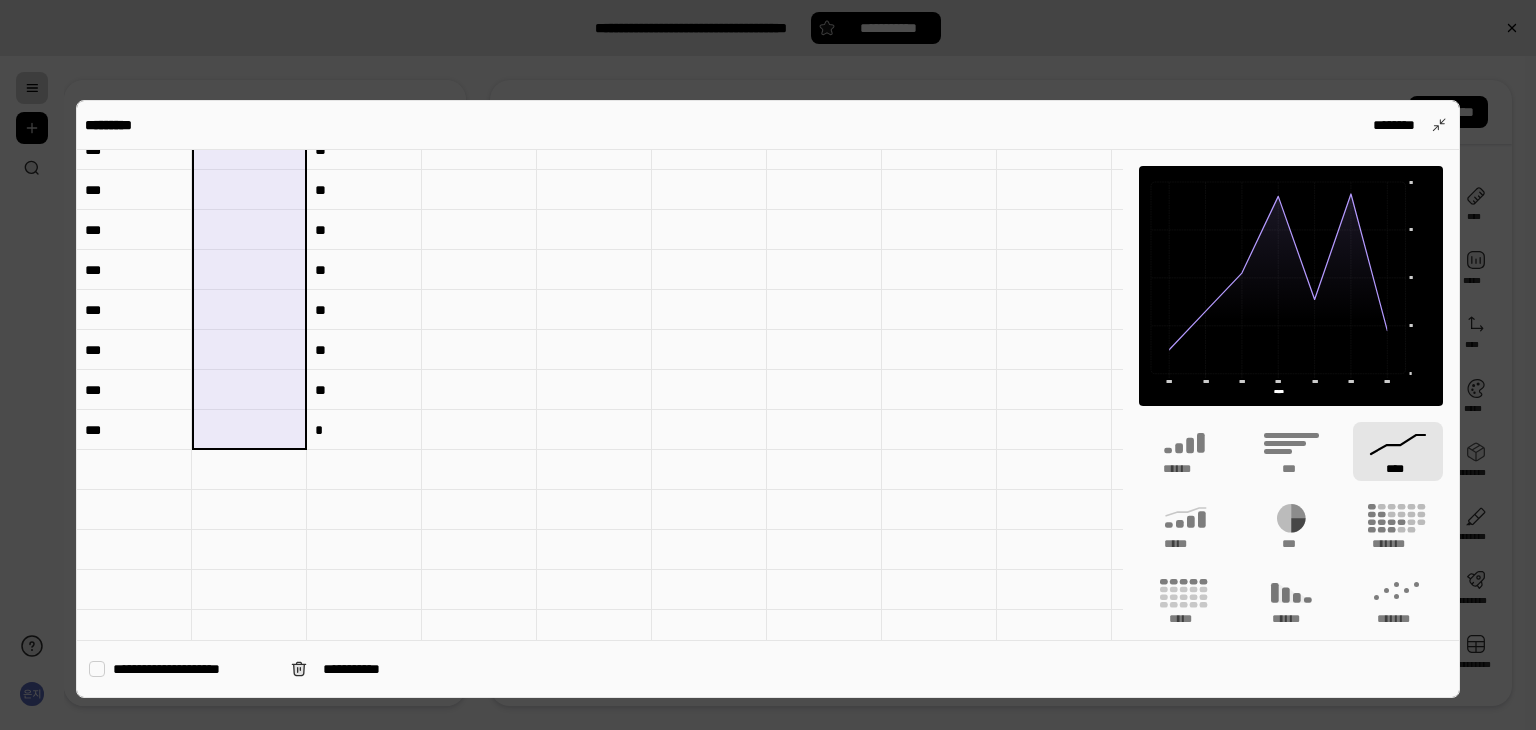 type 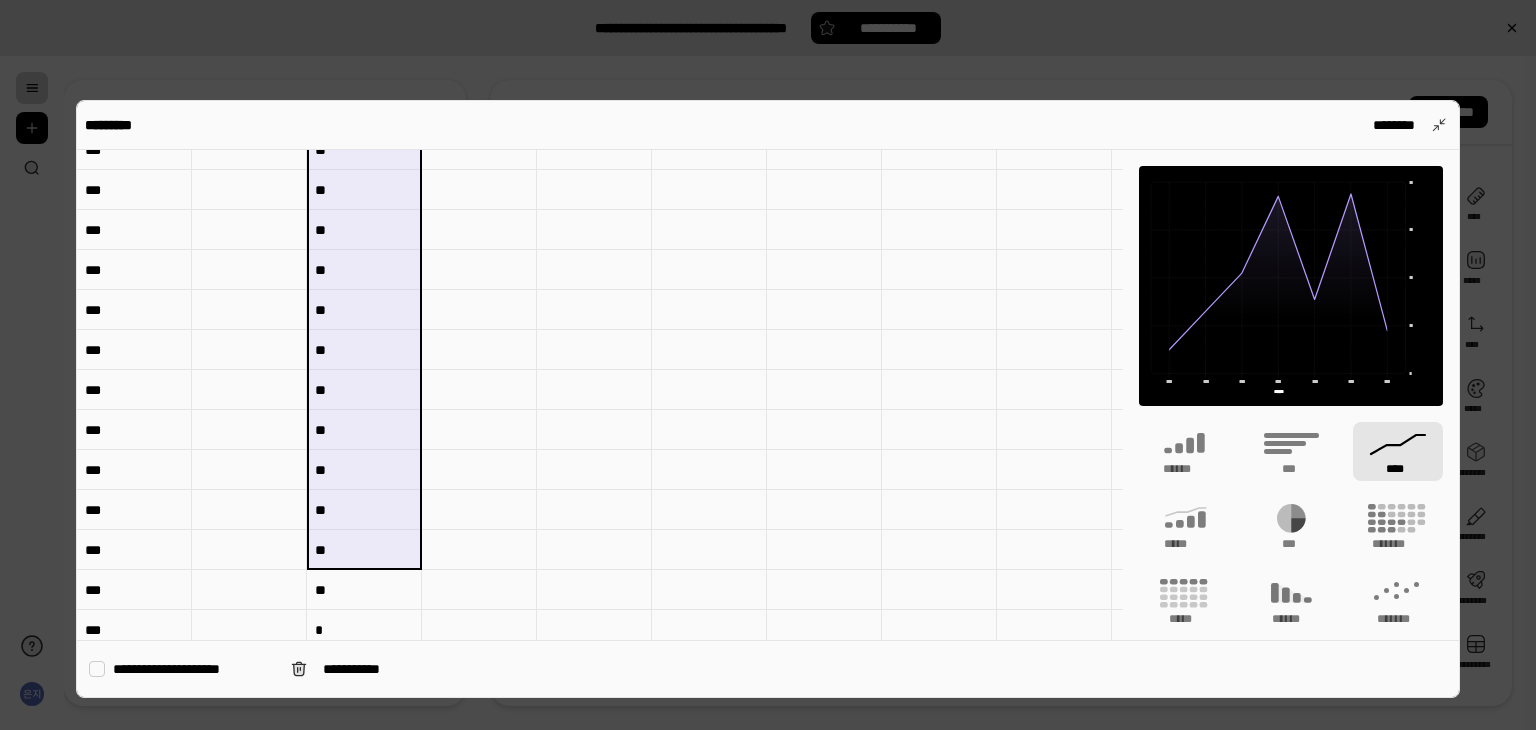 scroll, scrollTop: 700, scrollLeft: 0, axis: vertical 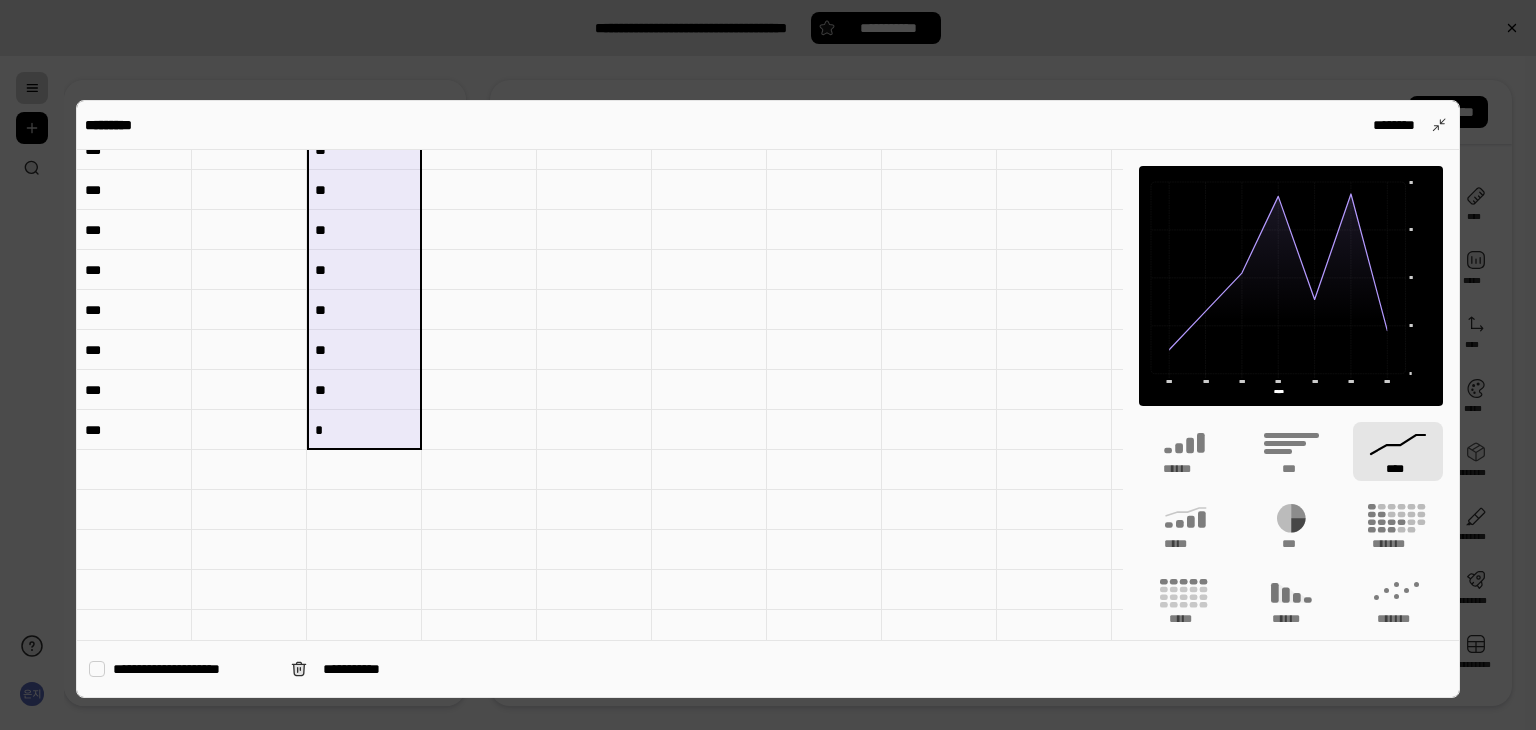 drag, startPoint x: 349, startPoint y: 212, endPoint x: 346, endPoint y: 437, distance: 225.02 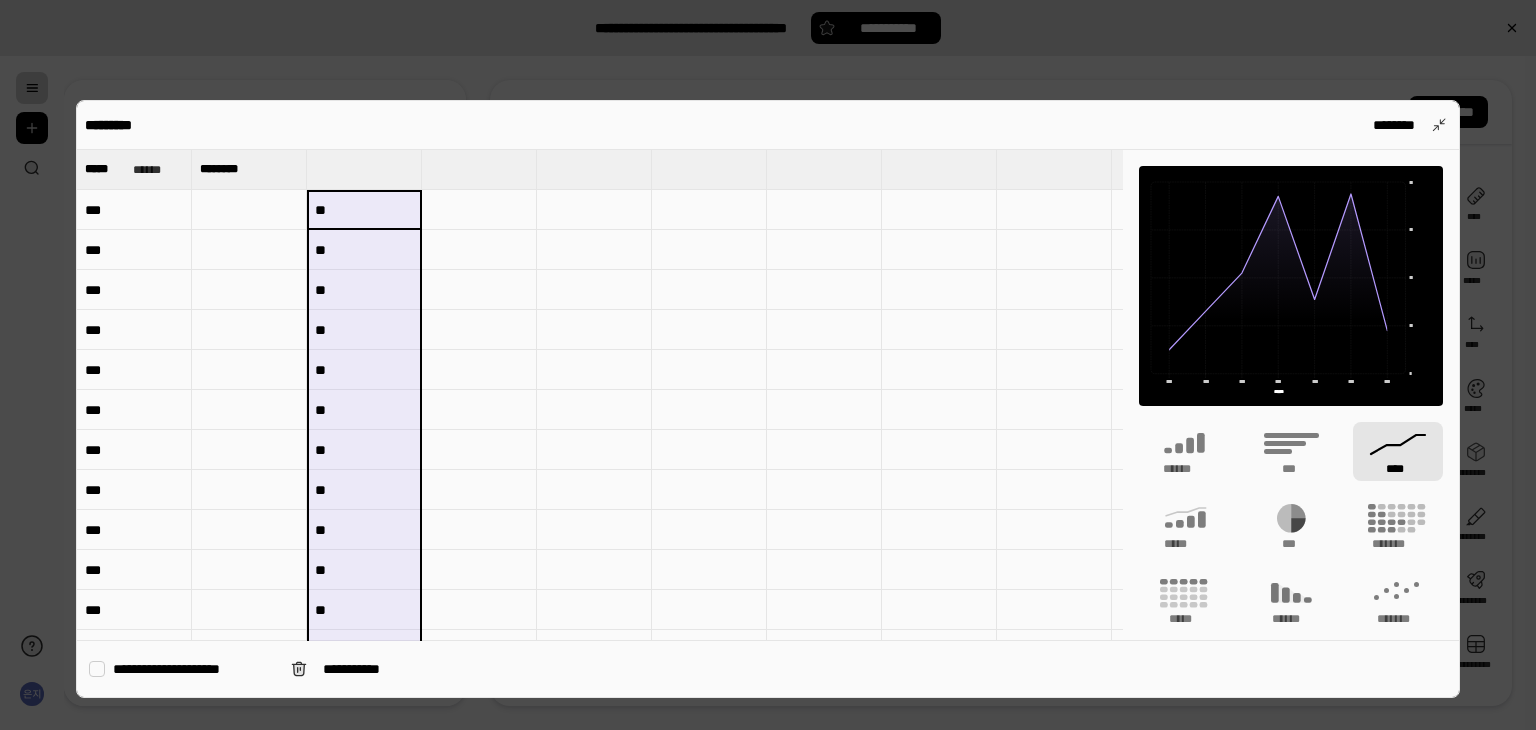 click at bounding box center (249, 210) 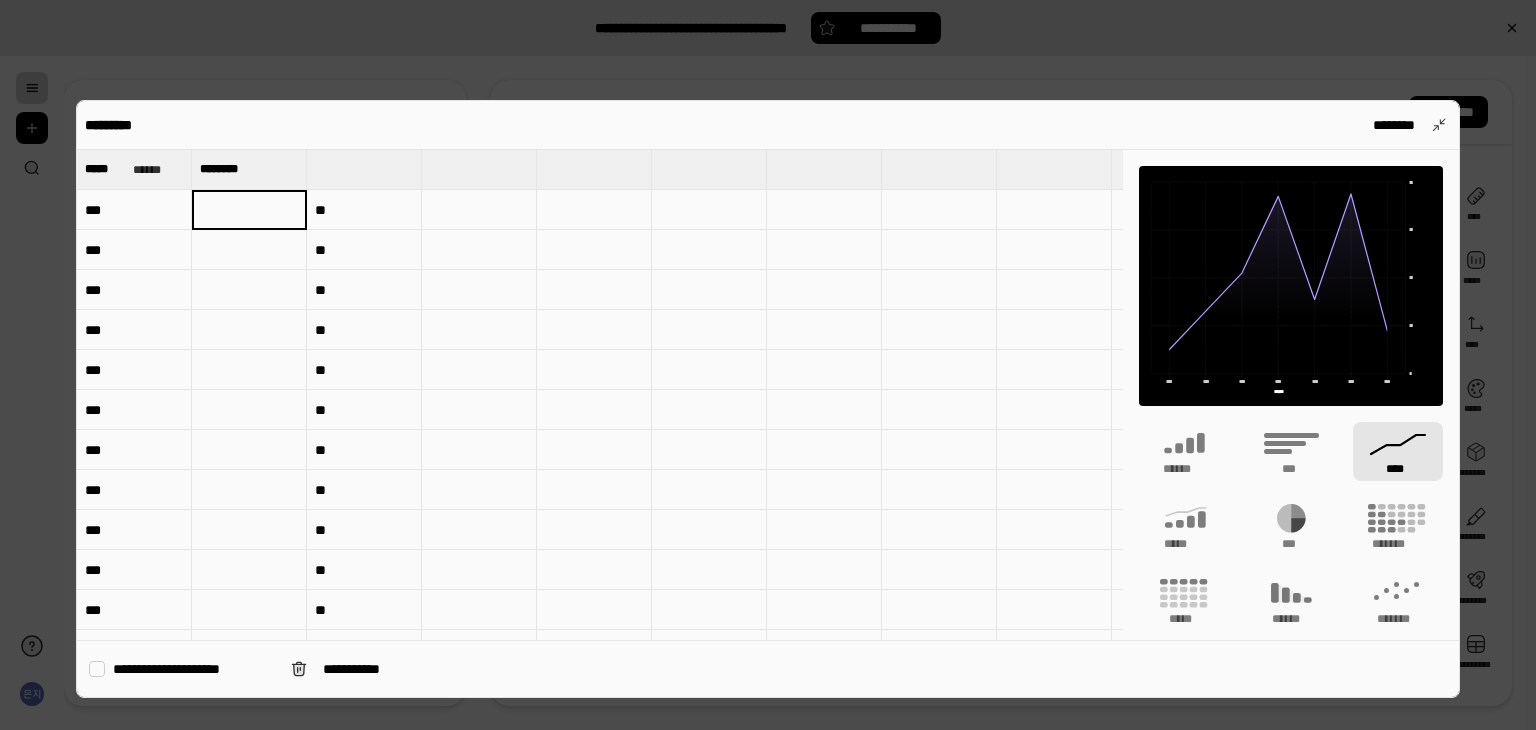 type on "**" 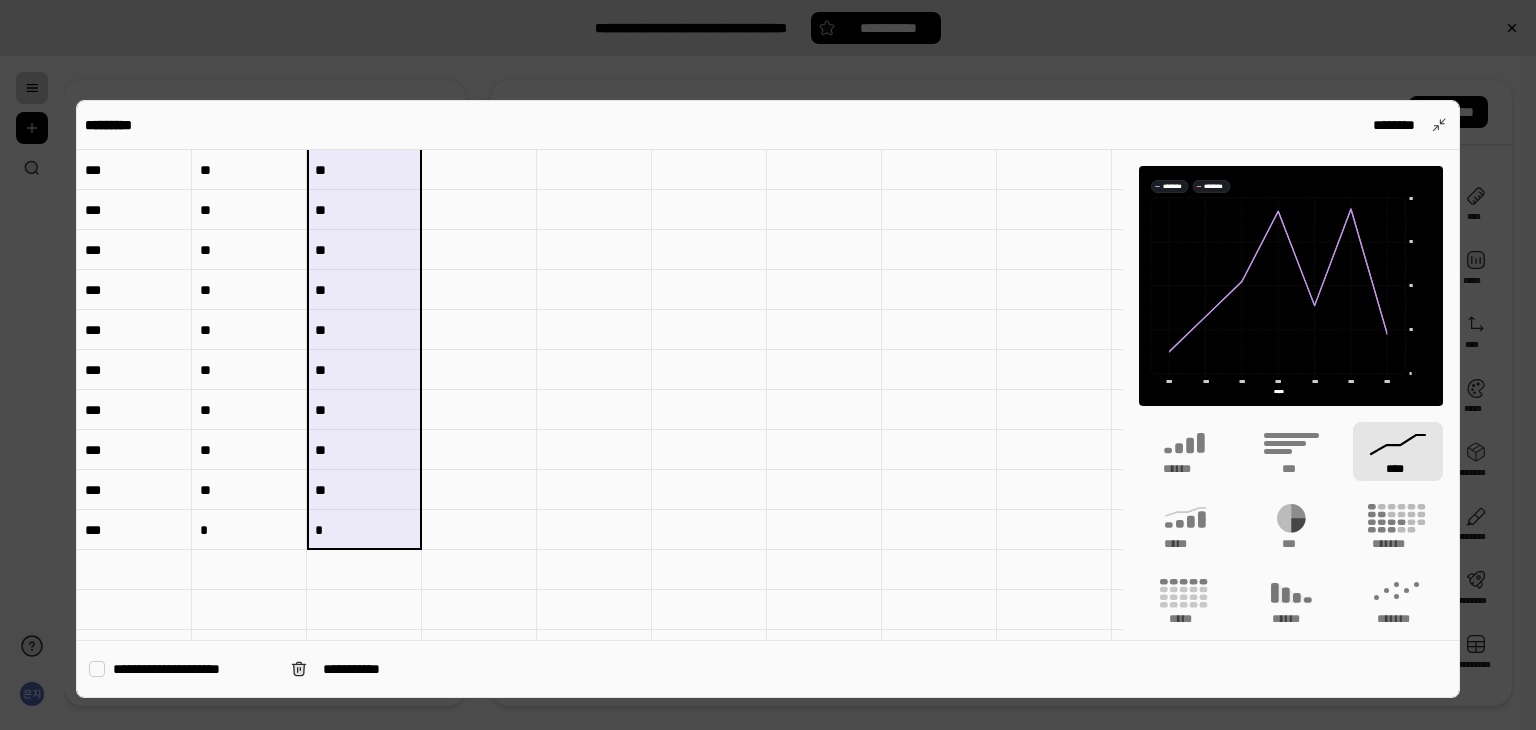 scroll, scrollTop: 700, scrollLeft: 0, axis: vertical 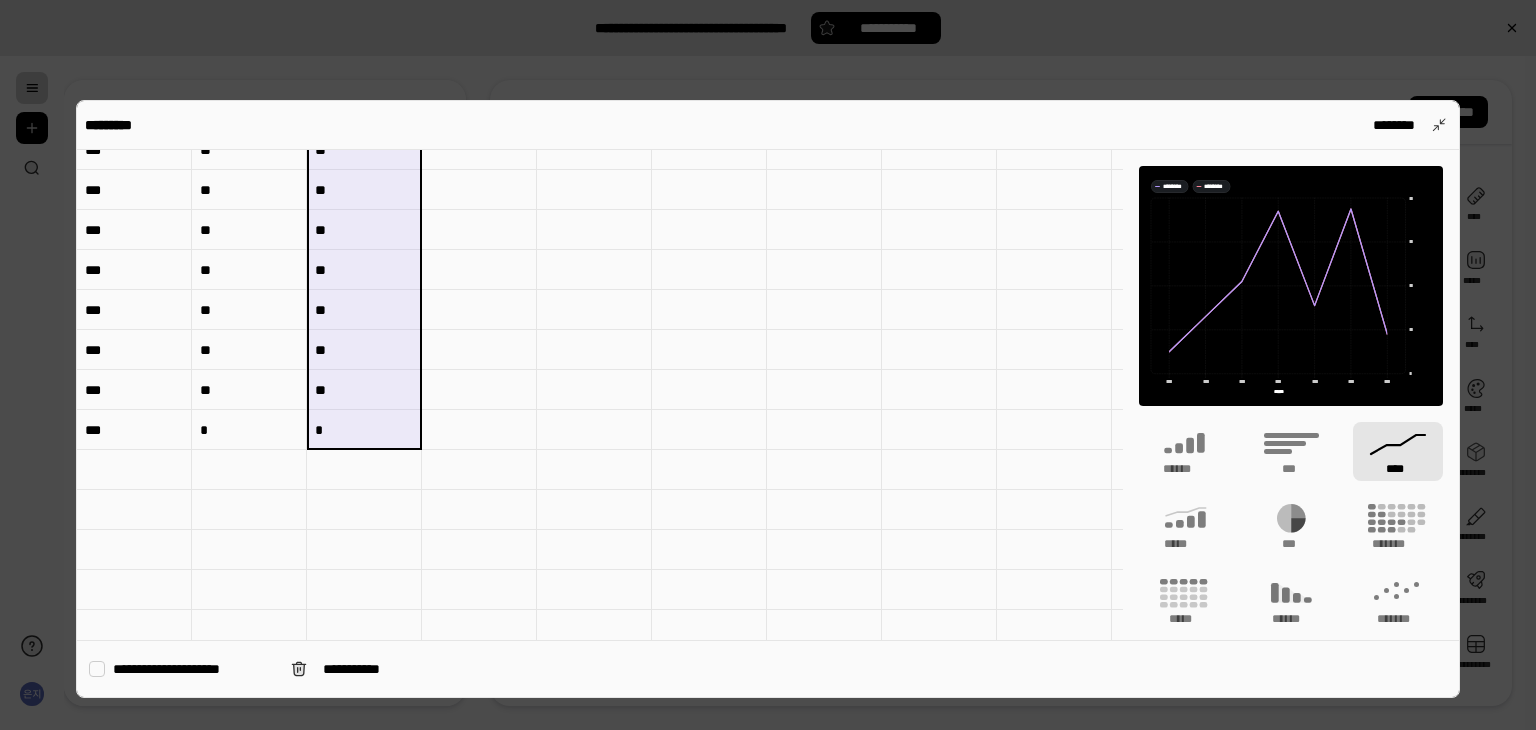 drag, startPoint x: 367, startPoint y: 212, endPoint x: 339, endPoint y: 437, distance: 226.73553 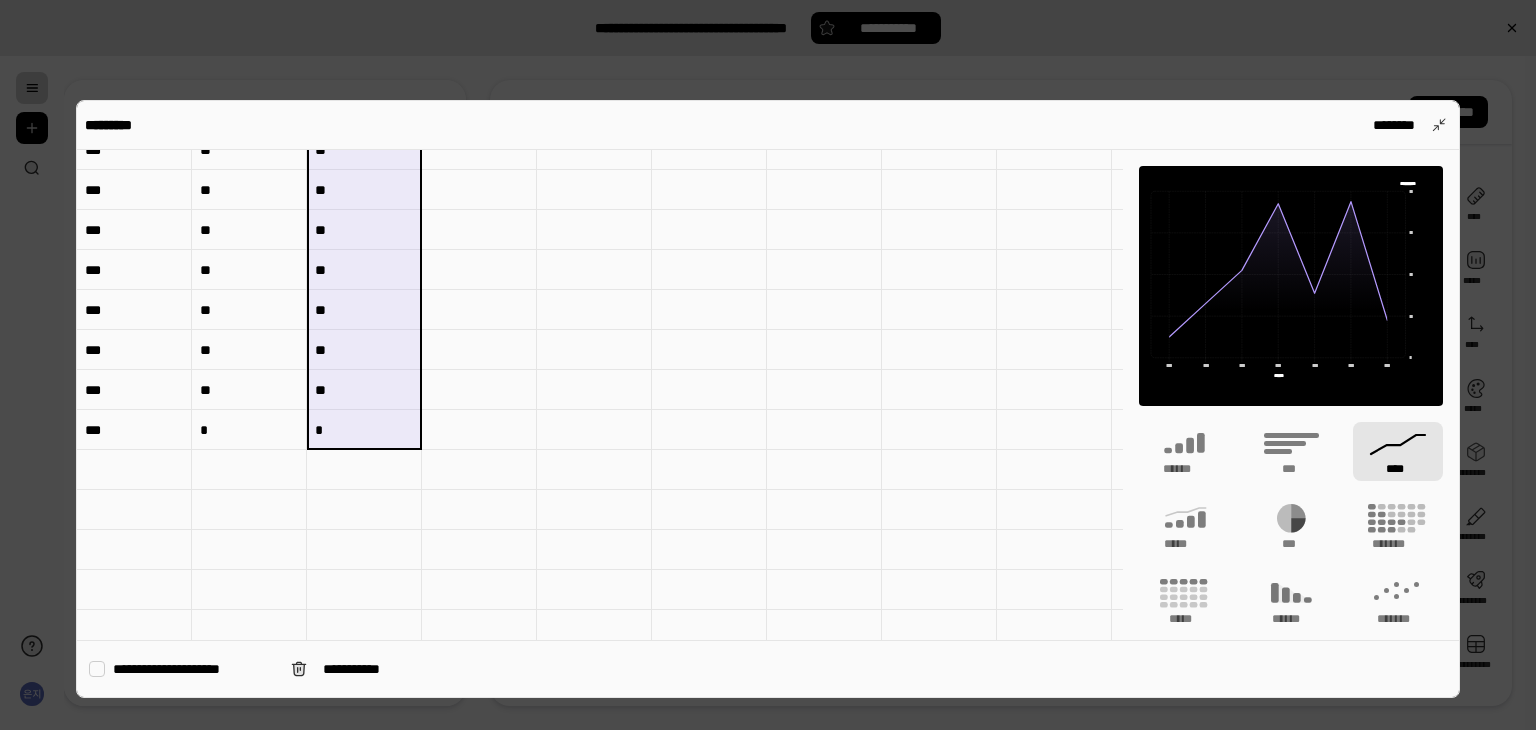 type on "********" 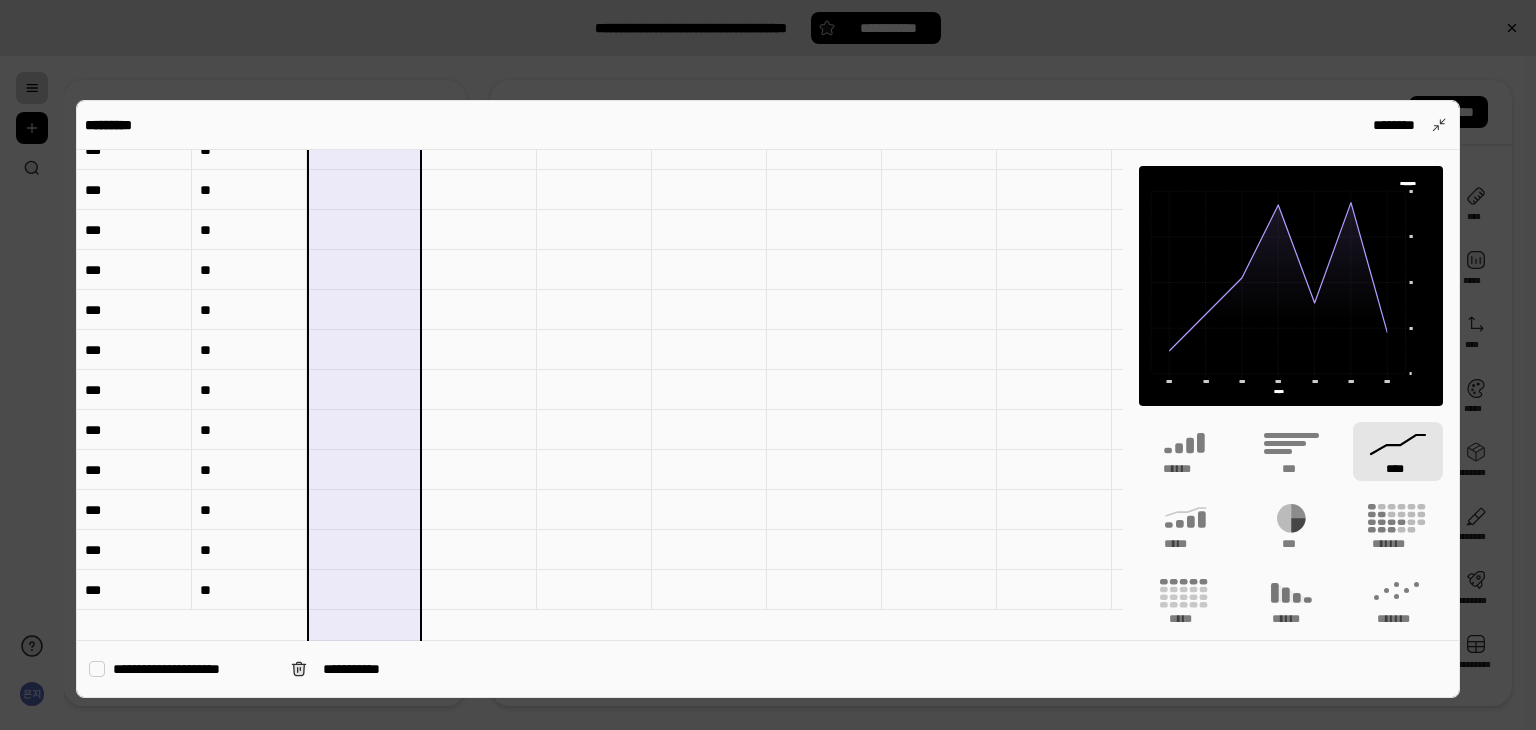 scroll, scrollTop: 0, scrollLeft: 0, axis: both 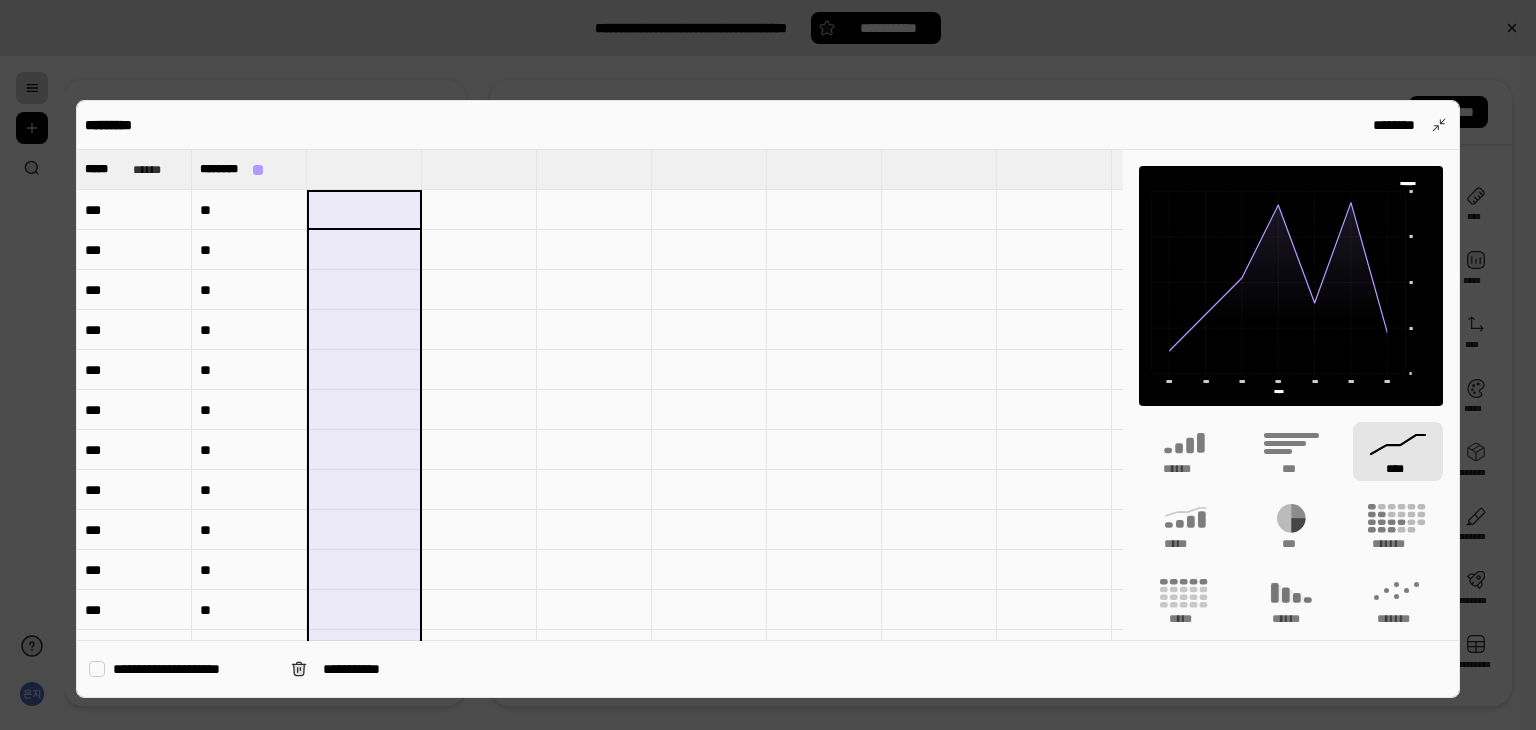 click at bounding box center (594, 169) 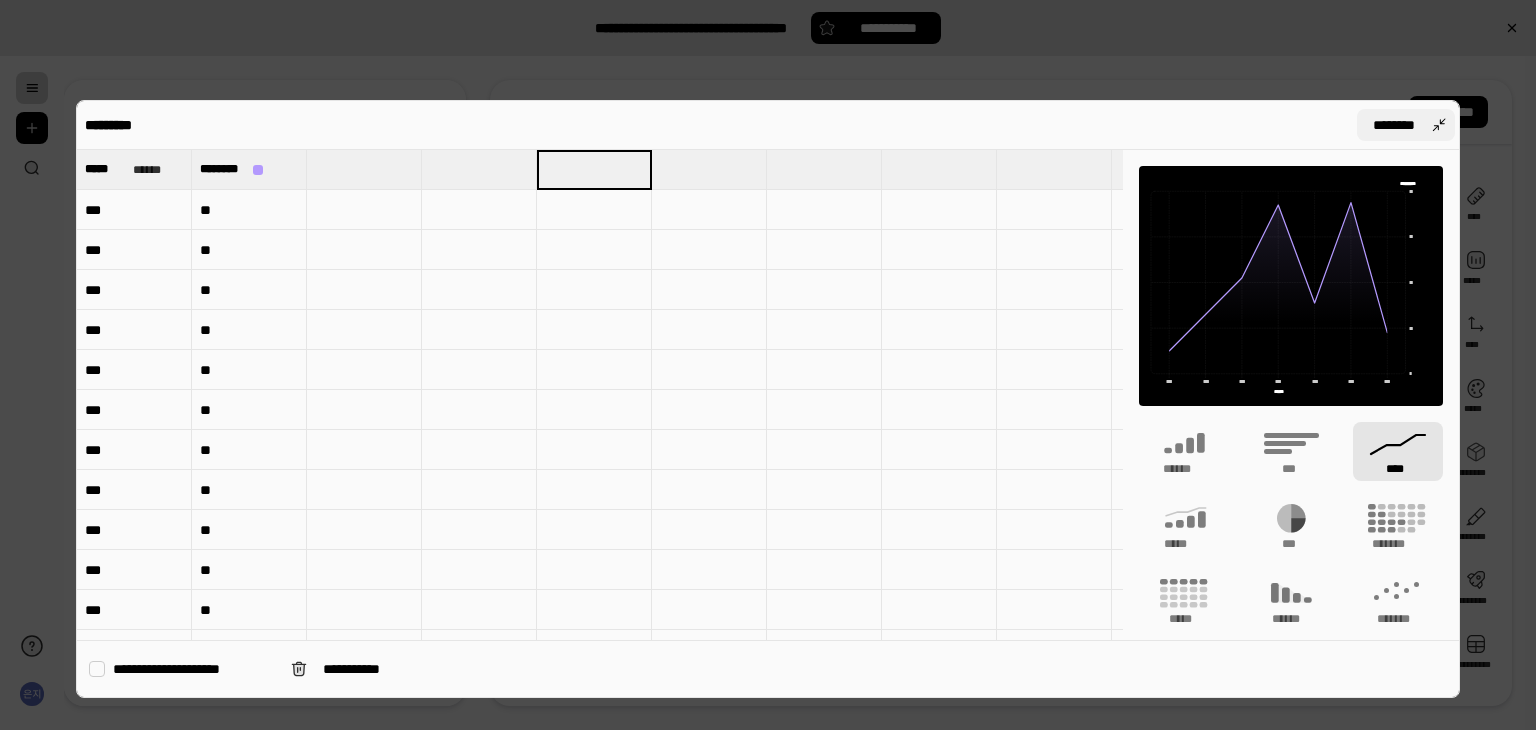 click on "********" at bounding box center [1406, 125] 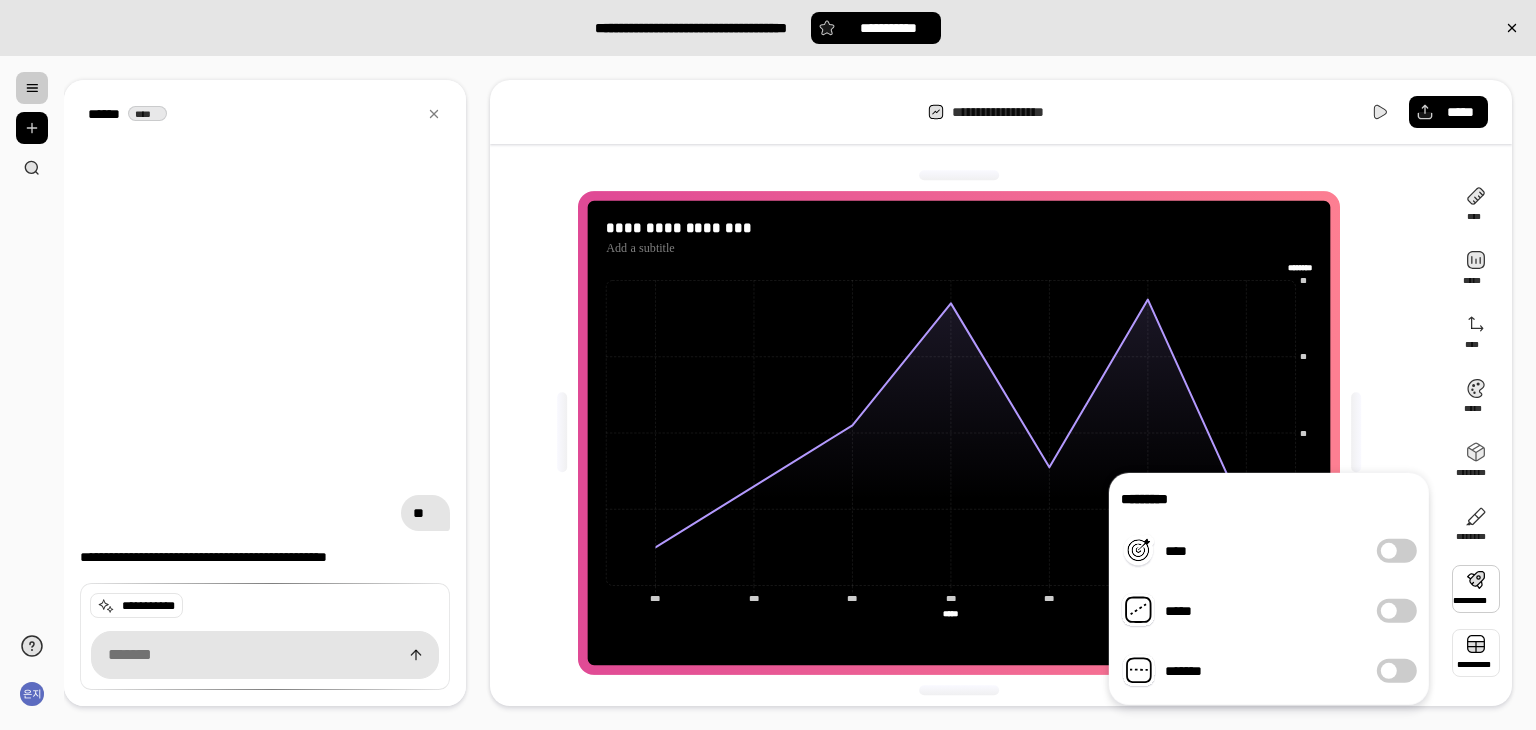 click at bounding box center (1476, 653) 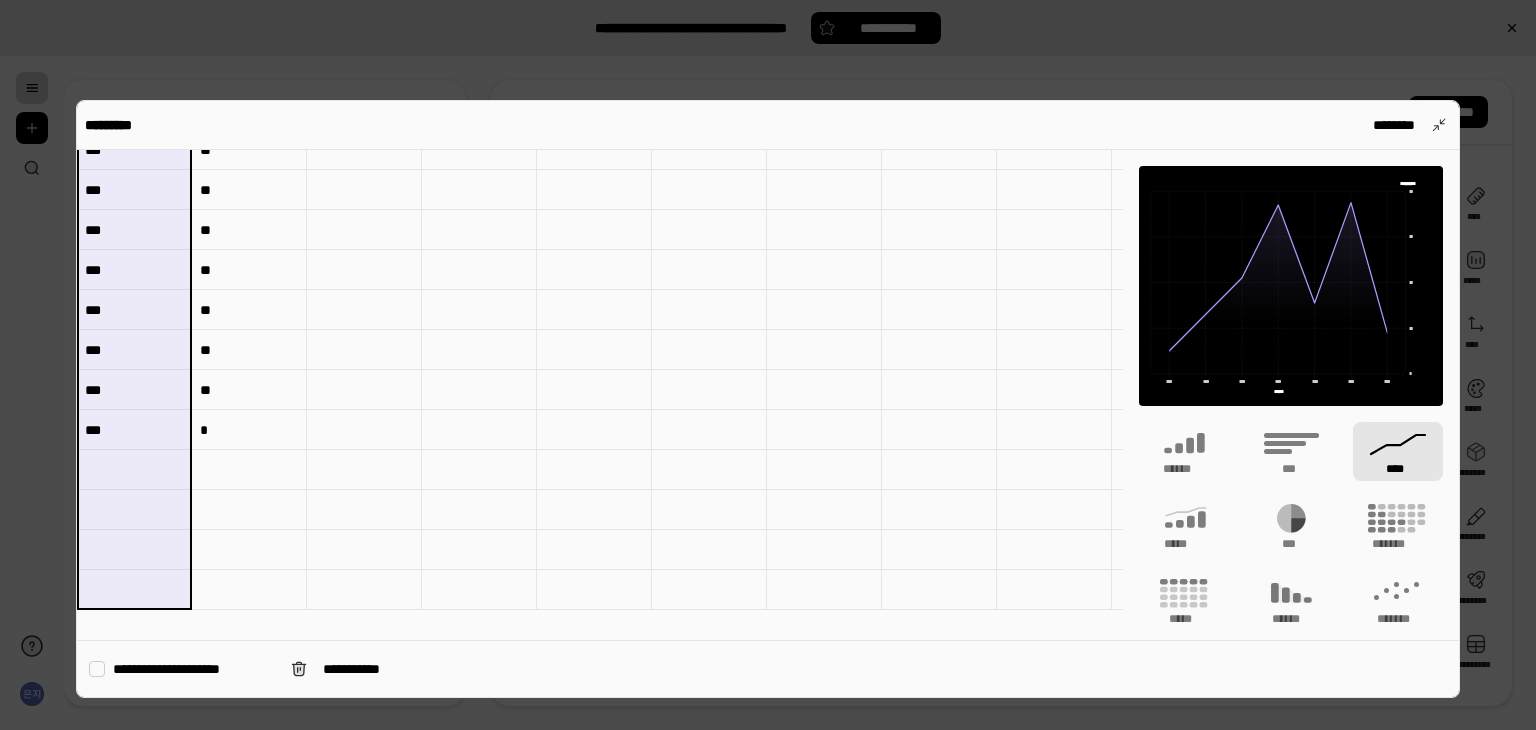 scroll, scrollTop: 800, scrollLeft: 0, axis: vertical 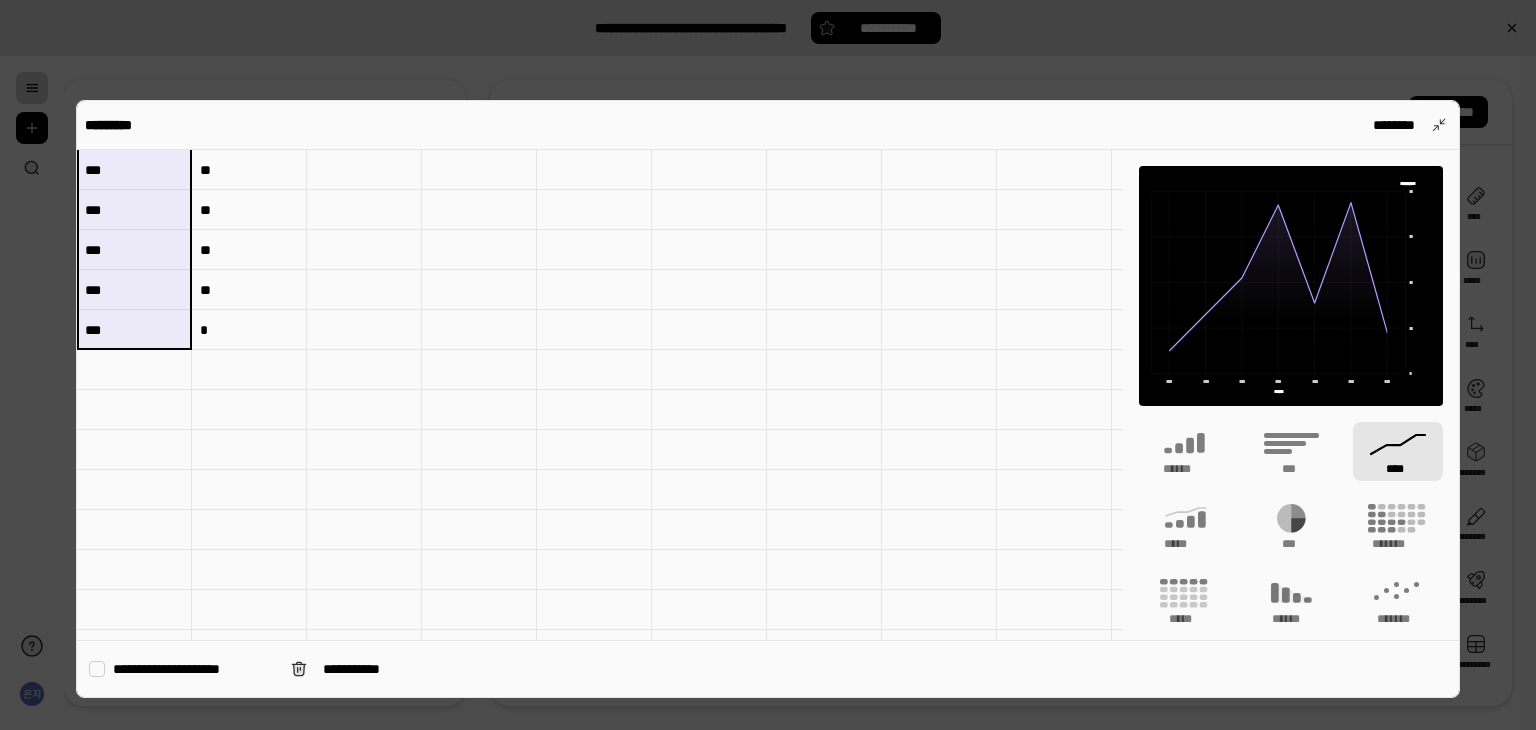 drag, startPoint x: 141, startPoint y: 207, endPoint x: 113, endPoint y: 340, distance: 135.91542 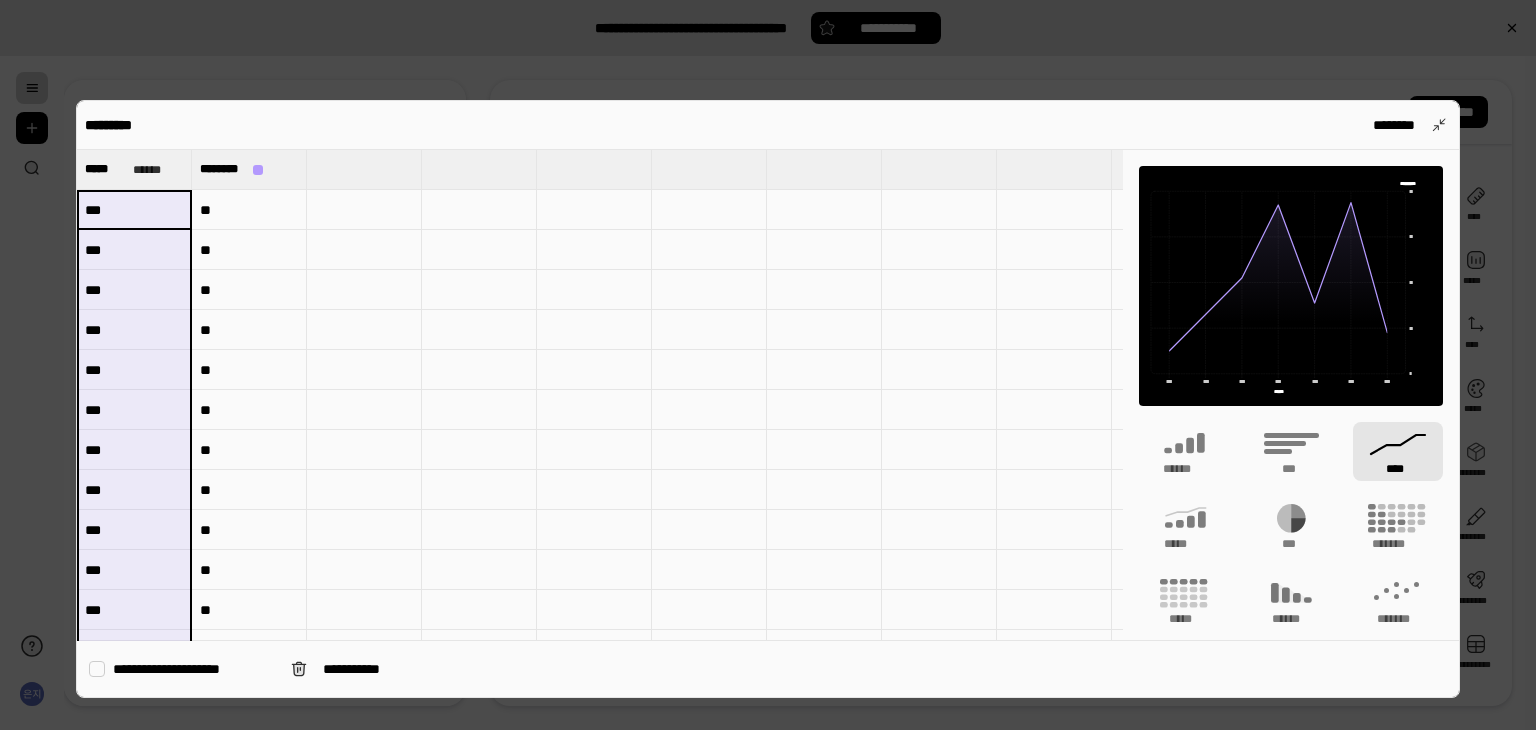 click at bounding box center [364, 250] 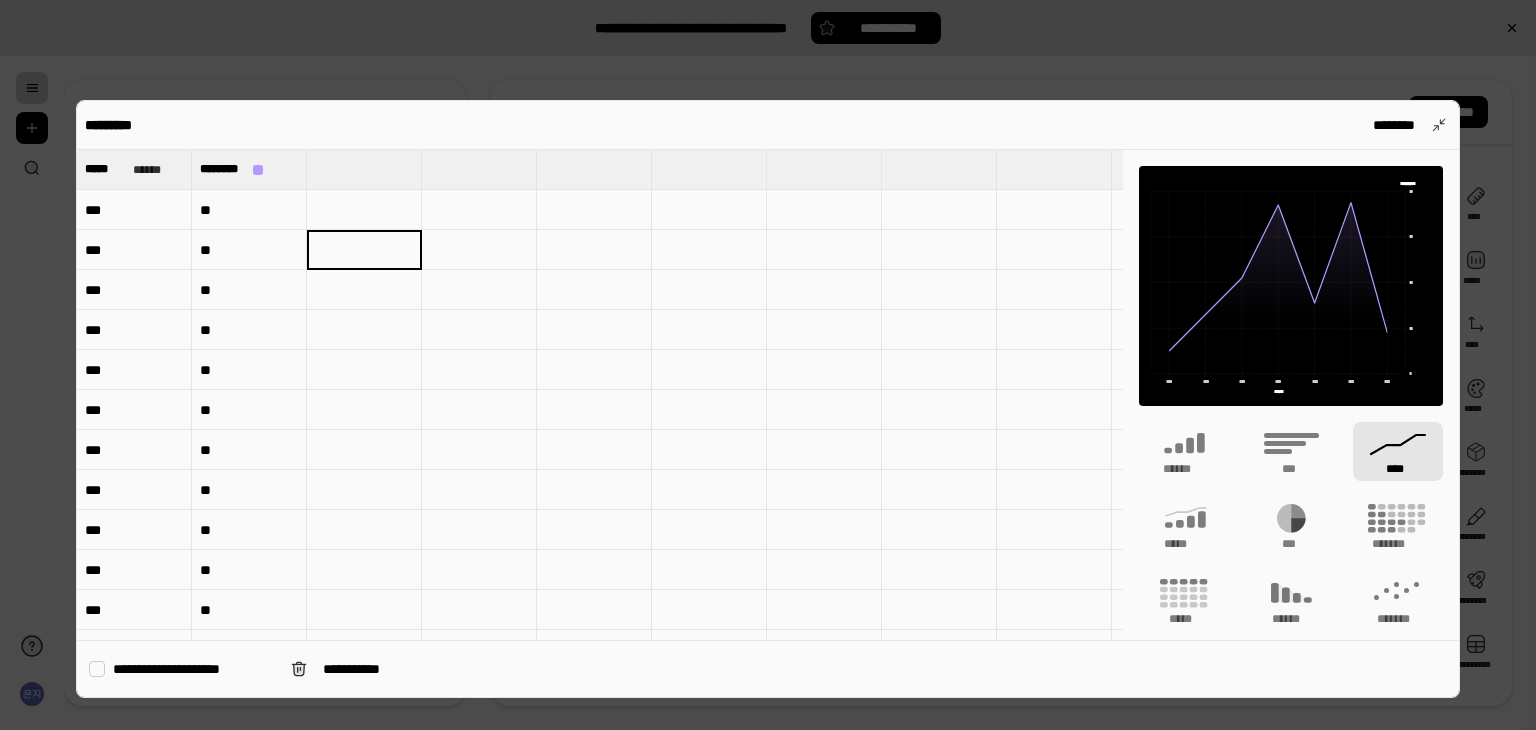 click at bounding box center (364, 210) 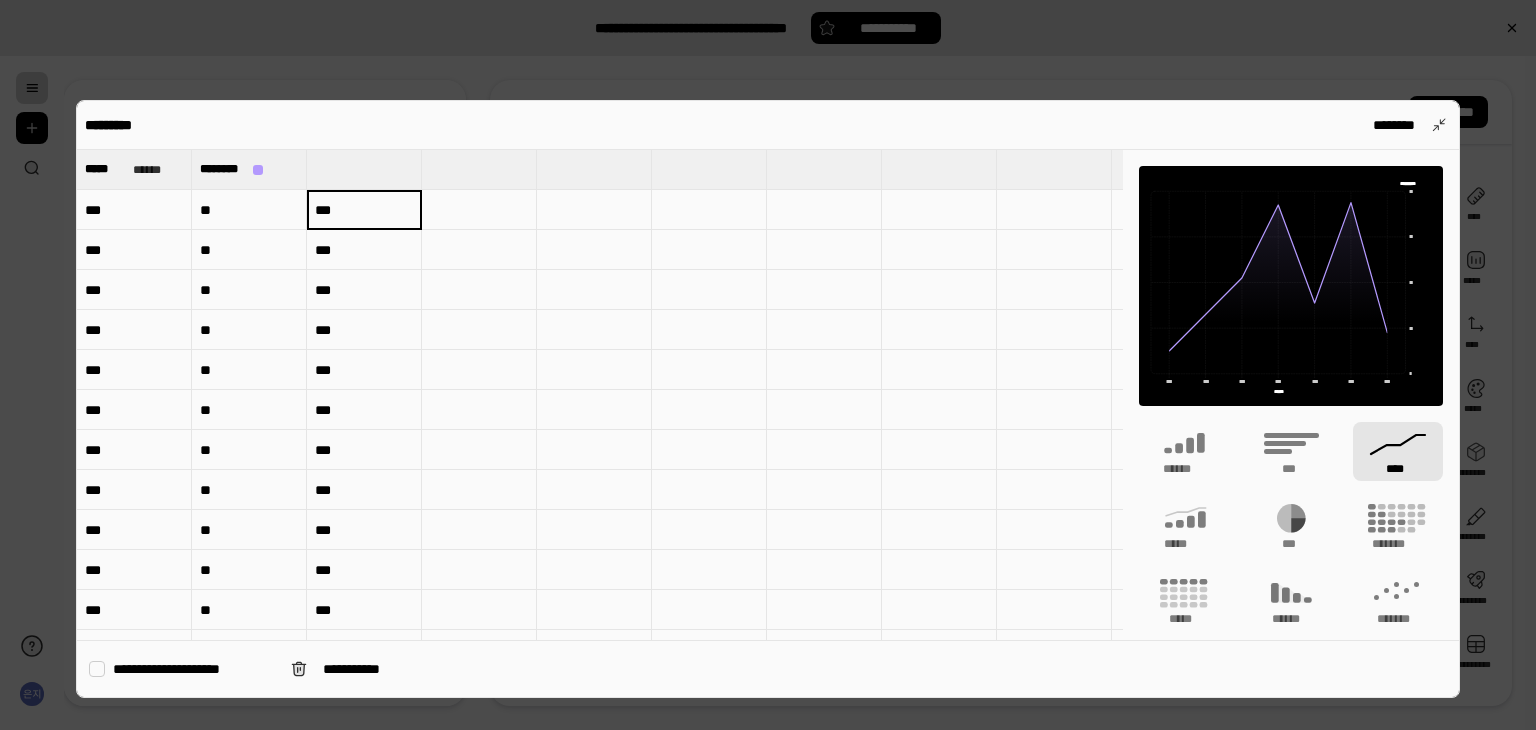 type on "***" 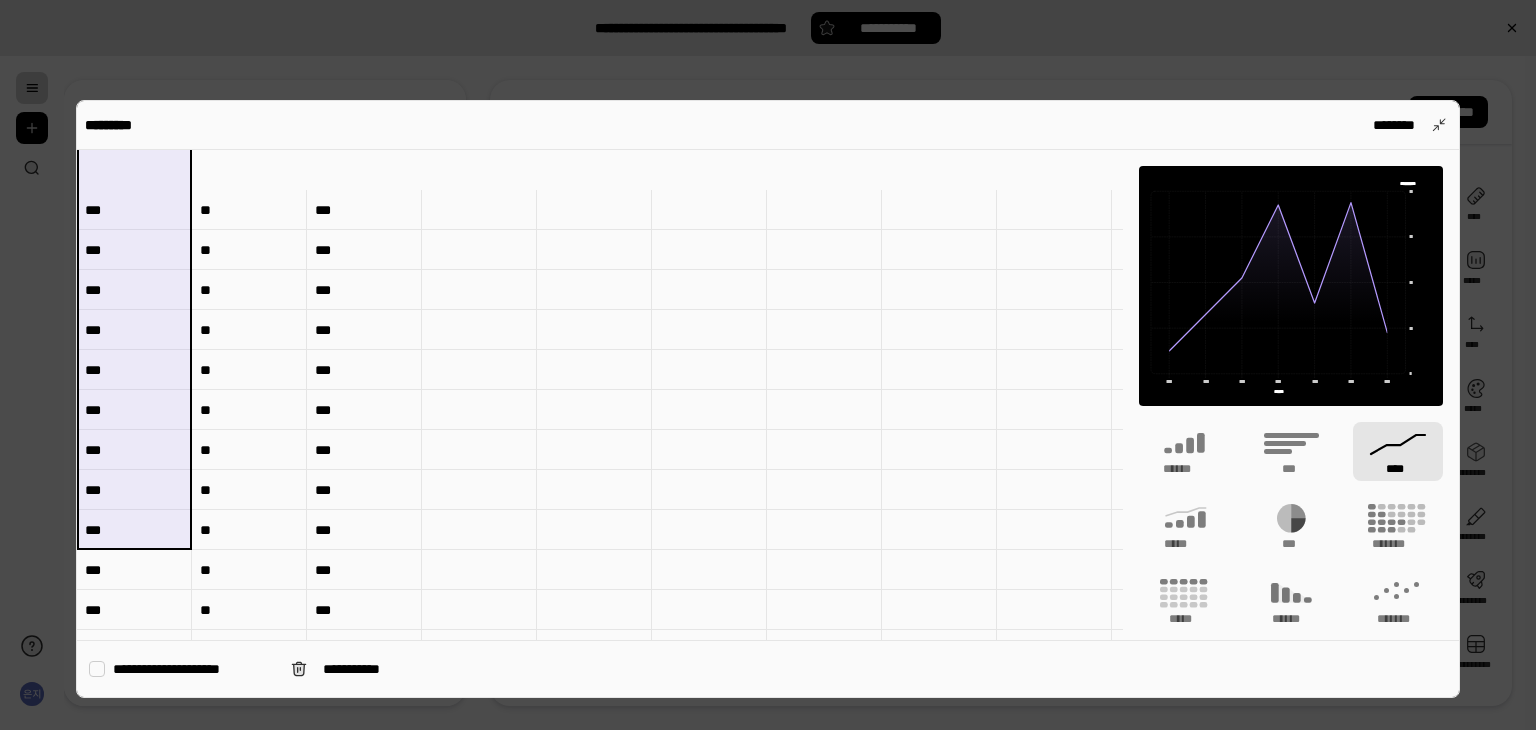 scroll, scrollTop: 600, scrollLeft: 0, axis: vertical 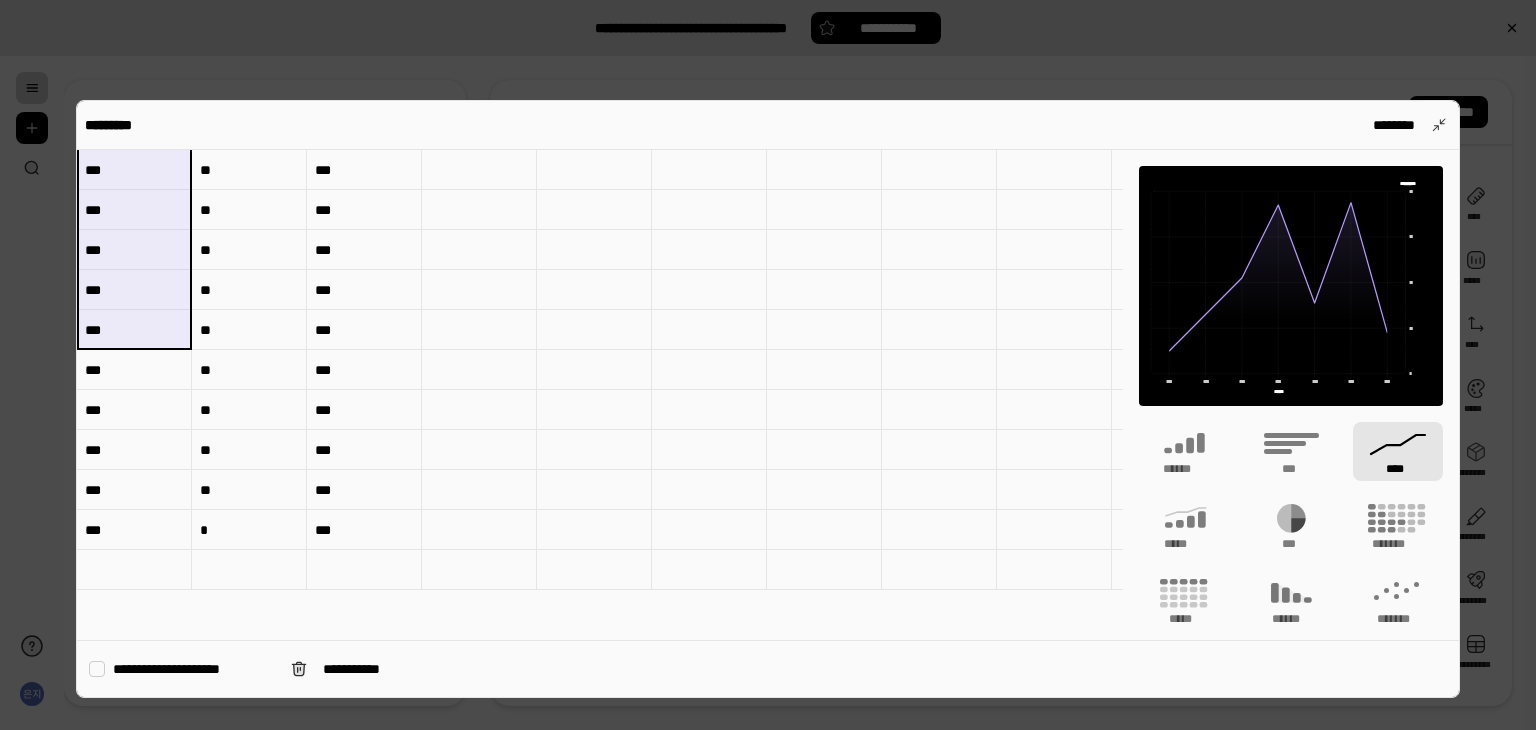 drag, startPoint x: 133, startPoint y: 197, endPoint x: 95, endPoint y: 530, distance: 335.16116 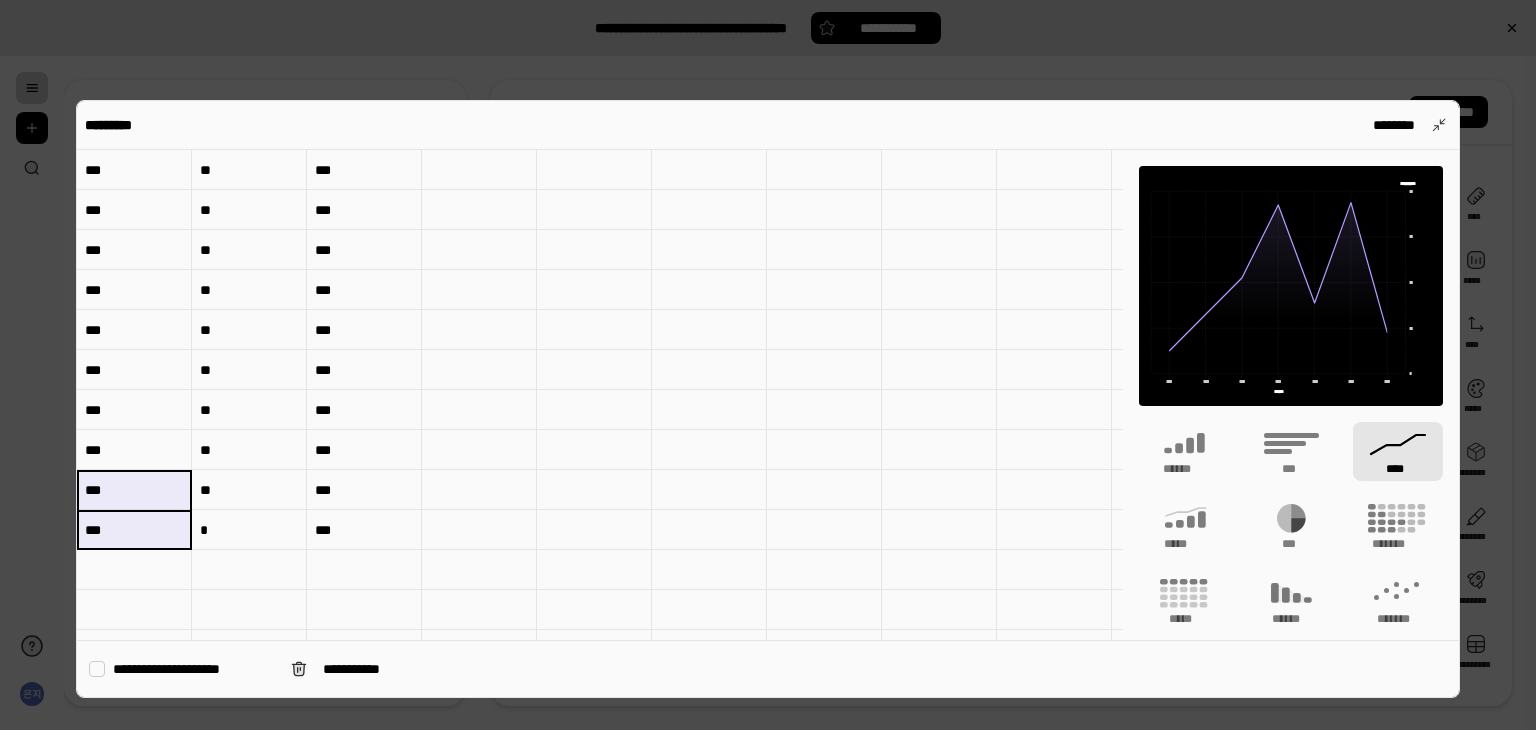 click on "*** ** *** *** ** *** *** ** *** *** ** *** *** ** *** *** ** *** *** ** *** *** ** *** *** ** *** *** ** *** *** * ***" at bounding box center [1572, 550] 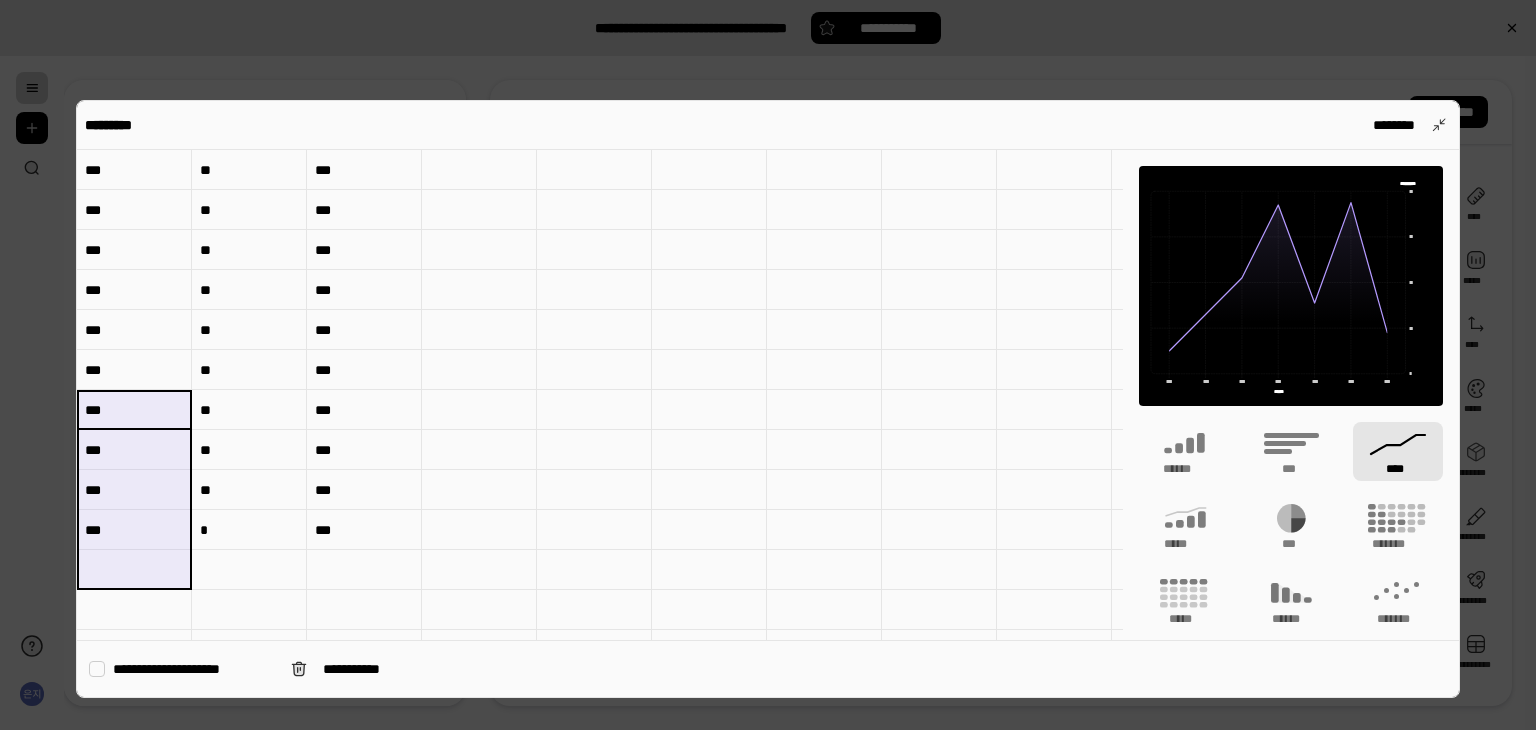 click at bounding box center [134, 570] 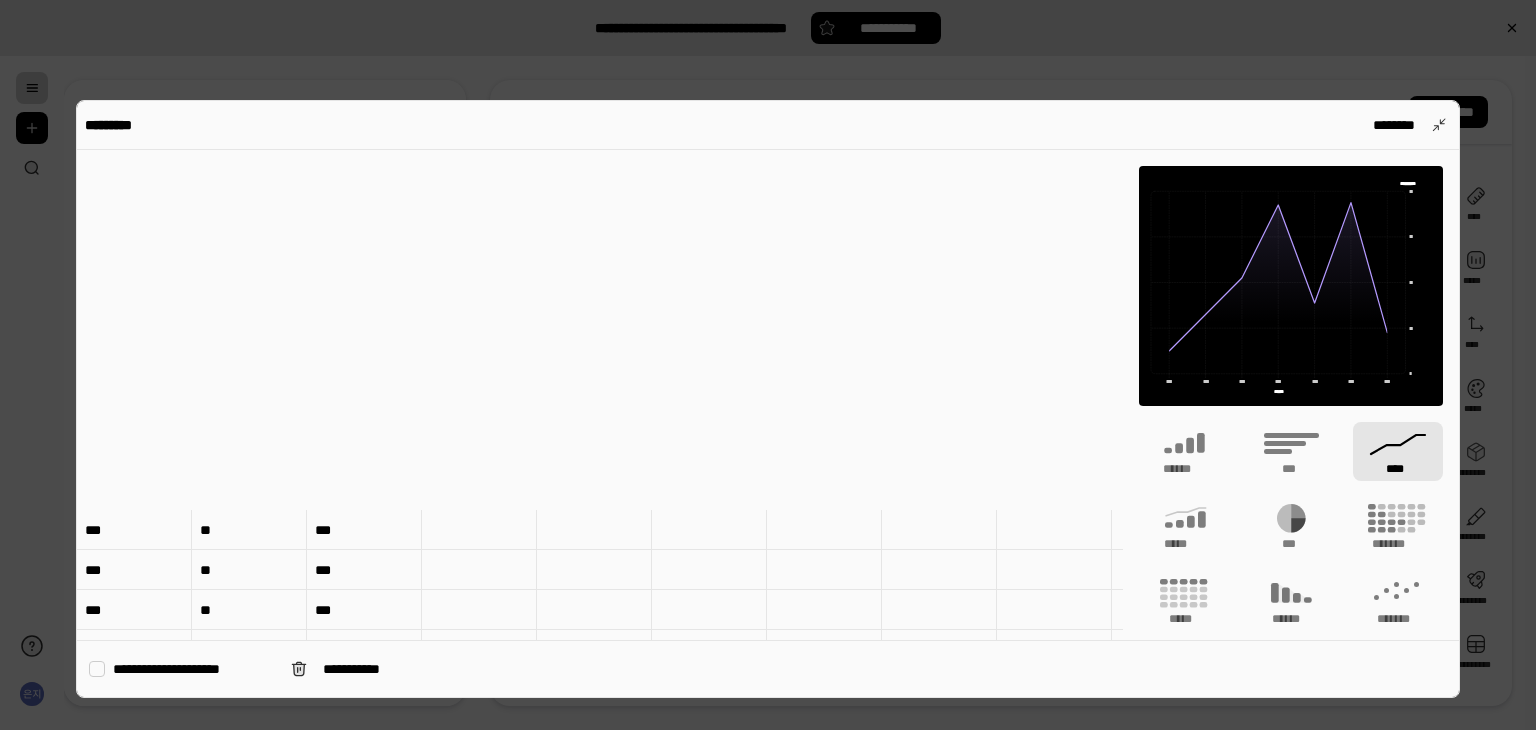 scroll, scrollTop: 0, scrollLeft: 0, axis: both 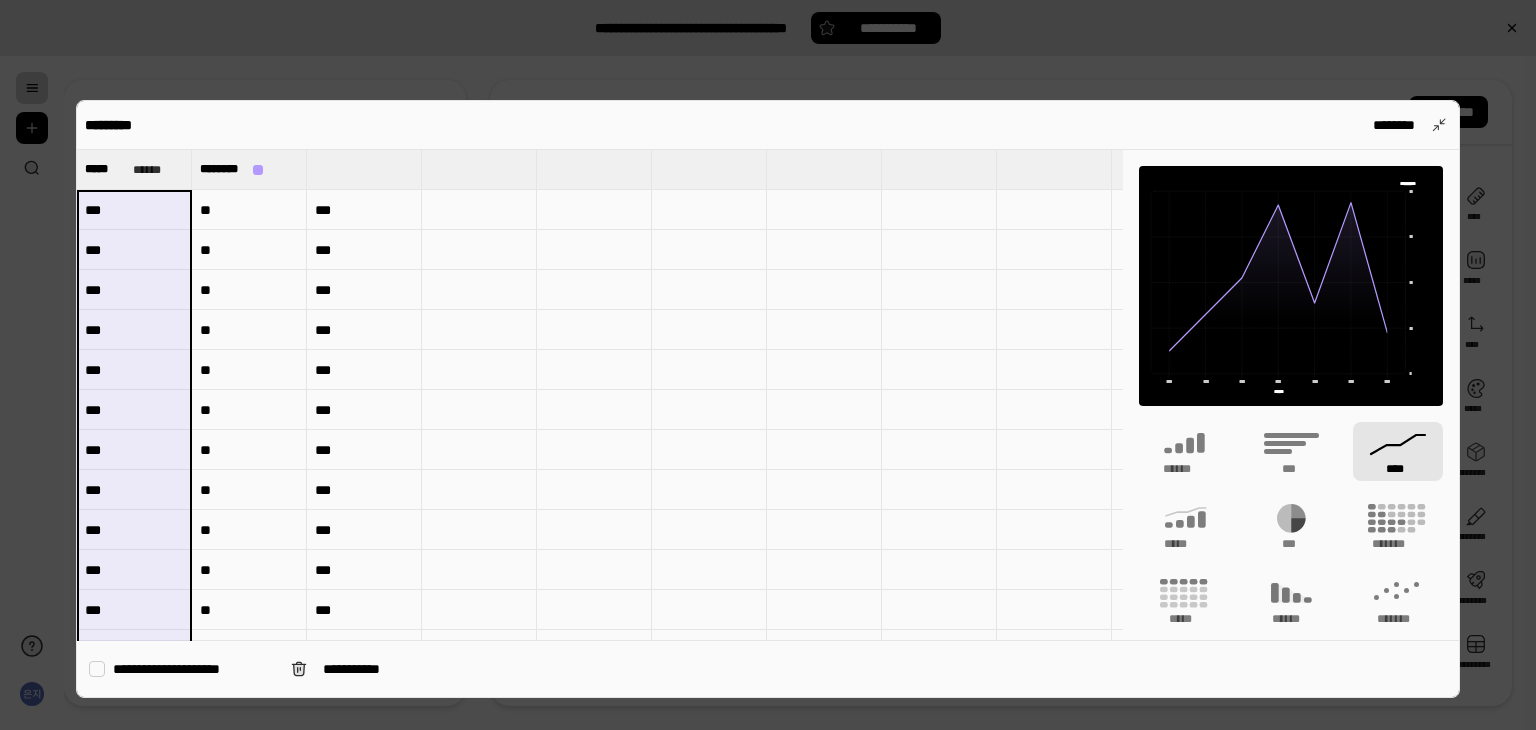 drag, startPoint x: 140, startPoint y: 529, endPoint x: 100, endPoint y: 198, distance: 333.40817 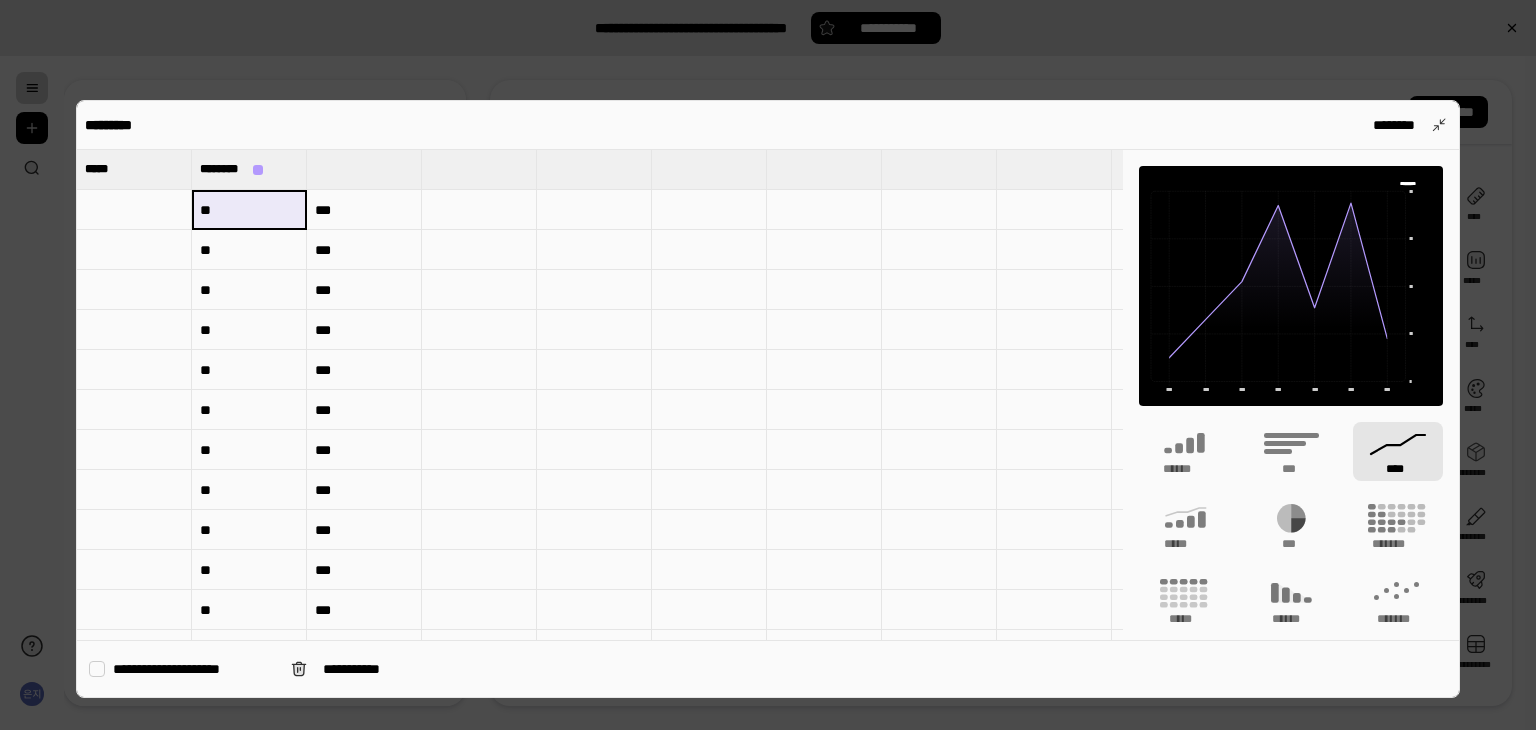 click on "********* ********" at bounding box center (768, 125) 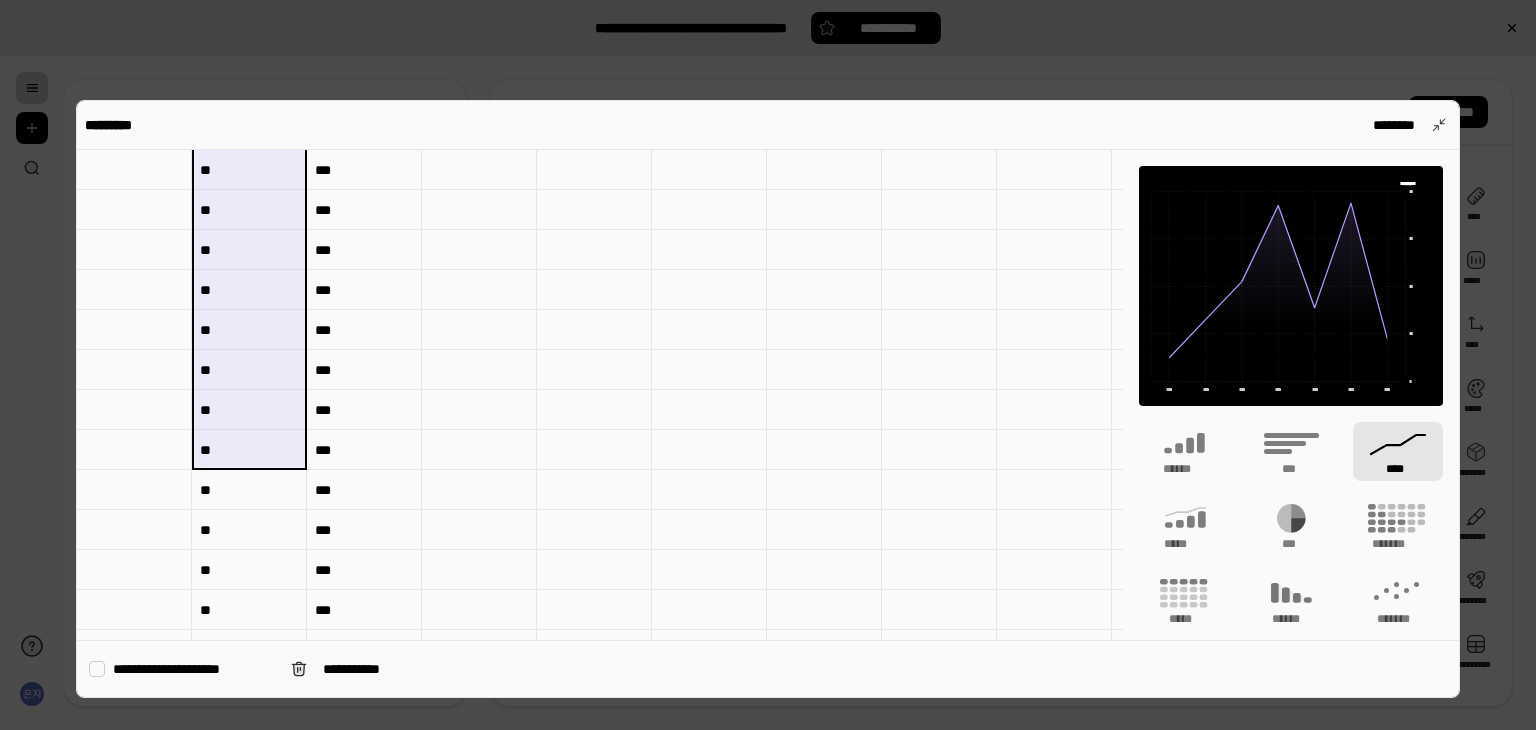 scroll, scrollTop: 700, scrollLeft: 0, axis: vertical 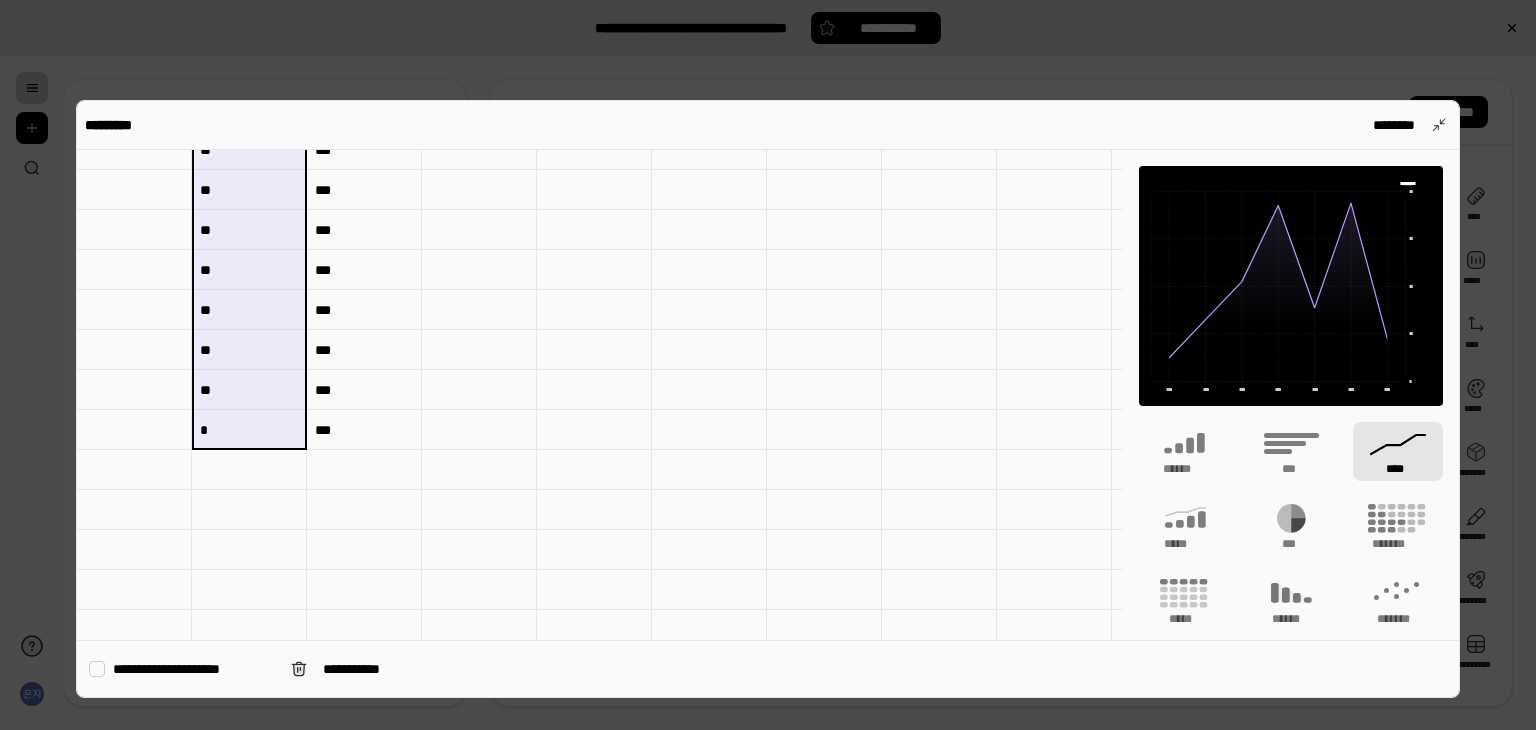 drag, startPoint x: 239, startPoint y: 208, endPoint x: 235, endPoint y: 441, distance: 233.03433 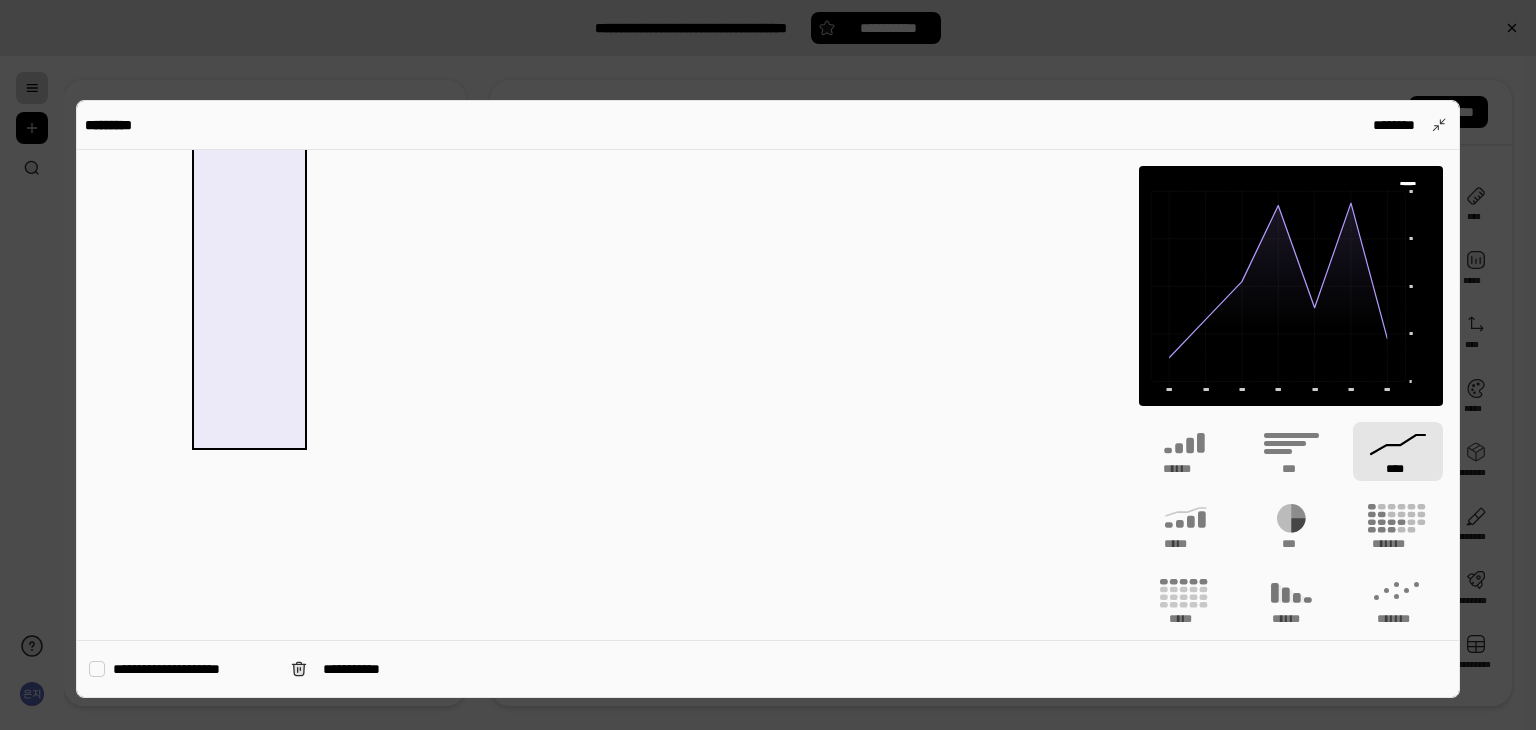 scroll, scrollTop: 0, scrollLeft: 0, axis: both 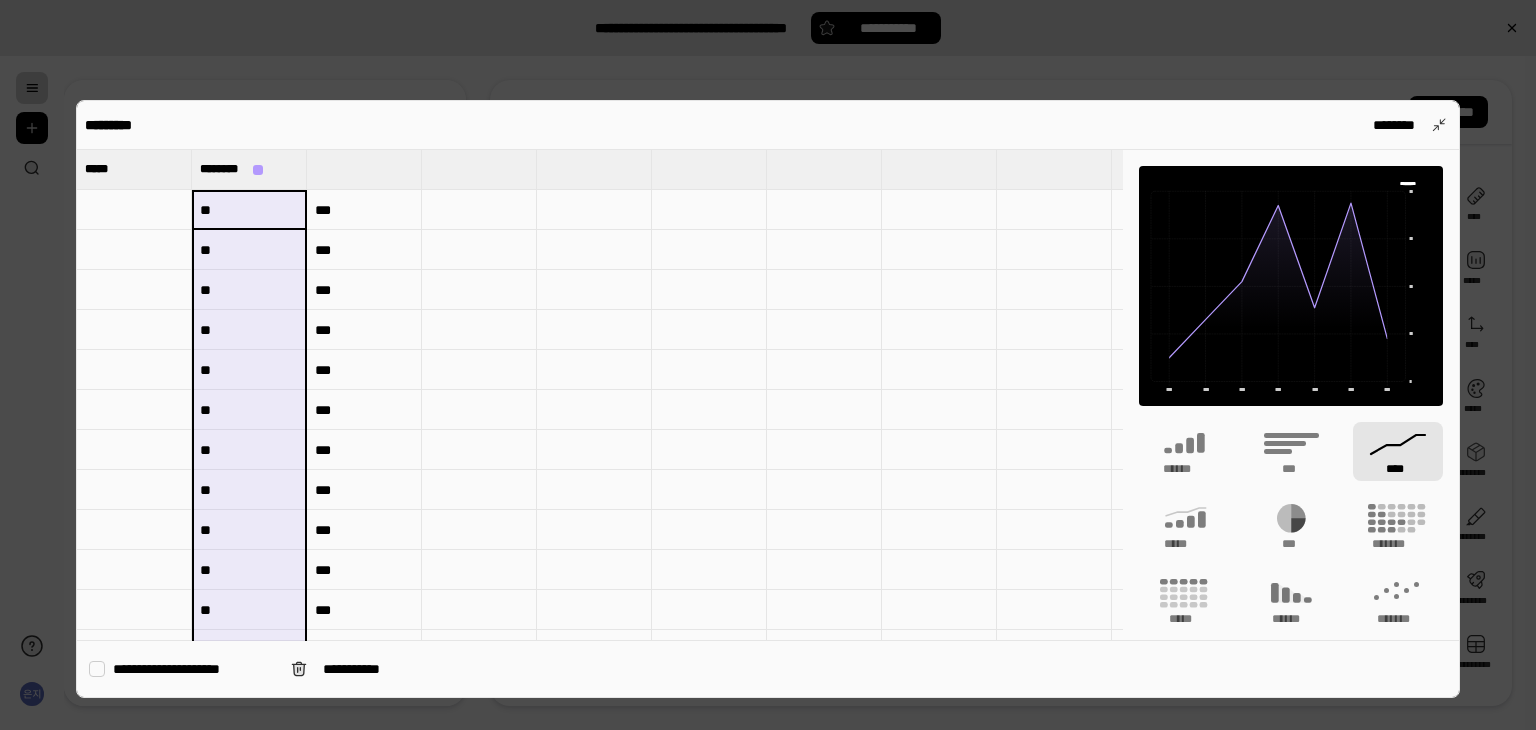 click at bounding box center (479, 210) 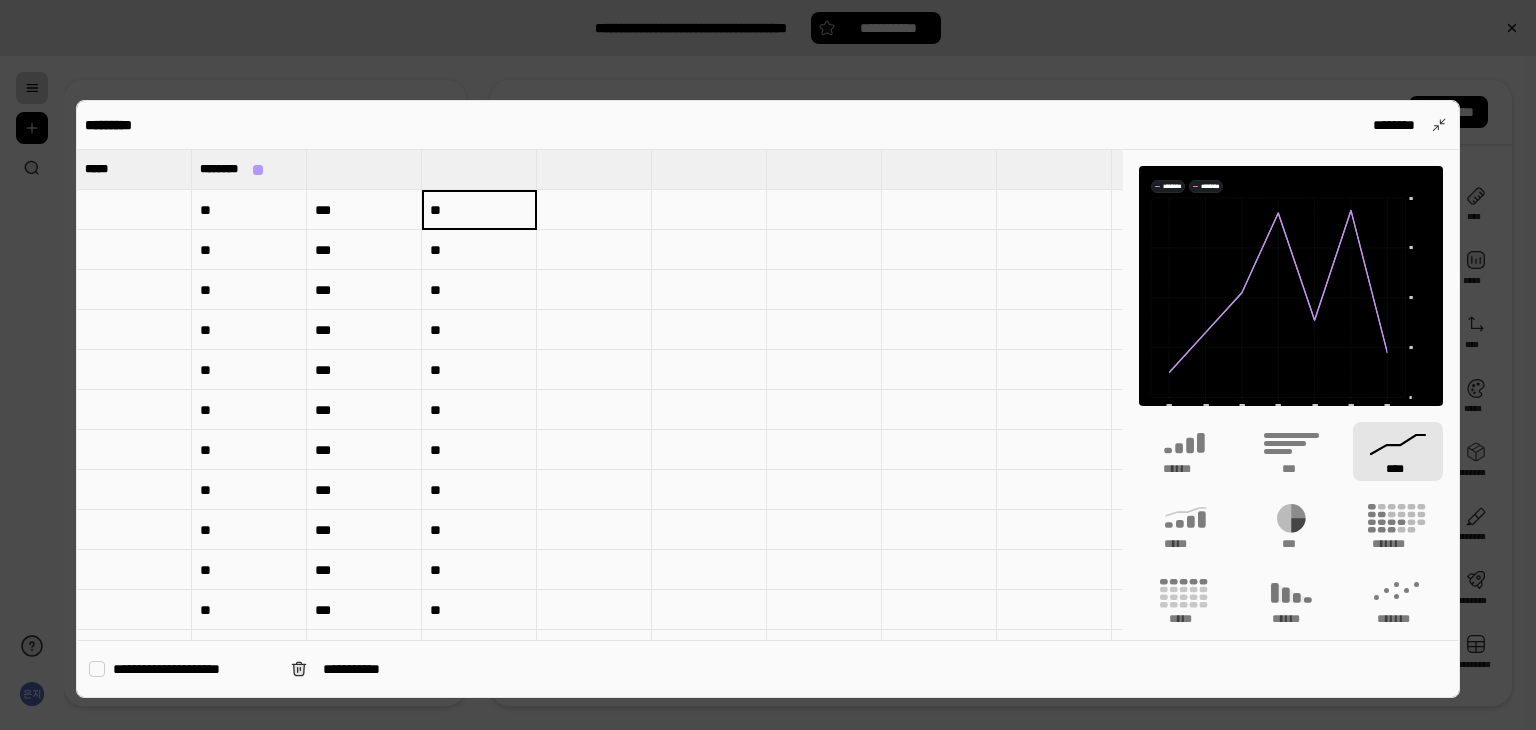 type 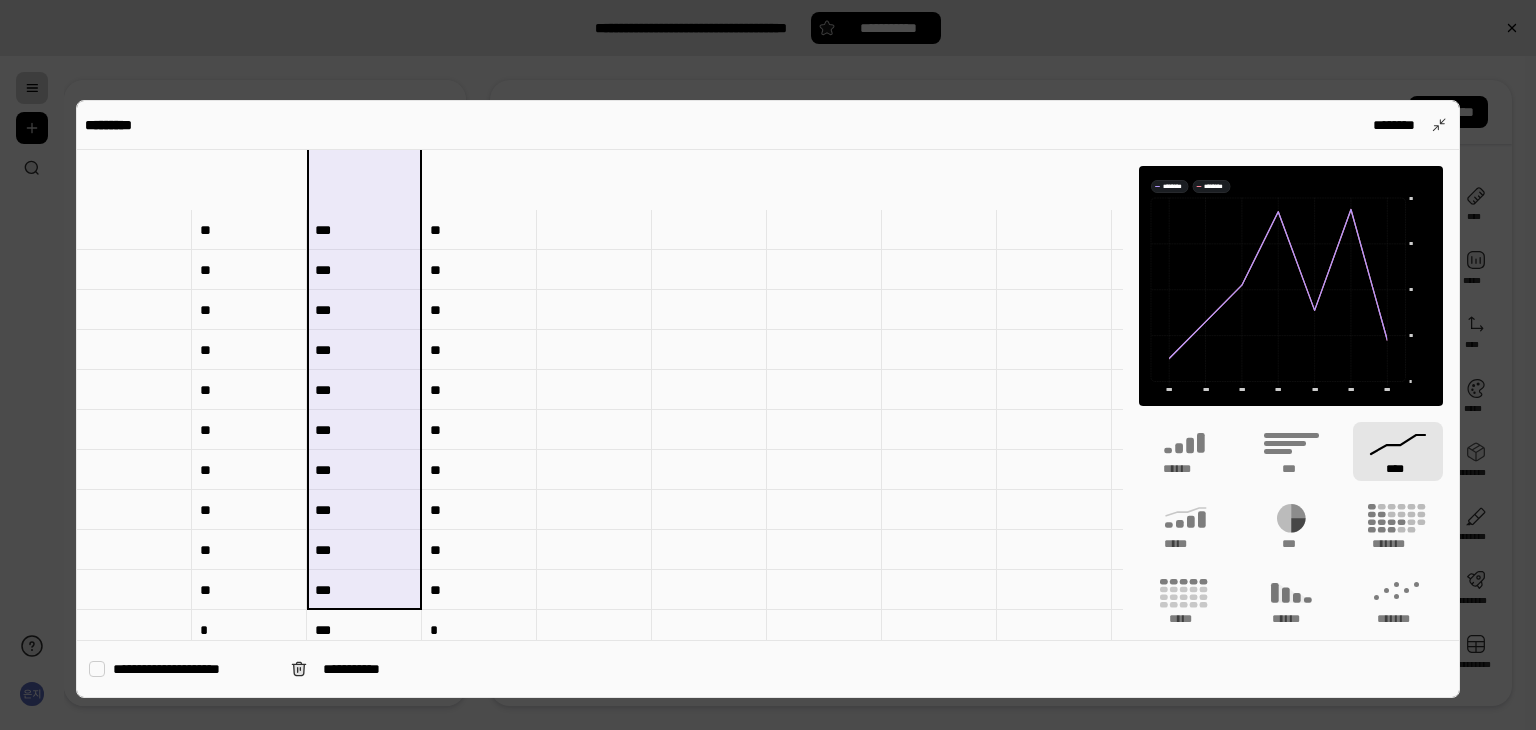 scroll, scrollTop: 700, scrollLeft: 0, axis: vertical 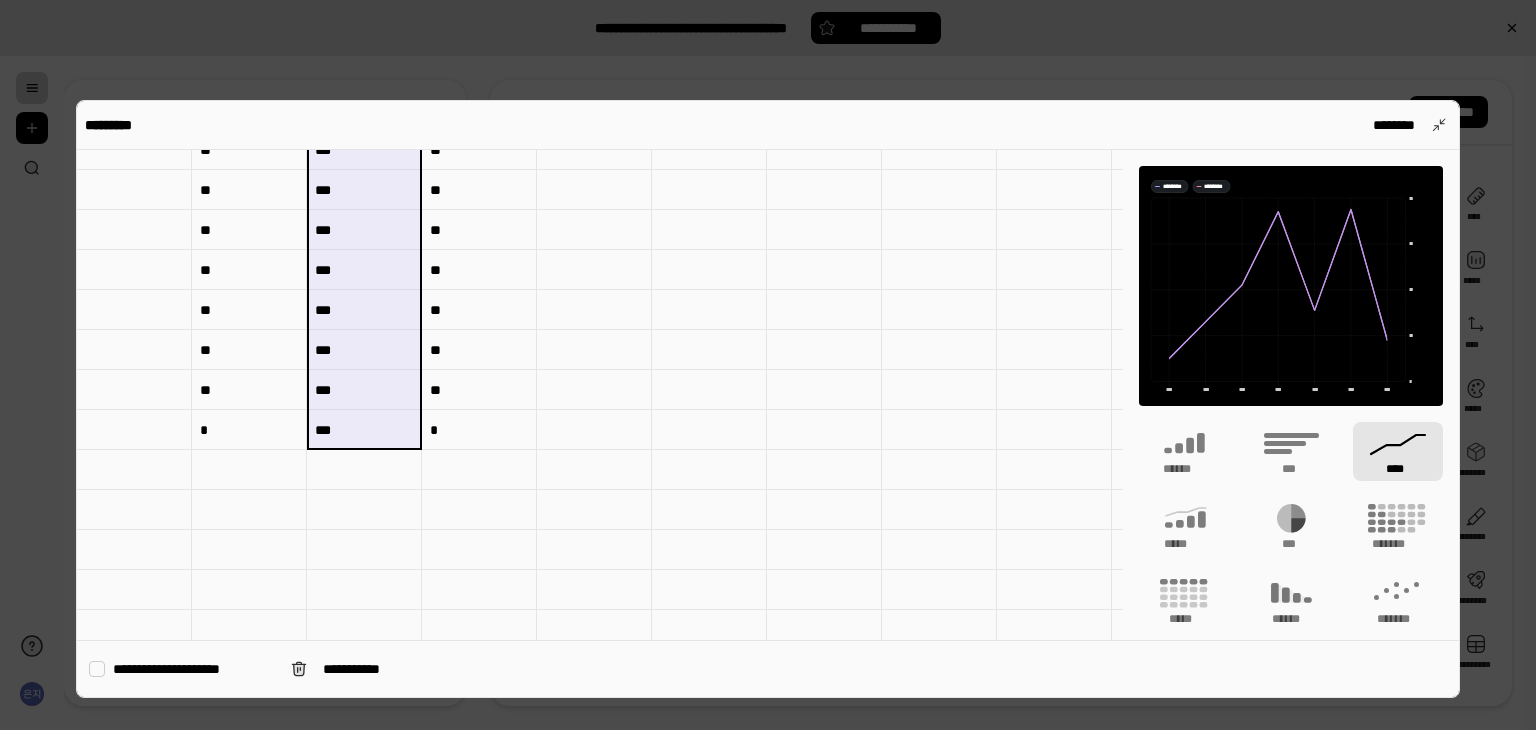 drag, startPoint x: 358, startPoint y: 210, endPoint x: 348, endPoint y: 422, distance: 212.23572 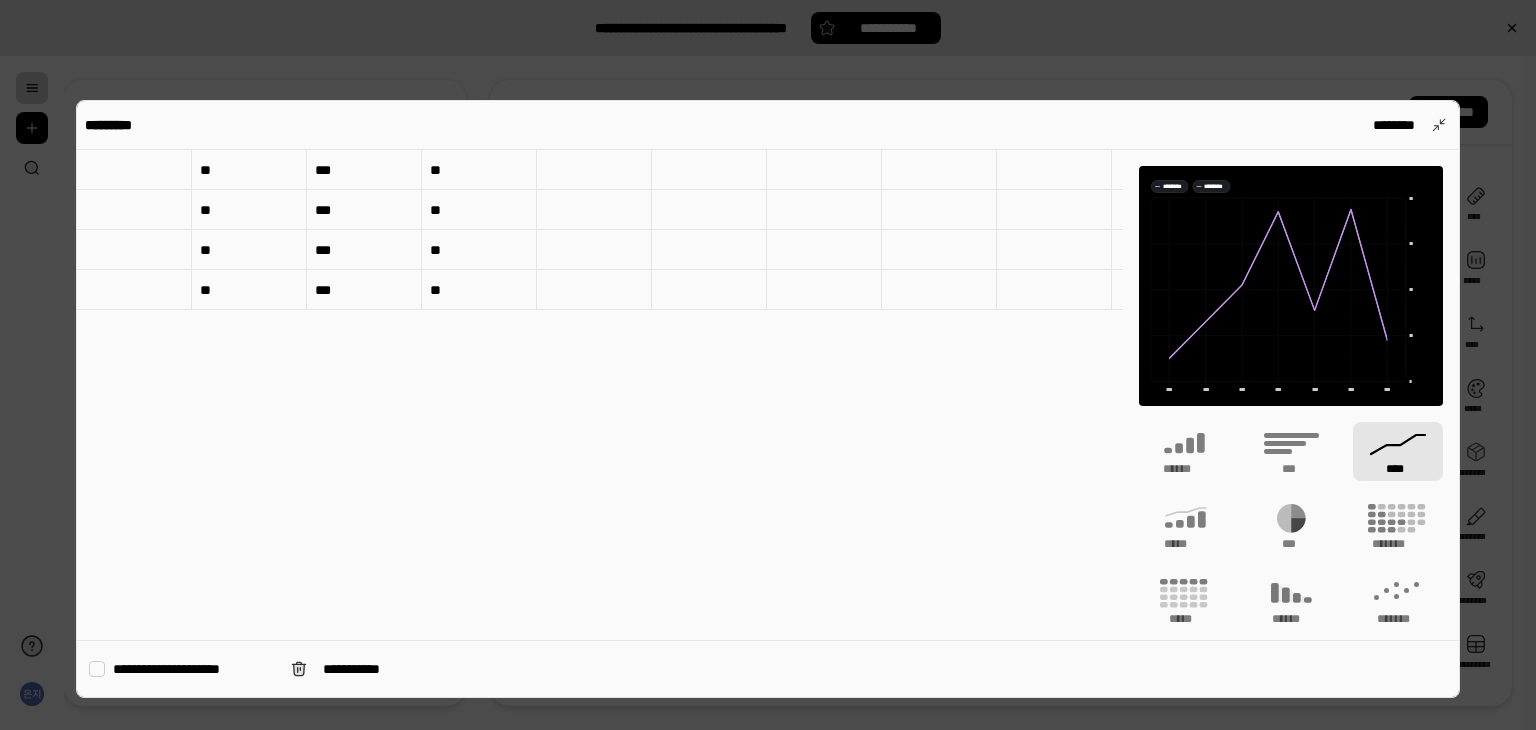 scroll, scrollTop: 600, scrollLeft: 0, axis: vertical 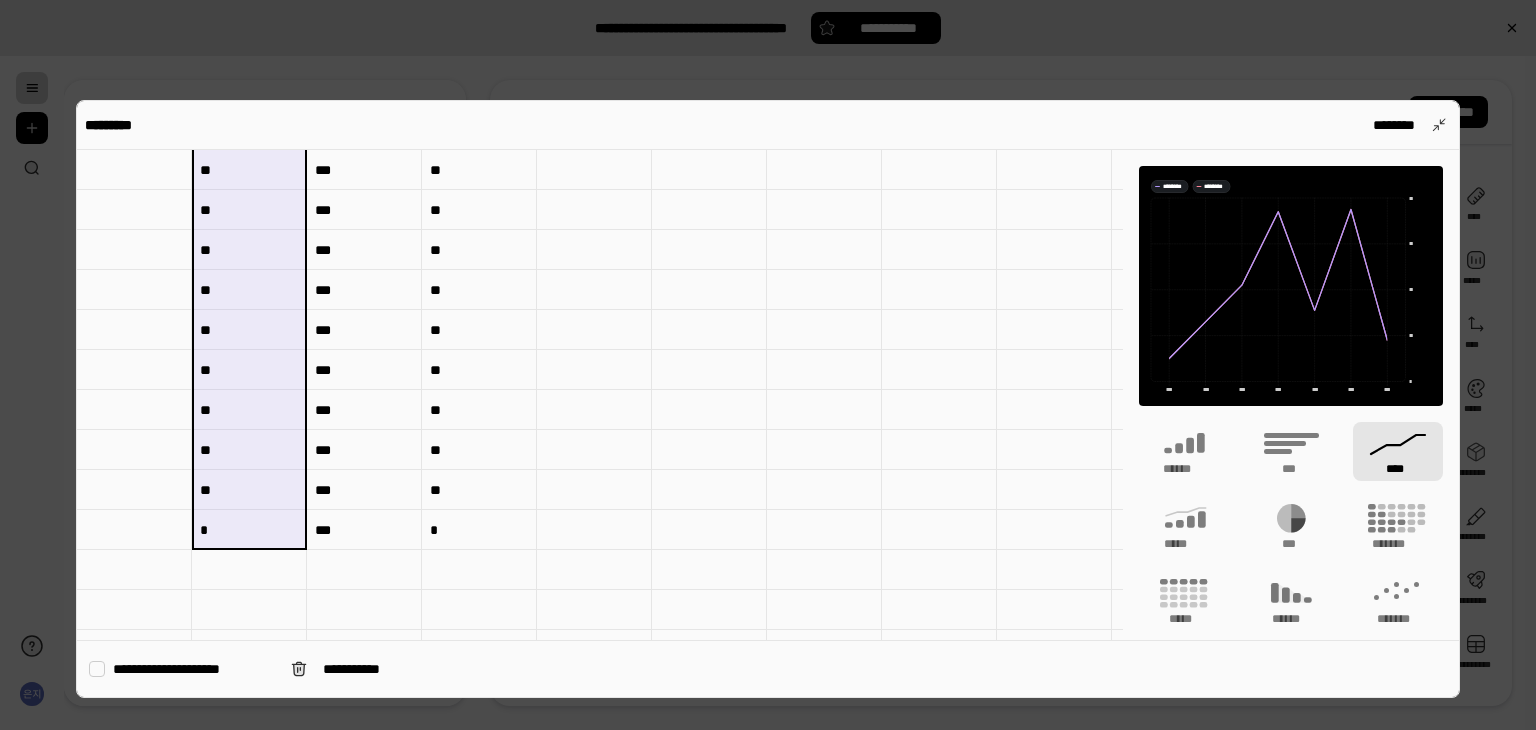 drag, startPoint x: 249, startPoint y: 199, endPoint x: 237, endPoint y: 533, distance: 334.21548 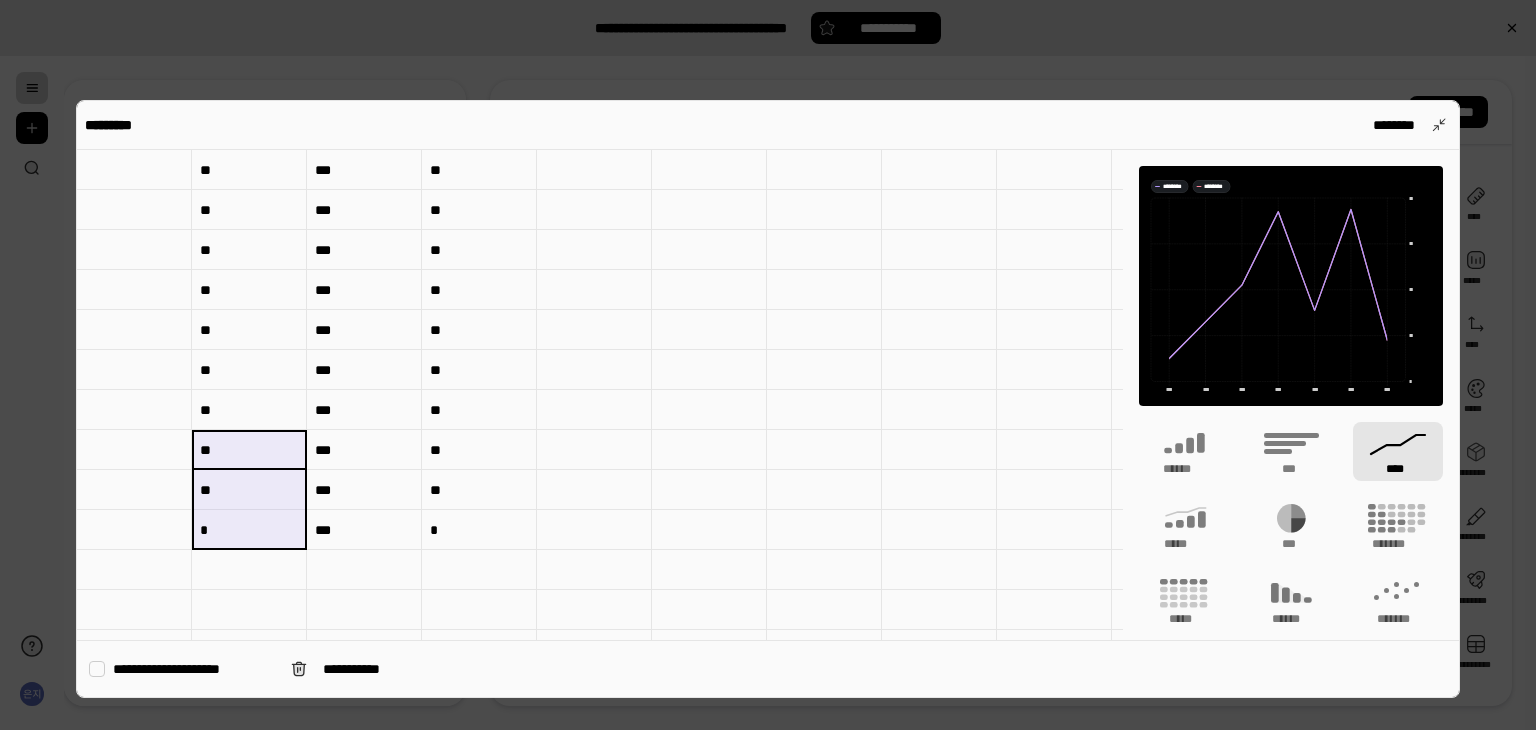 drag, startPoint x: 242, startPoint y: 520, endPoint x: 269, endPoint y: 430, distance: 93.96276 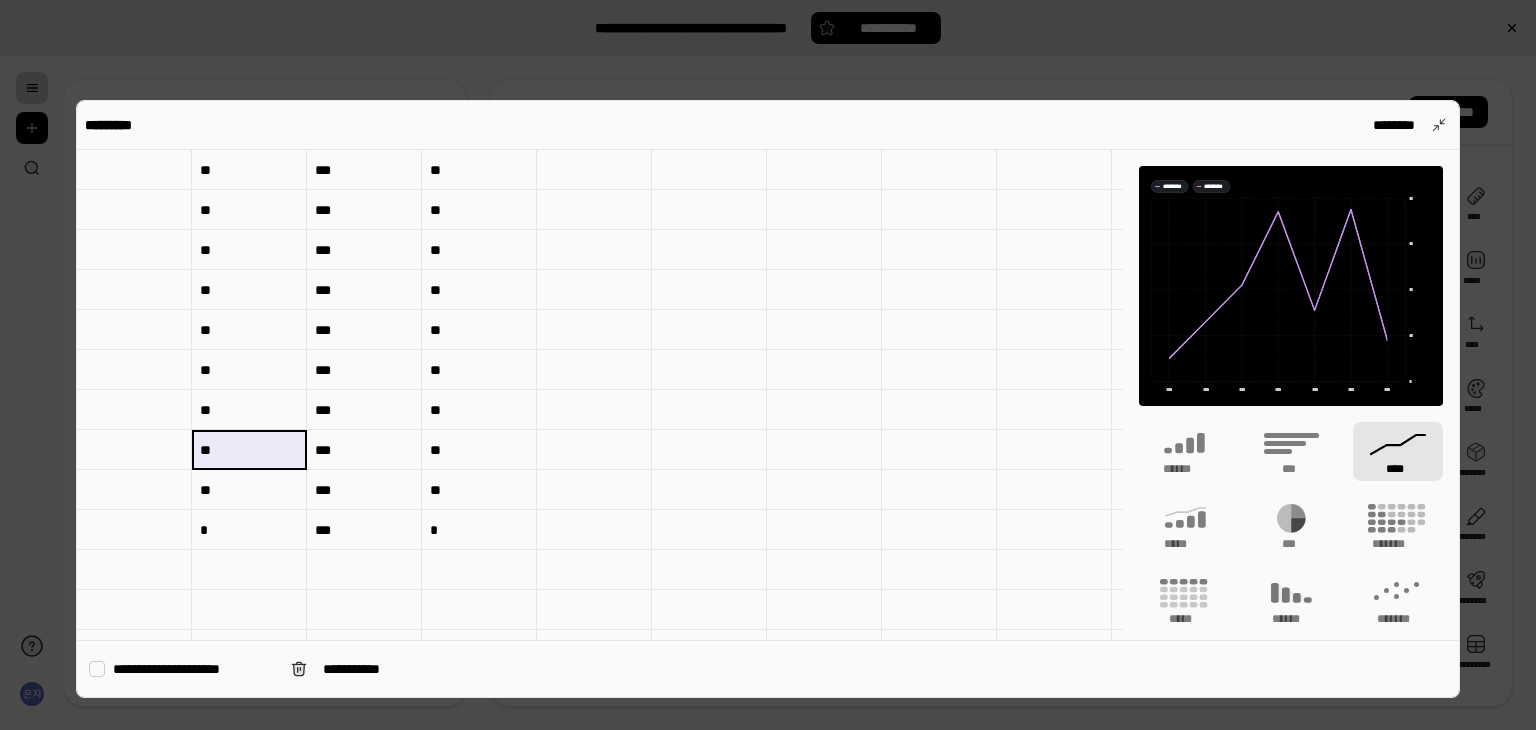 click at bounding box center (249, 570) 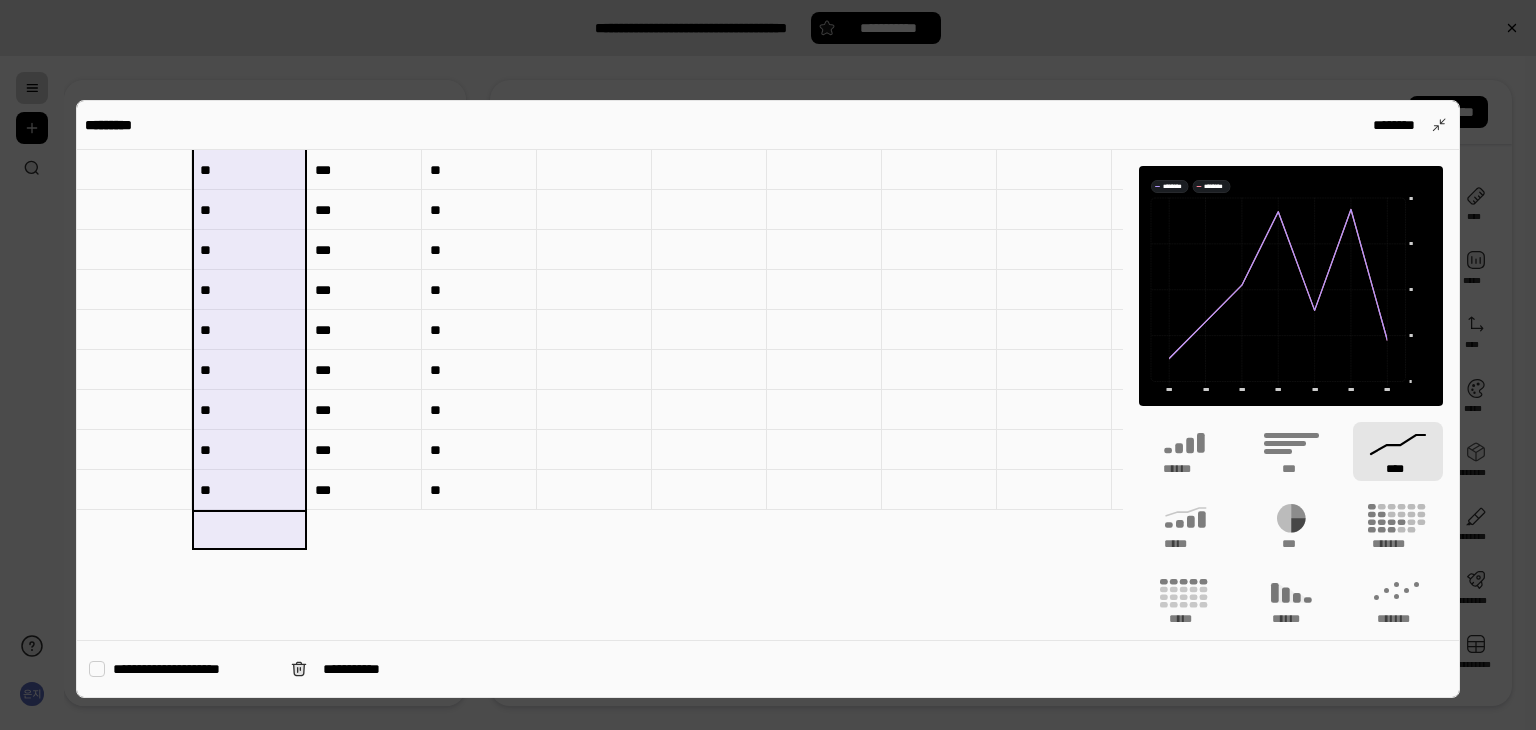 scroll, scrollTop: 0, scrollLeft: 0, axis: both 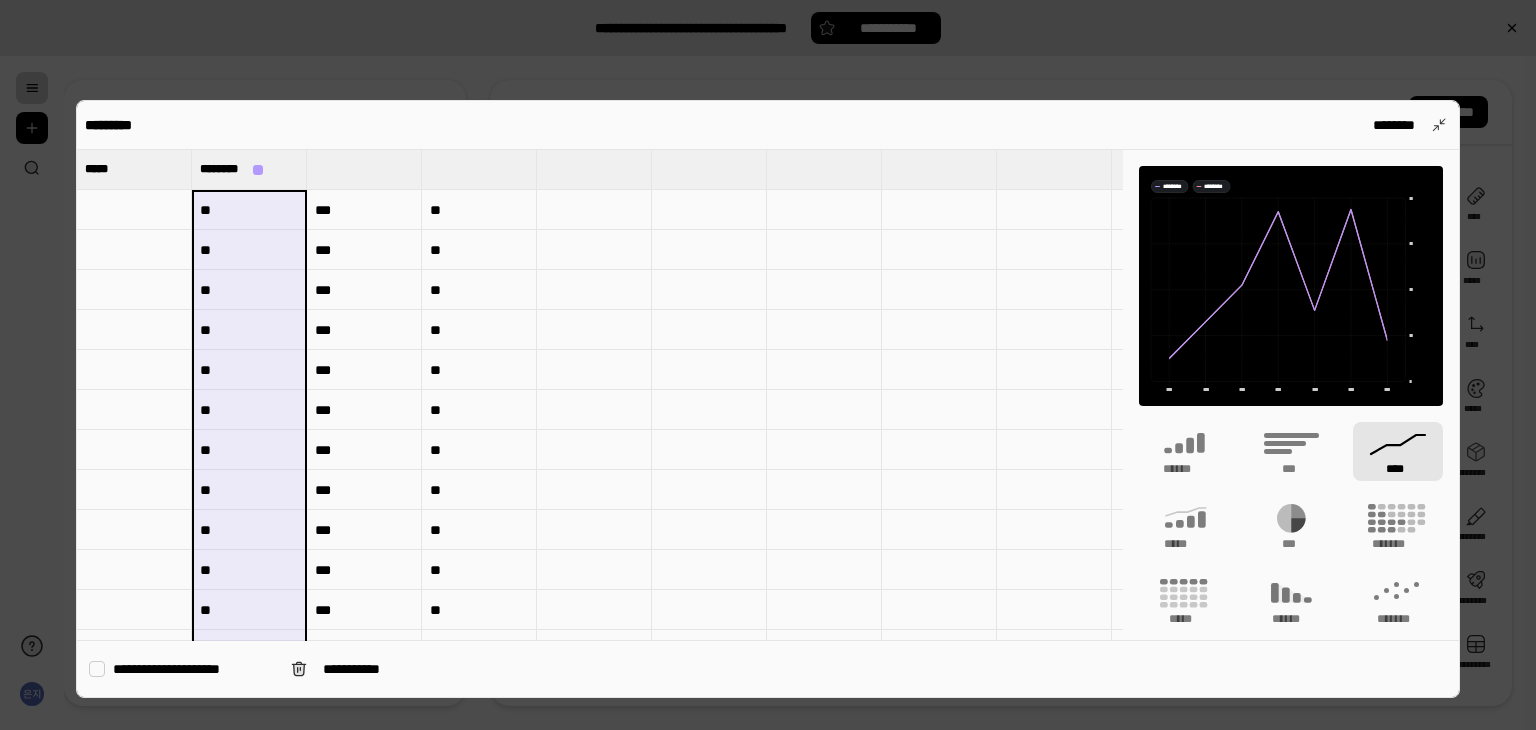 drag, startPoint x: 241, startPoint y: 531, endPoint x: 263, endPoint y: 194, distance: 337.71735 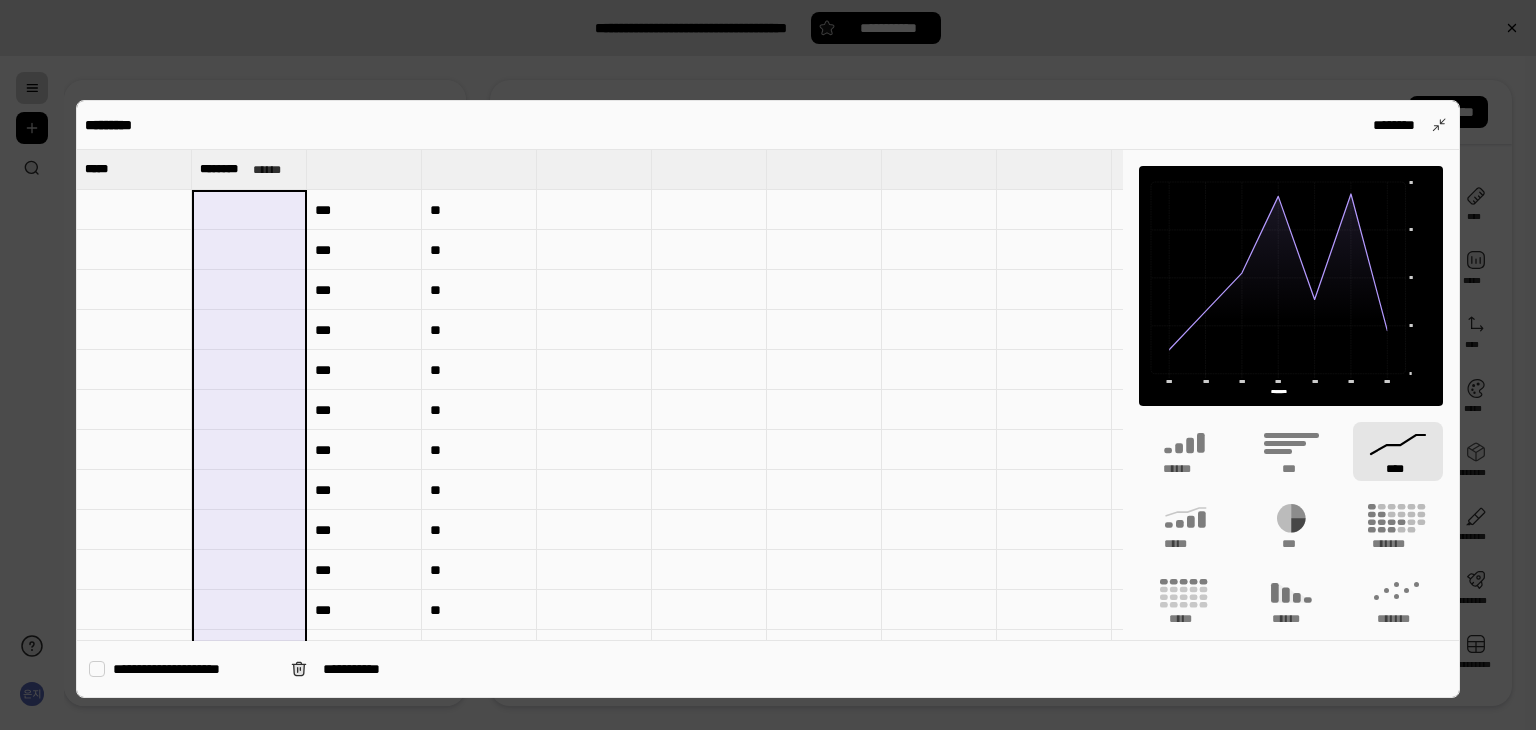 type on "********" 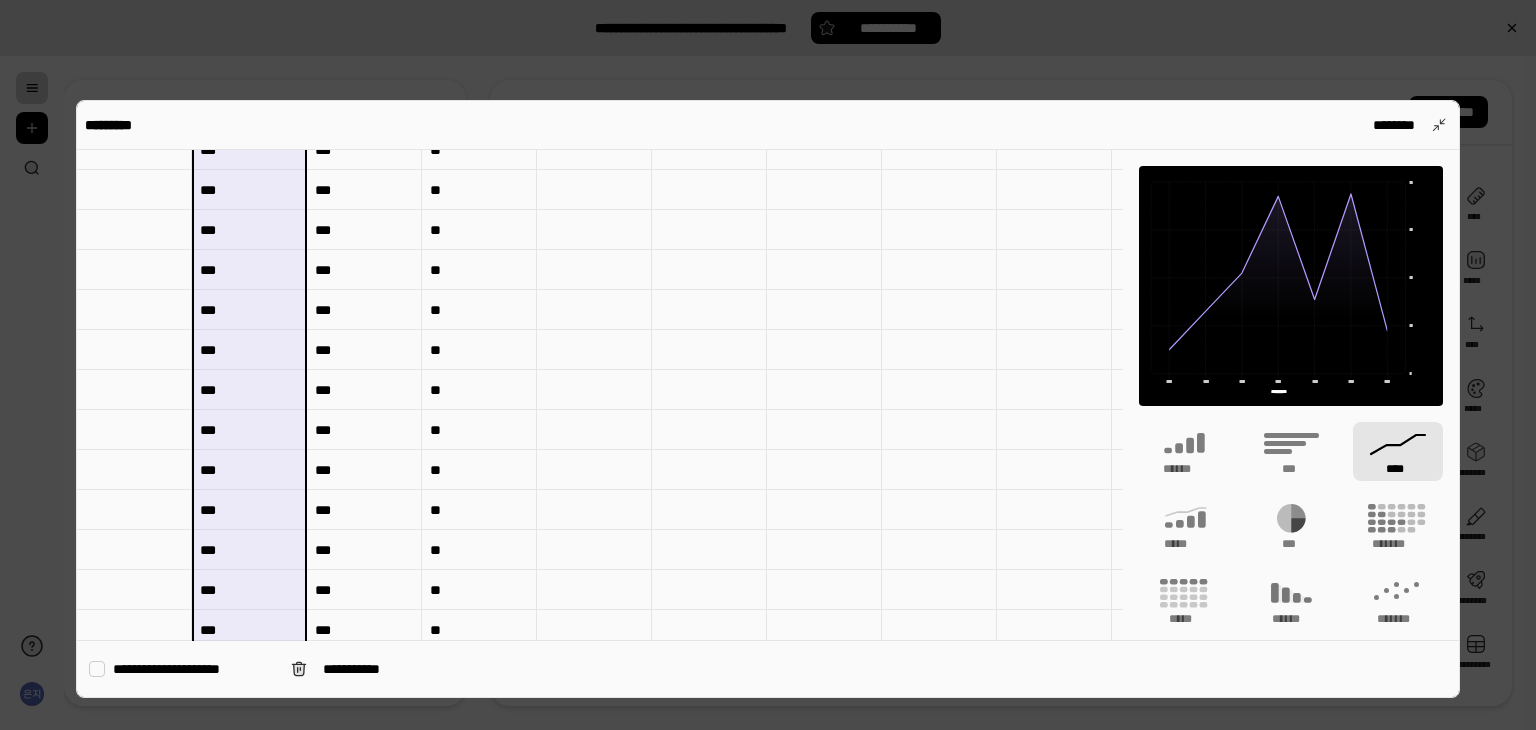 scroll, scrollTop: 0, scrollLeft: 0, axis: both 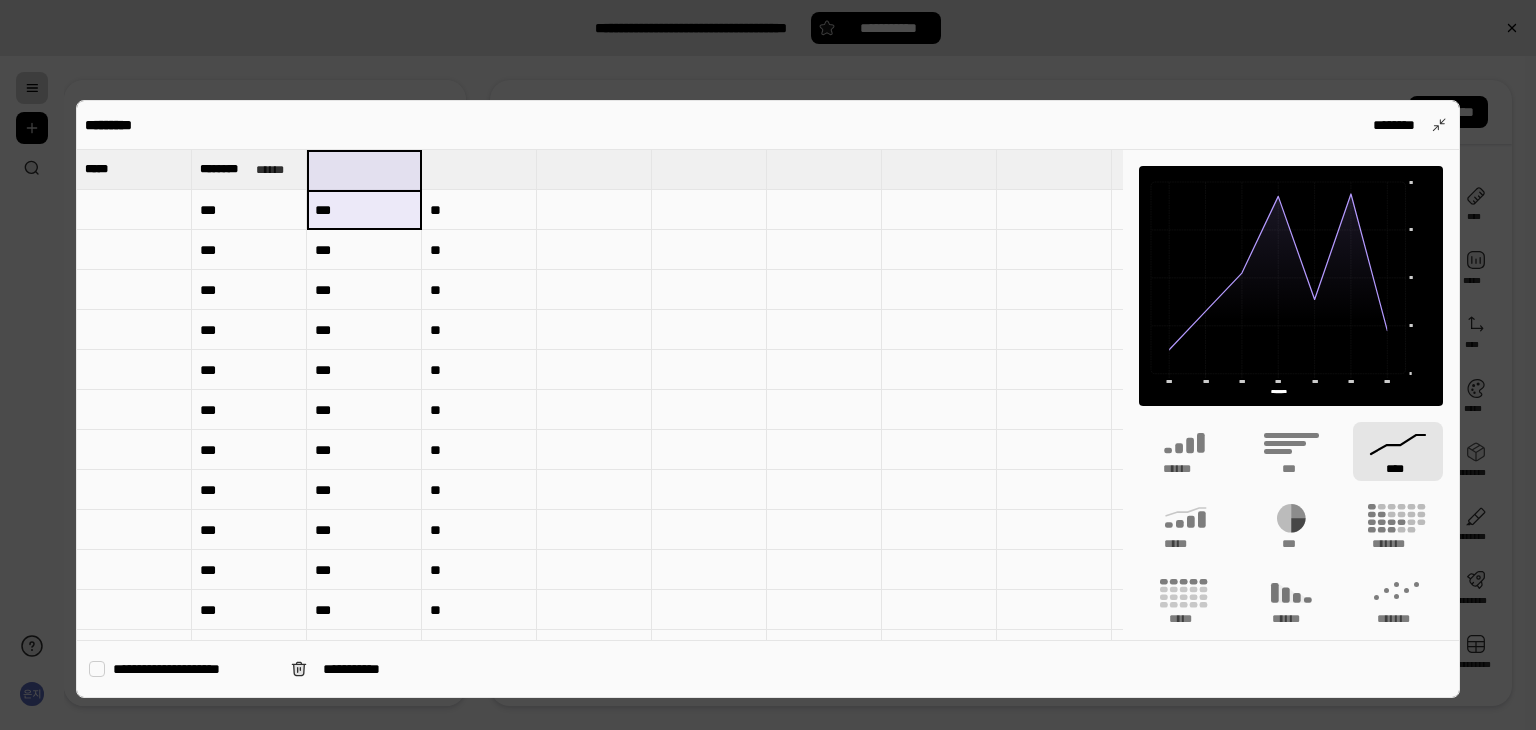 click at bounding box center (364, 169) 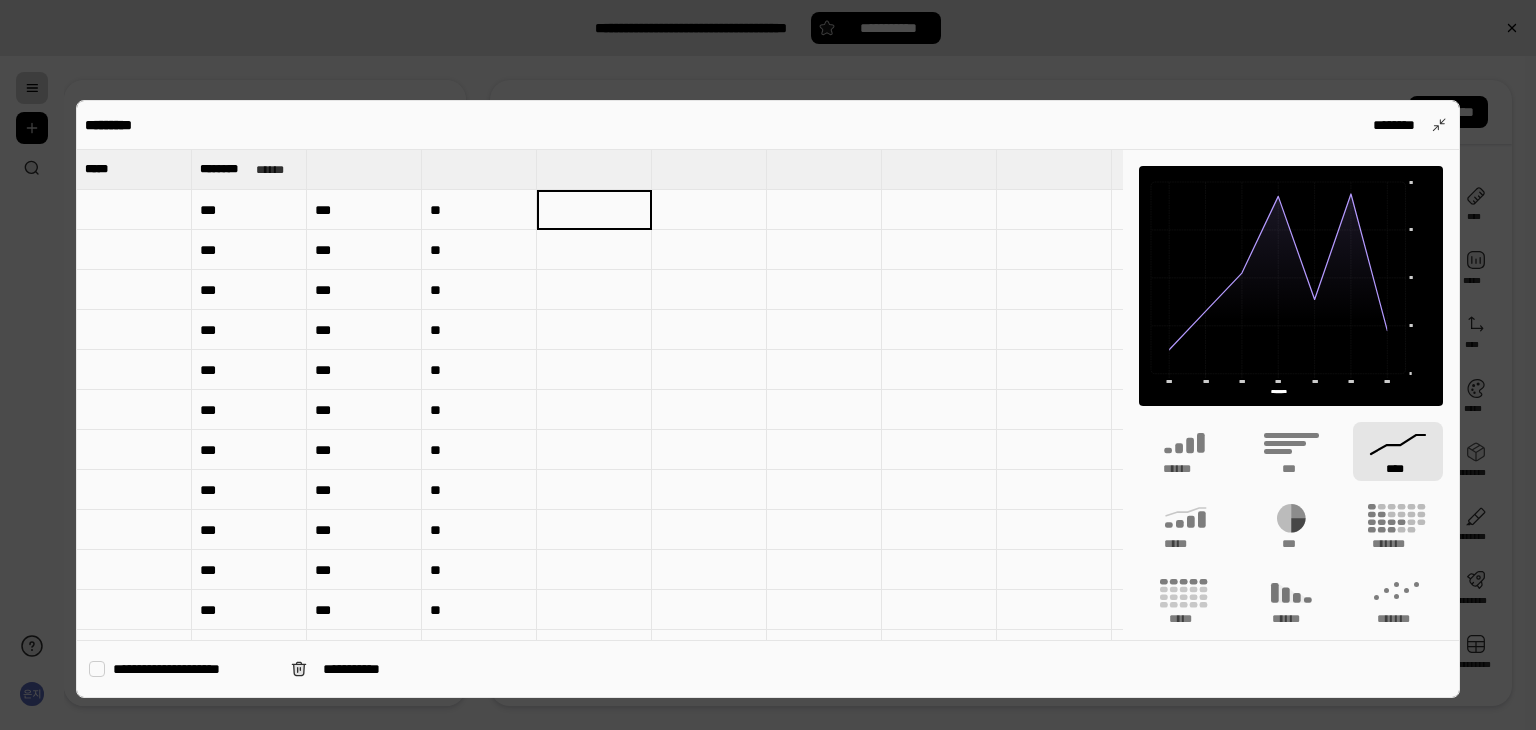 click at bounding box center (364, 169) 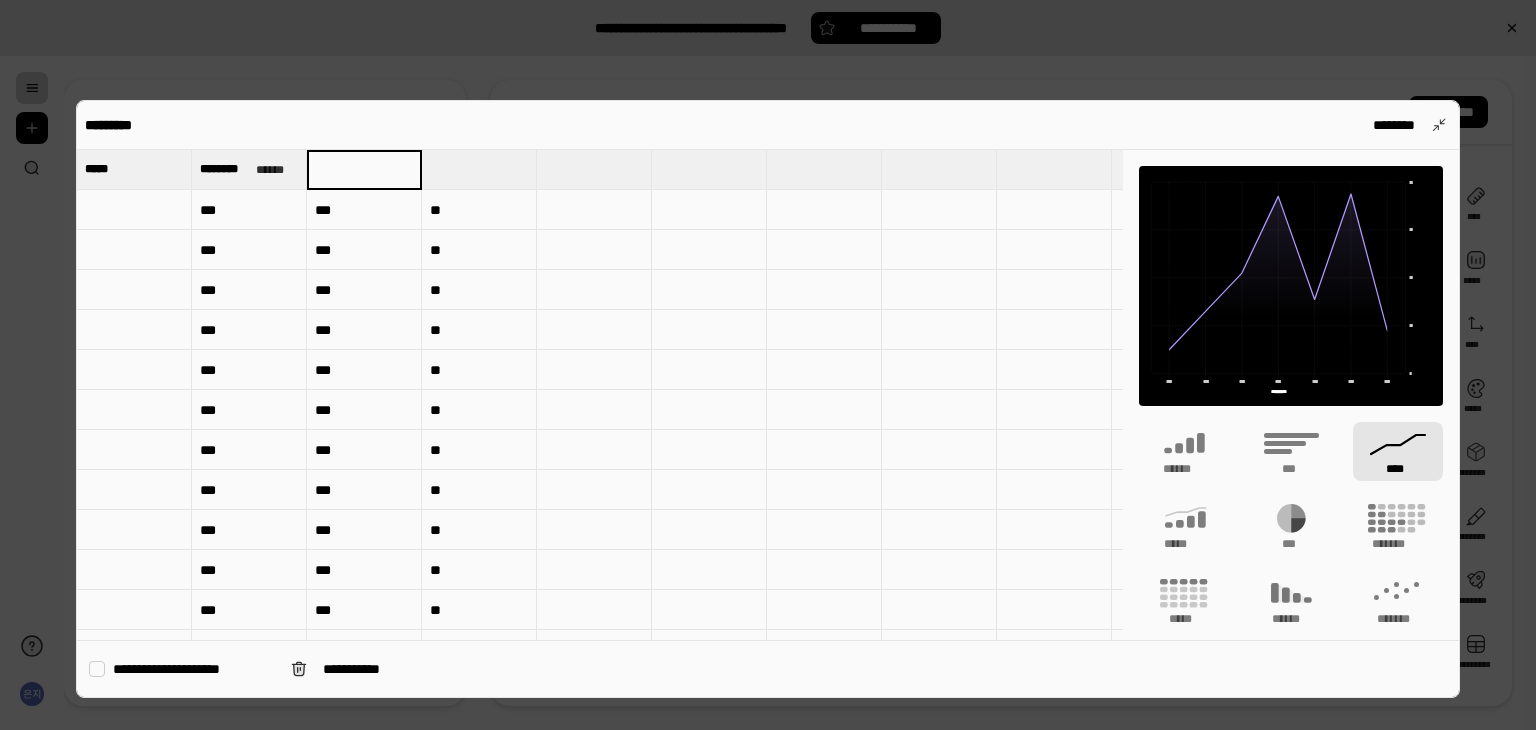 click on "***" at bounding box center (364, 210) 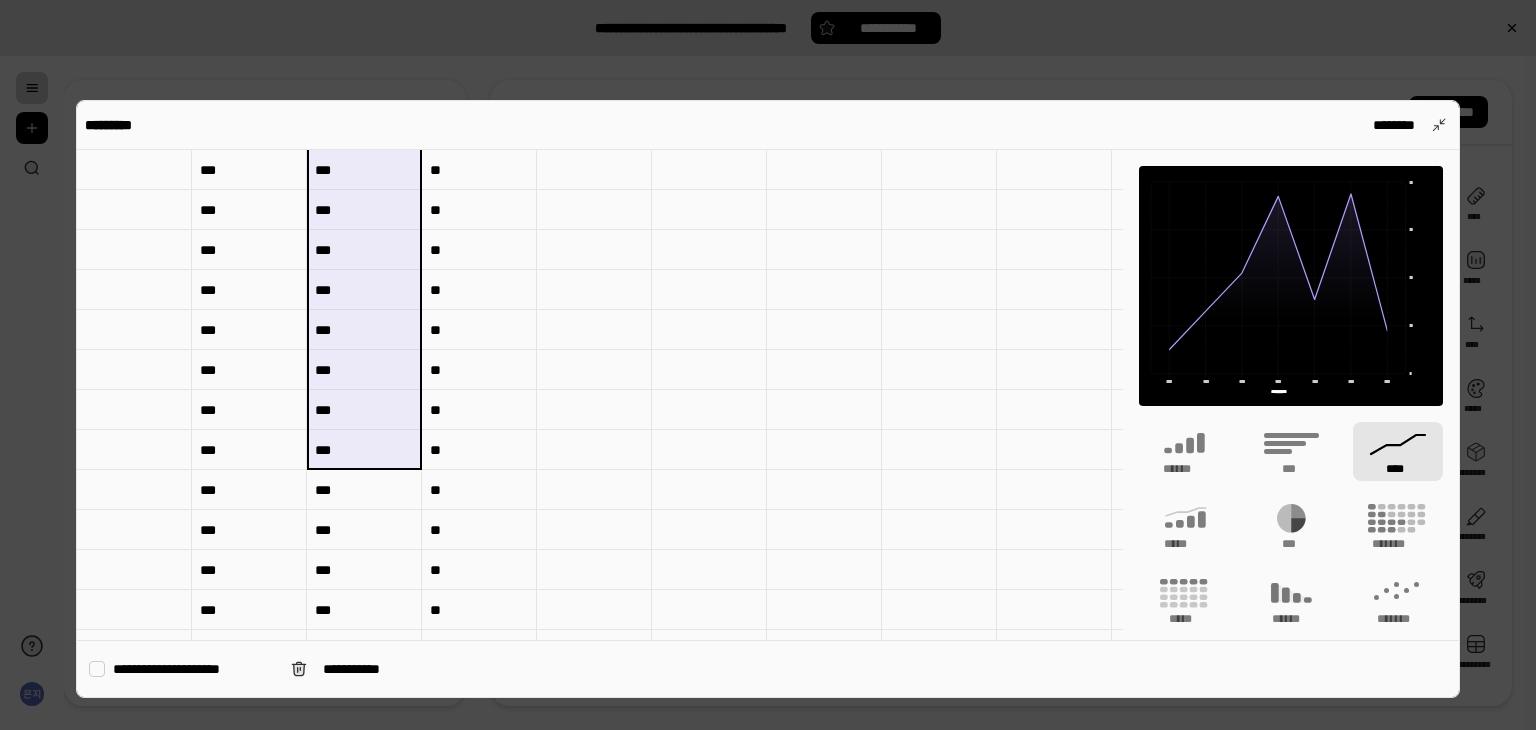 scroll, scrollTop: 600, scrollLeft: 0, axis: vertical 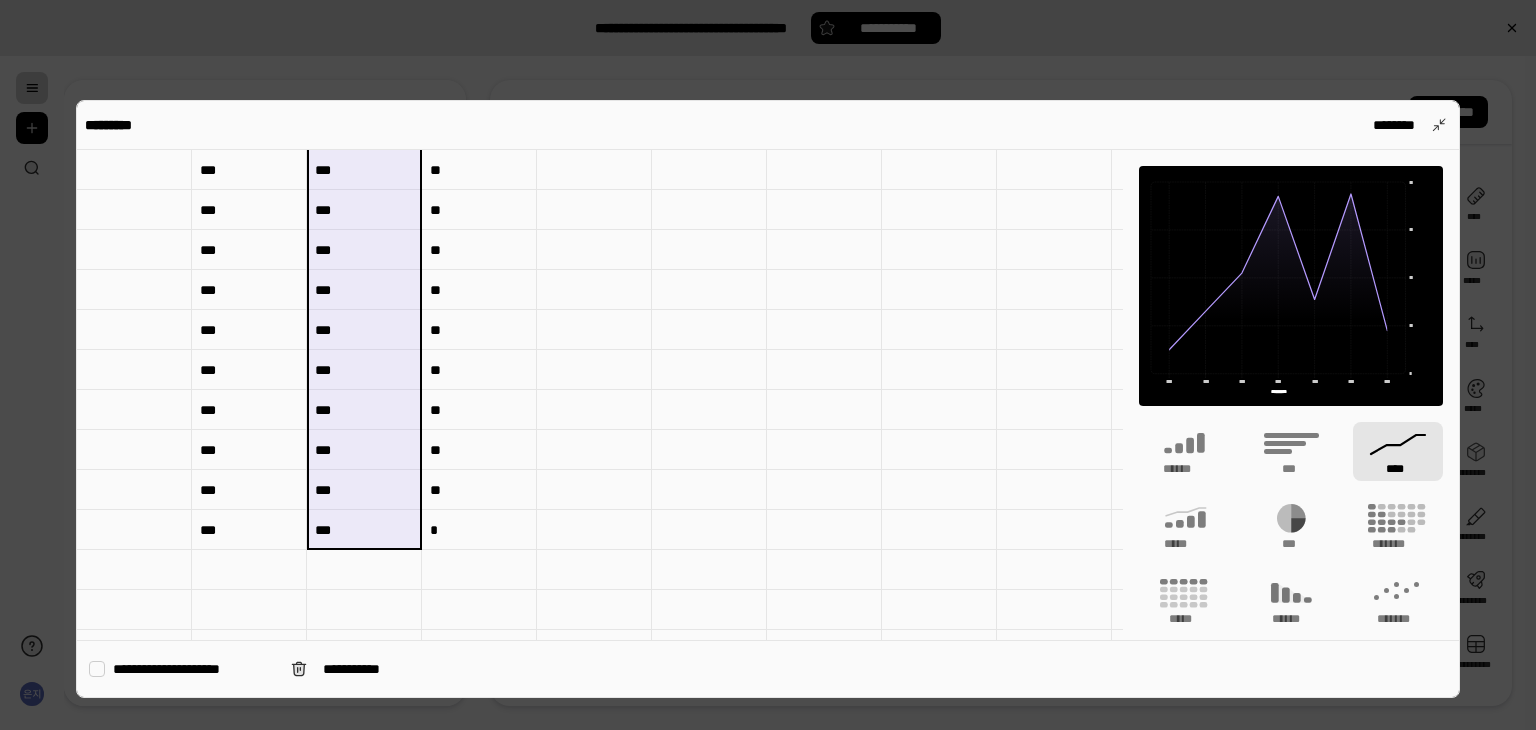 drag, startPoint x: 371, startPoint y: 209, endPoint x: 358, endPoint y: 533, distance: 324.2607 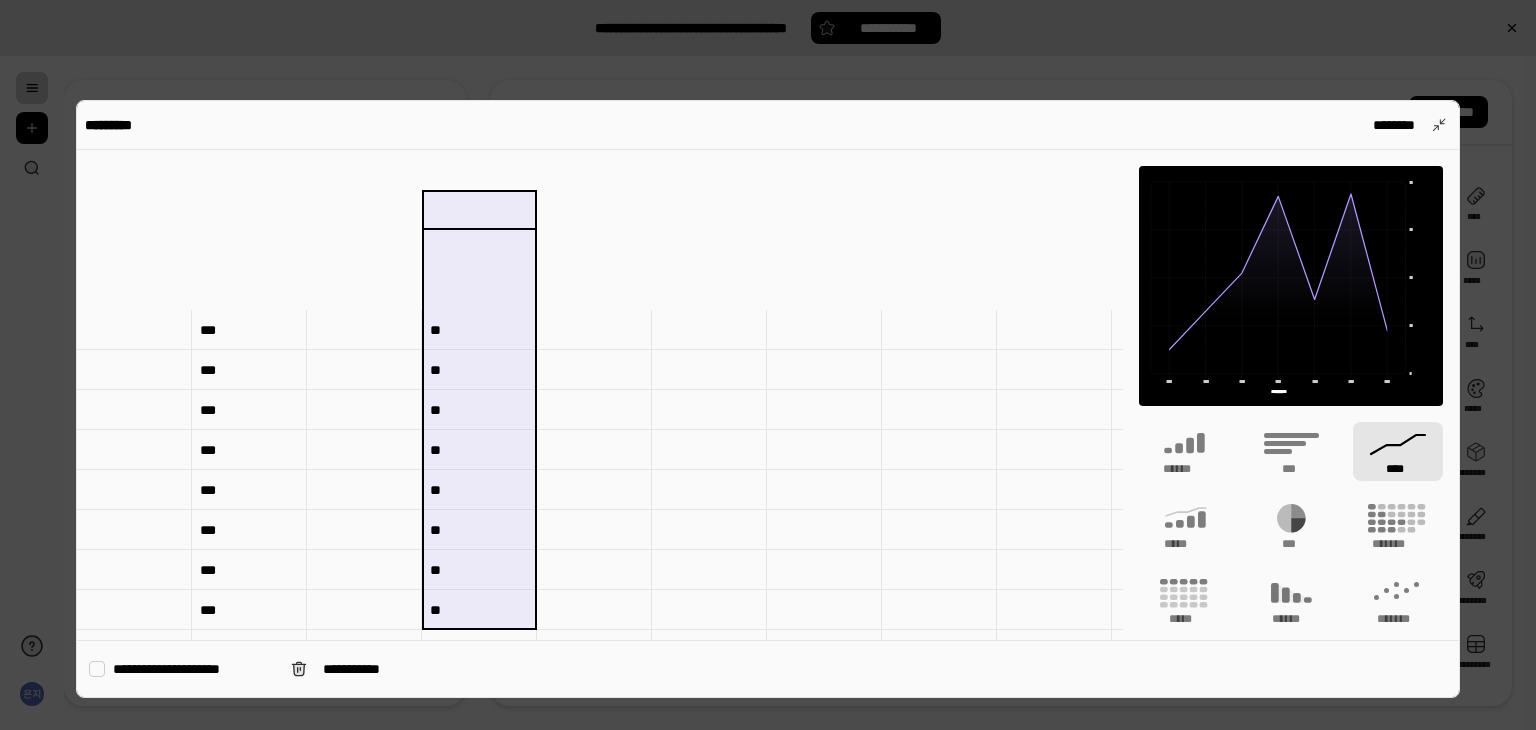 scroll, scrollTop: 600, scrollLeft: 0, axis: vertical 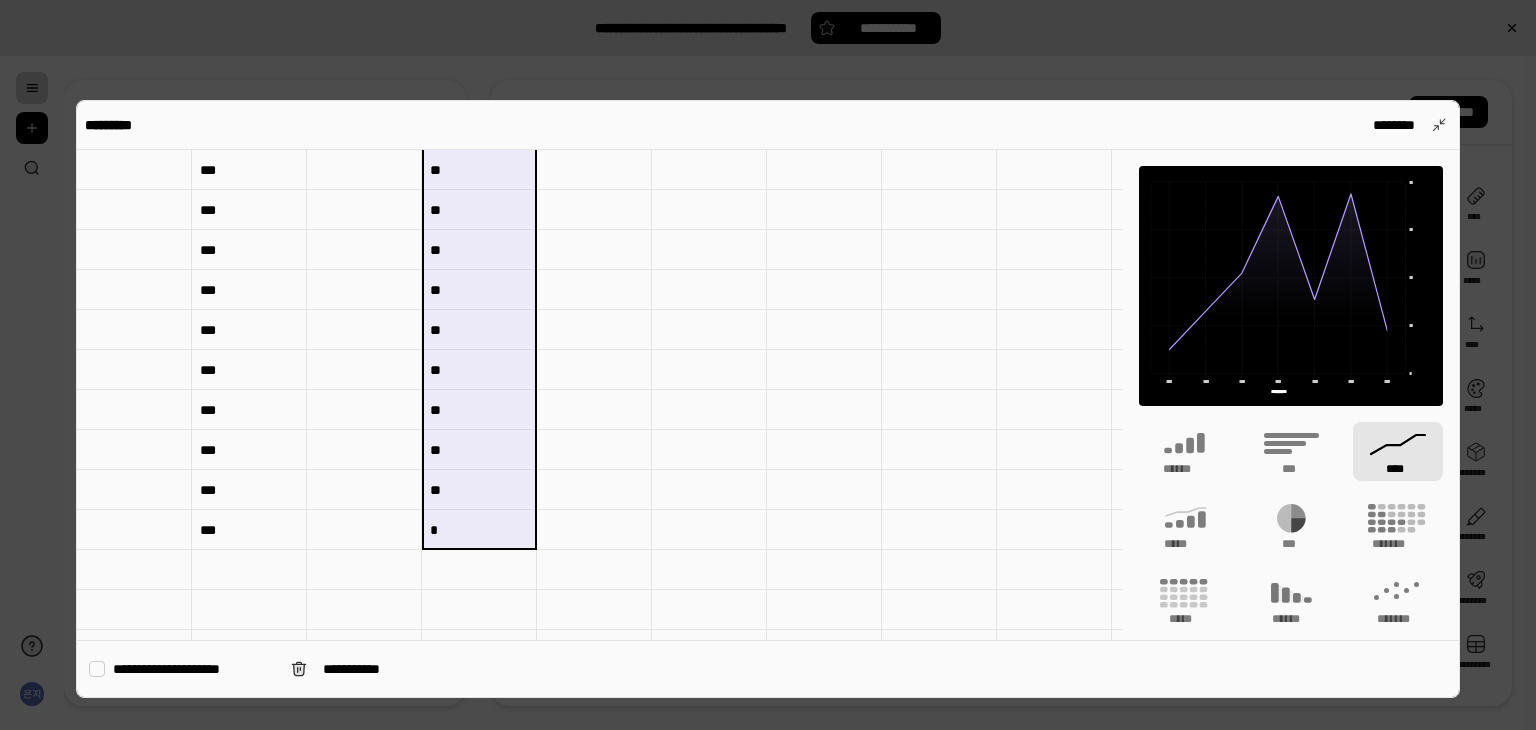 drag, startPoint x: 484, startPoint y: 210, endPoint x: 481, endPoint y: 515, distance: 305.01474 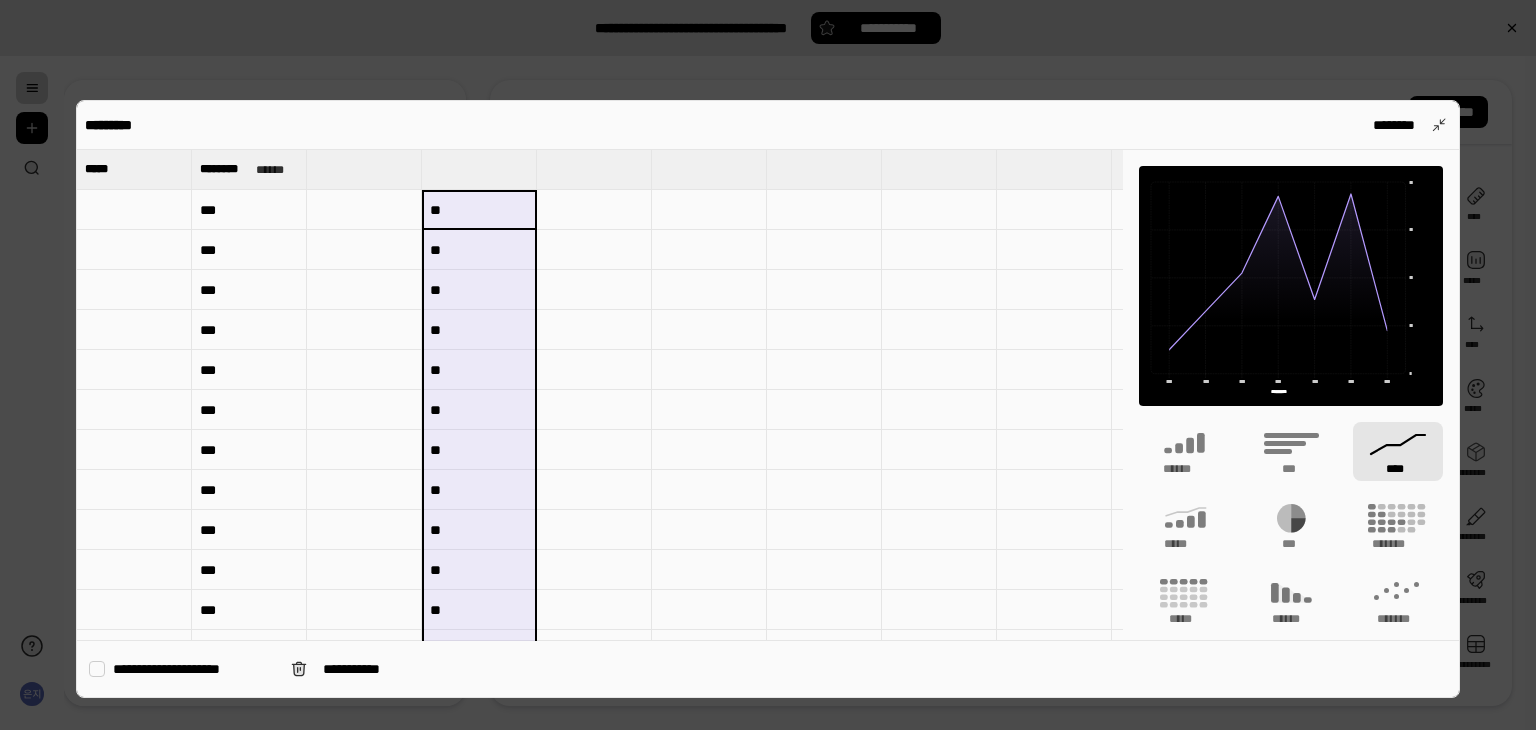 click at bounding box center [364, 210] 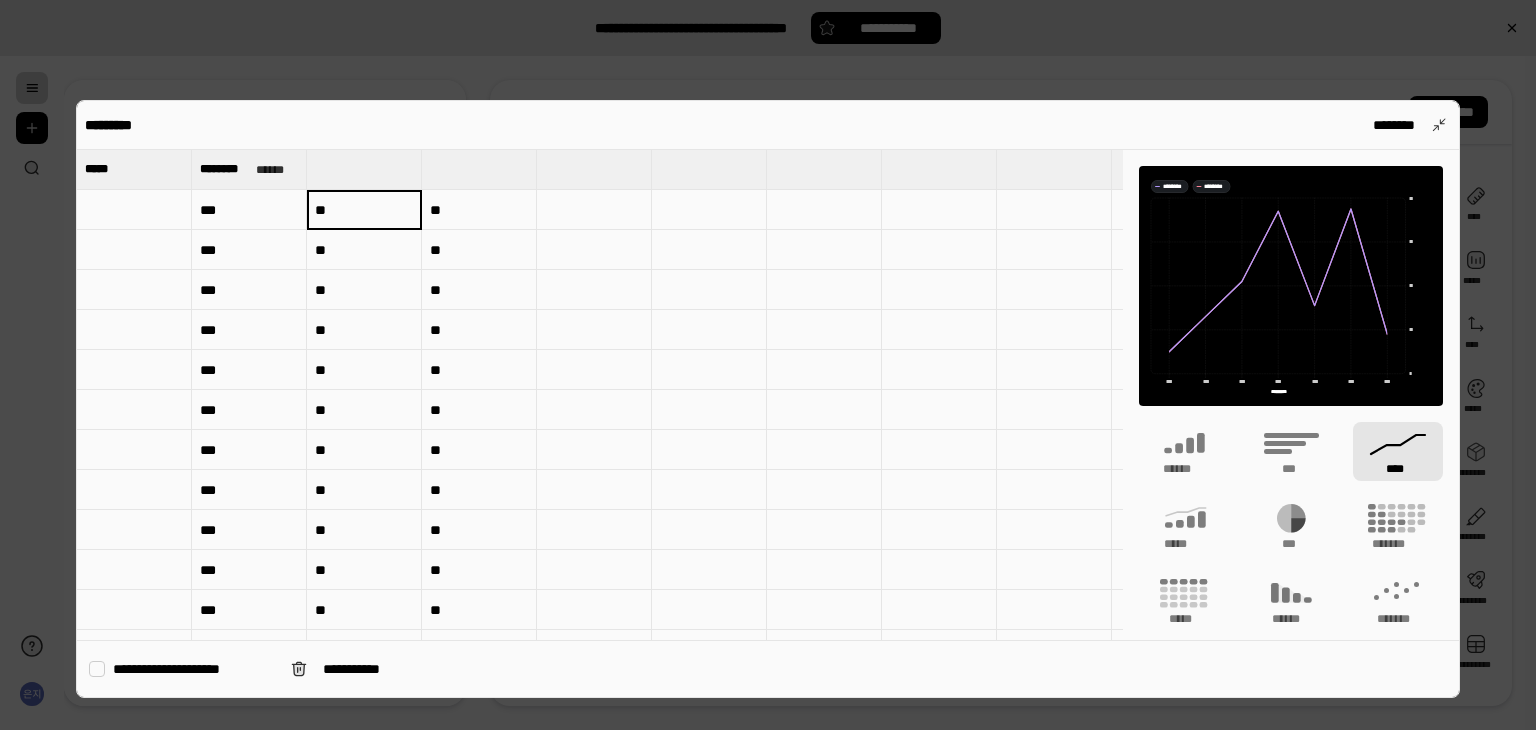 click on "********* ********" at bounding box center [768, 125] 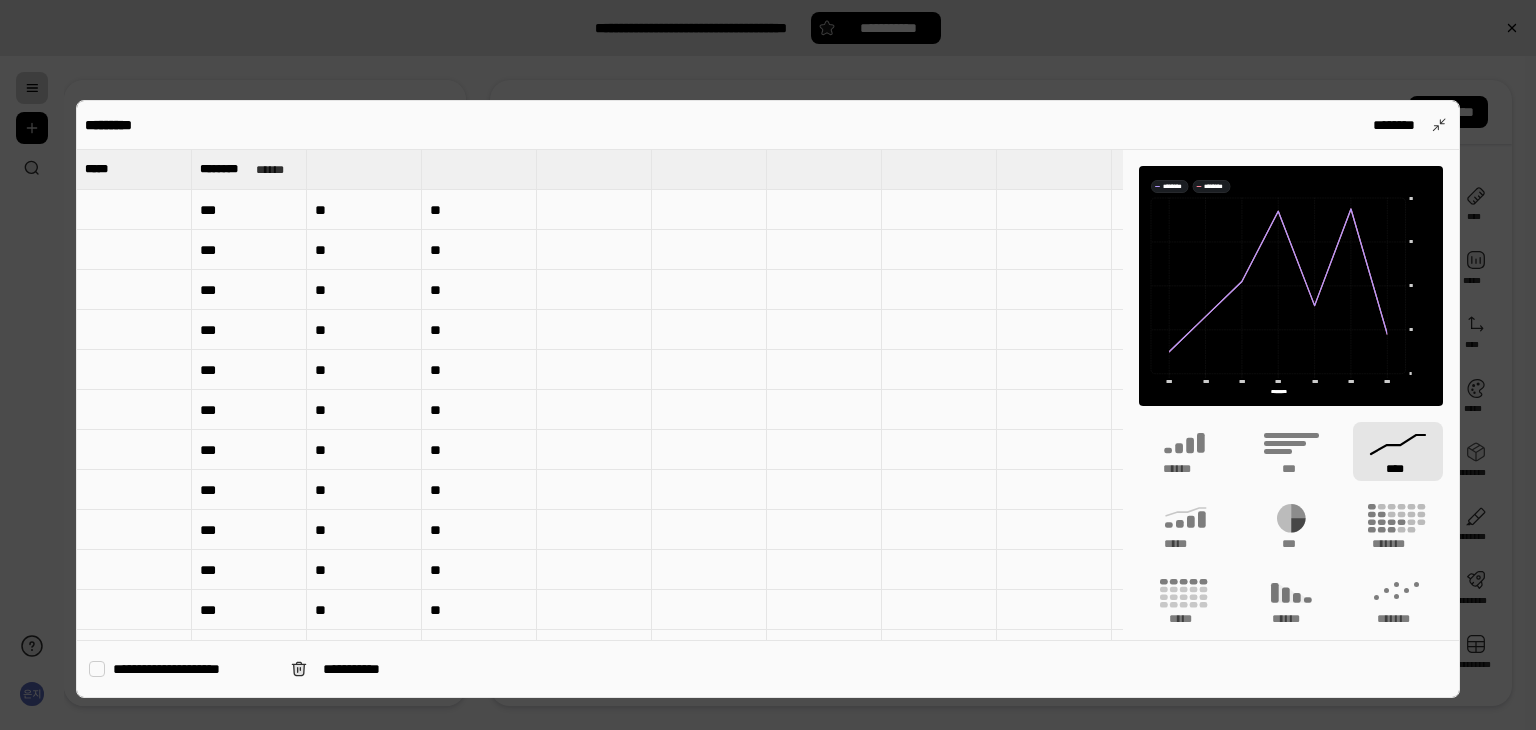 click on "**" at bounding box center [479, 210] 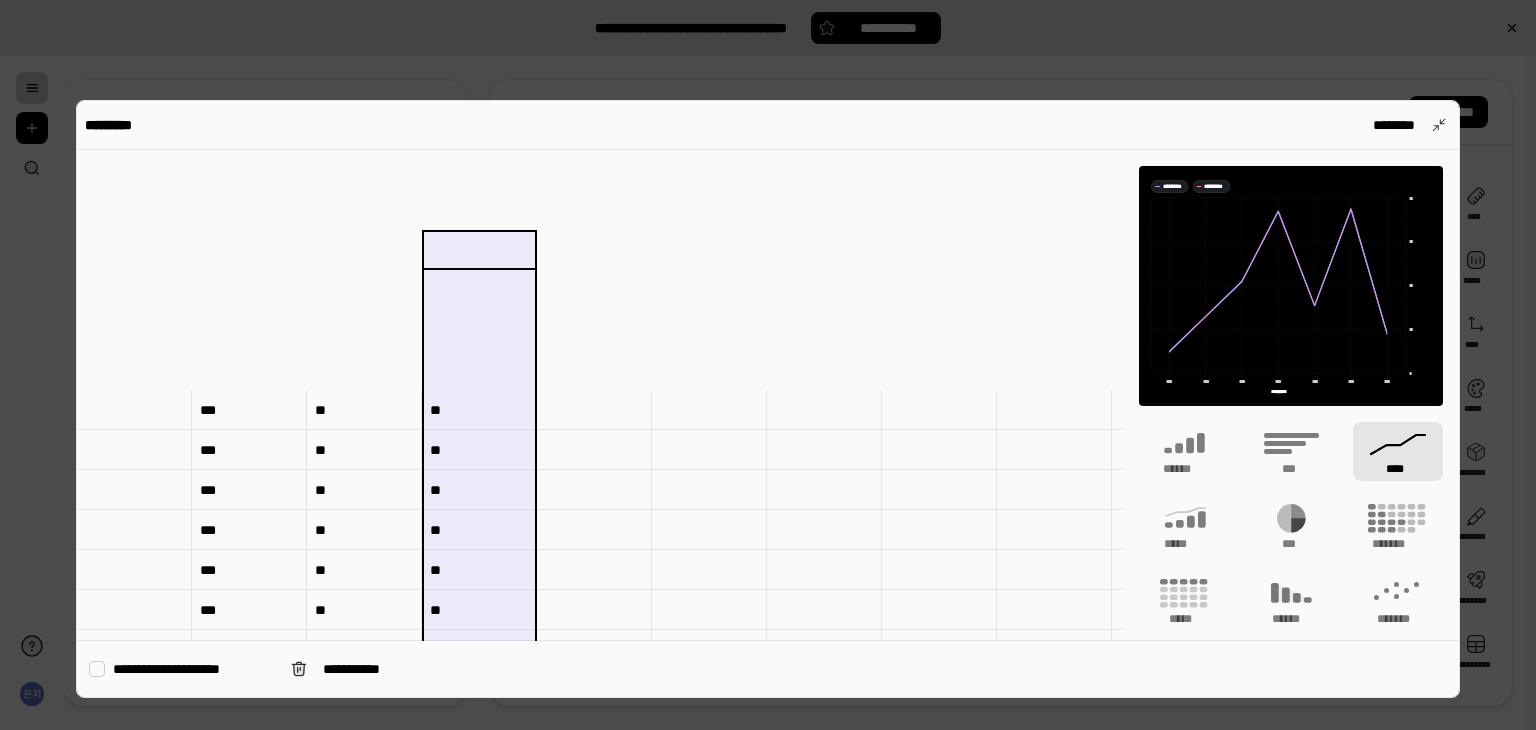 scroll, scrollTop: 600, scrollLeft: 0, axis: vertical 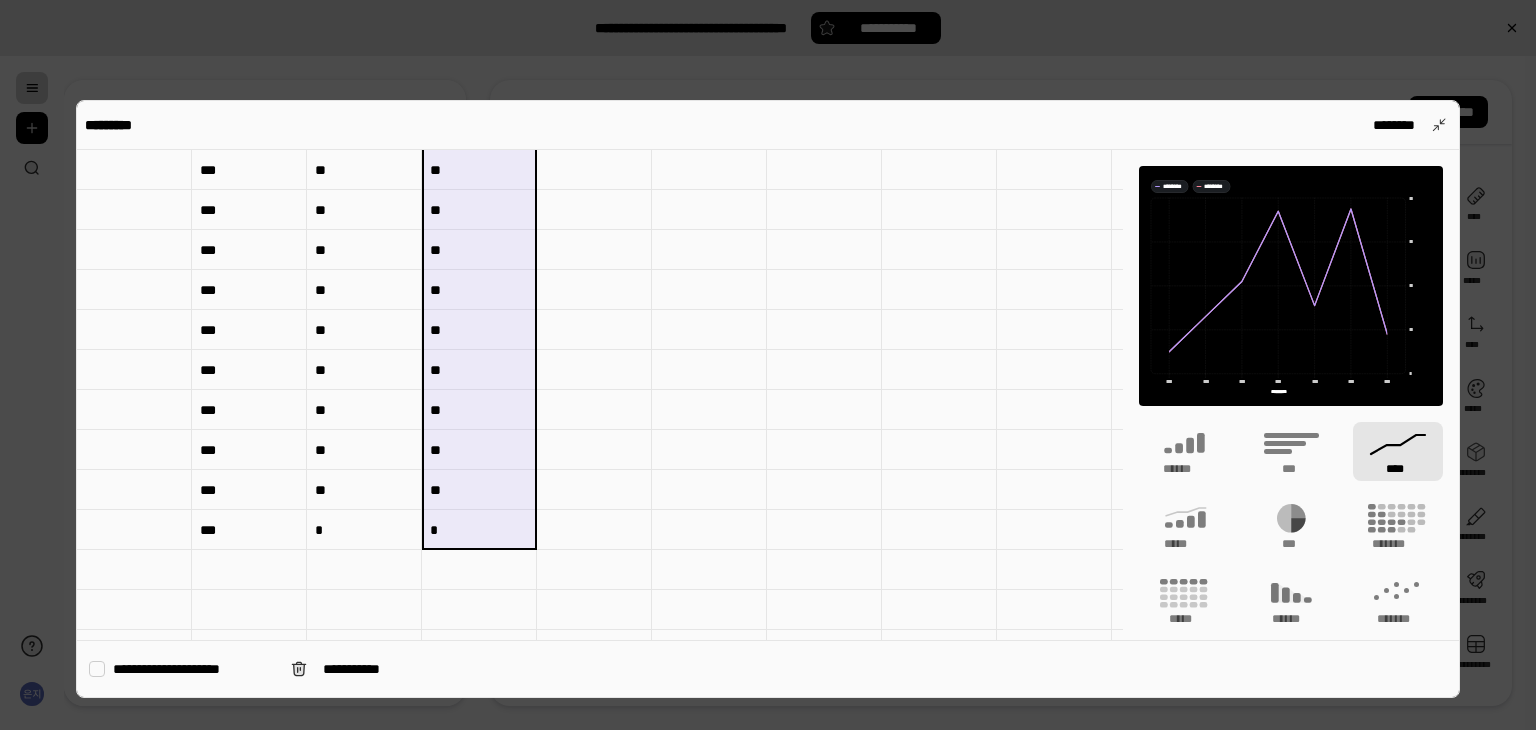 drag, startPoint x: 501, startPoint y: 214, endPoint x: 453, endPoint y: 529, distance: 318.63617 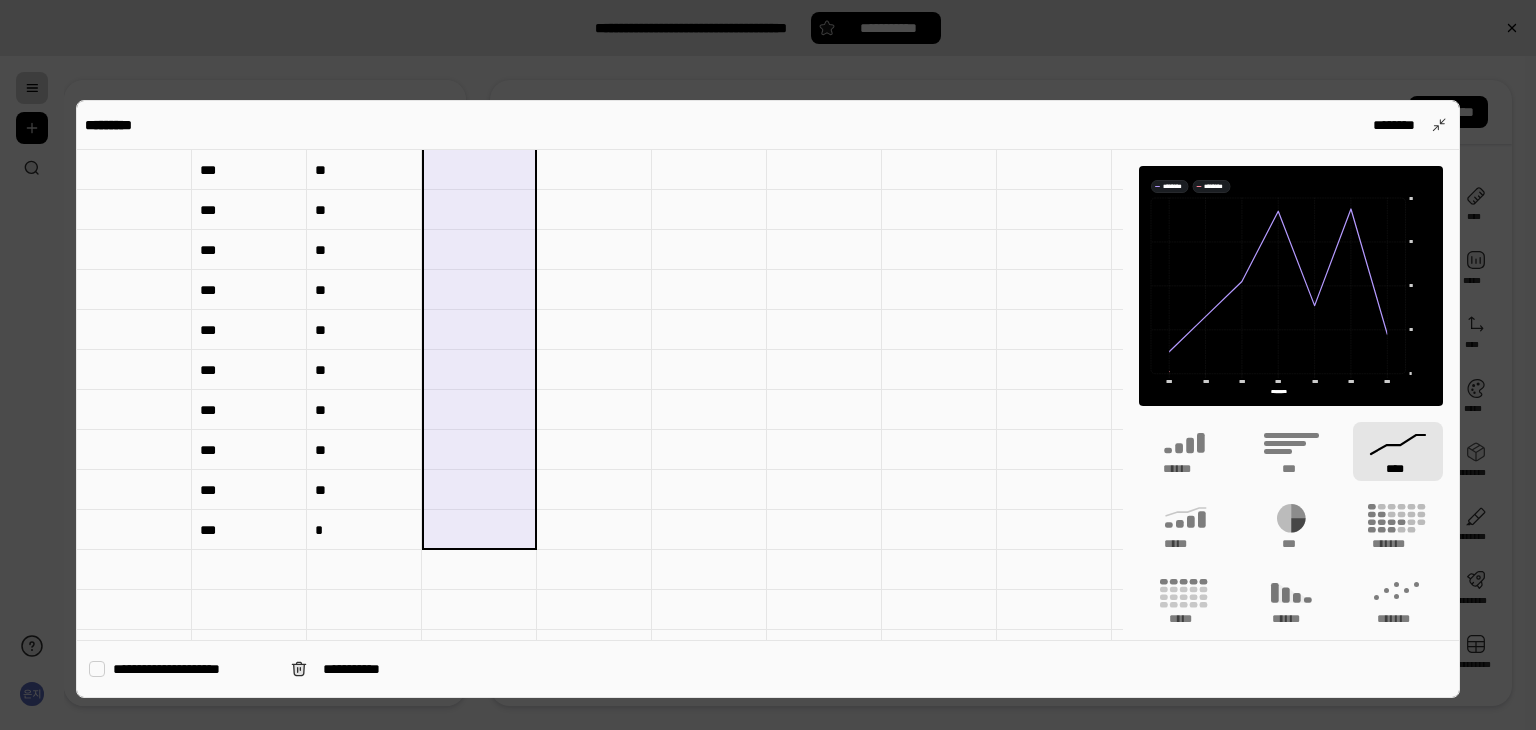 click on "********* ********" at bounding box center (768, 125) 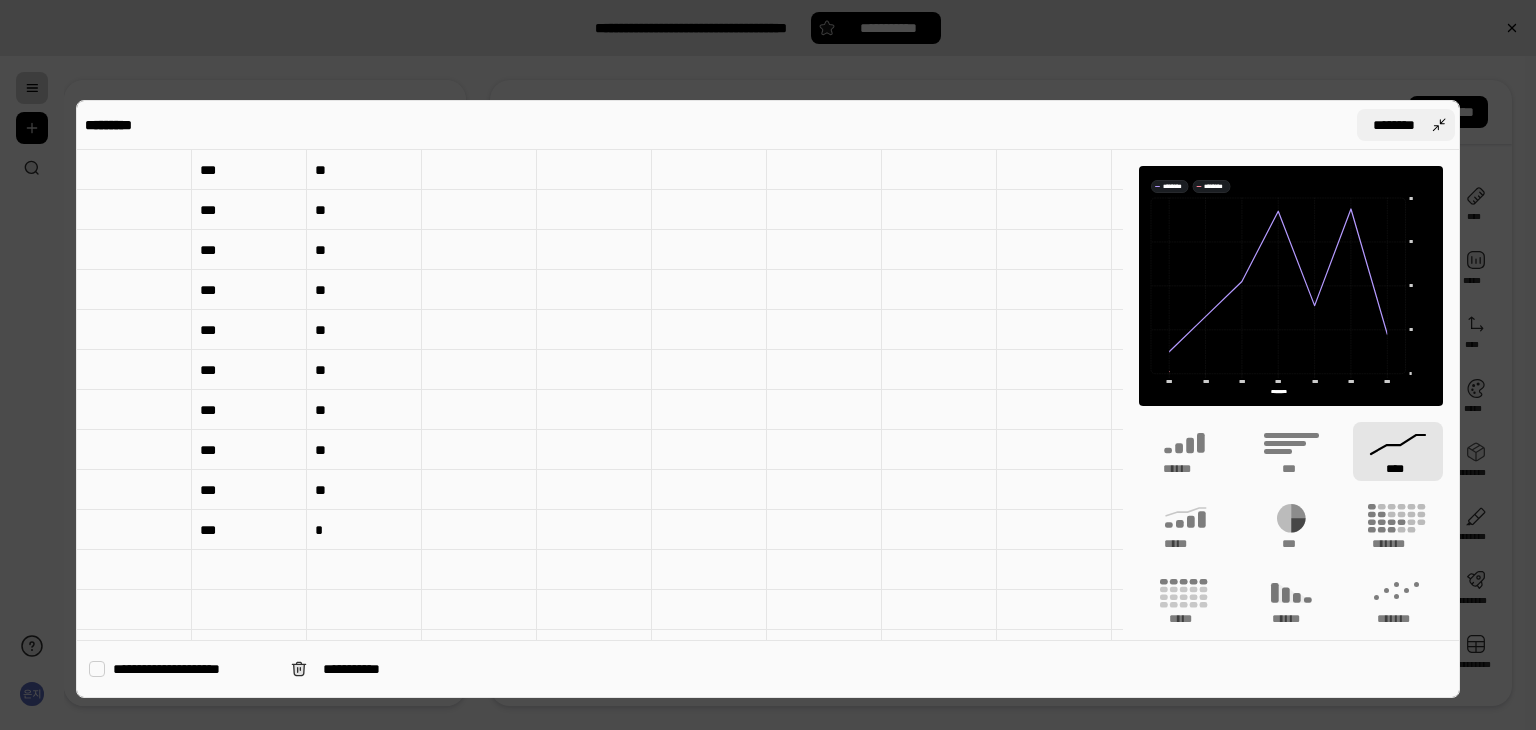 click on "********" at bounding box center [1406, 125] 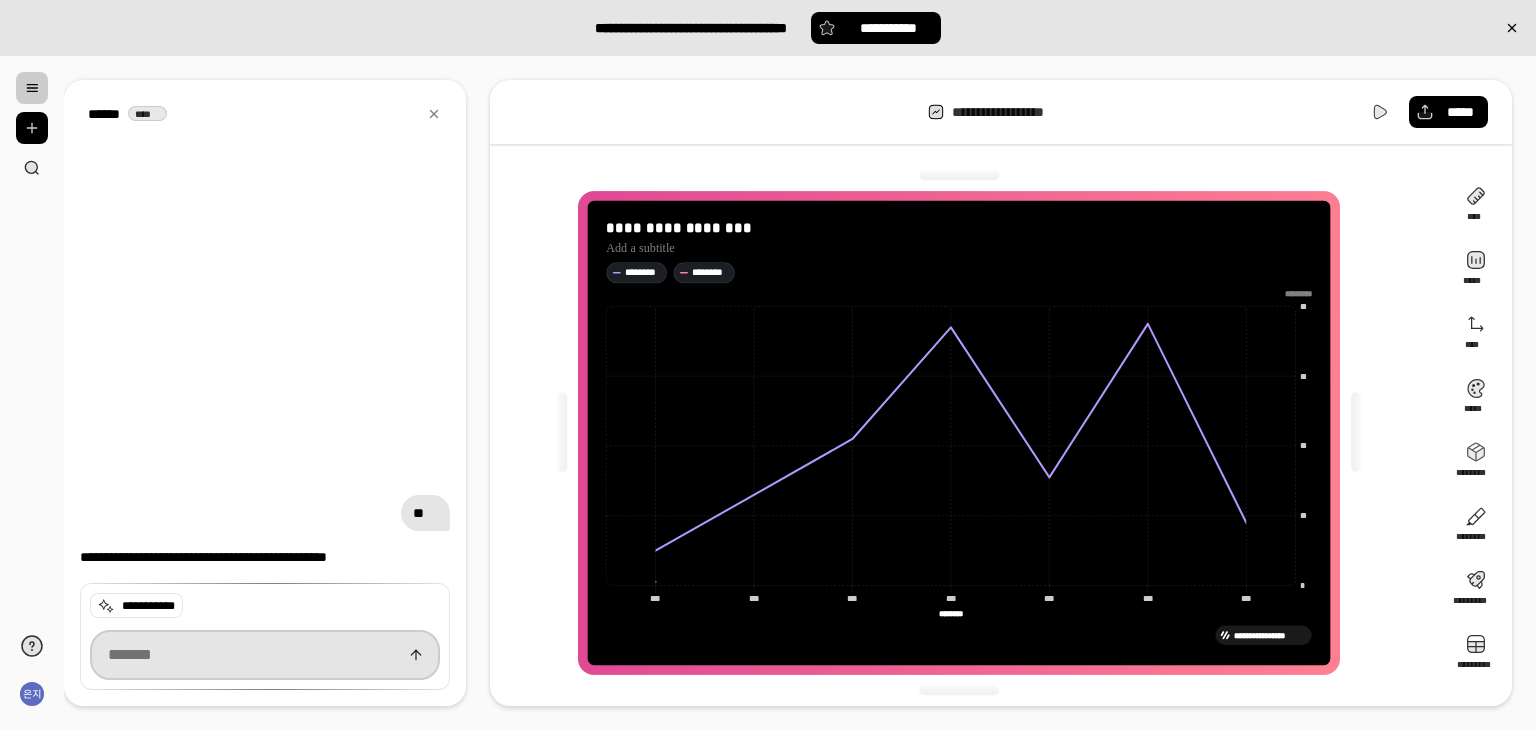 click at bounding box center (265, 655) 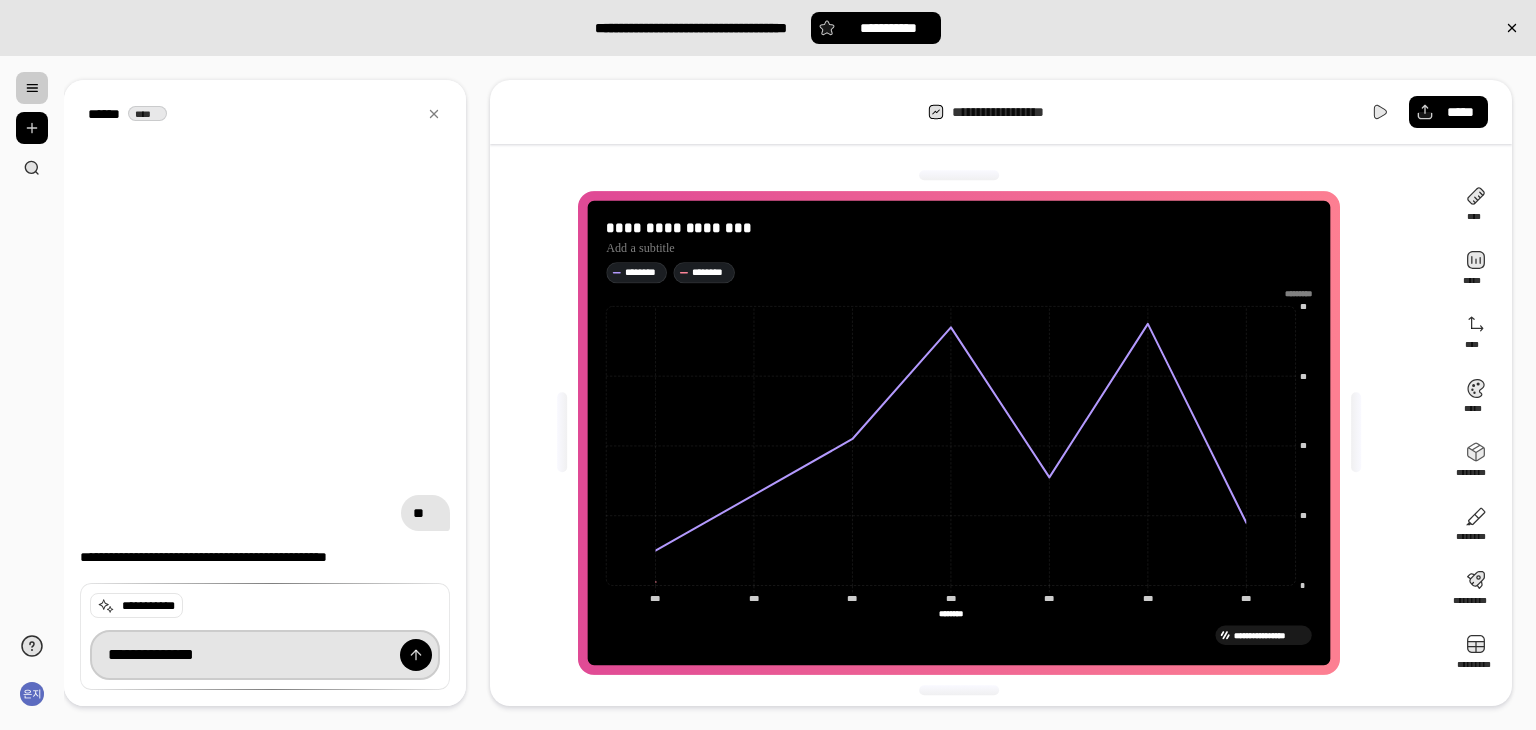 click at bounding box center [416, 655] 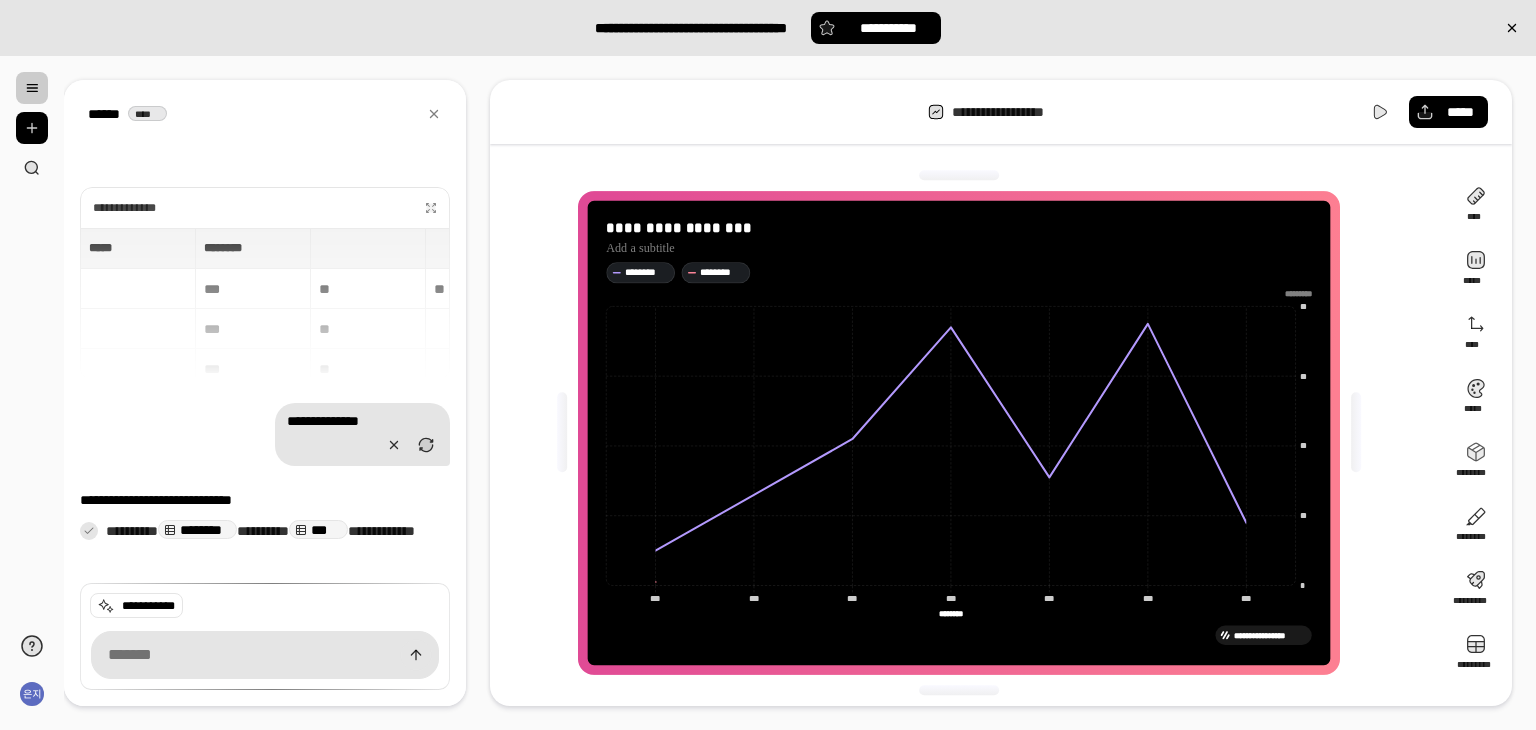 click on "********" at bounding box center (197, 530) 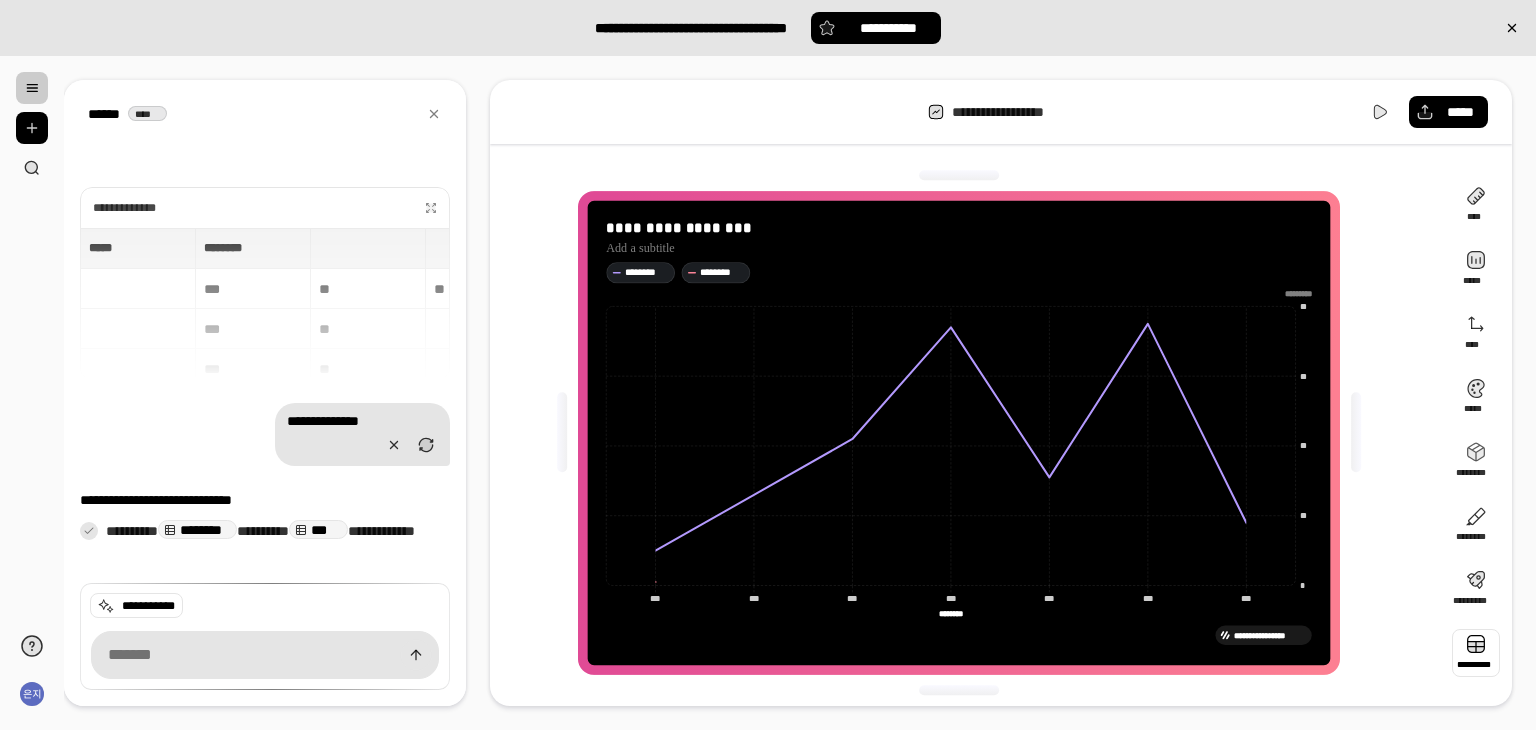 click at bounding box center (1476, 653) 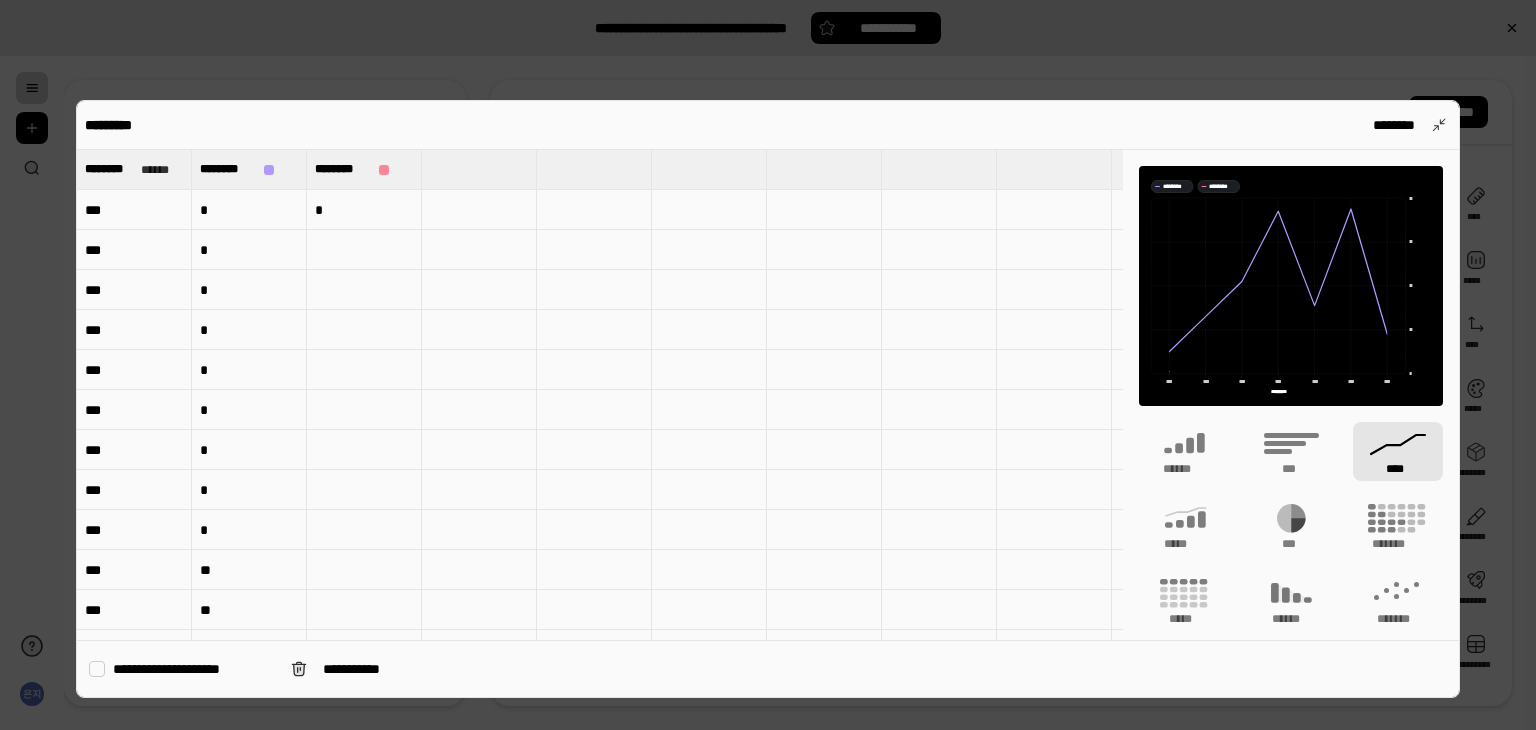 click on "*" at bounding box center [364, 210] 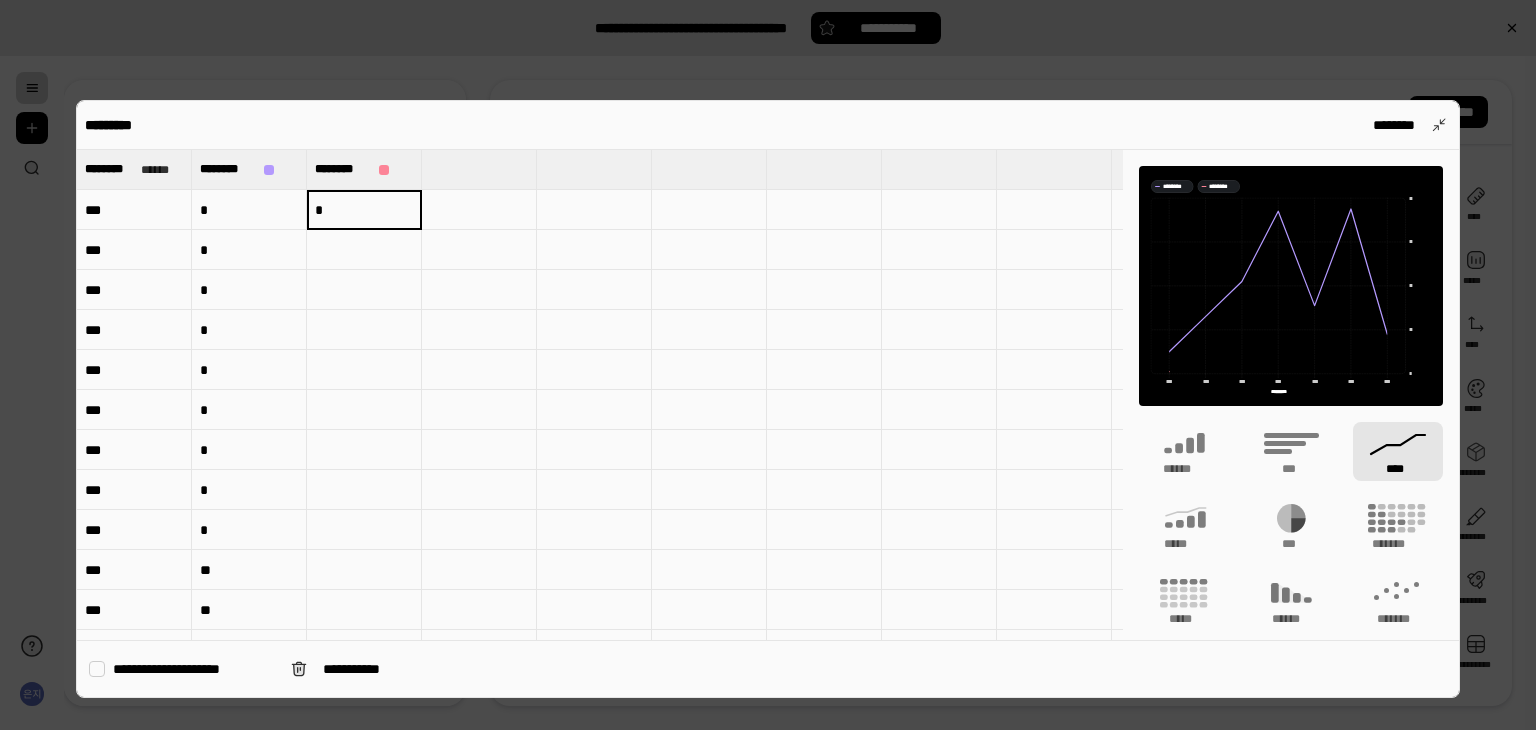 click on "*" at bounding box center (364, 210) 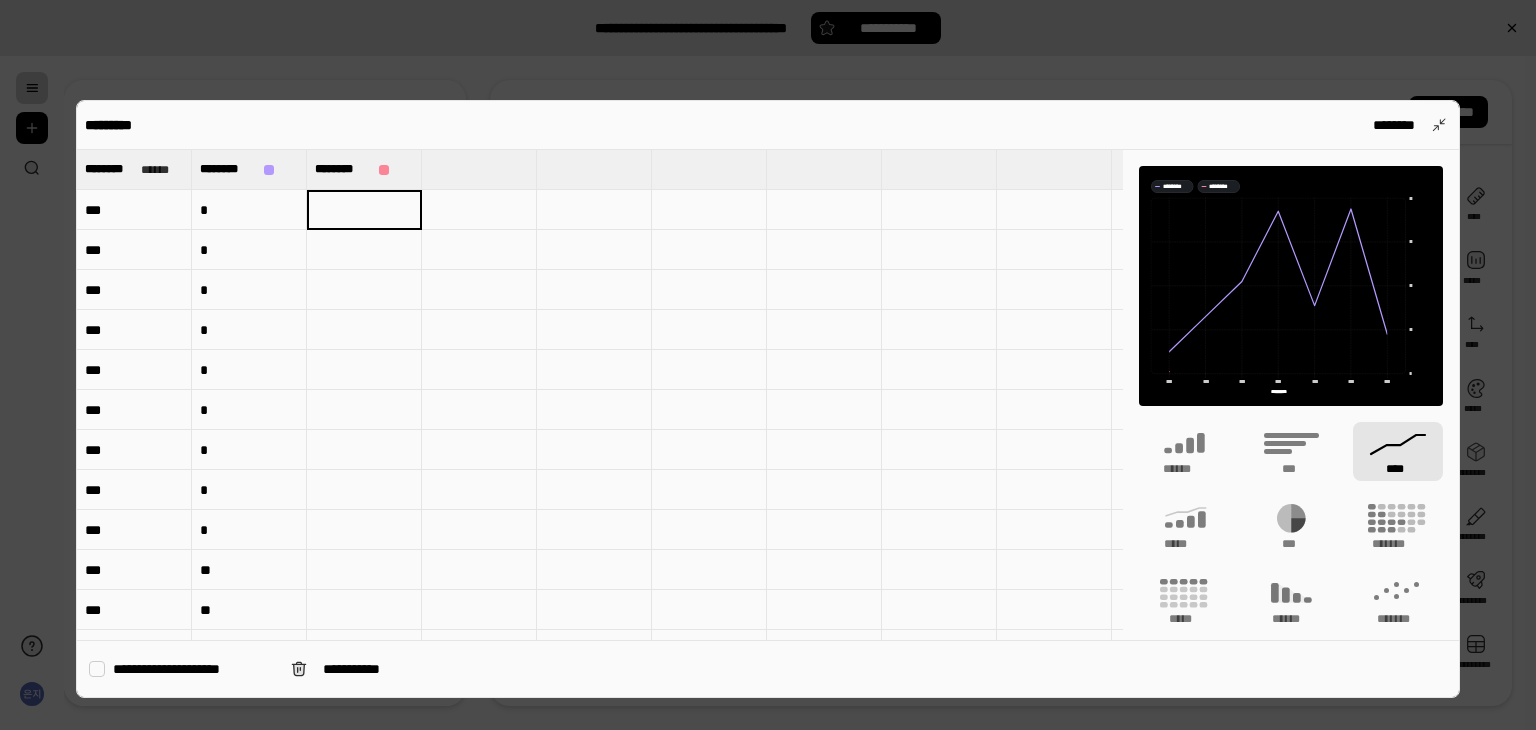 click at bounding box center [479, 169] 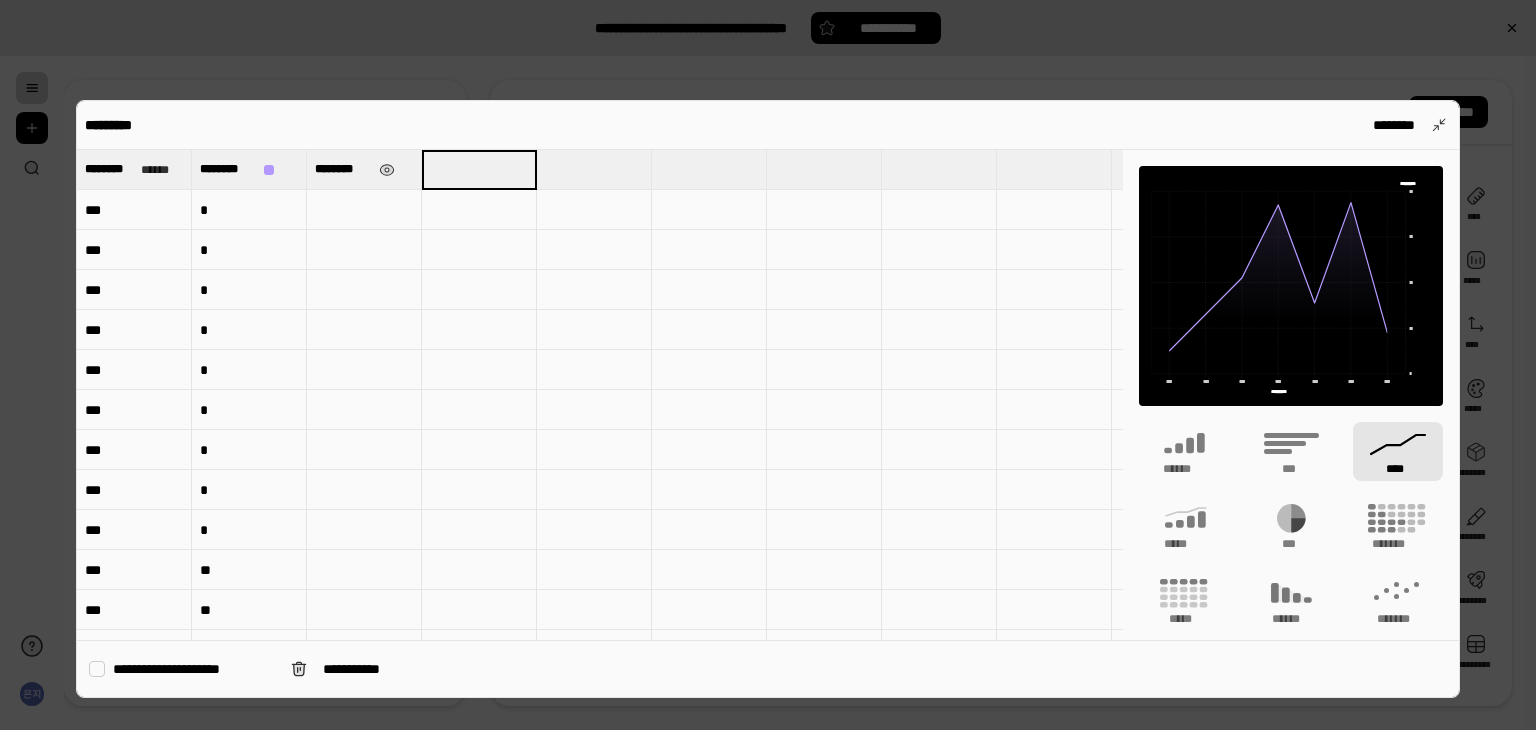 click on "********" at bounding box center (364, 169) 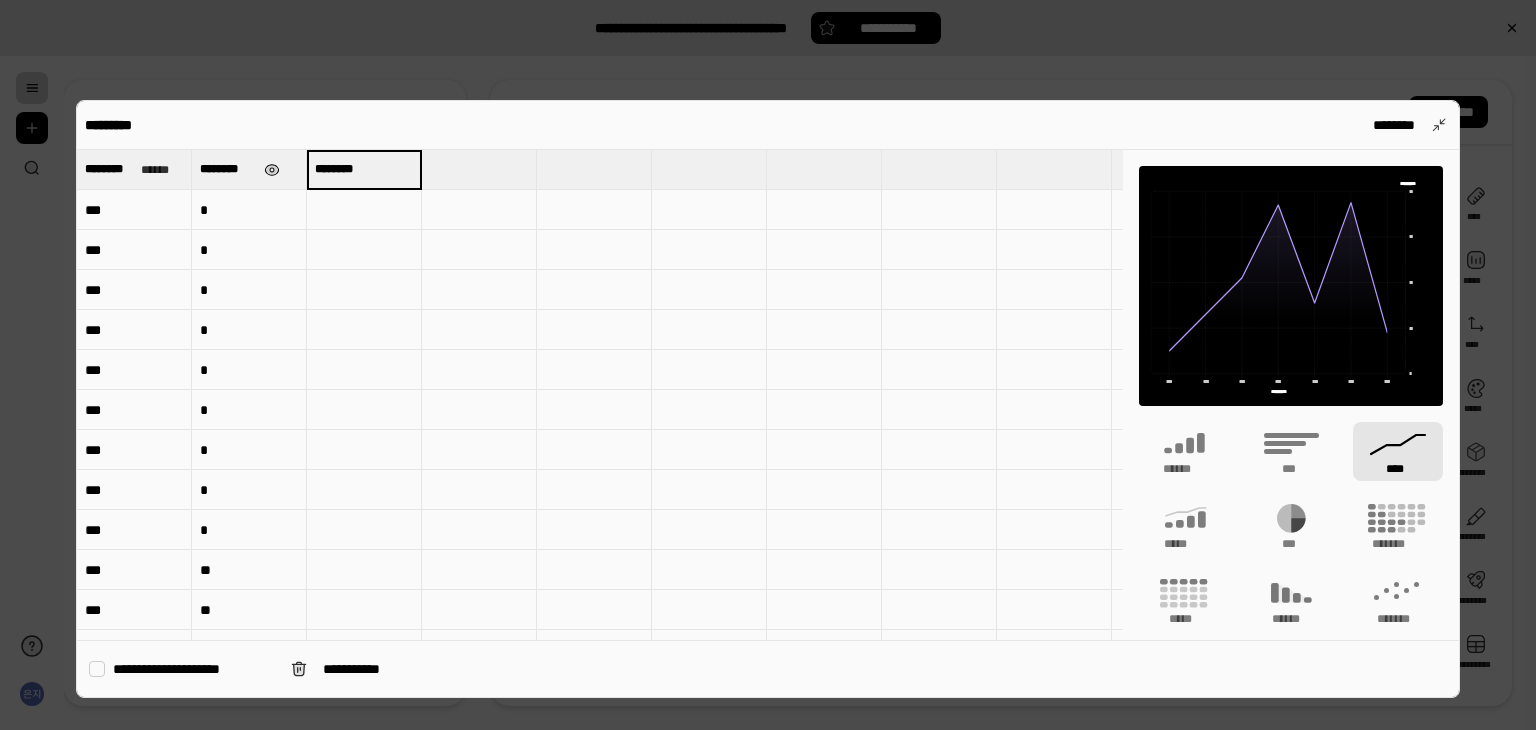 click at bounding box center (271, 170) 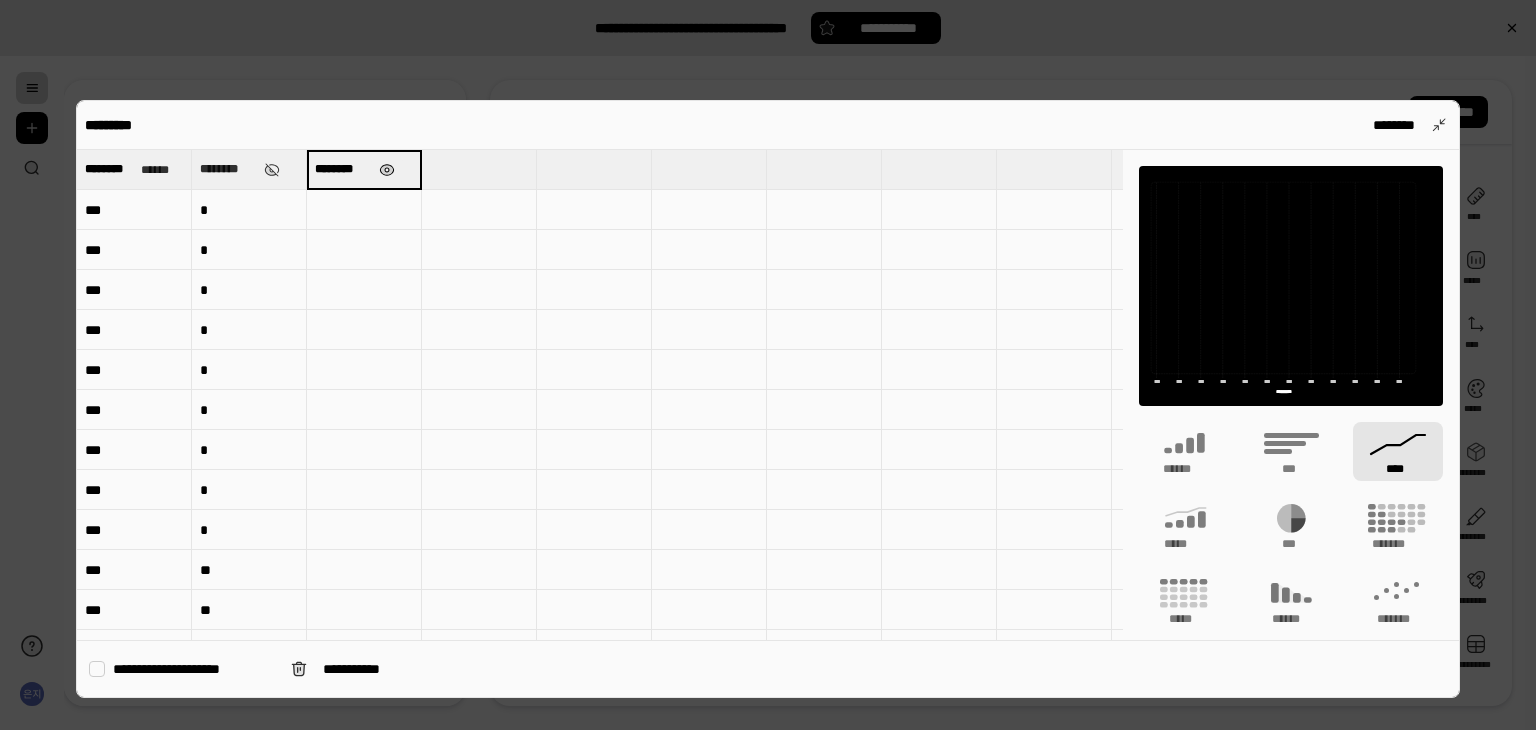 click at bounding box center [387, 170] 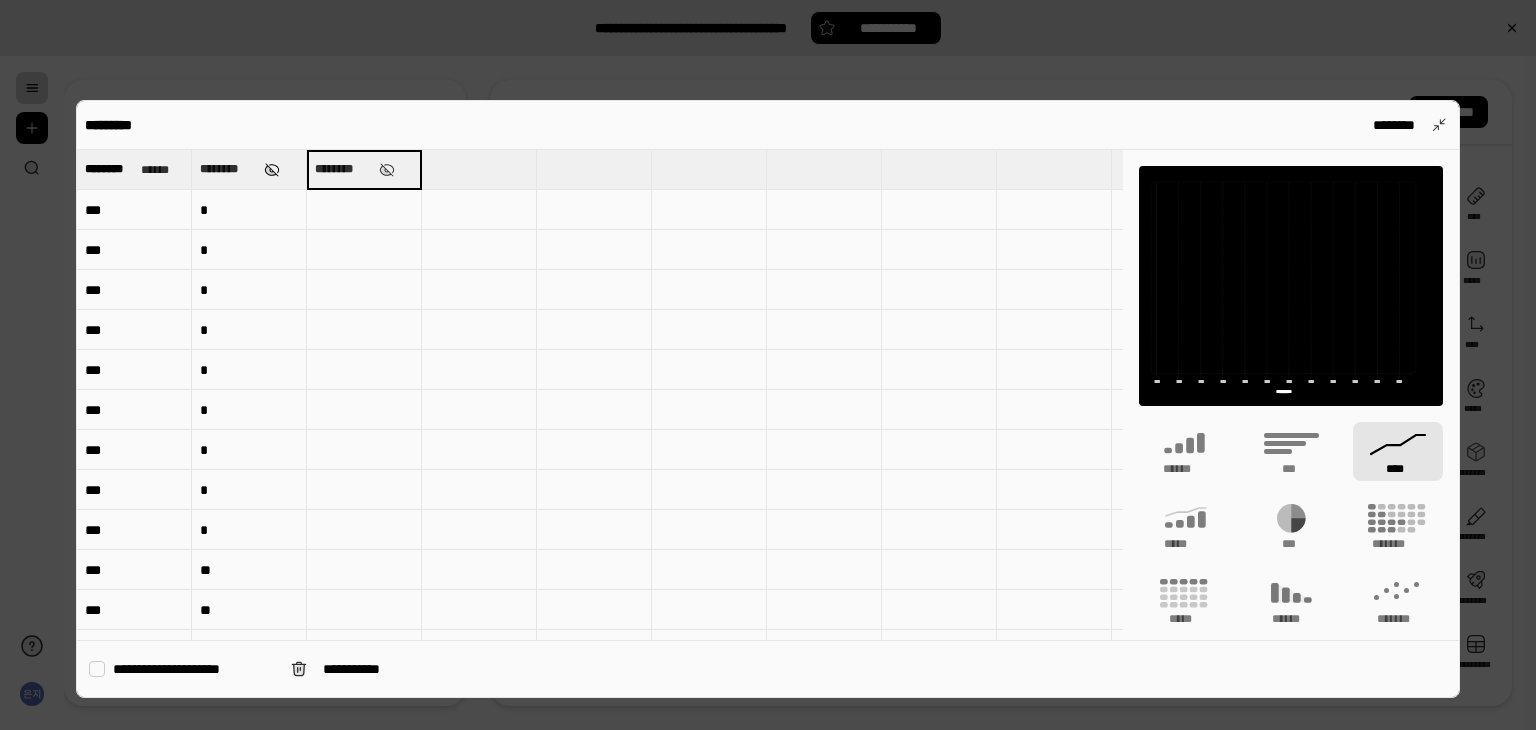 click at bounding box center [271, 170] 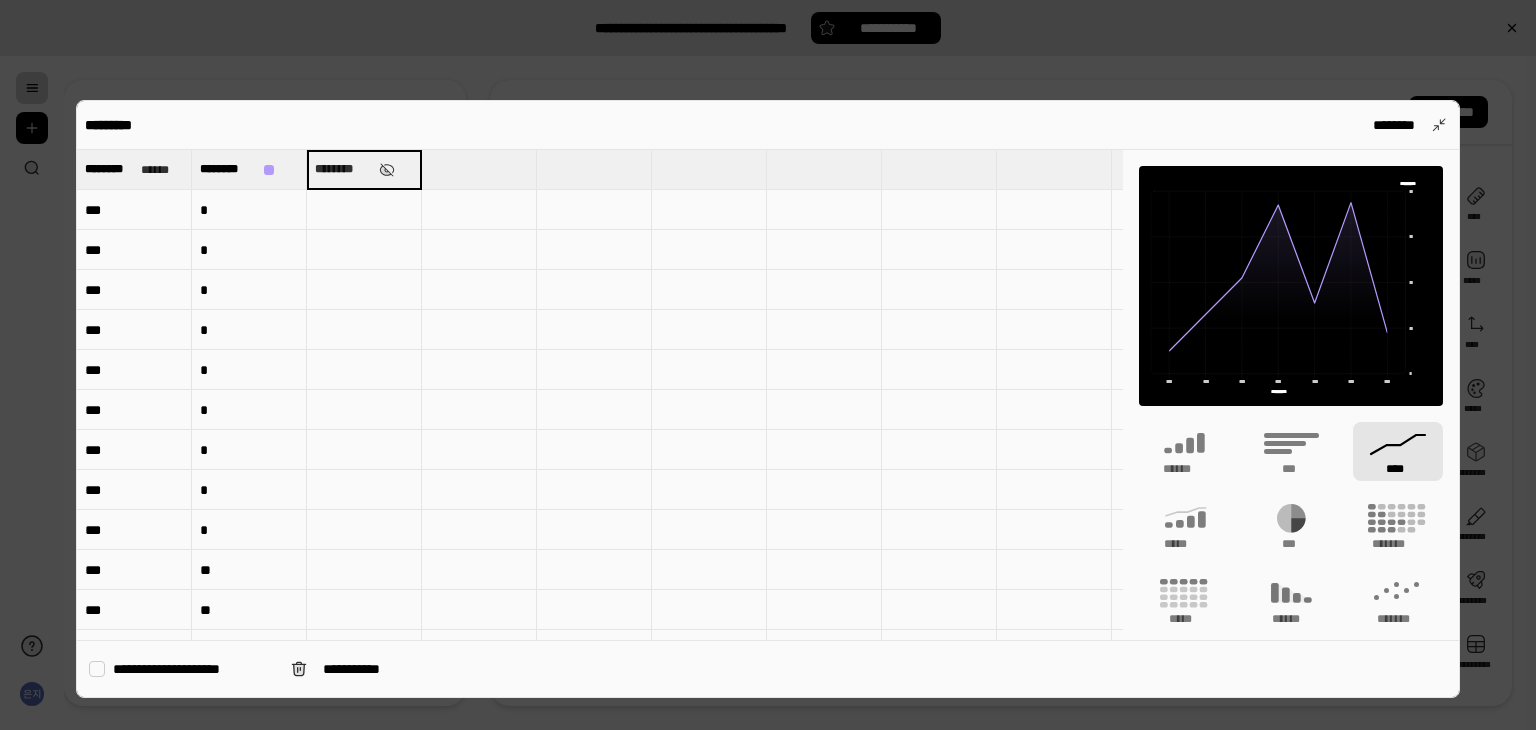 click on "********* ********" at bounding box center [768, 125] 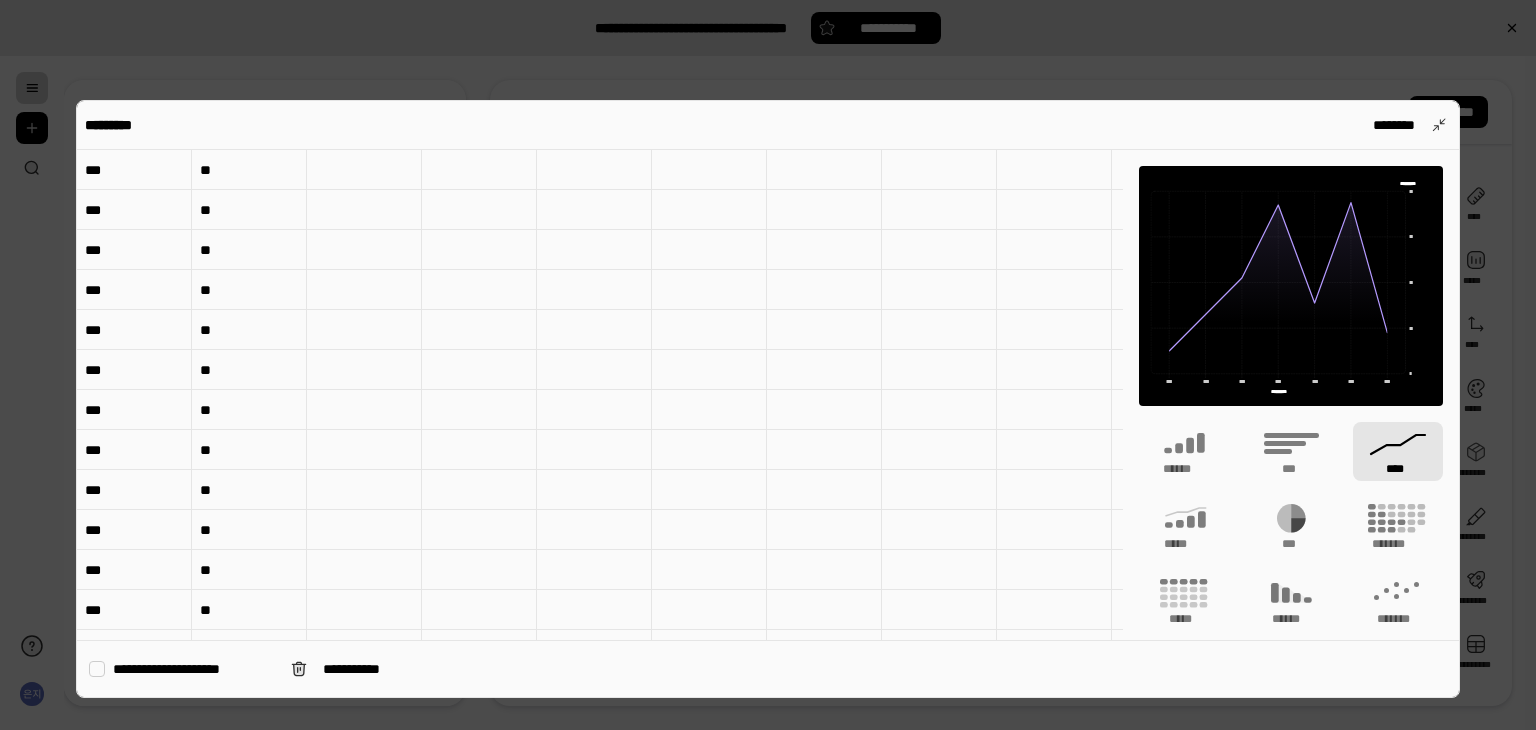 scroll, scrollTop: 0, scrollLeft: 0, axis: both 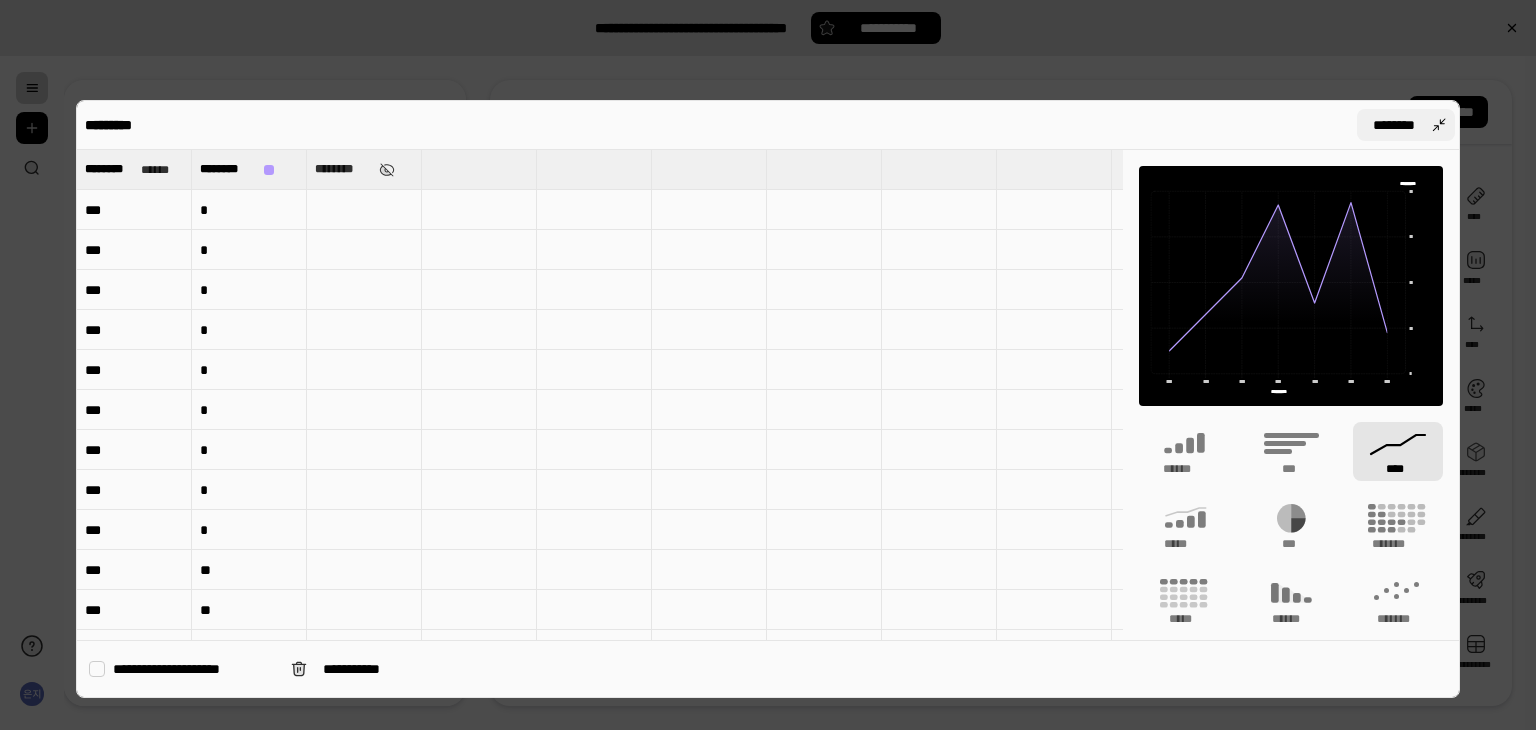click on "********" at bounding box center [1406, 125] 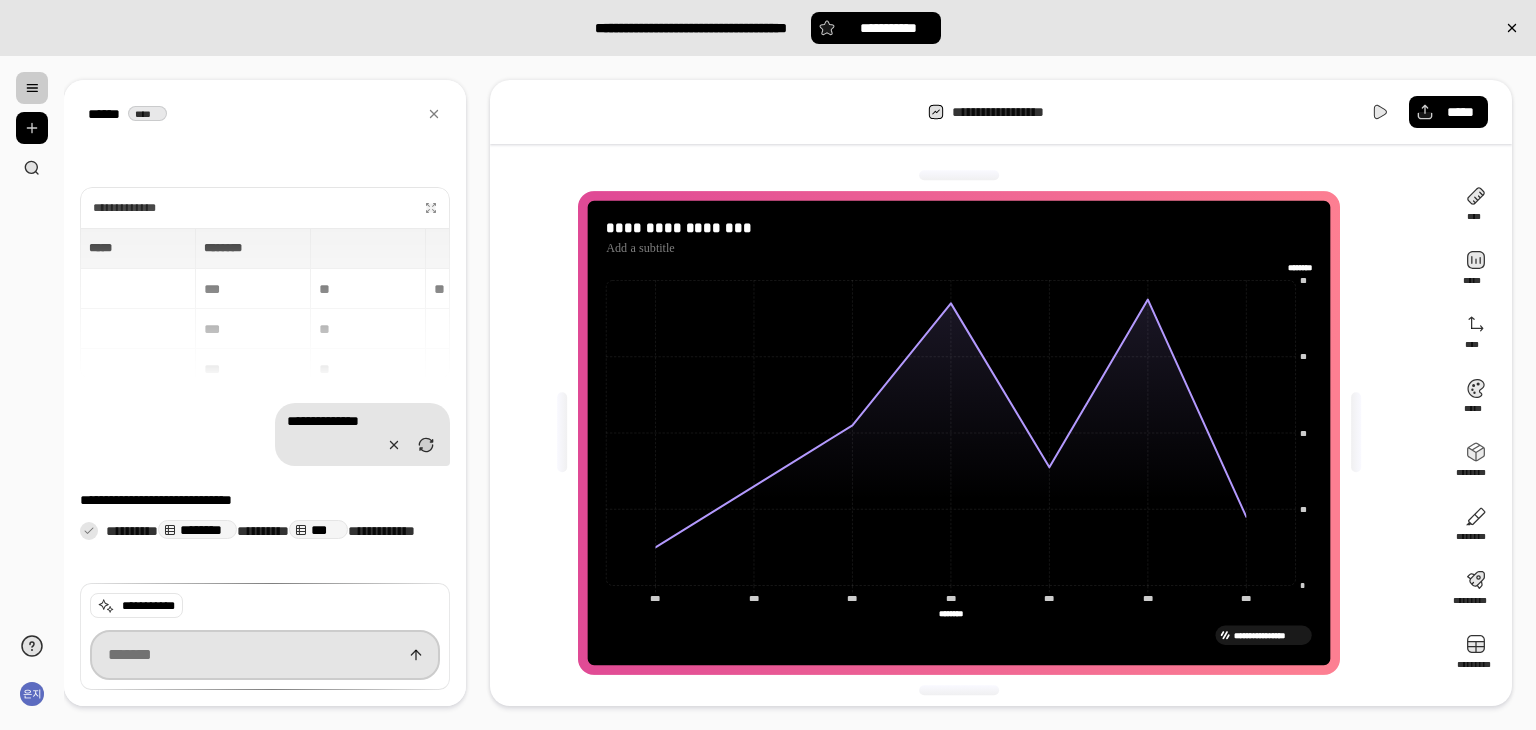 click at bounding box center (265, 655) 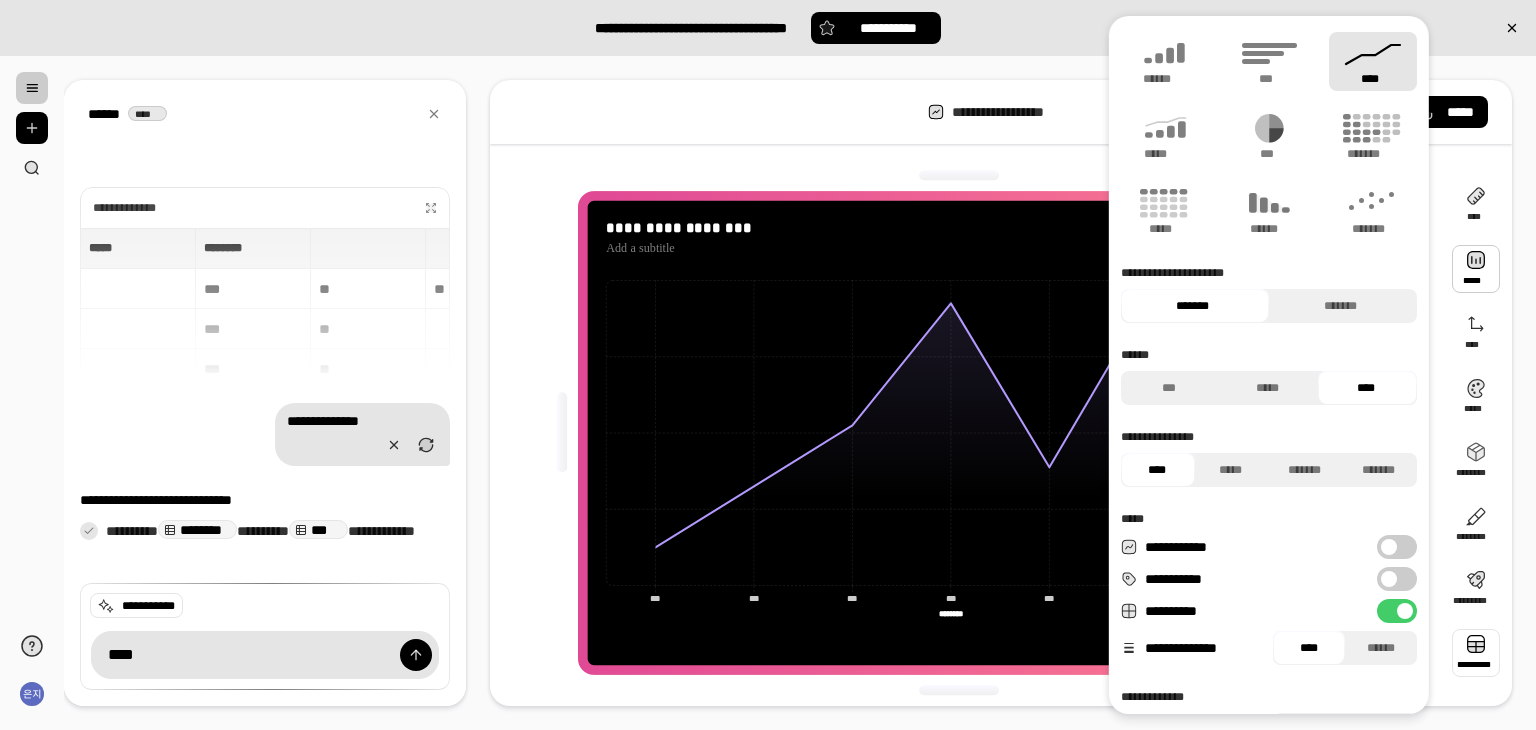 click at bounding box center [1476, 653] 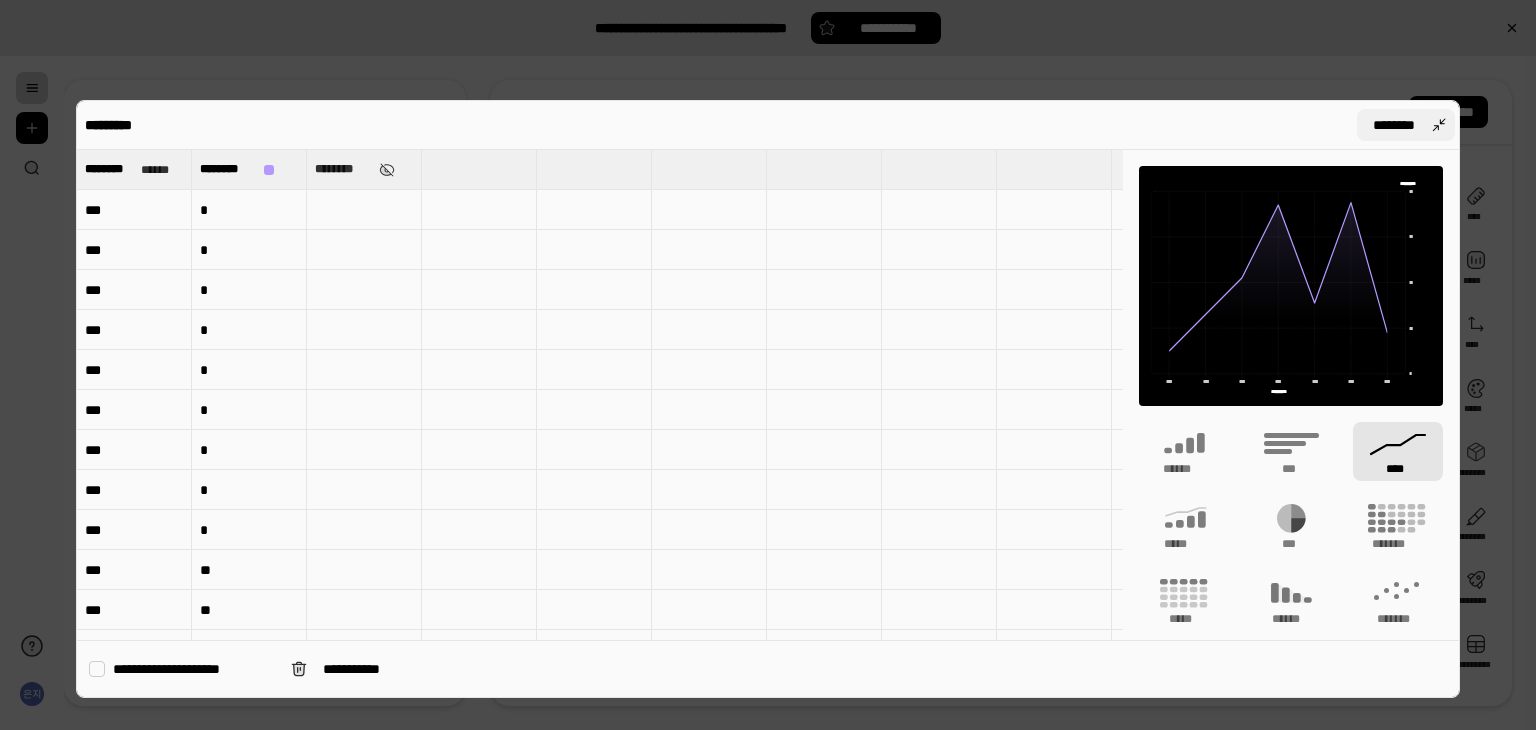 click on "********" at bounding box center (1406, 125) 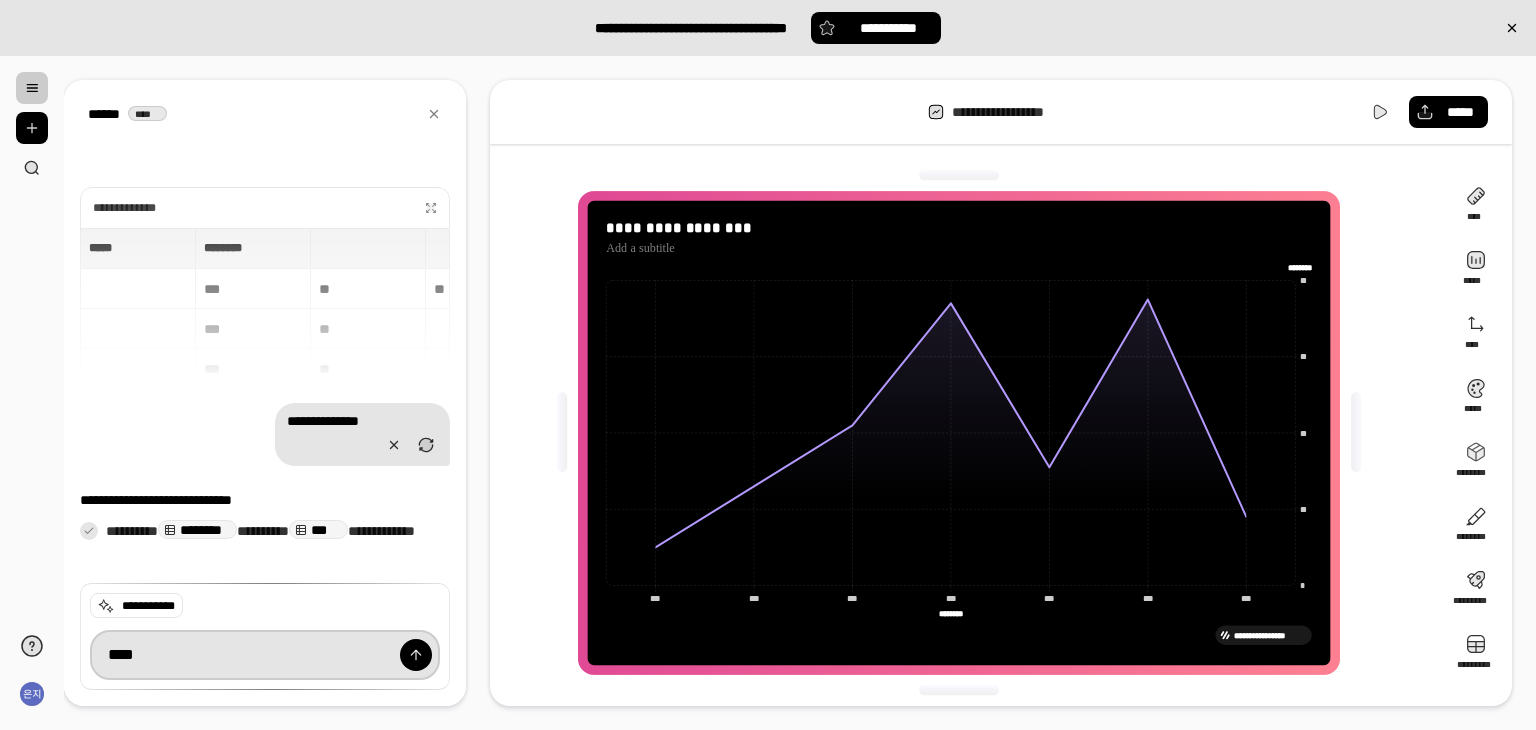 click on "****" at bounding box center (265, 655) 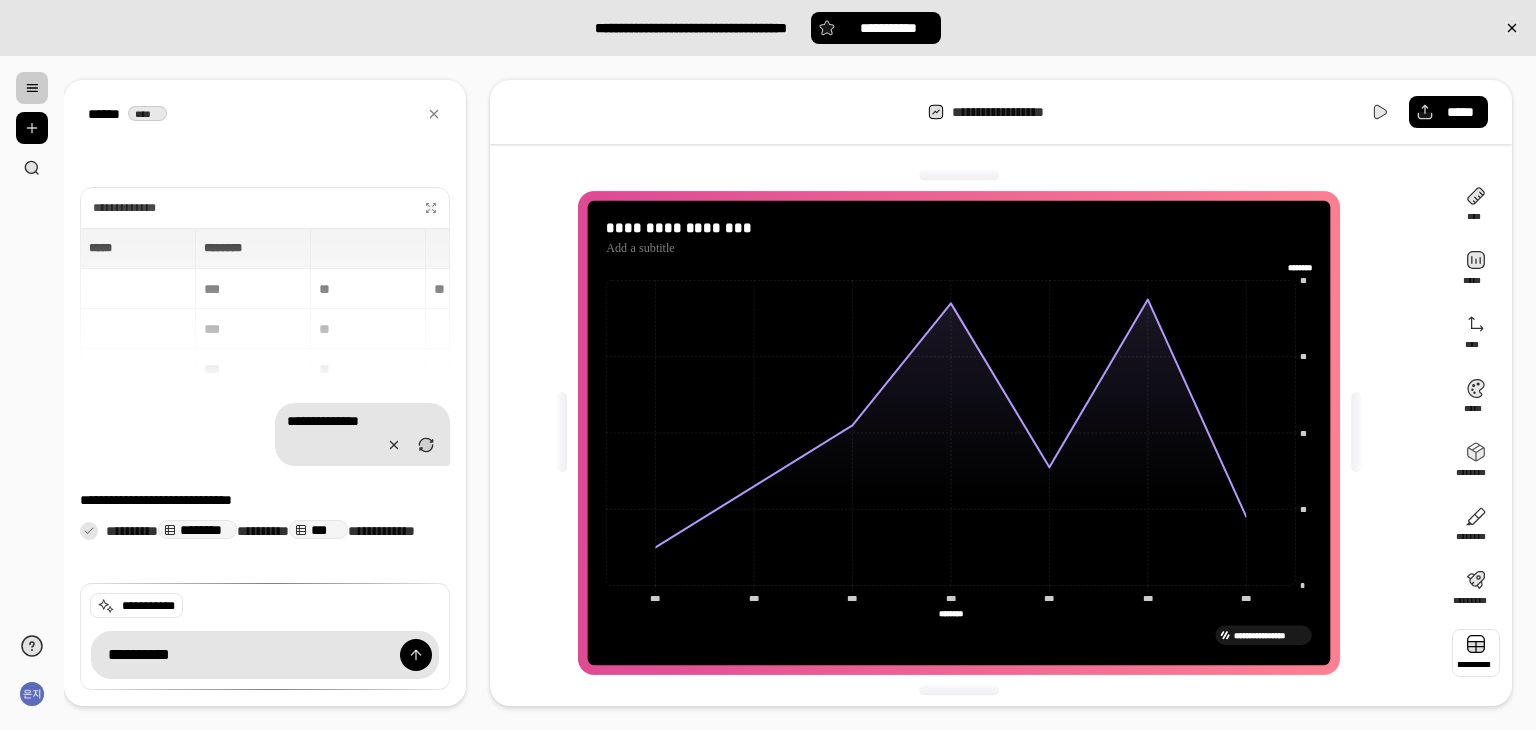click at bounding box center [1476, 653] 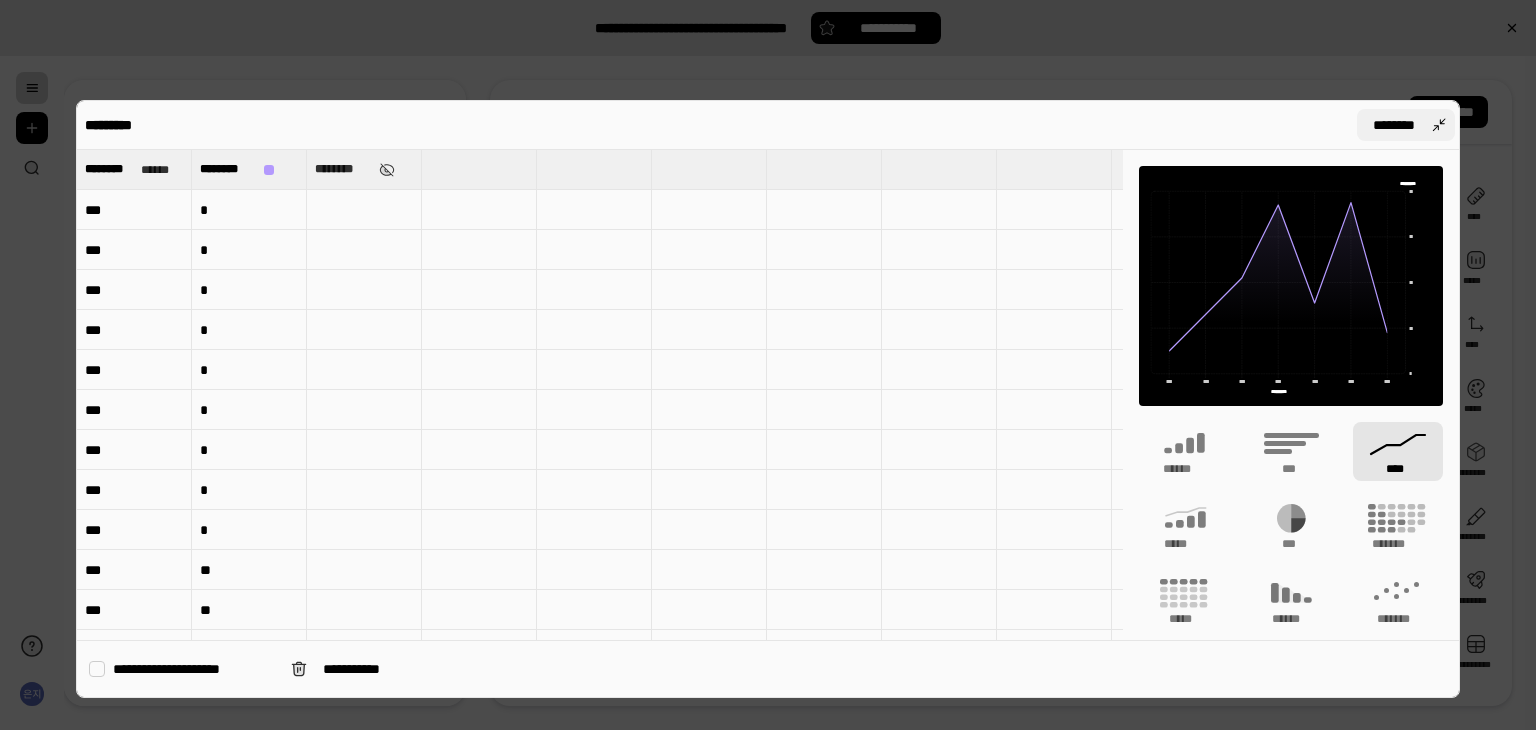 click on "********" at bounding box center (1406, 125) 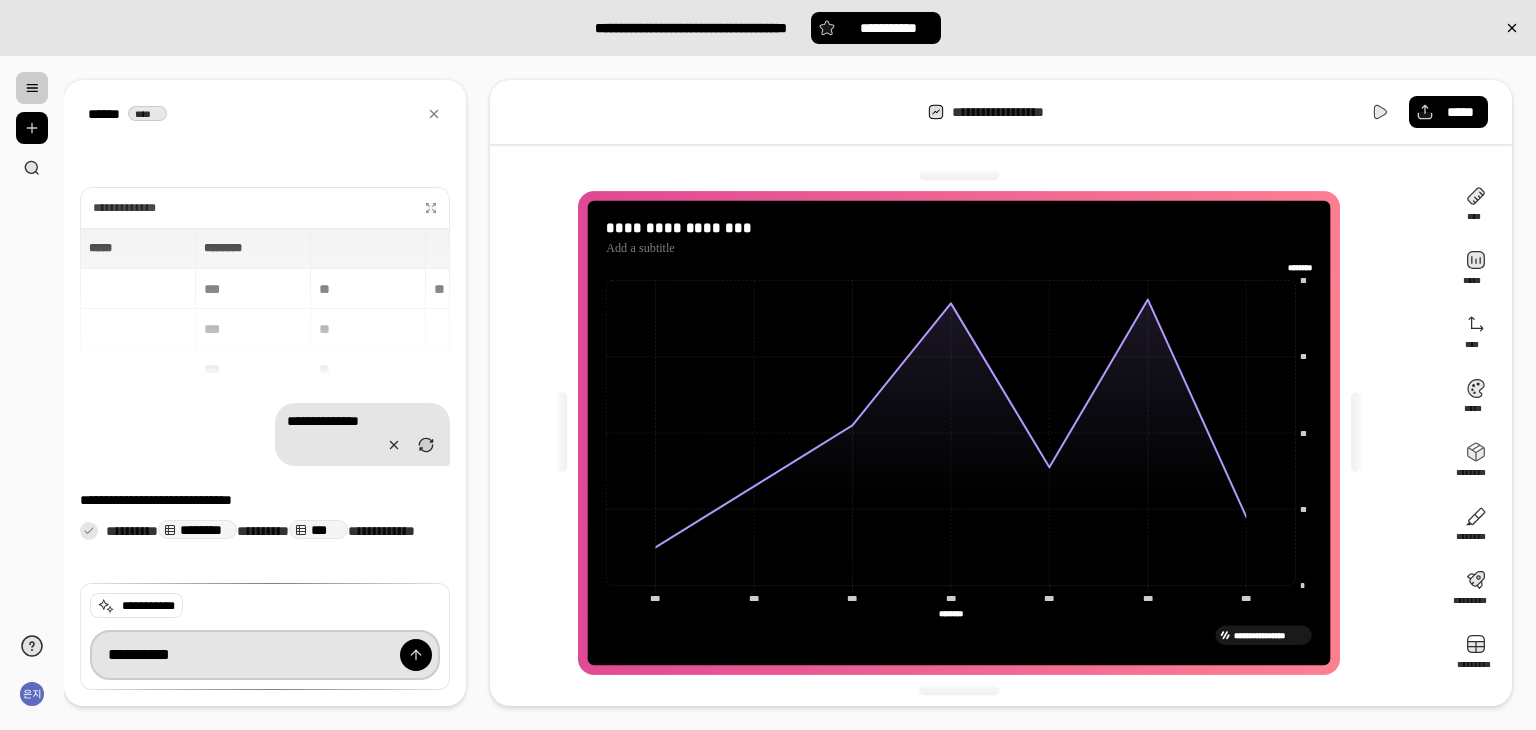 click on "*********" at bounding box center (265, 655) 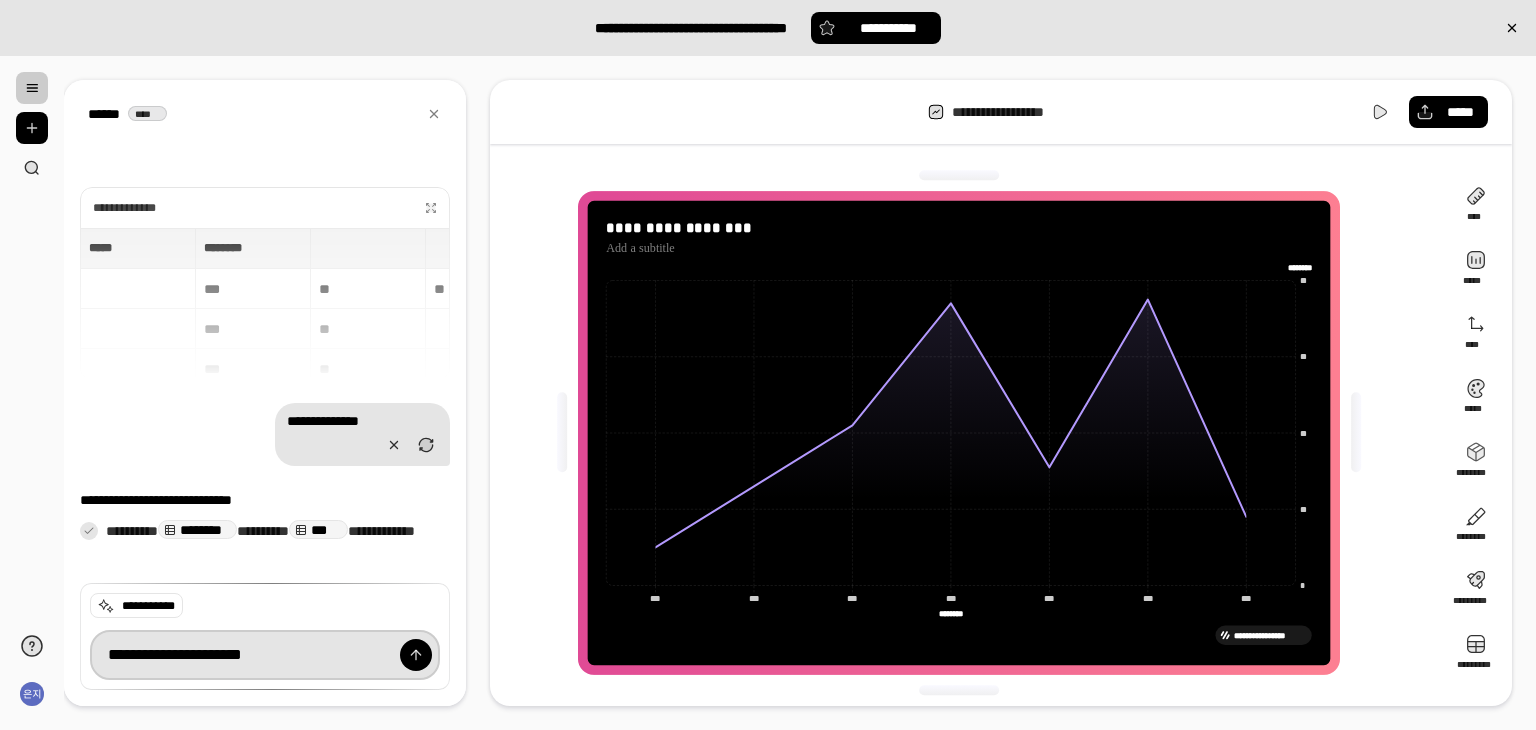 click at bounding box center (416, 655) 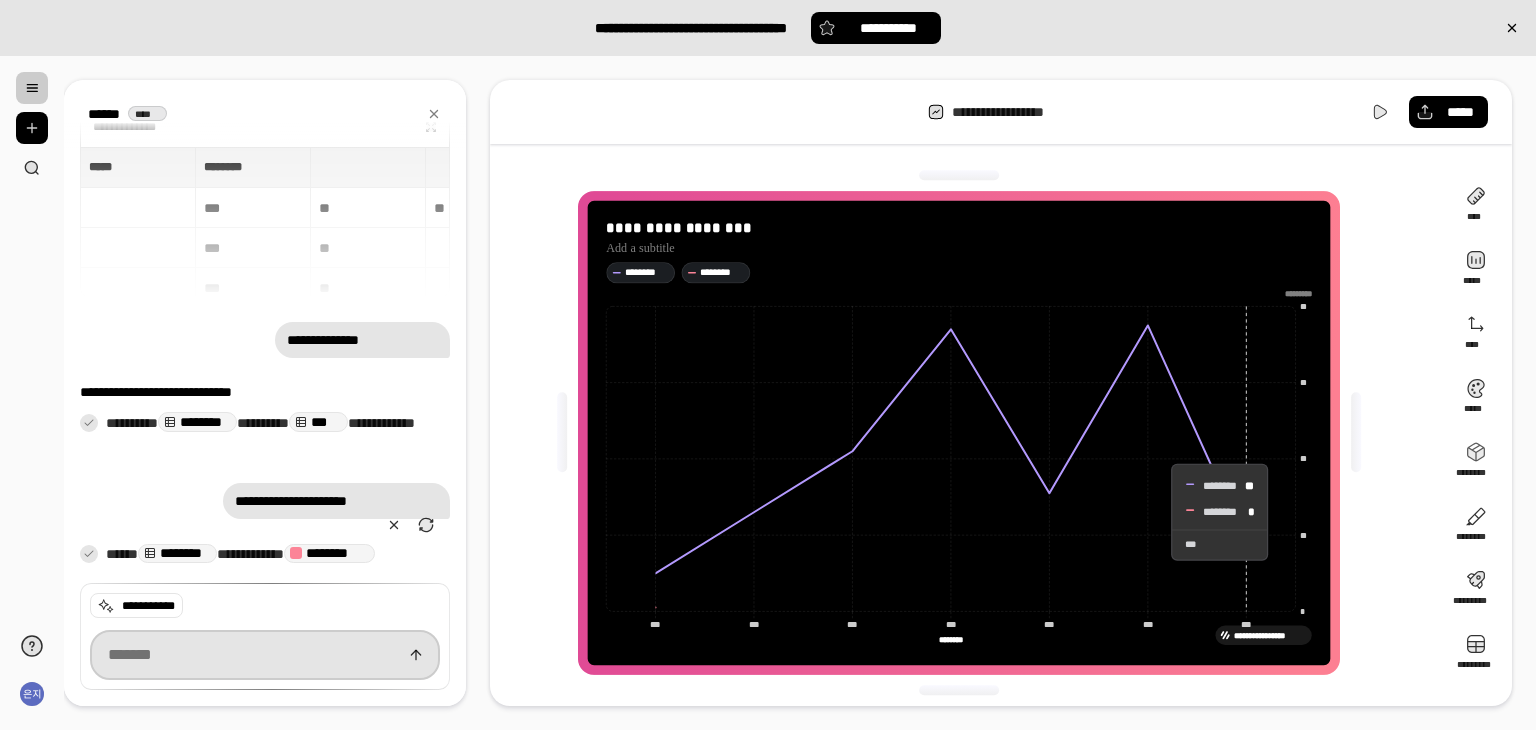 scroll, scrollTop: 14, scrollLeft: 0, axis: vertical 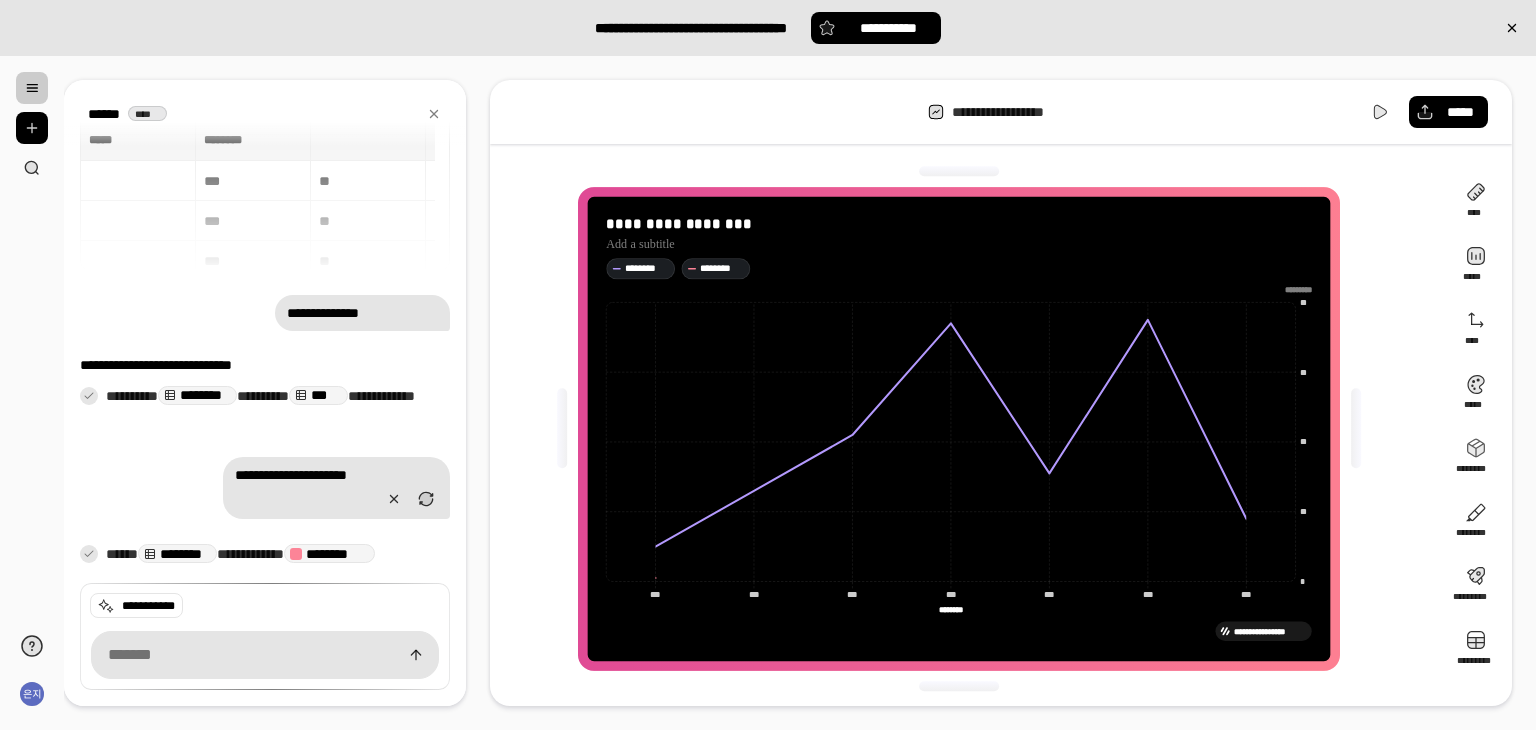 click on "********" at bounding box center [177, 554] 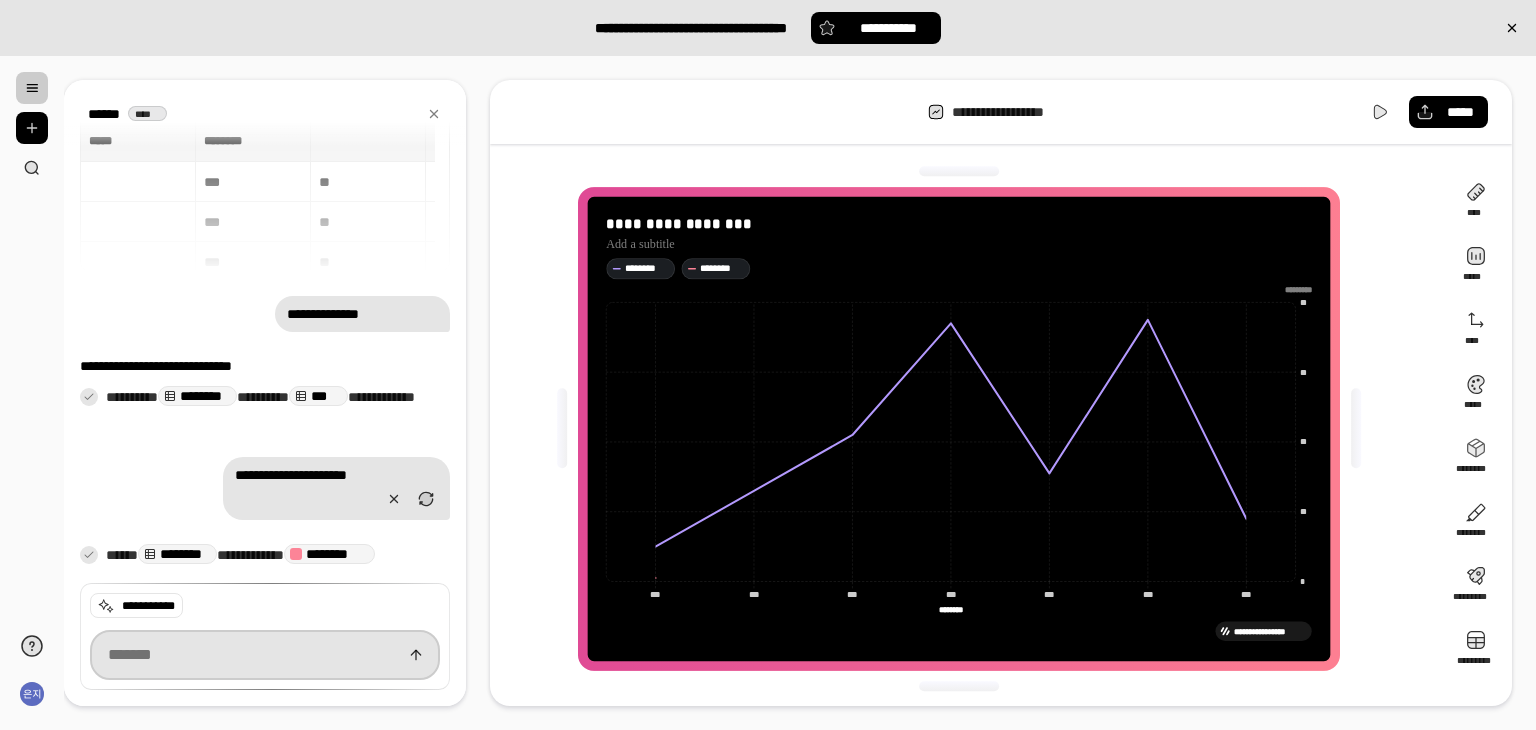 click at bounding box center (265, 655) 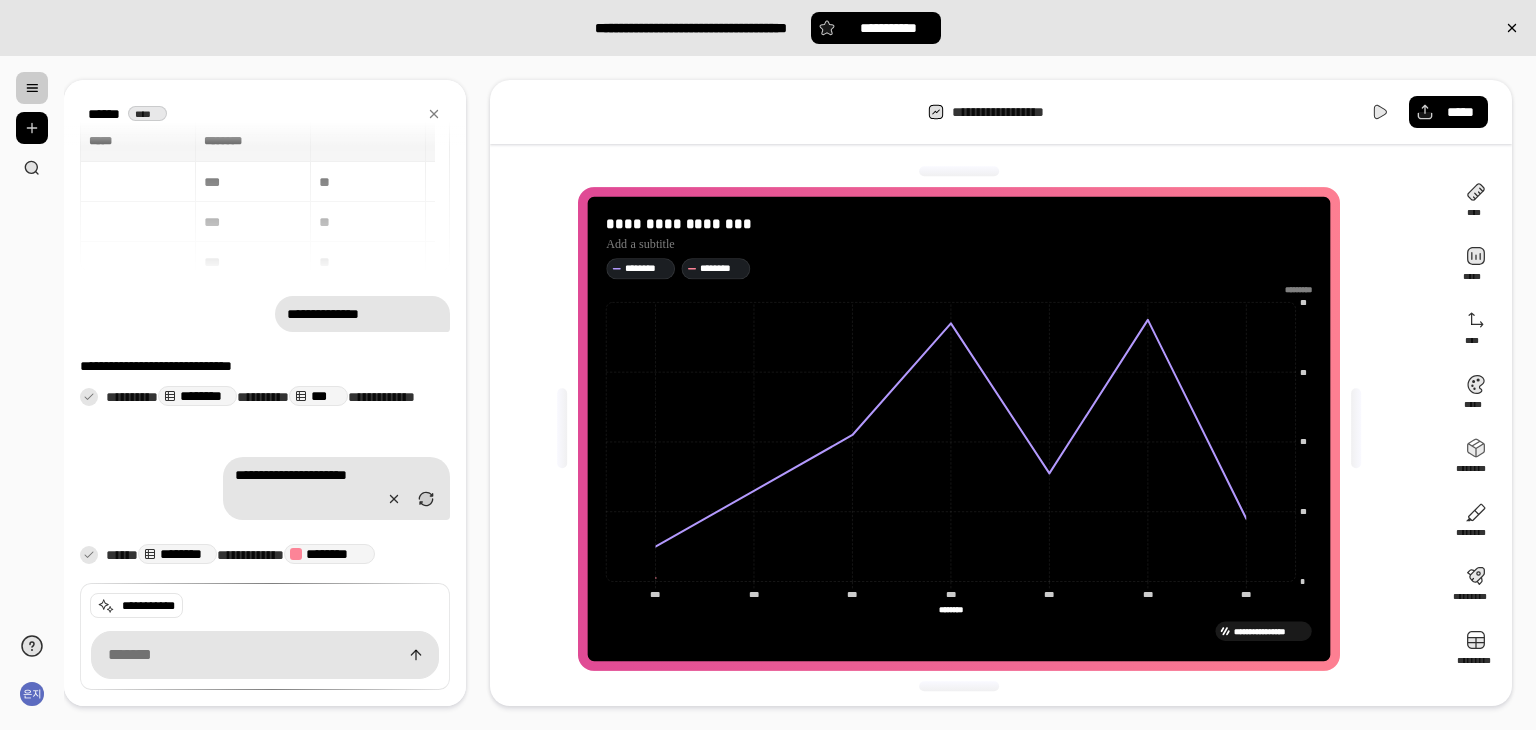 drag, startPoint x: 272, startPoint y: 477, endPoint x: 207, endPoint y: 483, distance: 65.27634 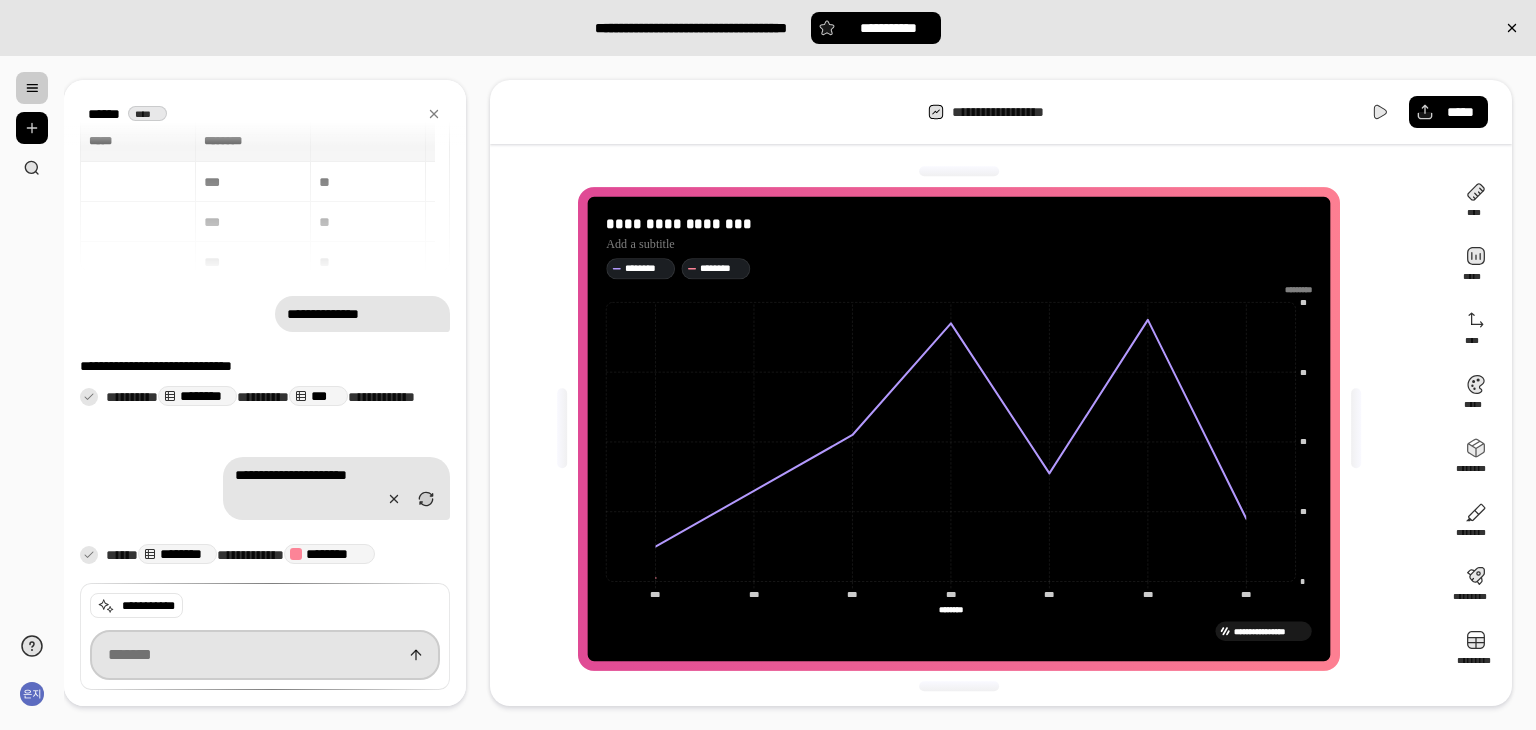 click at bounding box center (265, 655) 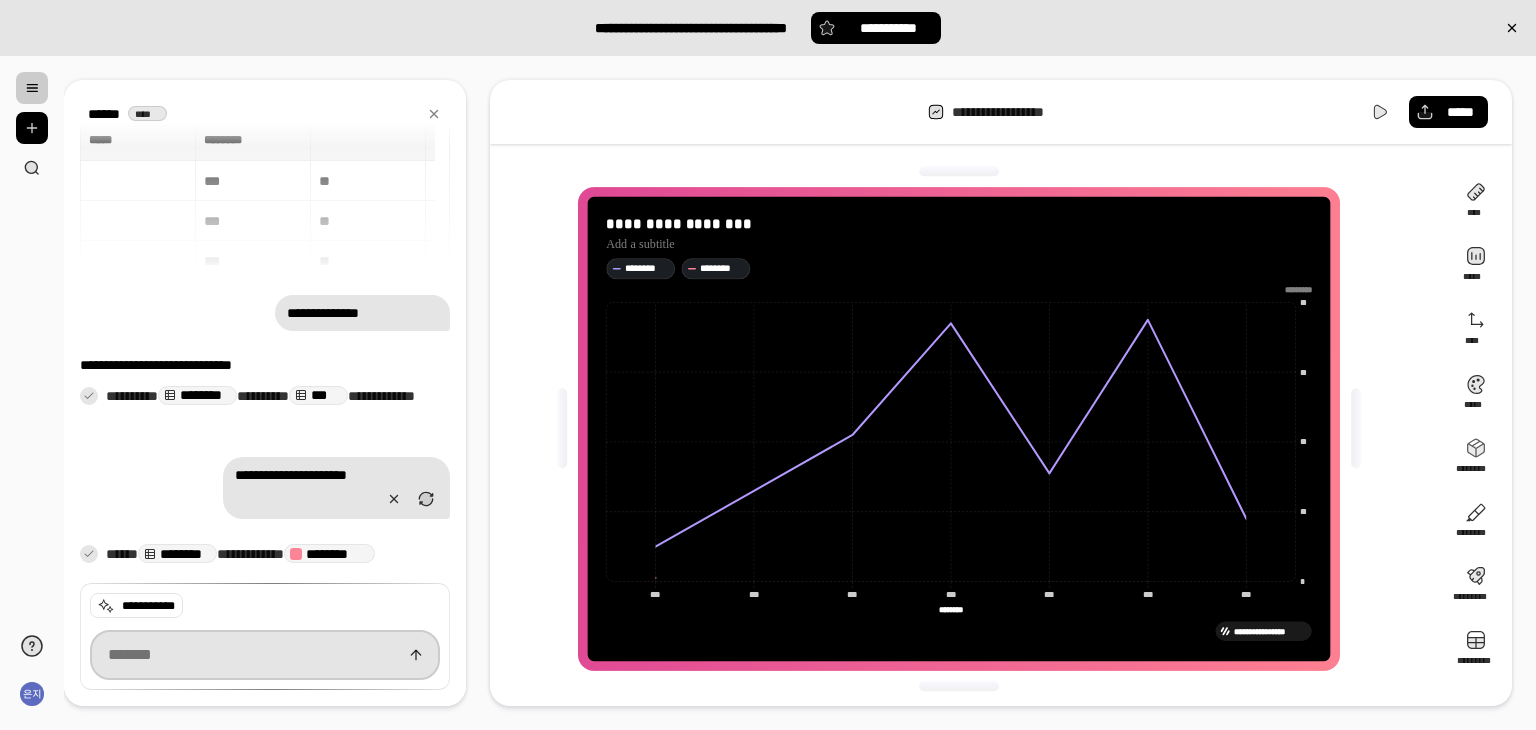 paste on "********" 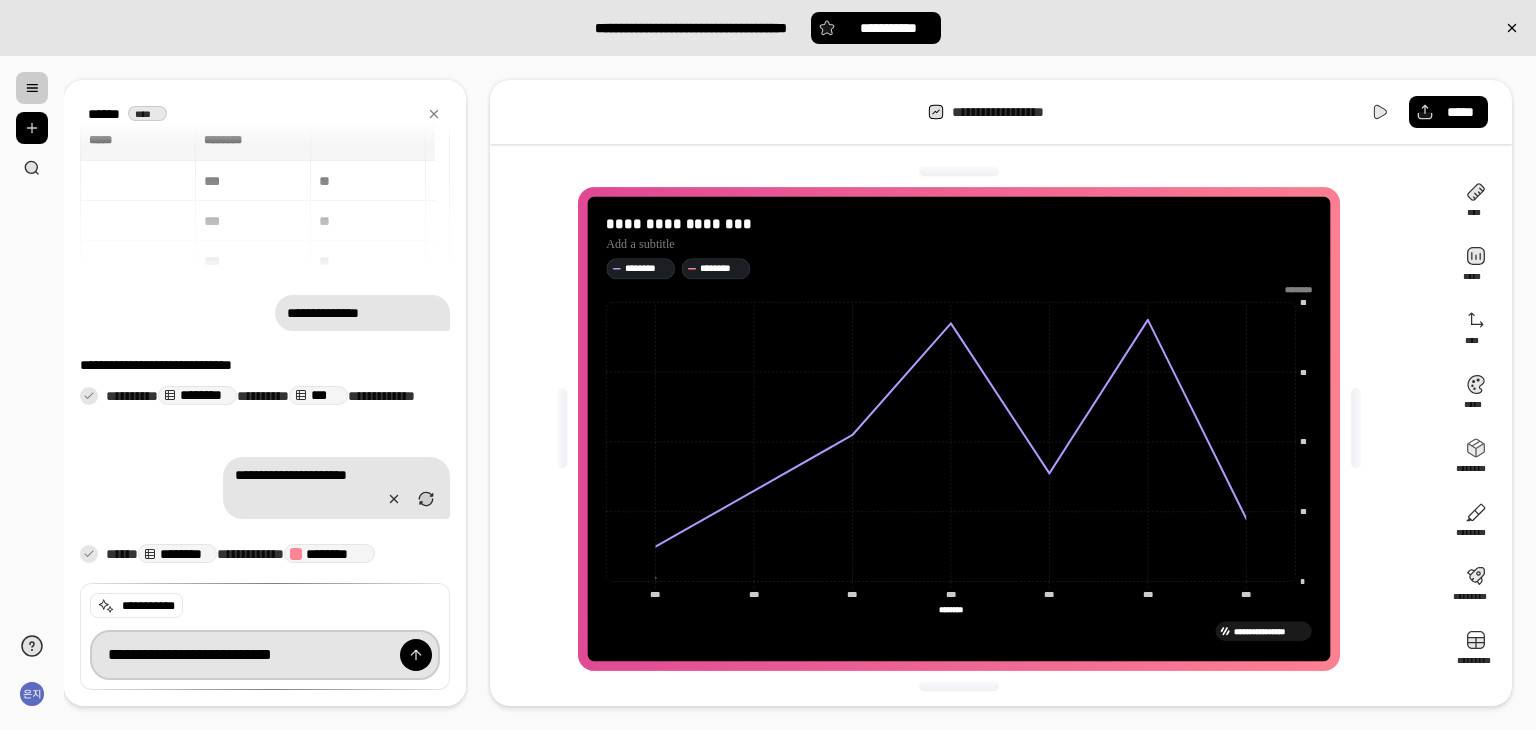 click at bounding box center (416, 655) 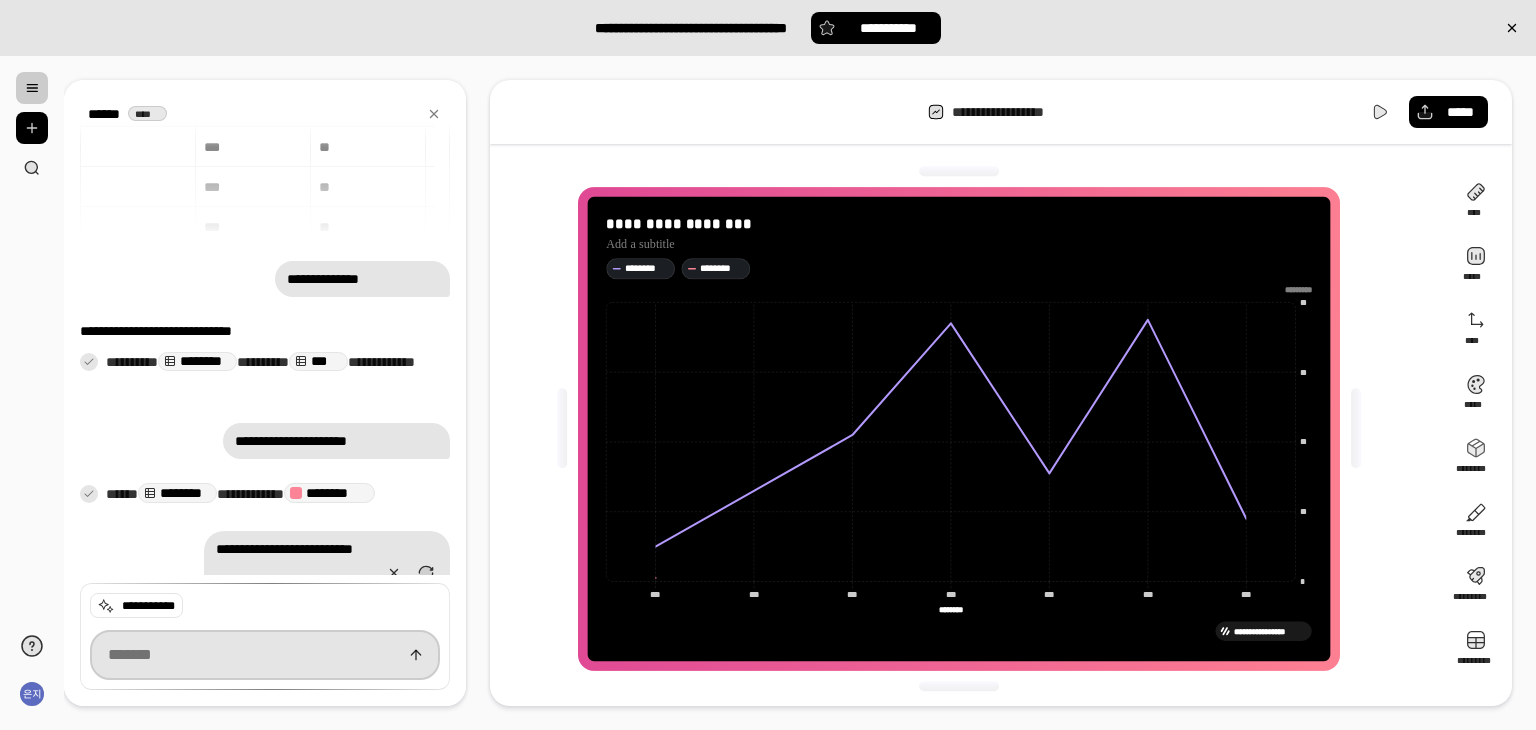 scroll, scrollTop: 122, scrollLeft: 0, axis: vertical 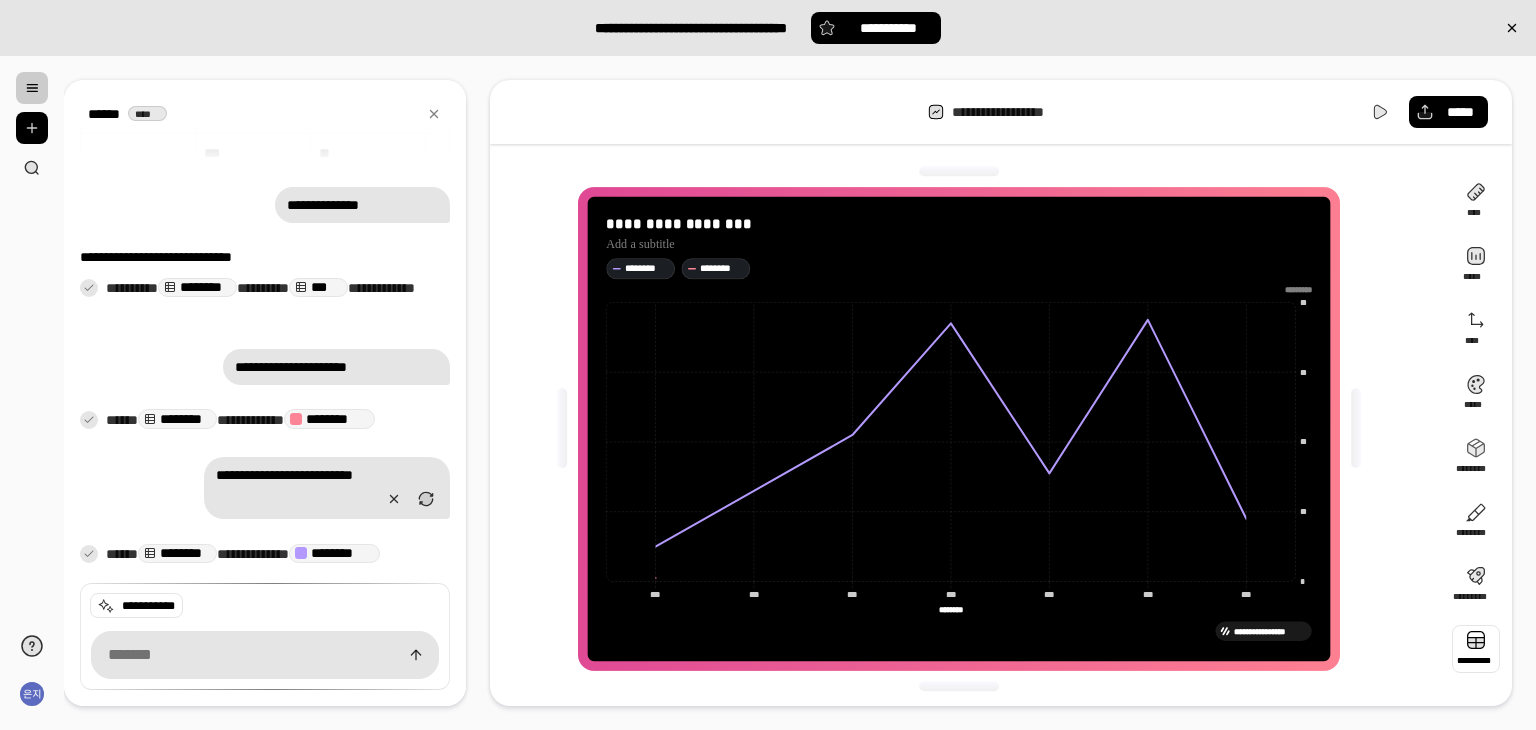 click at bounding box center [1476, 649] 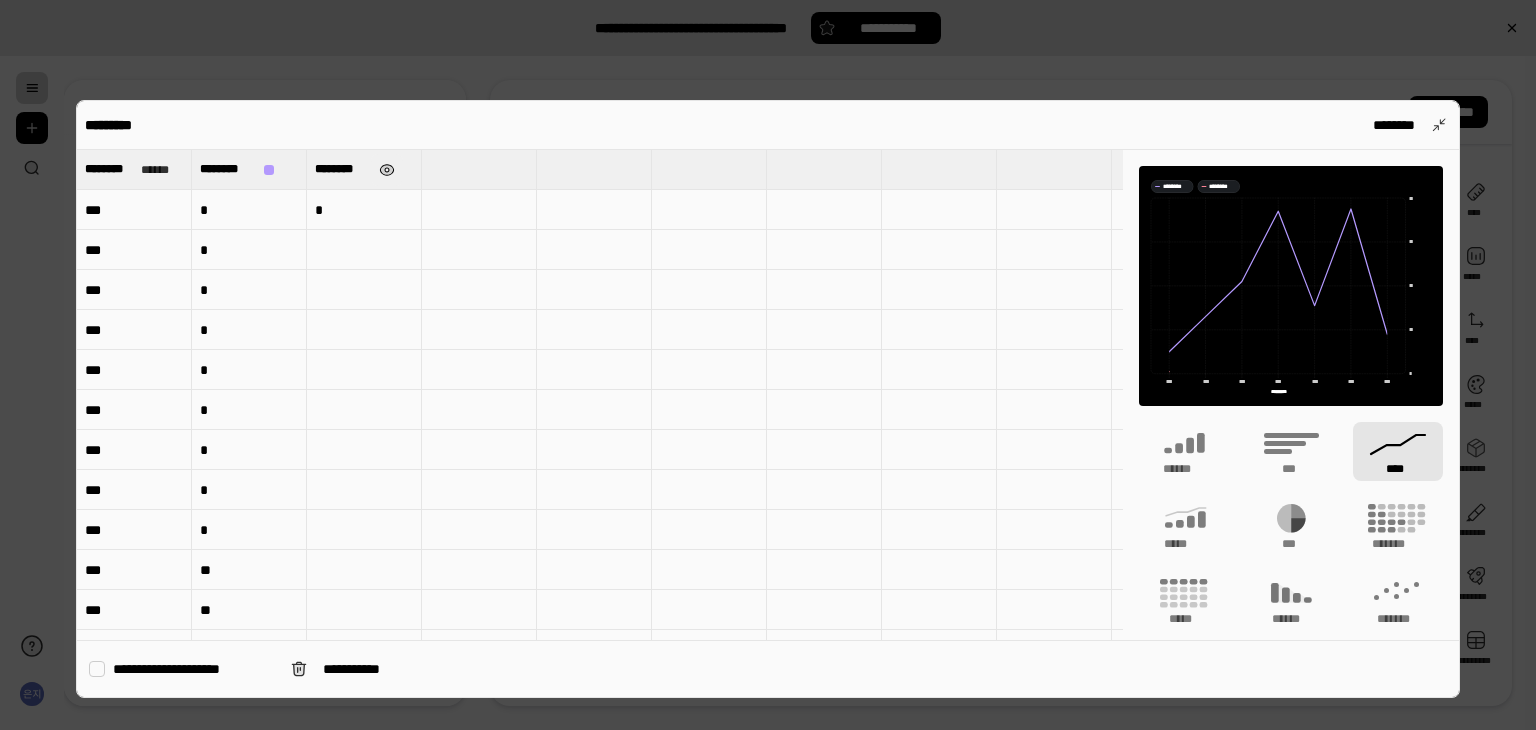 click at bounding box center (387, 170) 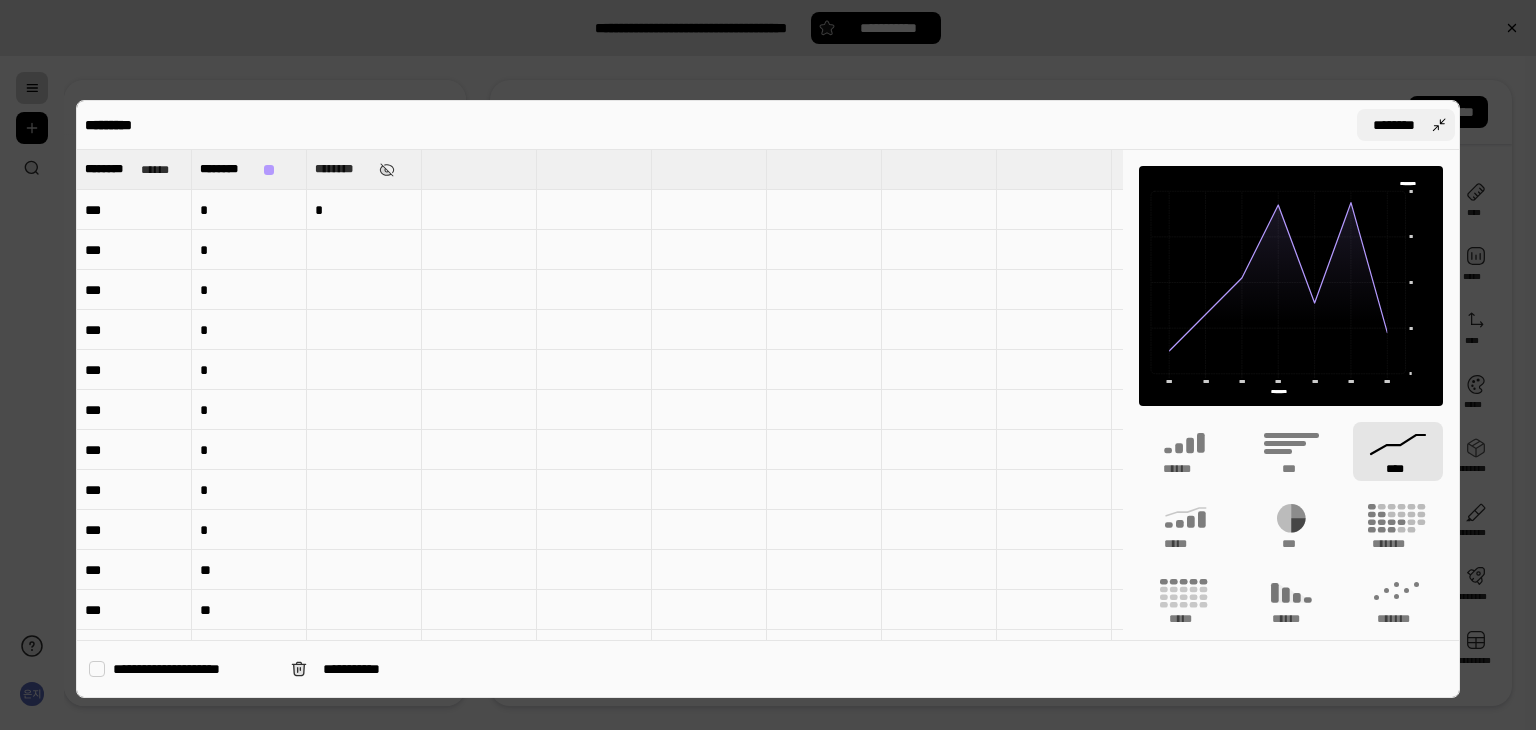 click on "********" at bounding box center (1406, 125) 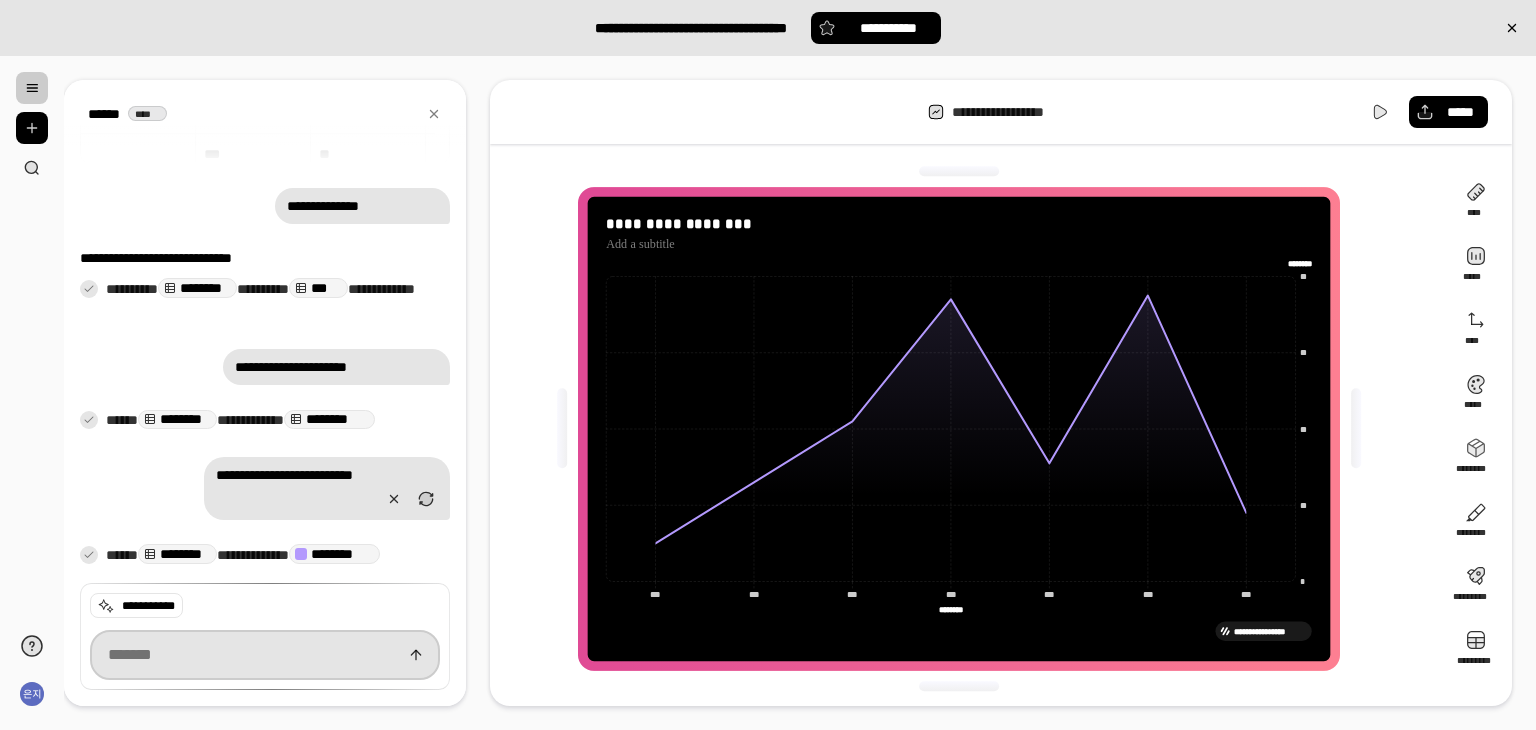 click at bounding box center [265, 655] 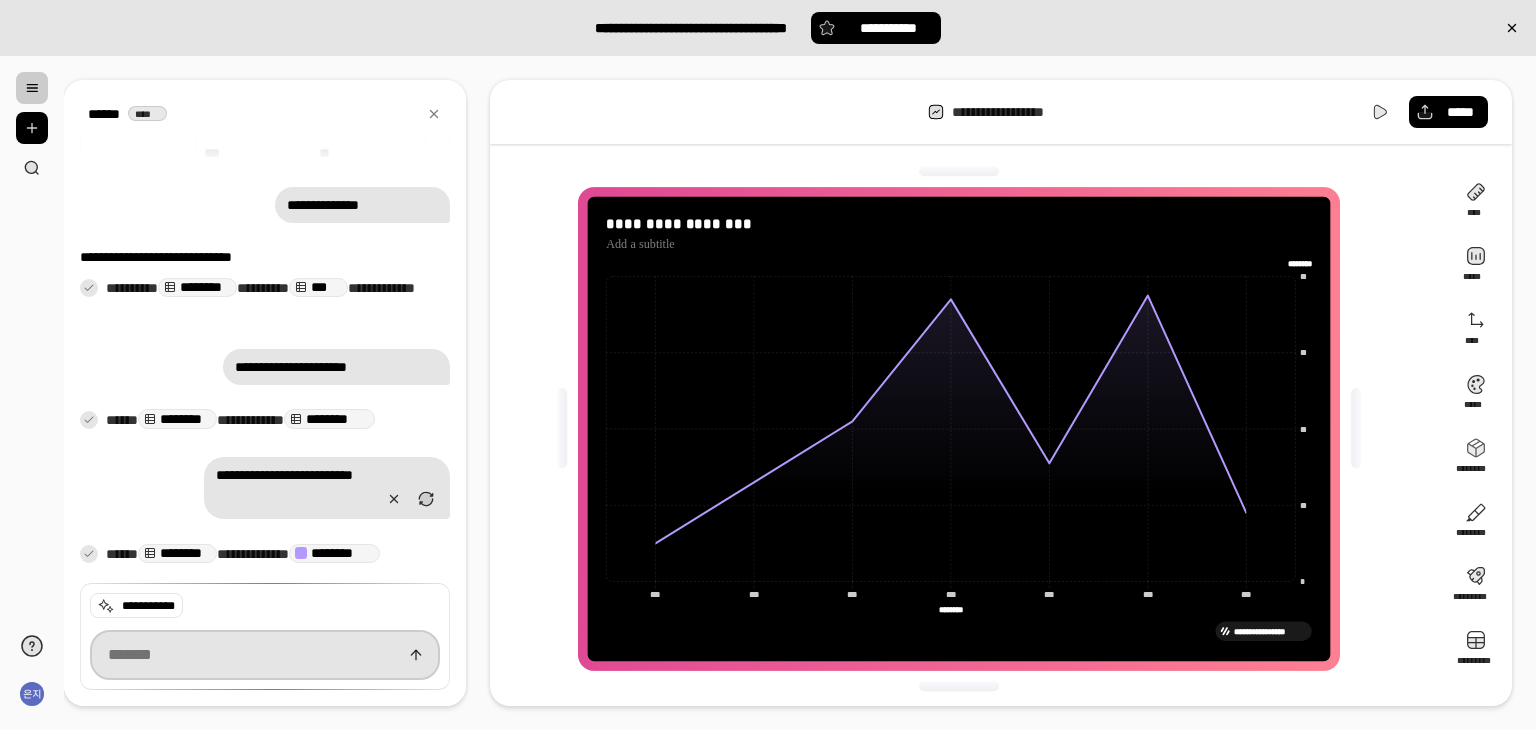 paste on "********" 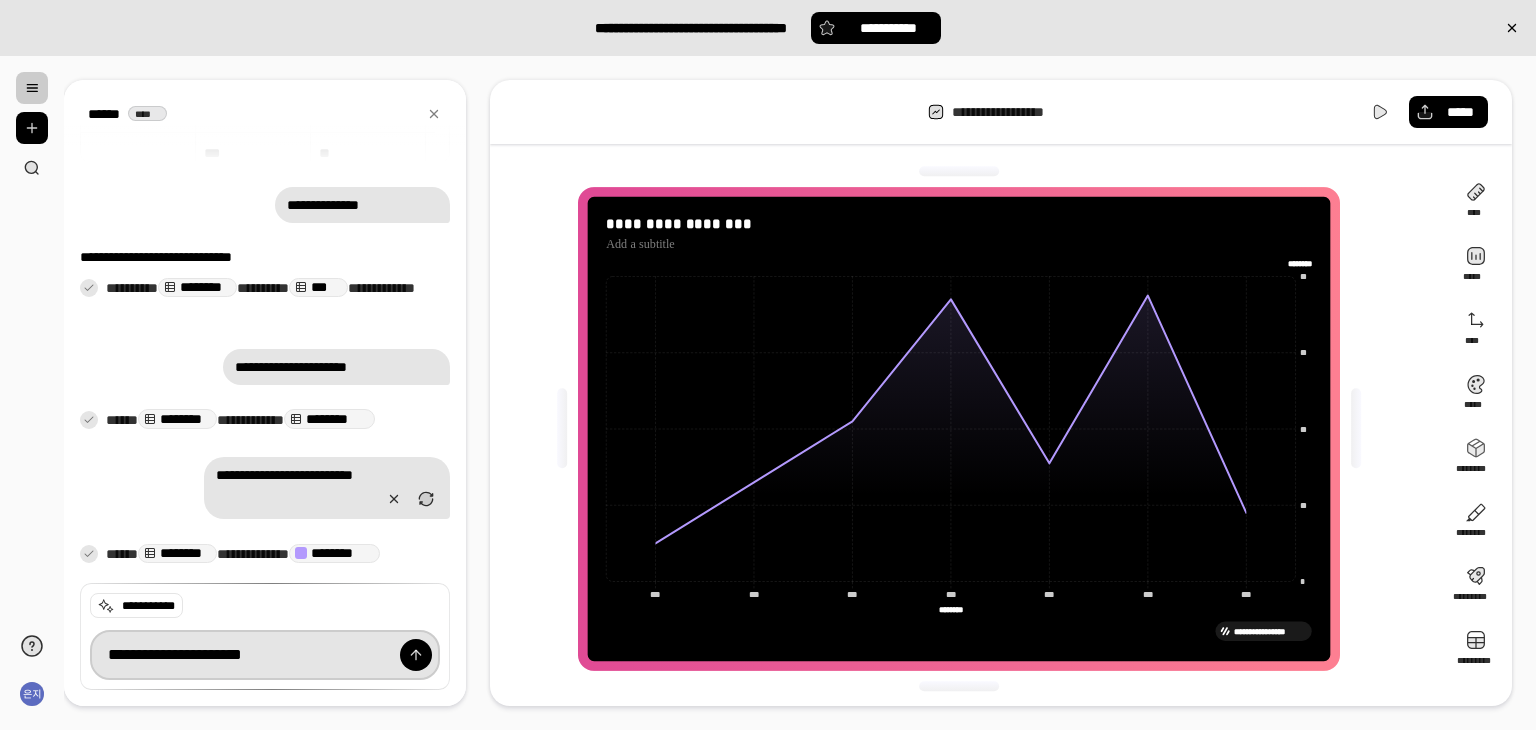 click at bounding box center (416, 655) 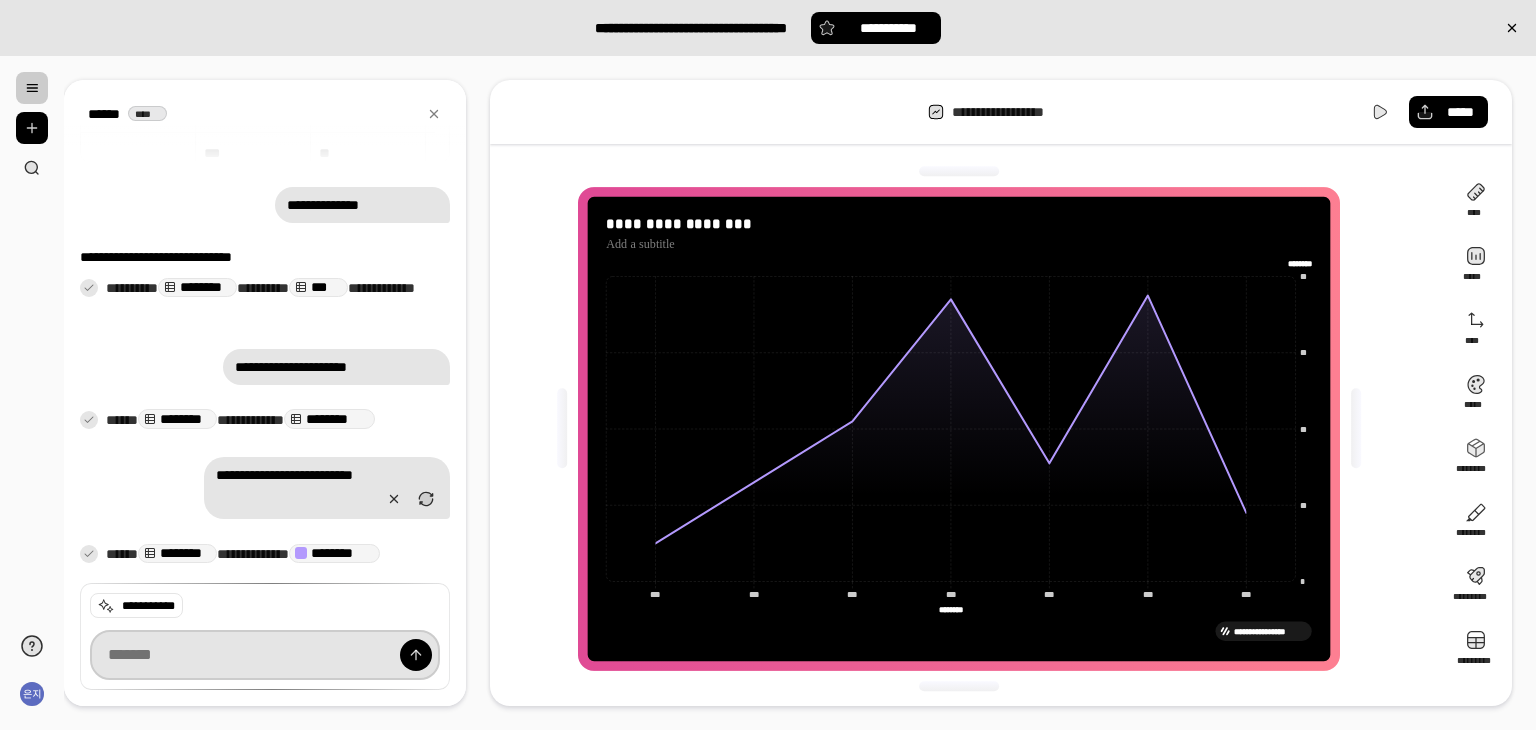 scroll, scrollTop: 156, scrollLeft: 0, axis: vertical 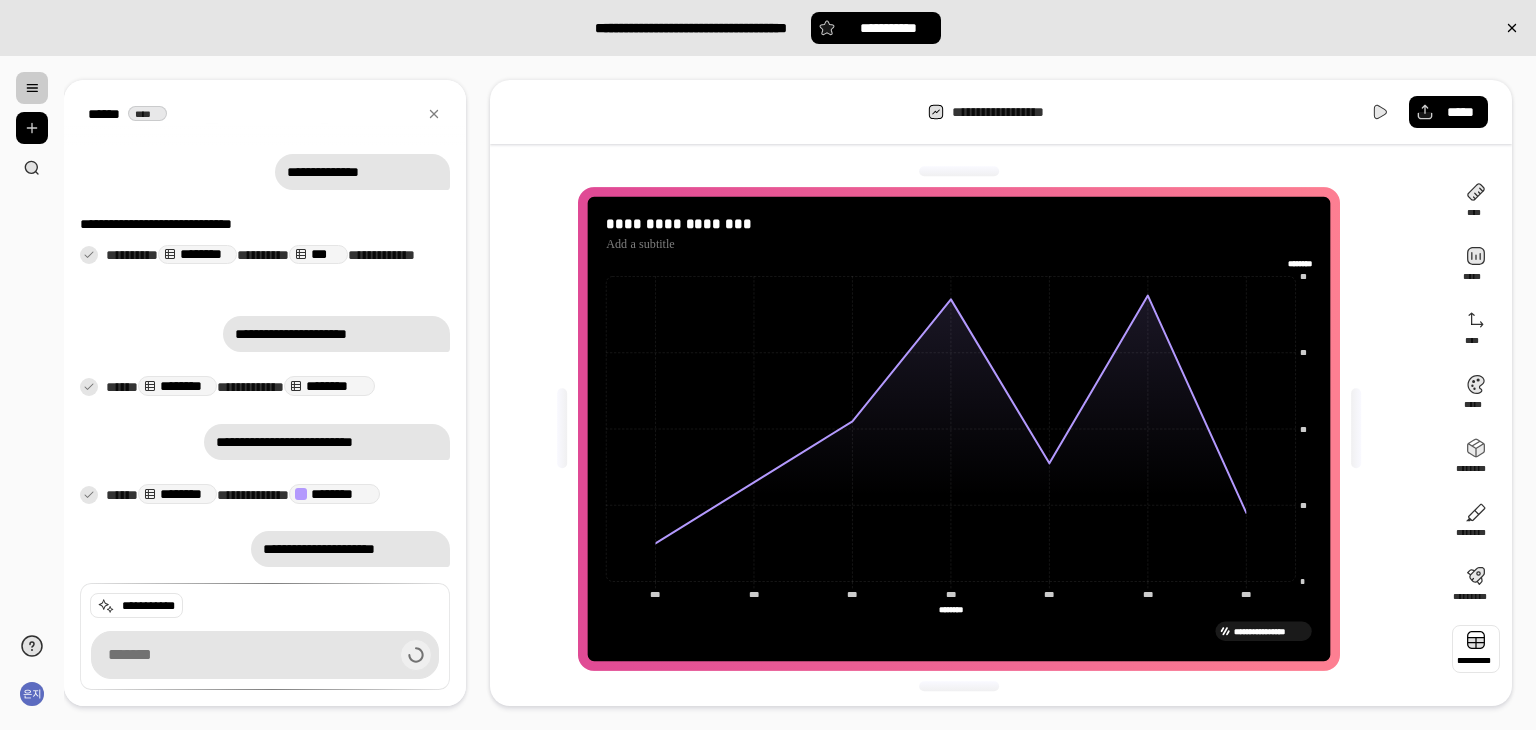 click at bounding box center [1476, 649] 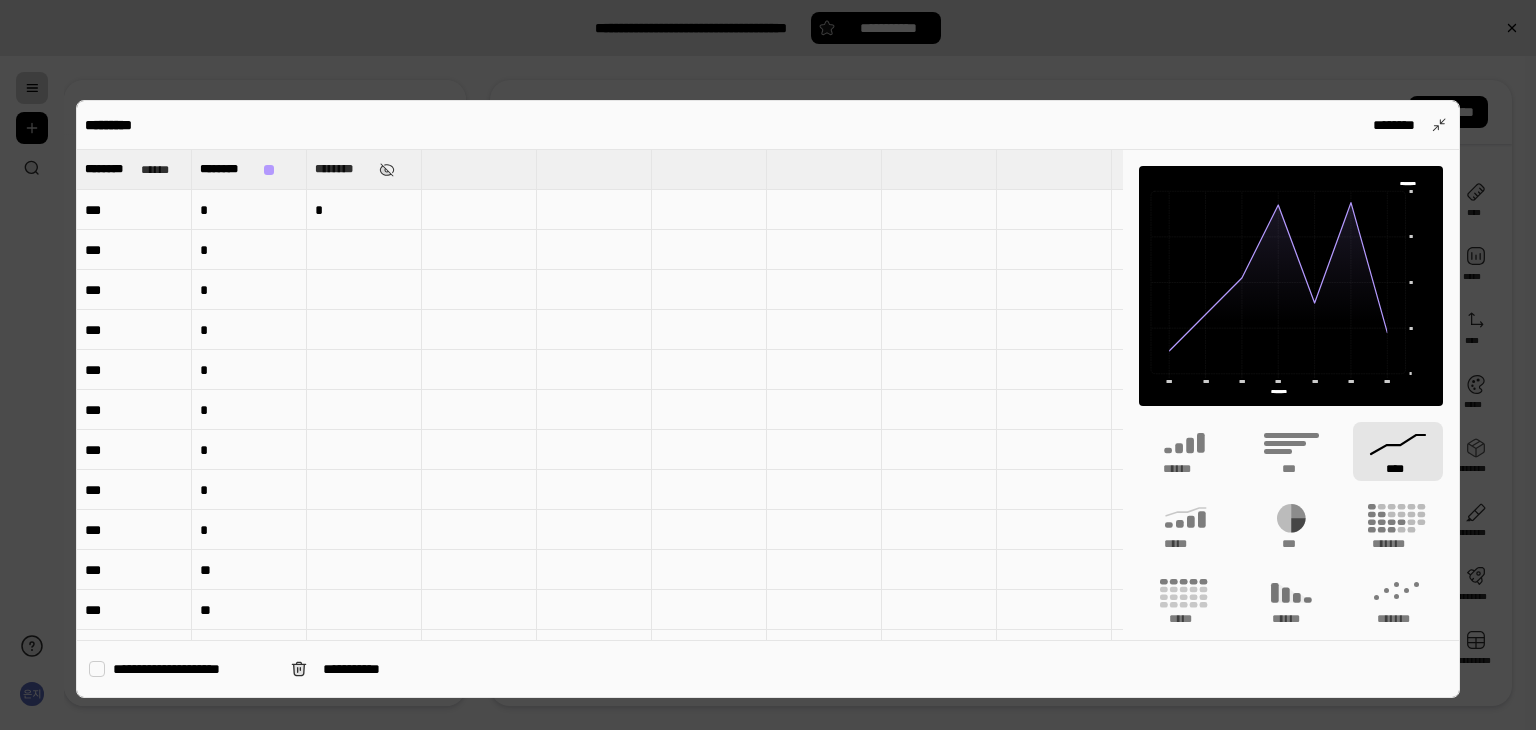 scroll, scrollTop: 258, scrollLeft: 0, axis: vertical 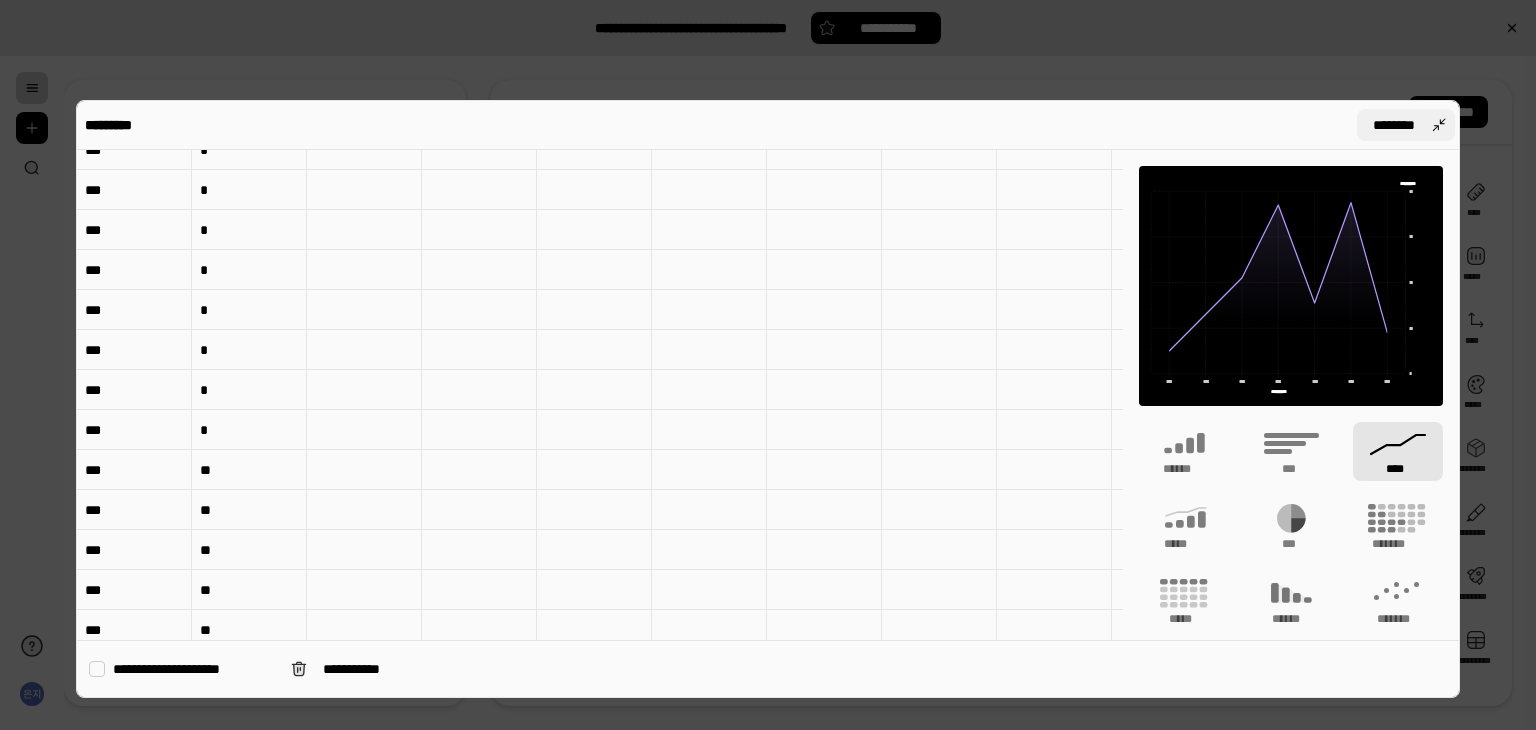 click on "********" at bounding box center (1406, 125) 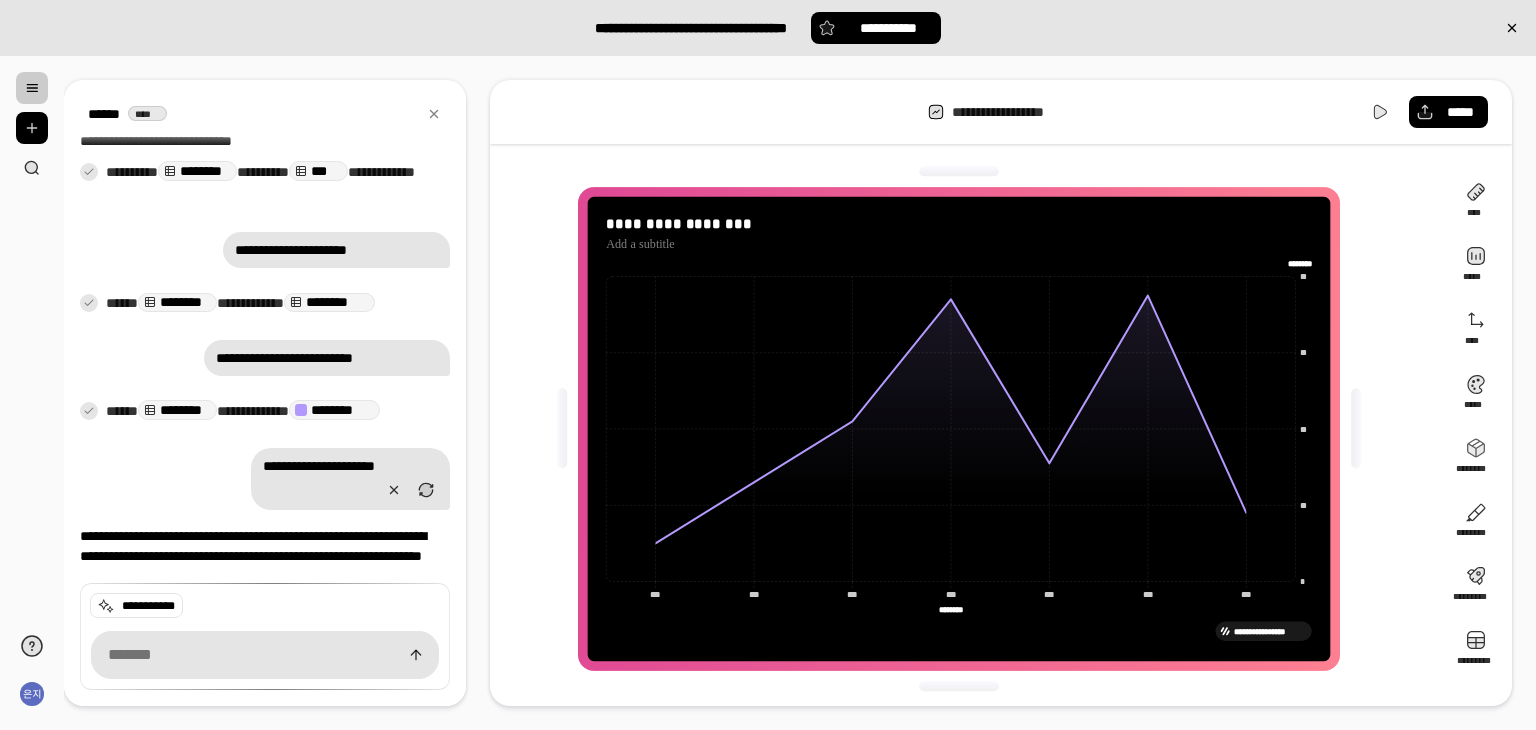 click on "**********" at bounding box center [1001, 112] 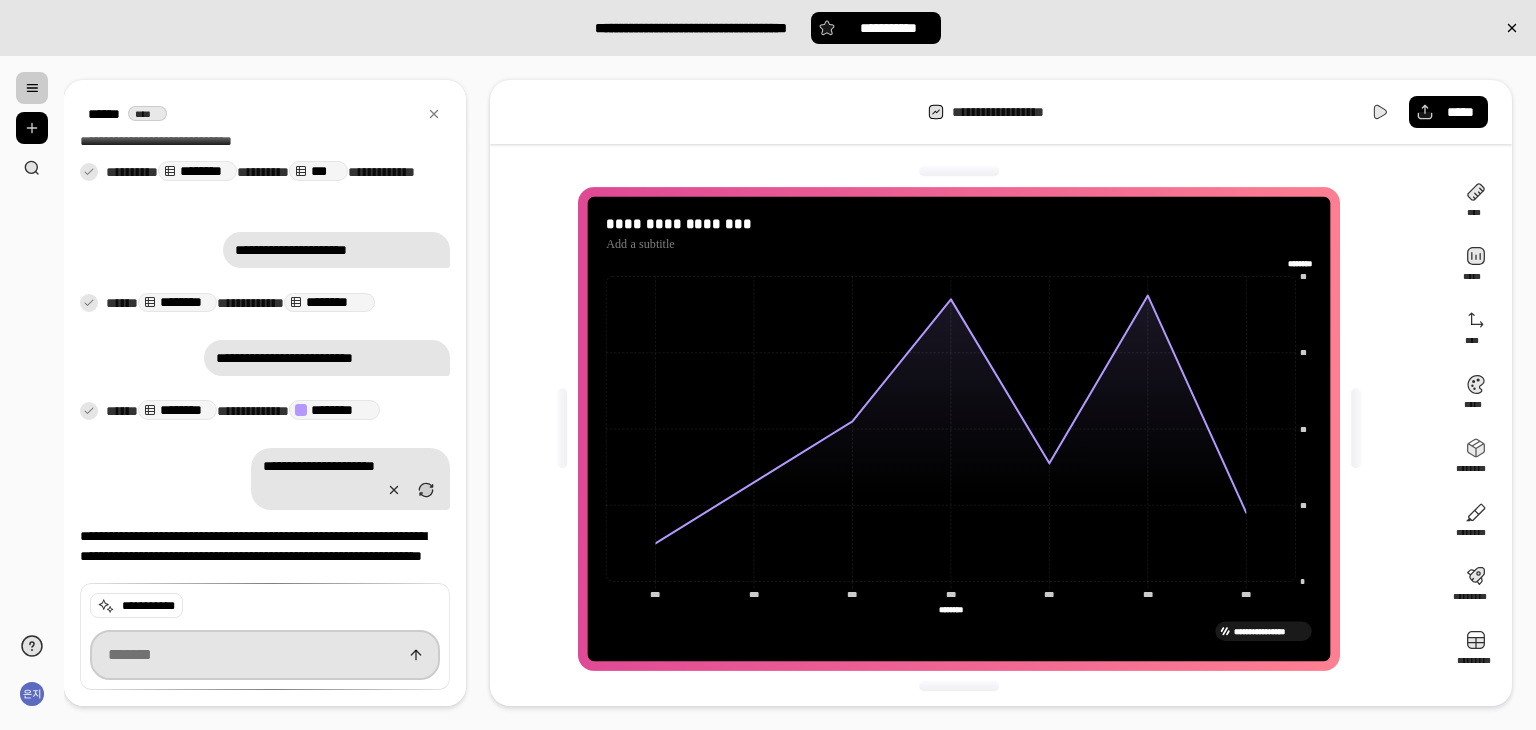 click at bounding box center (265, 655) 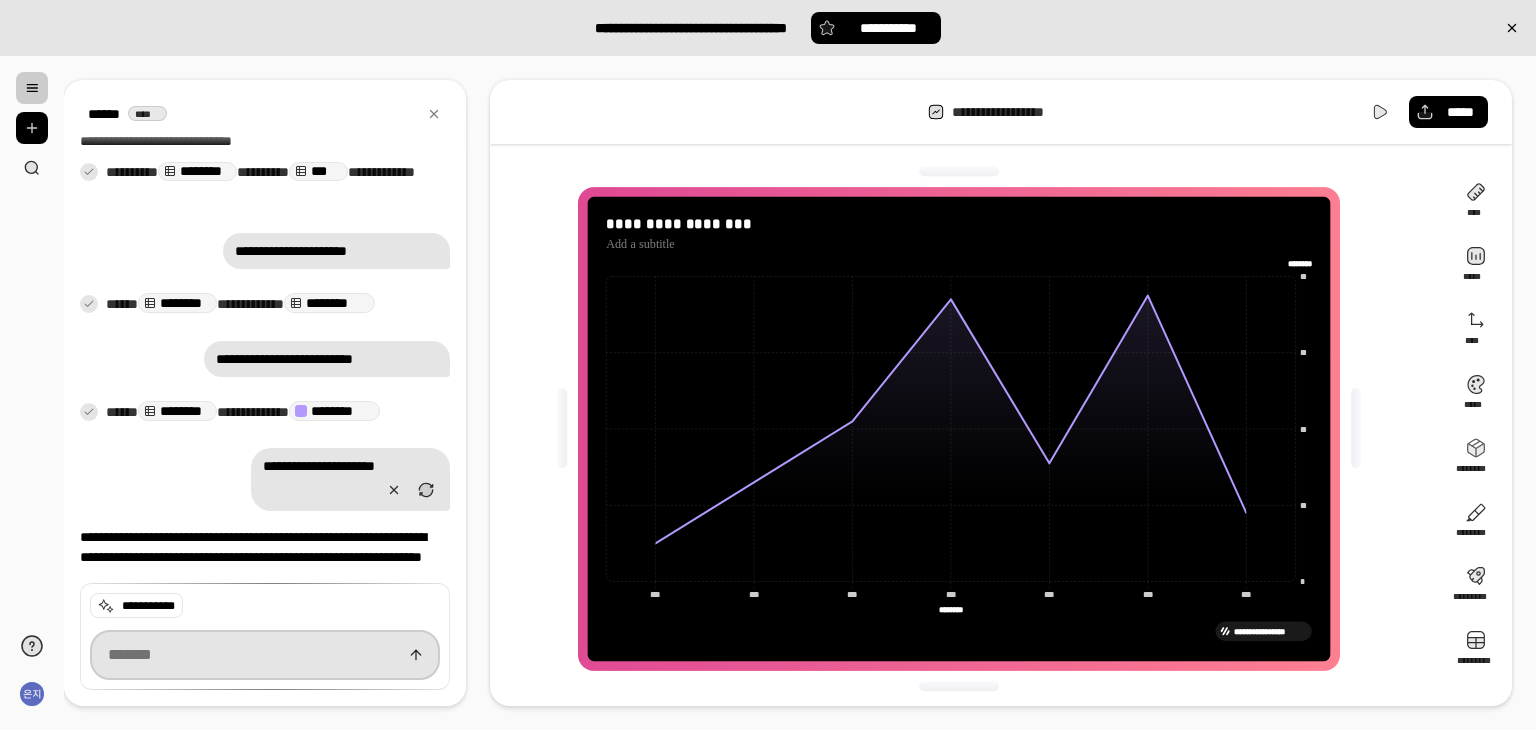 paste on "********" 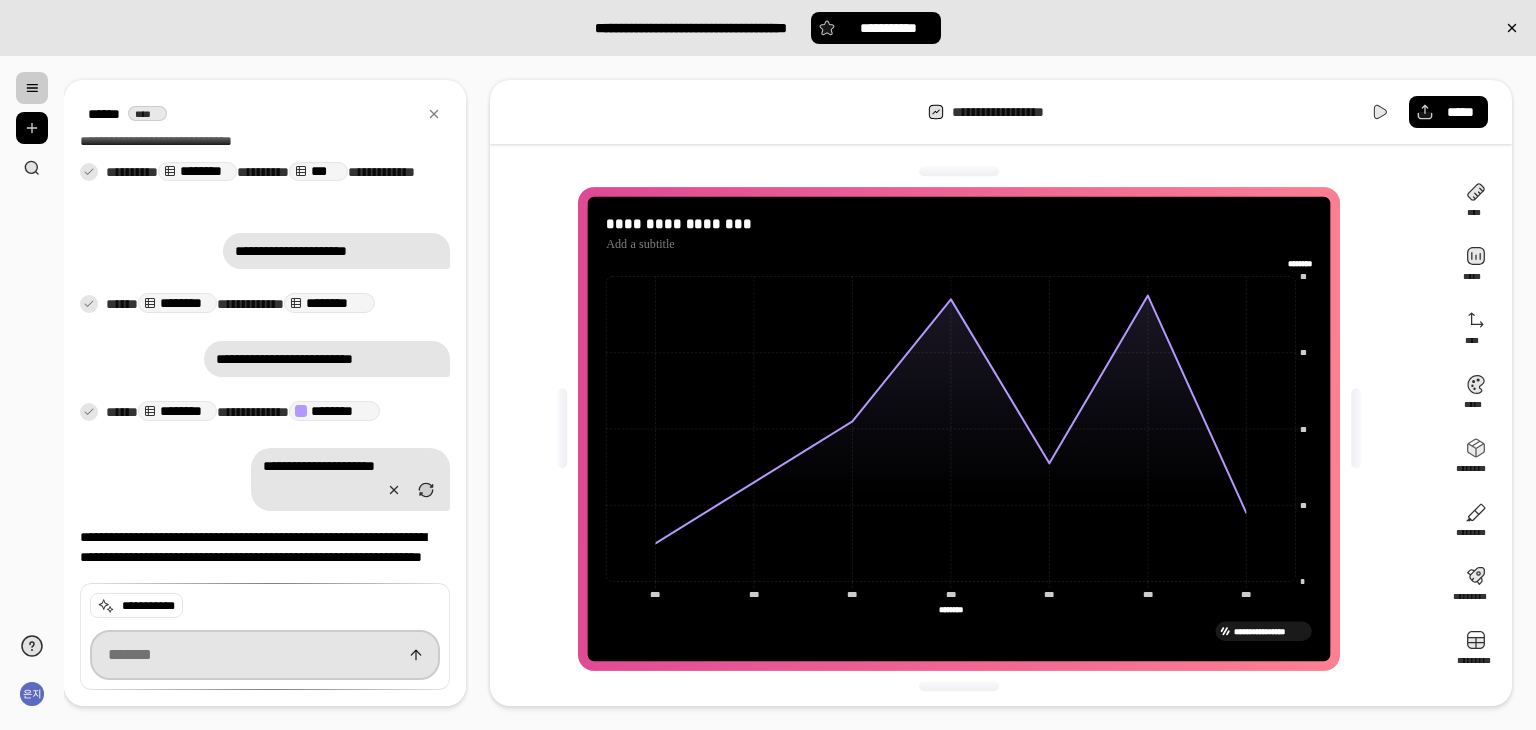 paste on "**********" 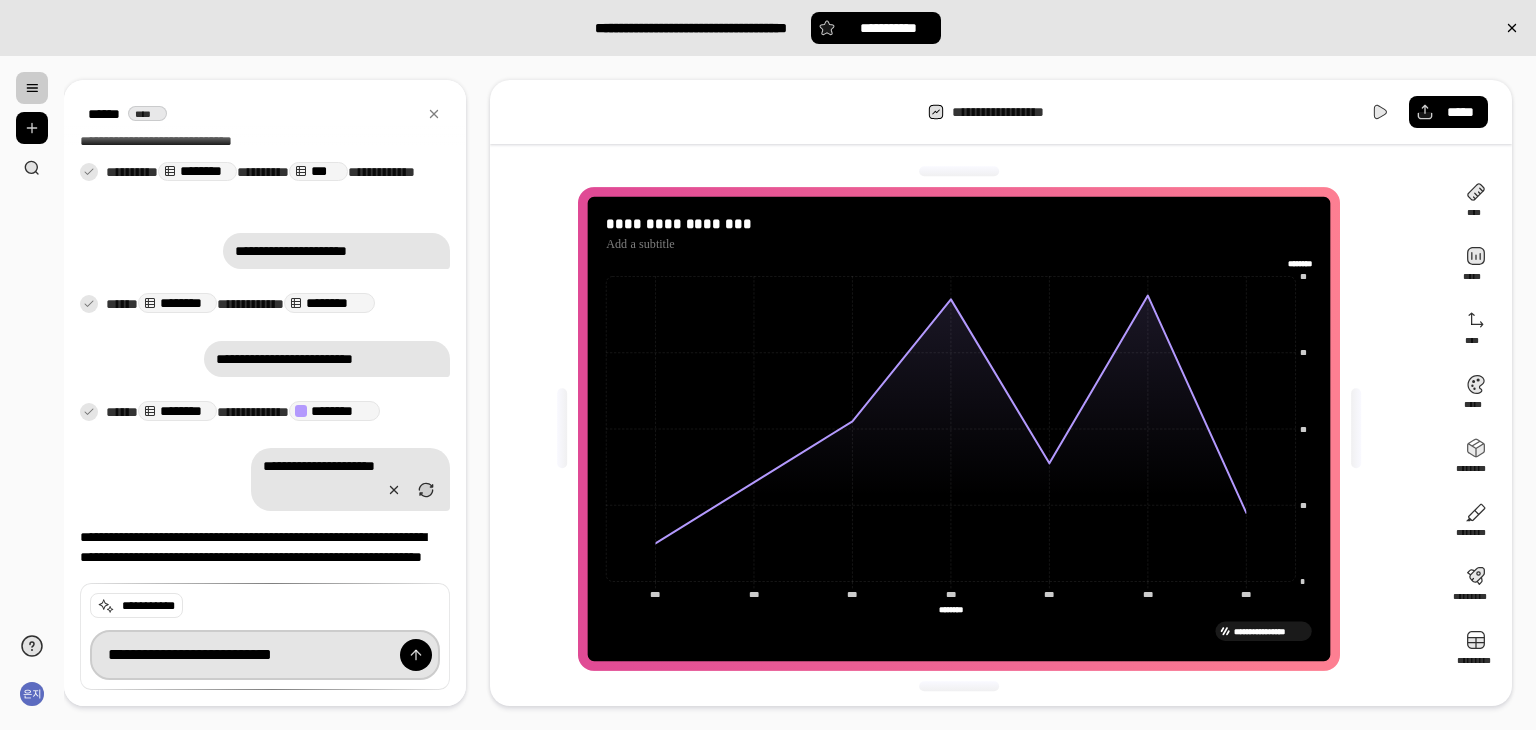 click at bounding box center (416, 655) 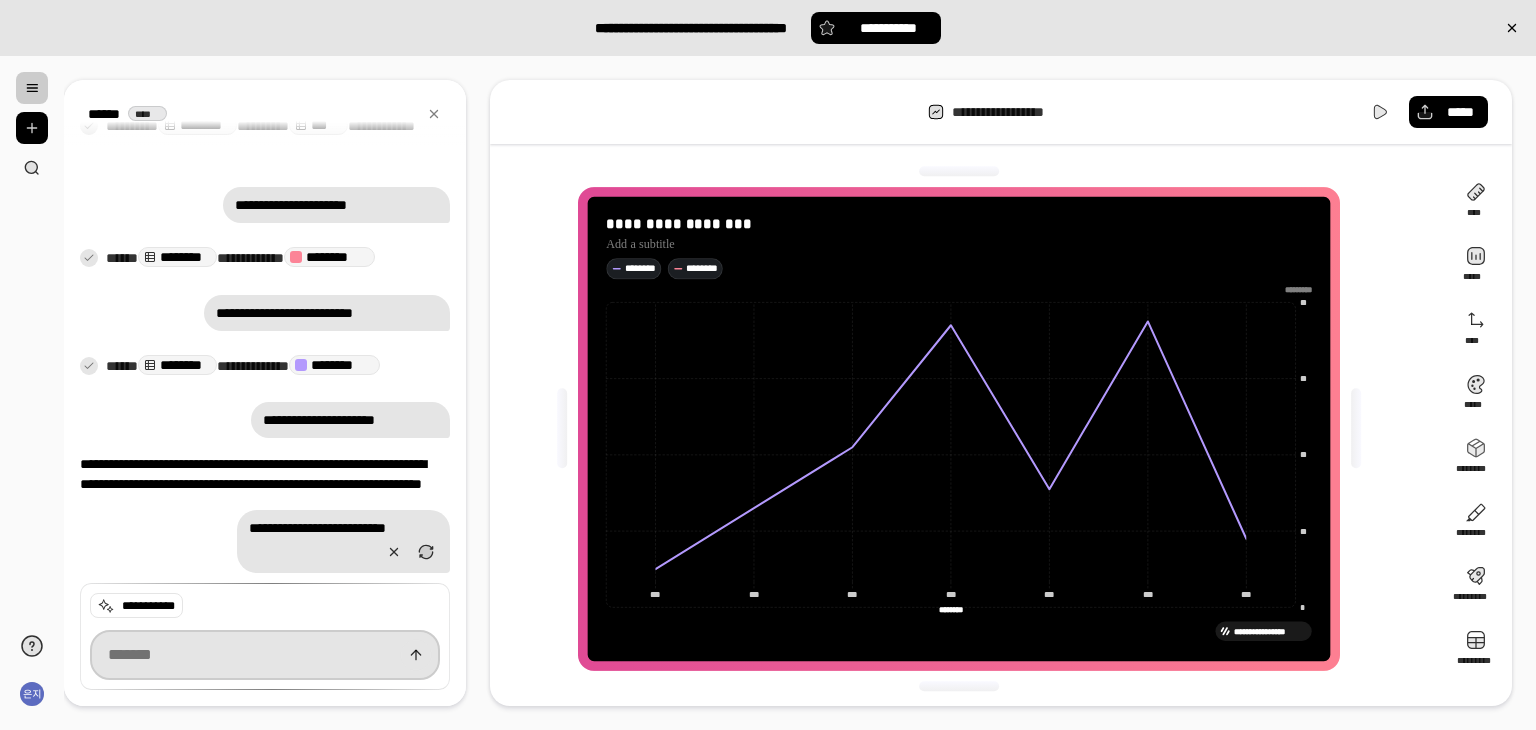 scroll, scrollTop: 392, scrollLeft: 0, axis: vertical 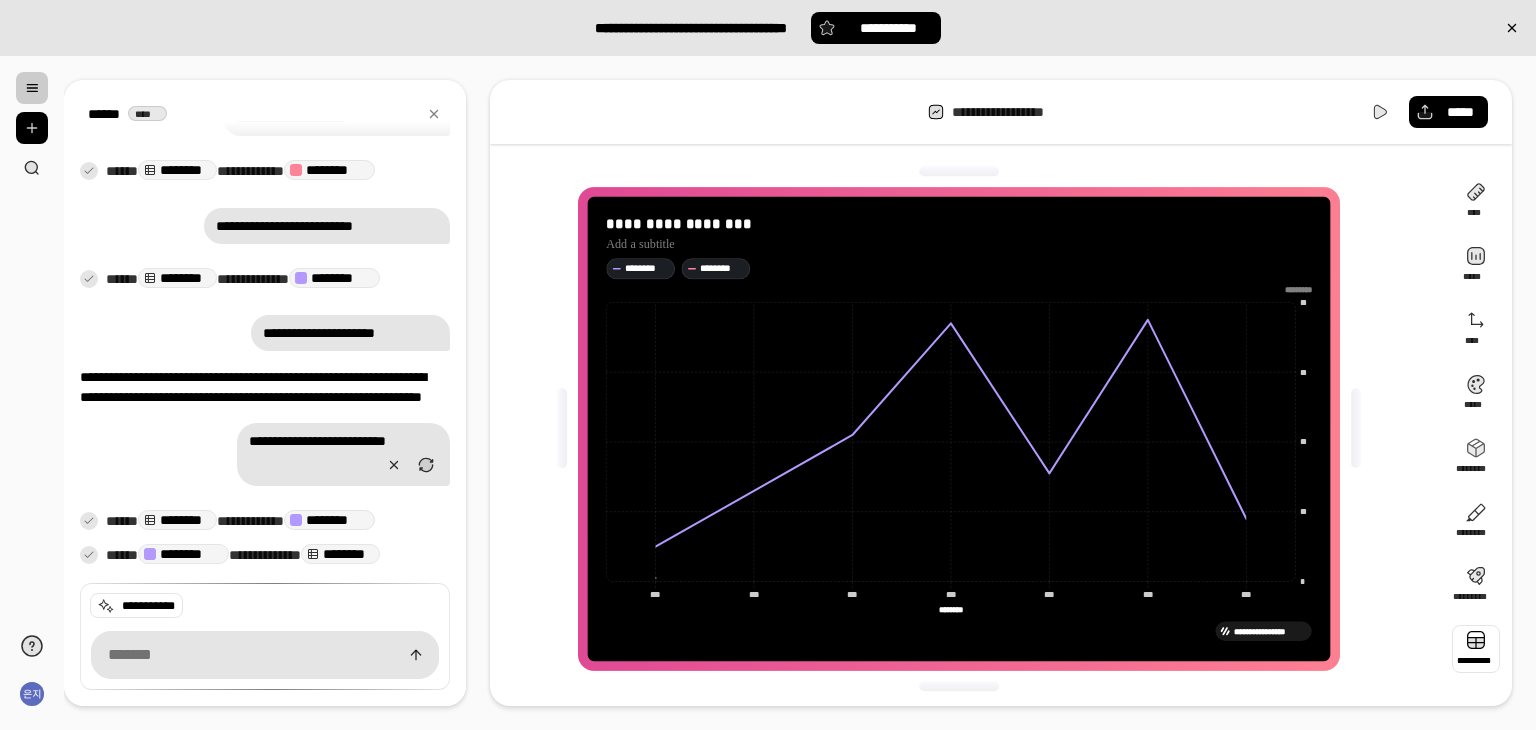 click at bounding box center (1476, 649) 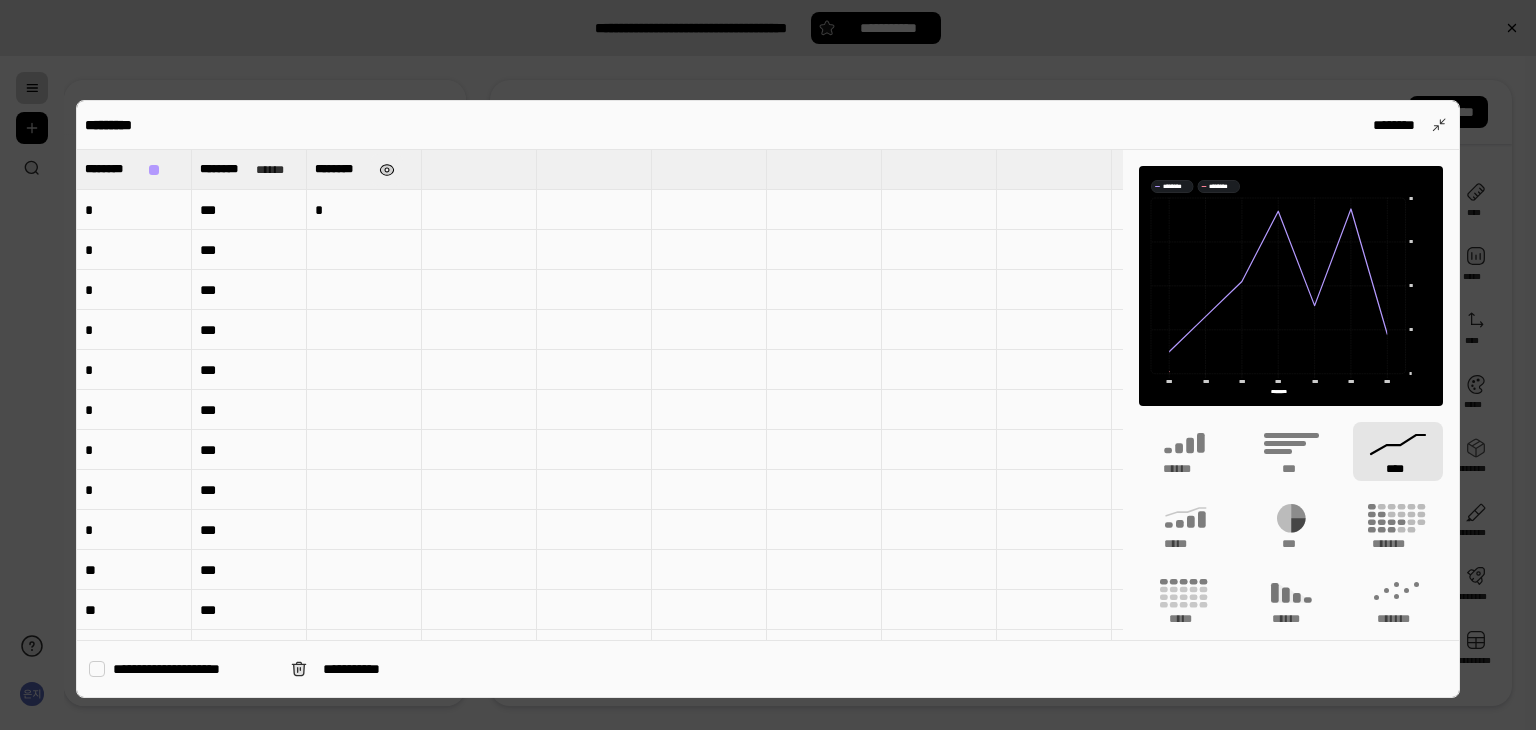 click at bounding box center [387, 170] 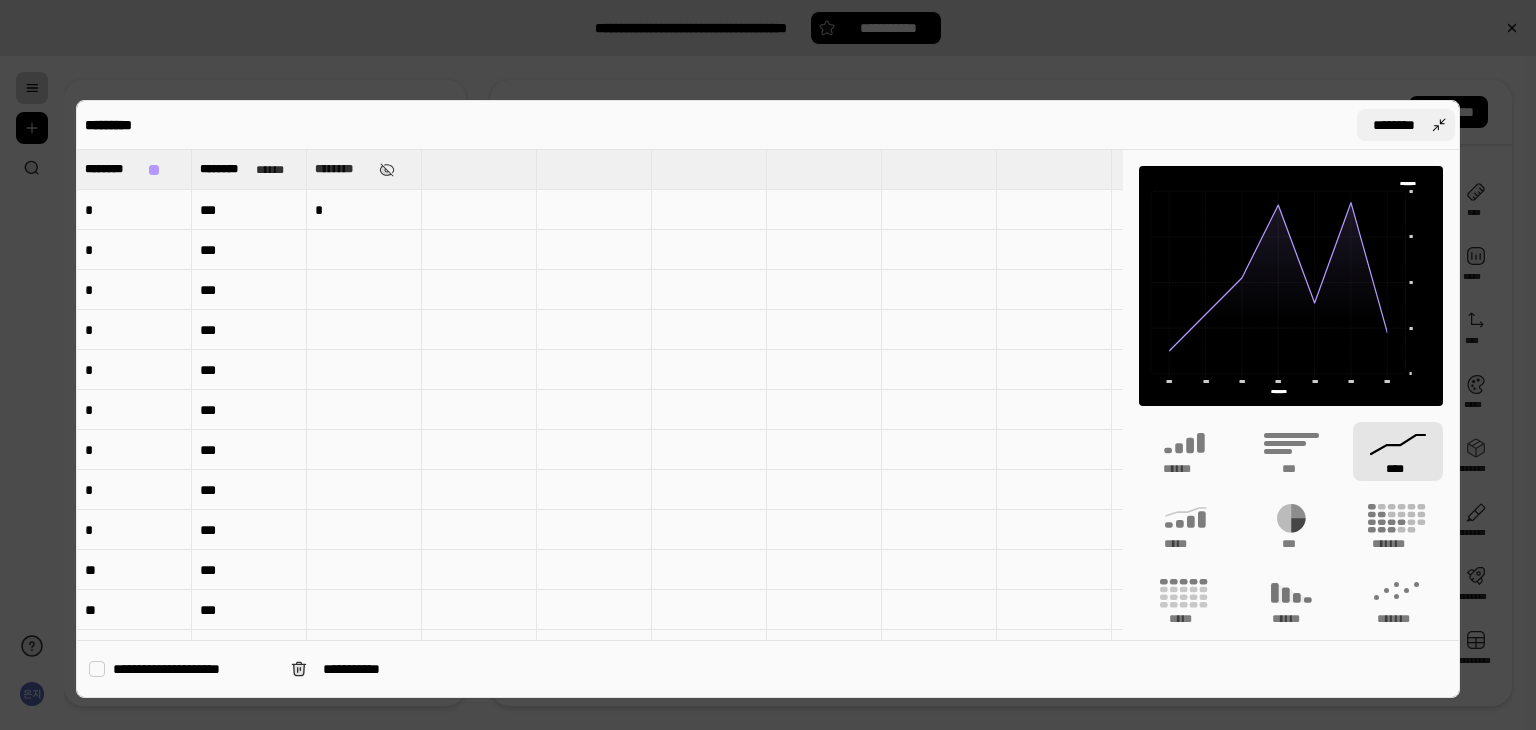 click on "********" at bounding box center (1406, 125) 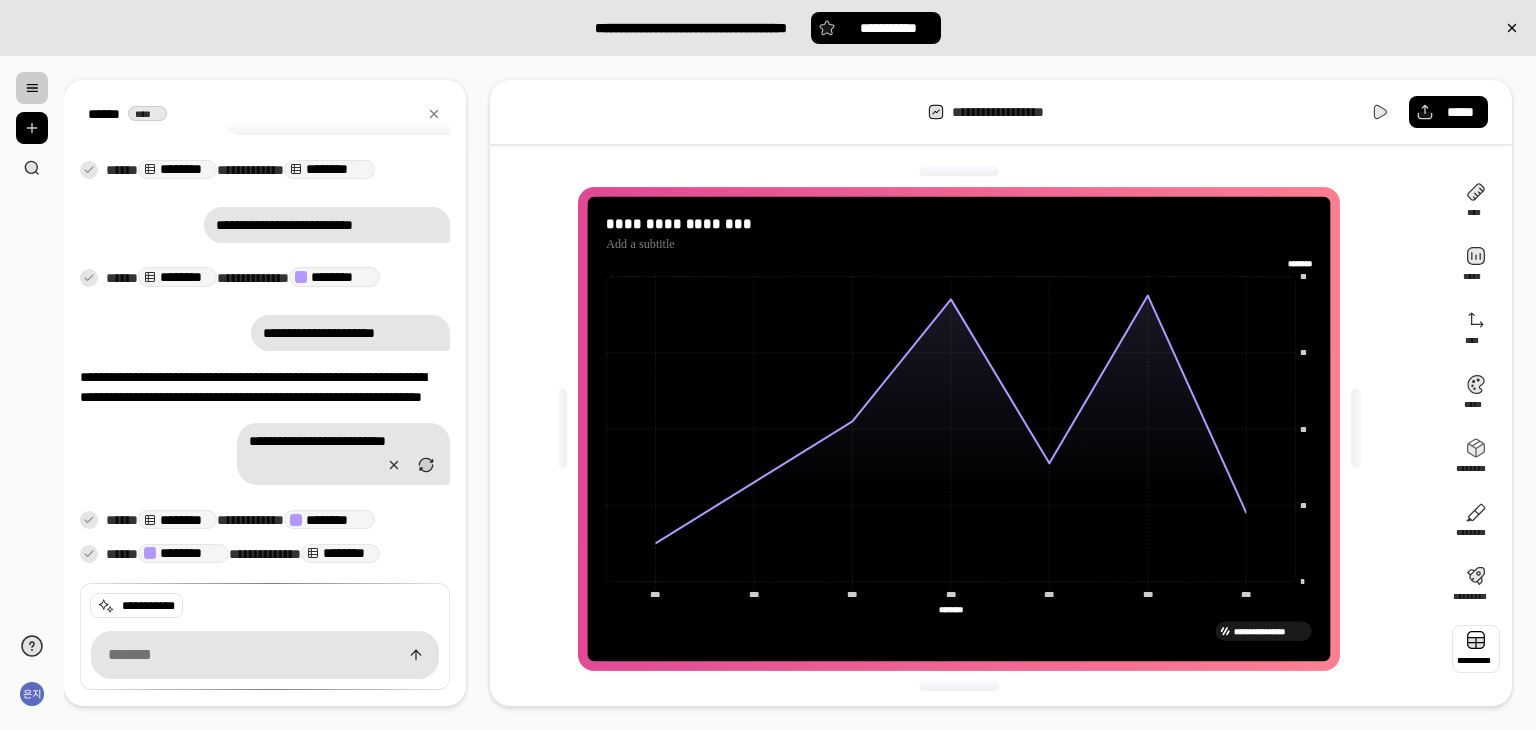 click at bounding box center [1476, 649] 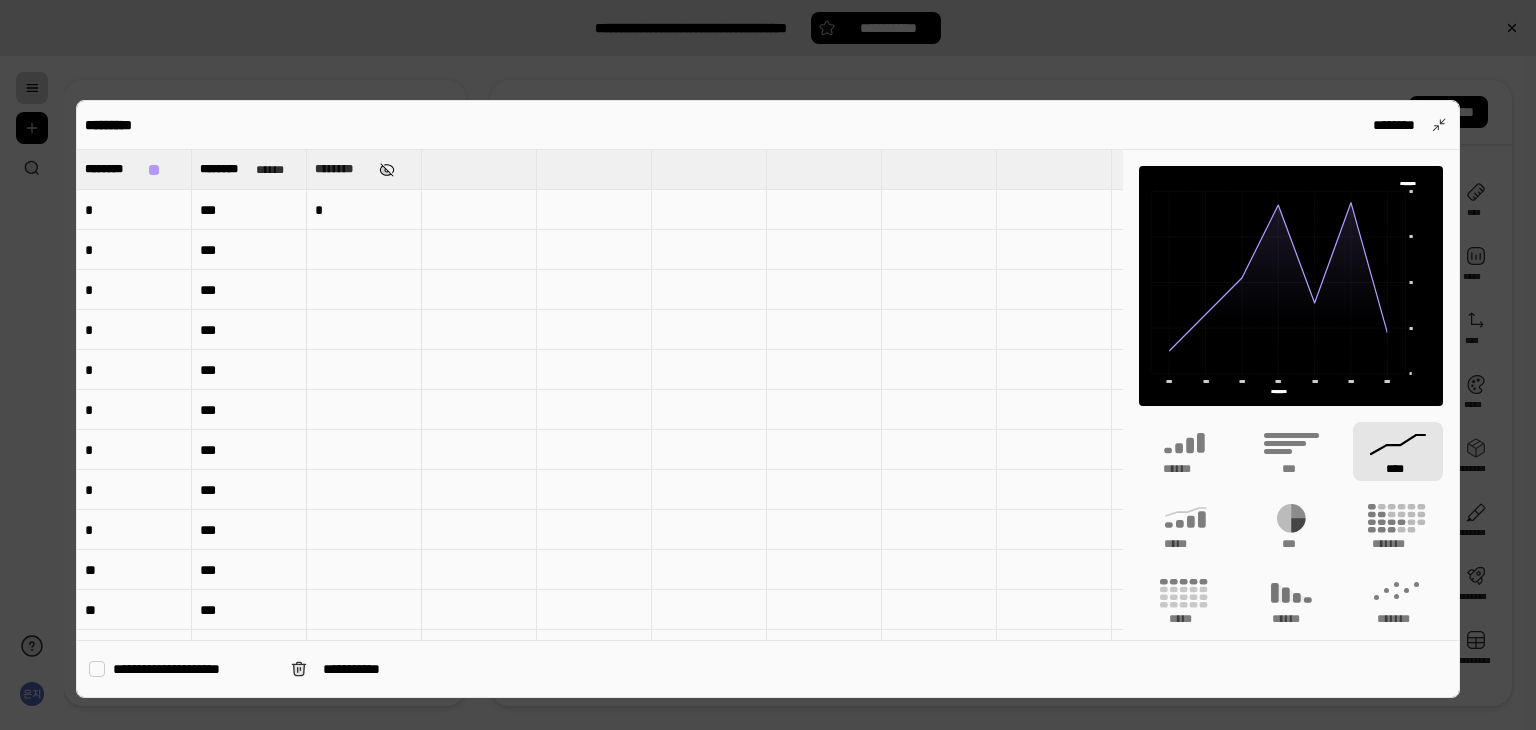 click at bounding box center (387, 170) 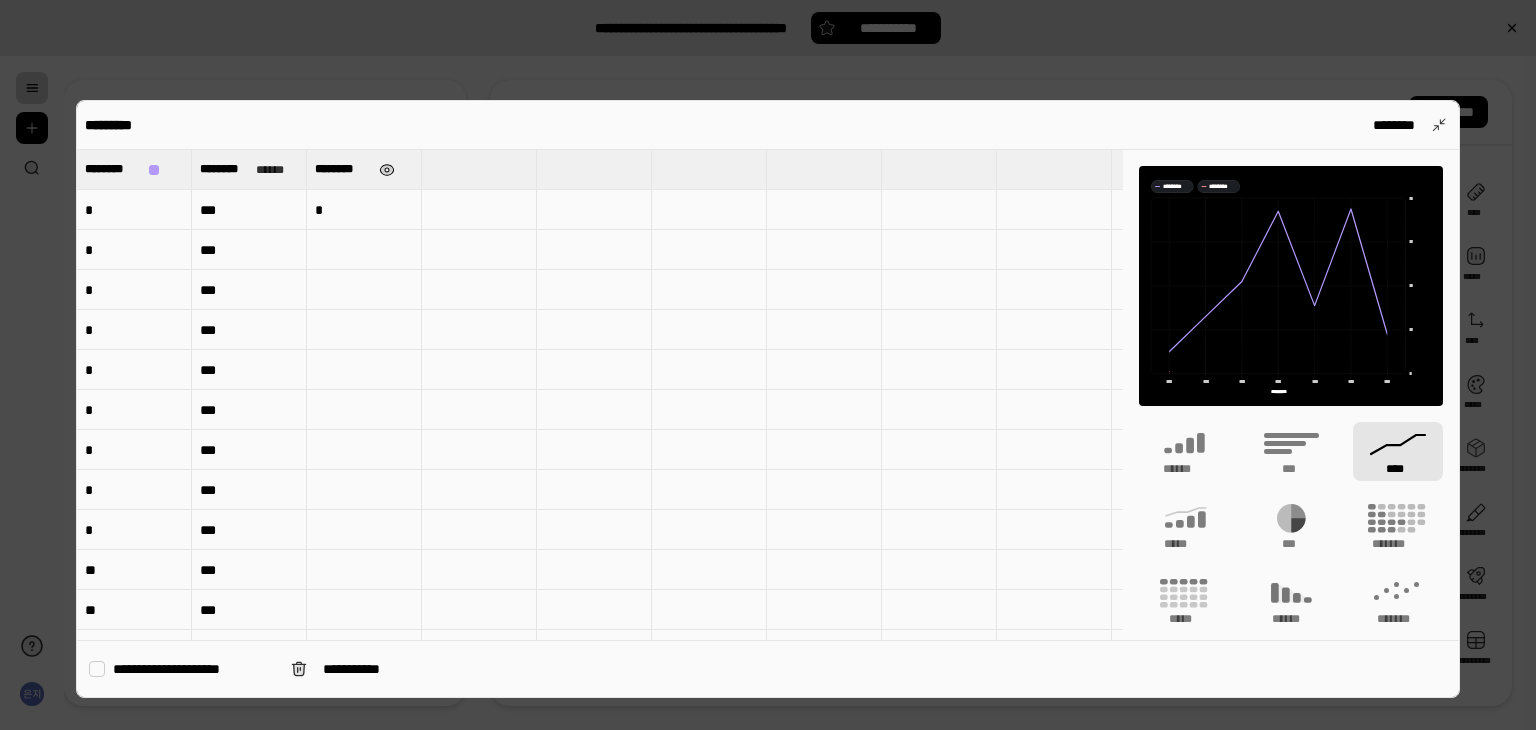 click at bounding box center [387, 170] 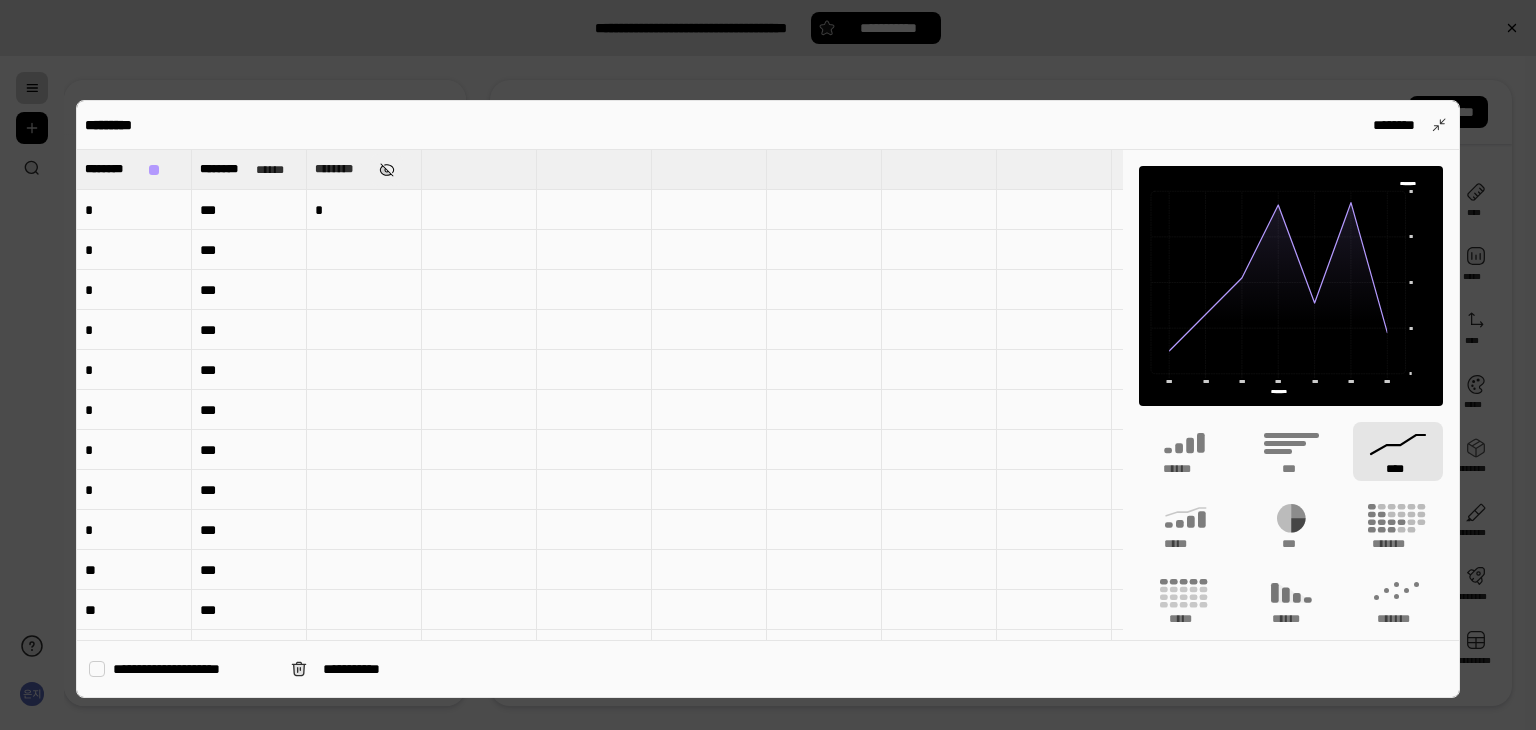 click at bounding box center [387, 170] 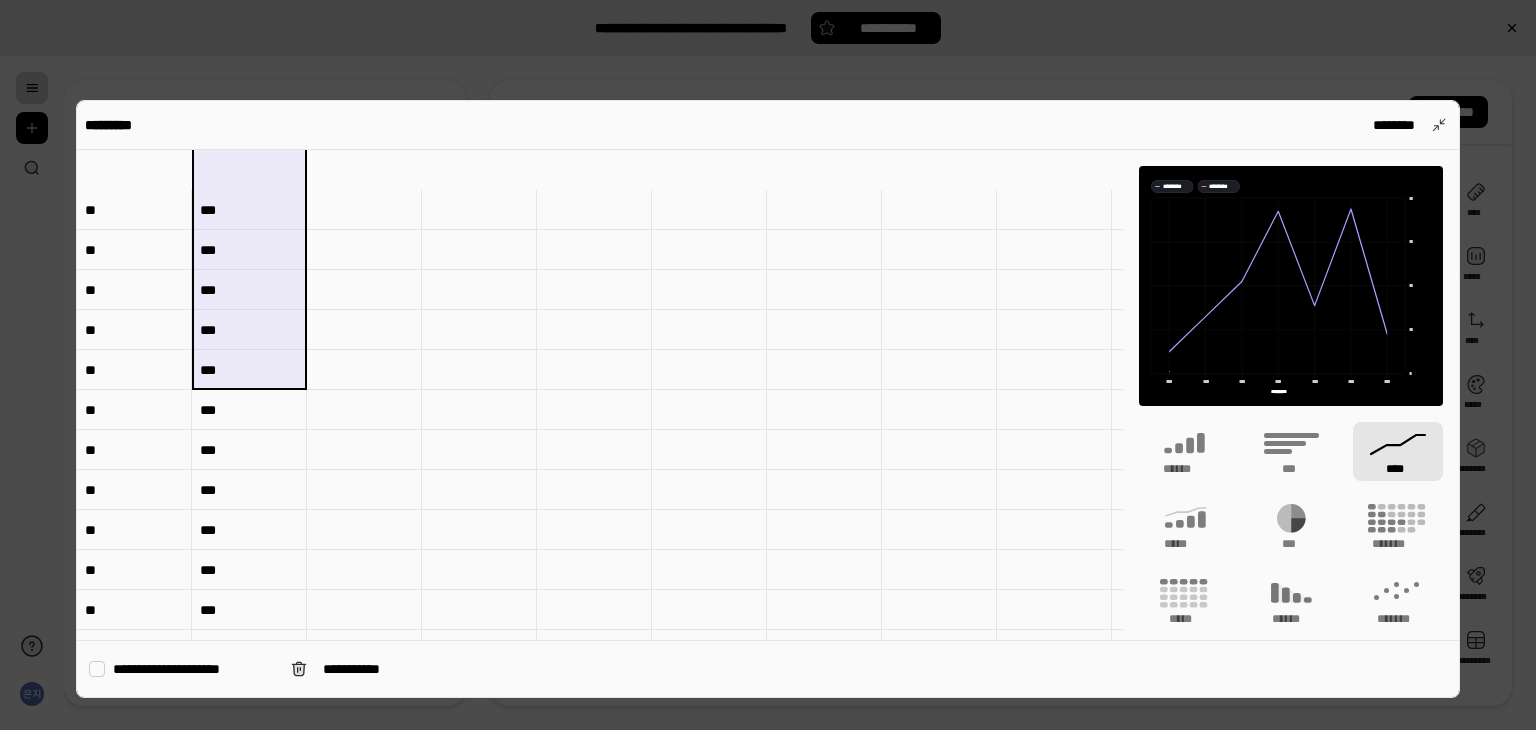 scroll, scrollTop: 600, scrollLeft: 0, axis: vertical 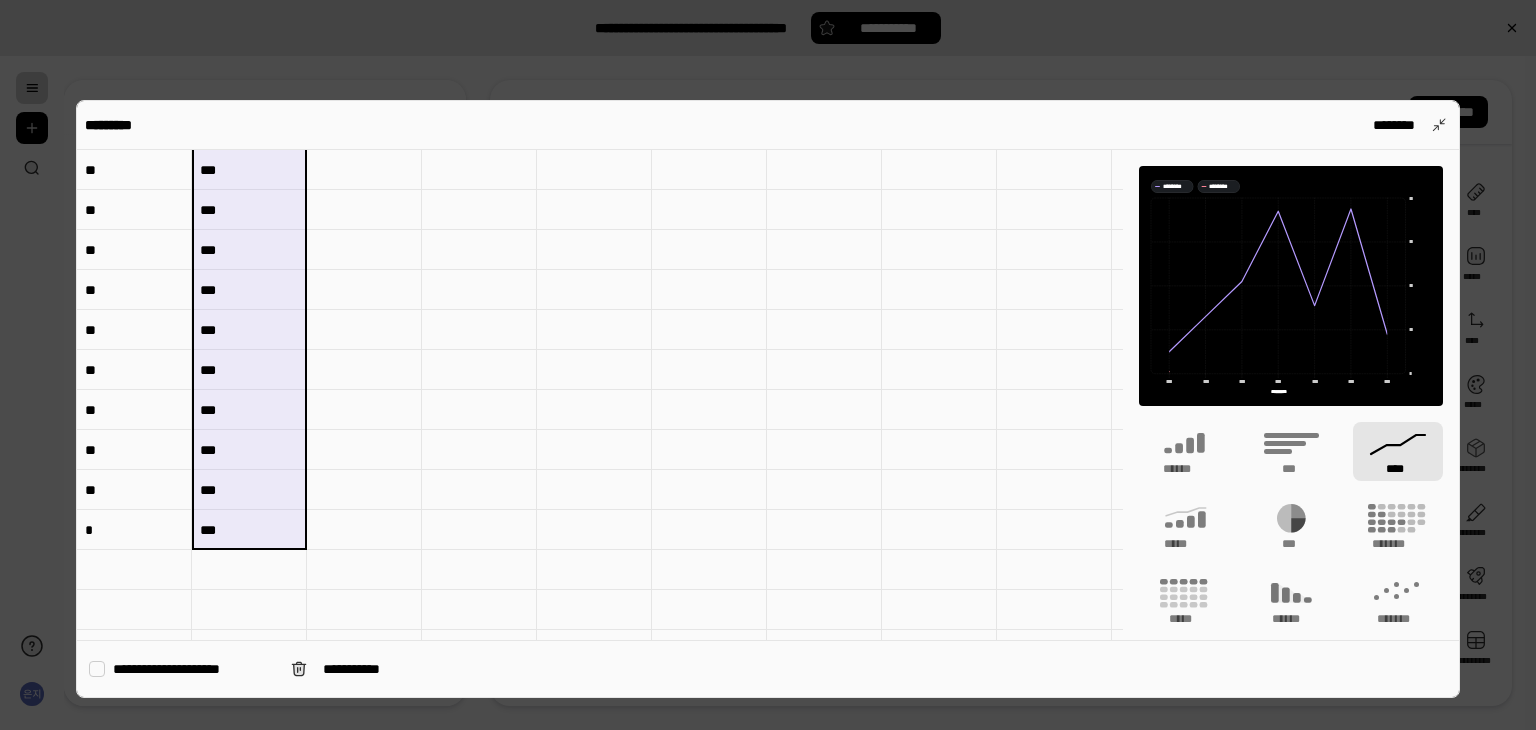 drag, startPoint x: 239, startPoint y: 206, endPoint x: 250, endPoint y: 545, distance: 339.1784 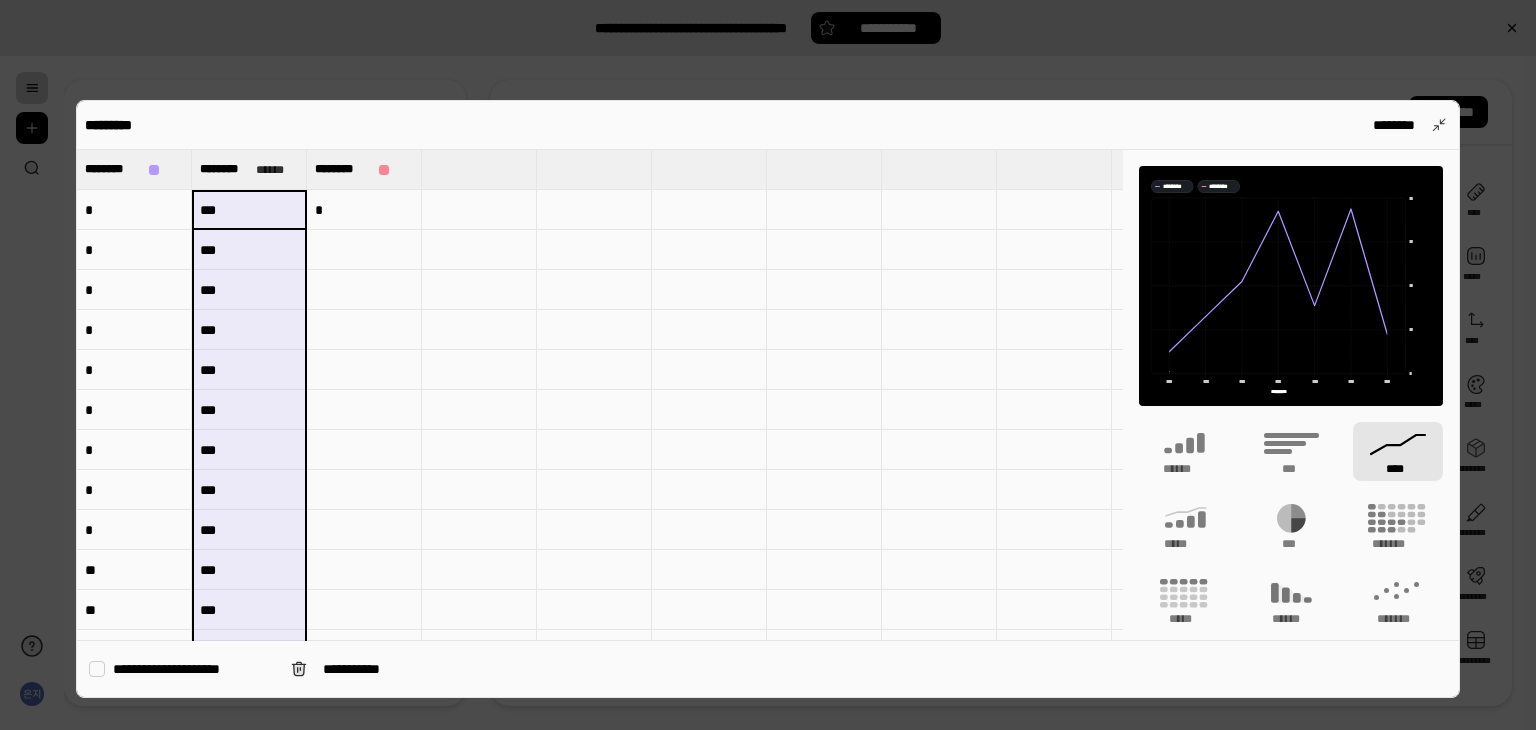 click on "*" at bounding box center [364, 210] 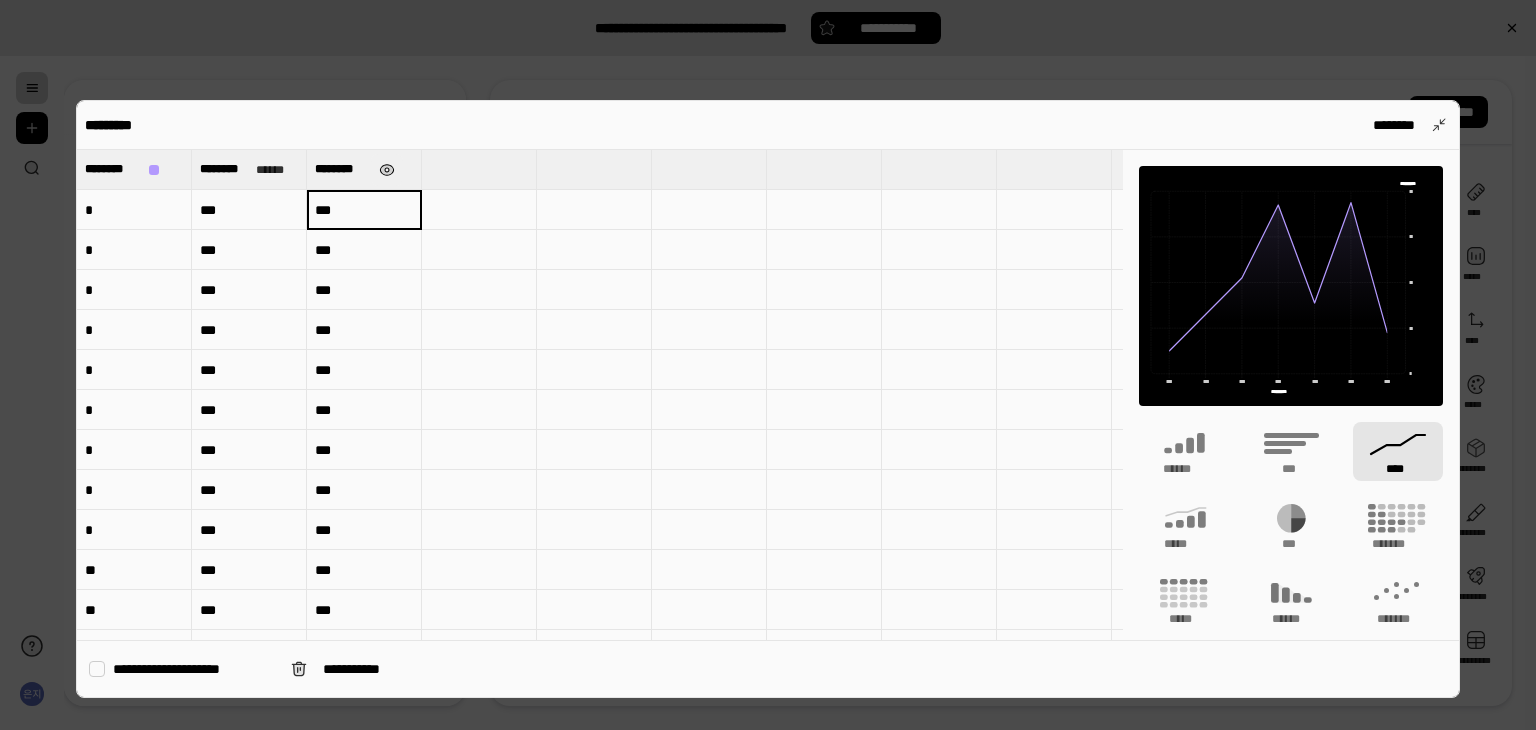 click at bounding box center [387, 170] 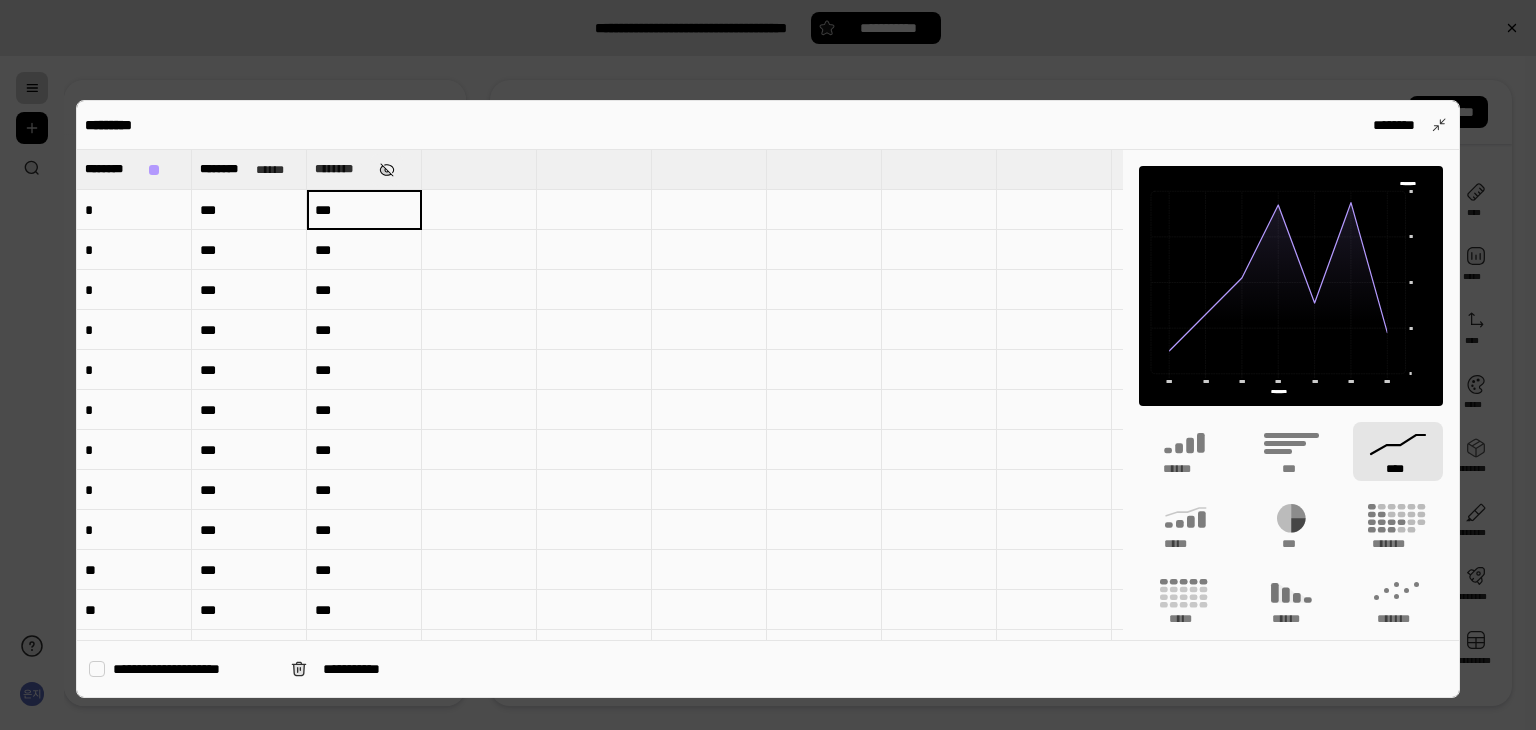 click at bounding box center [387, 170] 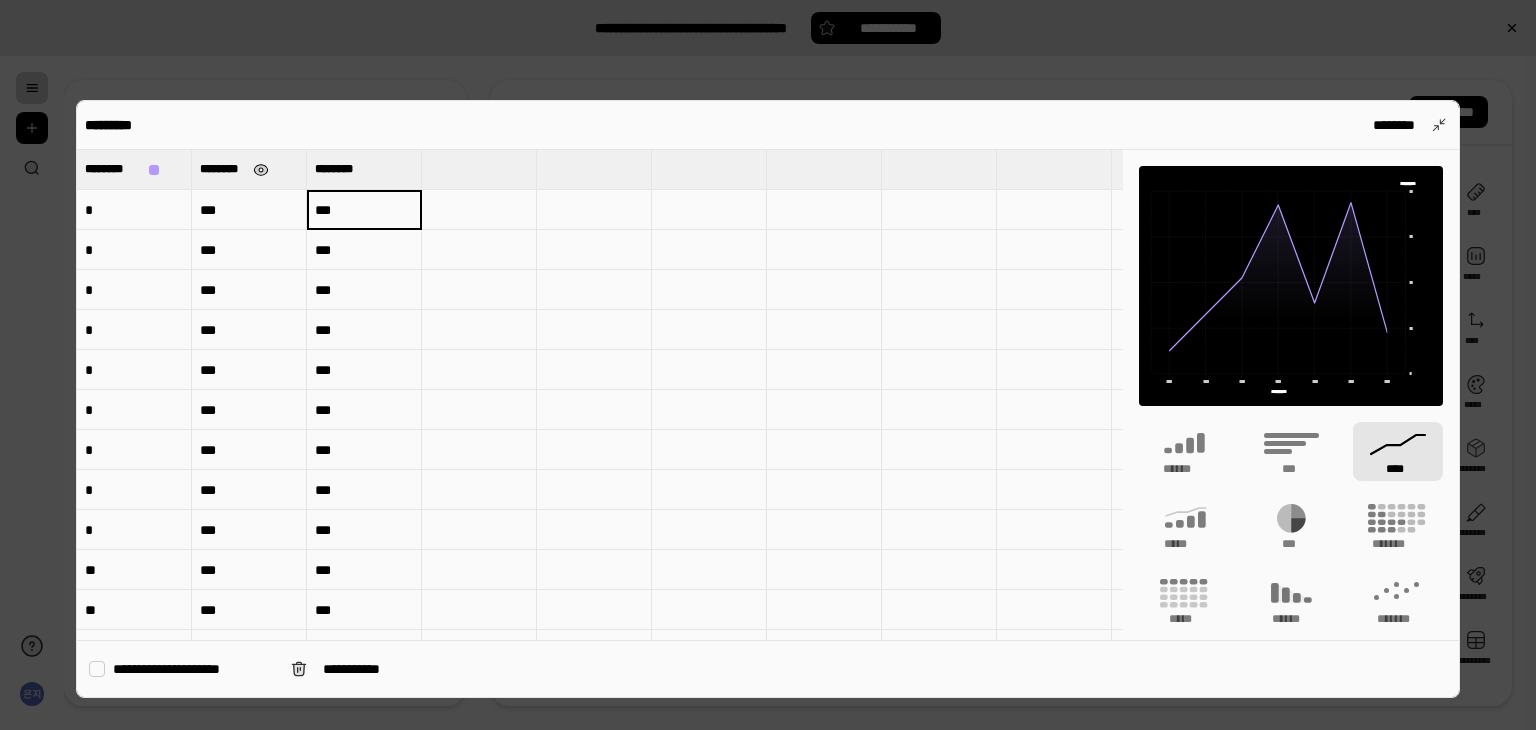 click at bounding box center (261, 170) 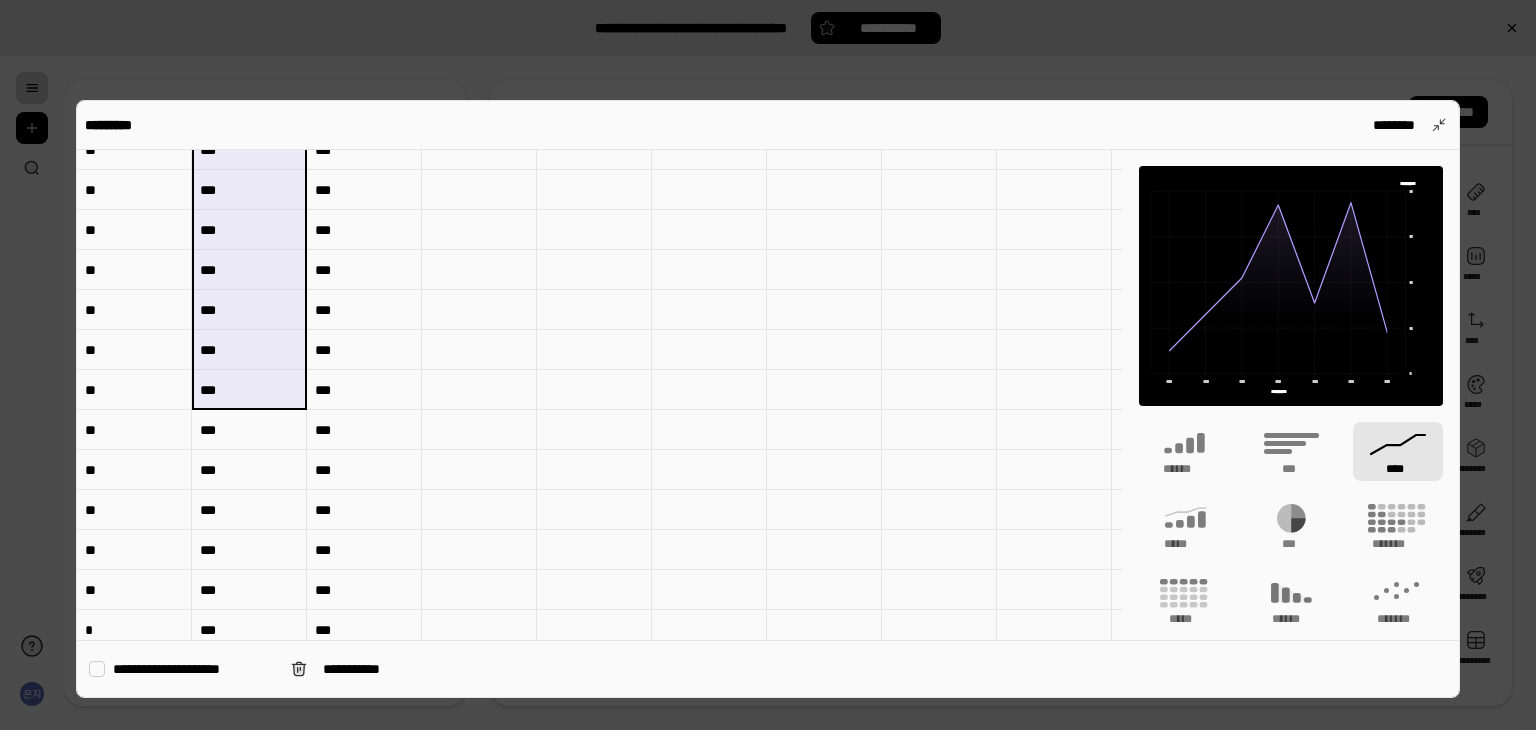 scroll, scrollTop: 600, scrollLeft: 0, axis: vertical 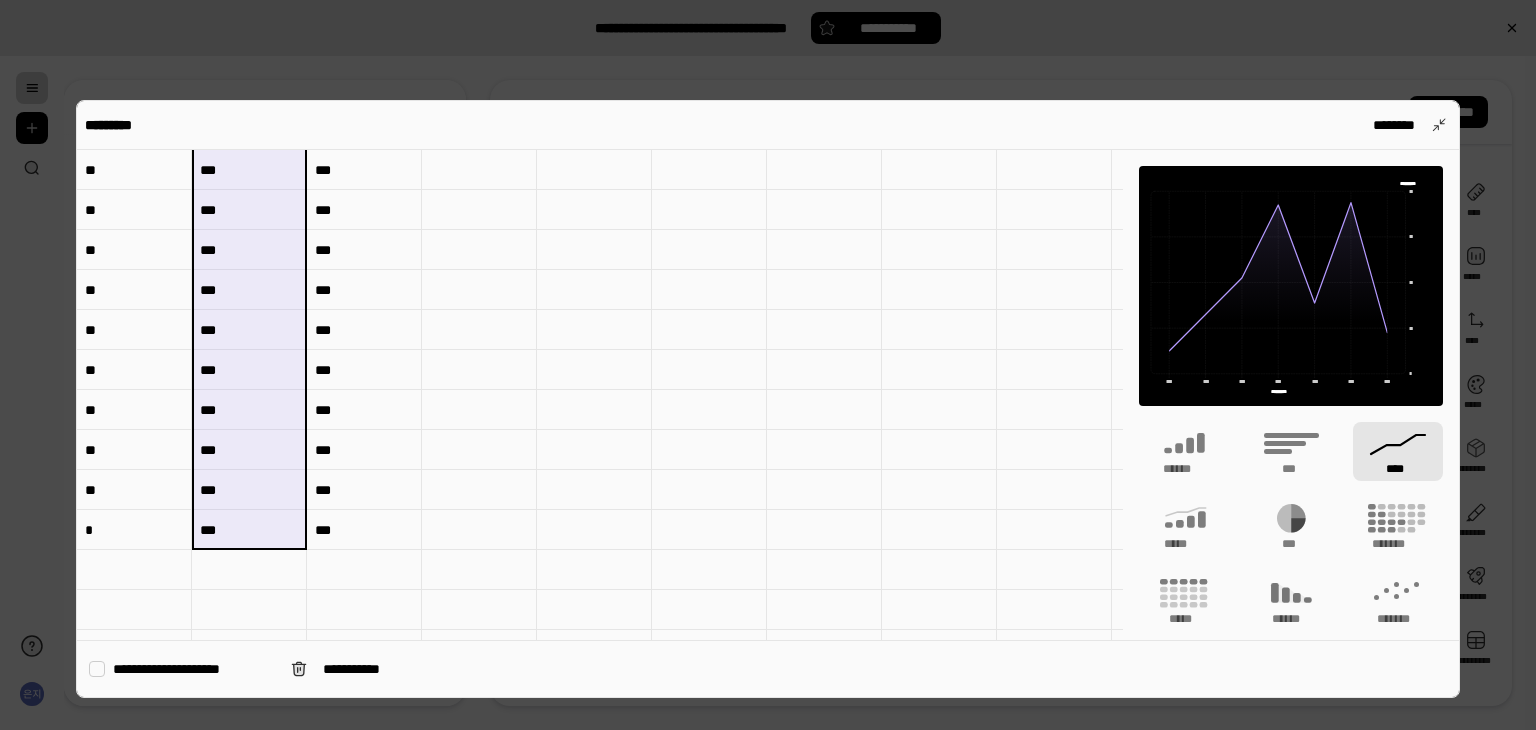 drag, startPoint x: 228, startPoint y: 206, endPoint x: 233, endPoint y: 521, distance: 315.03967 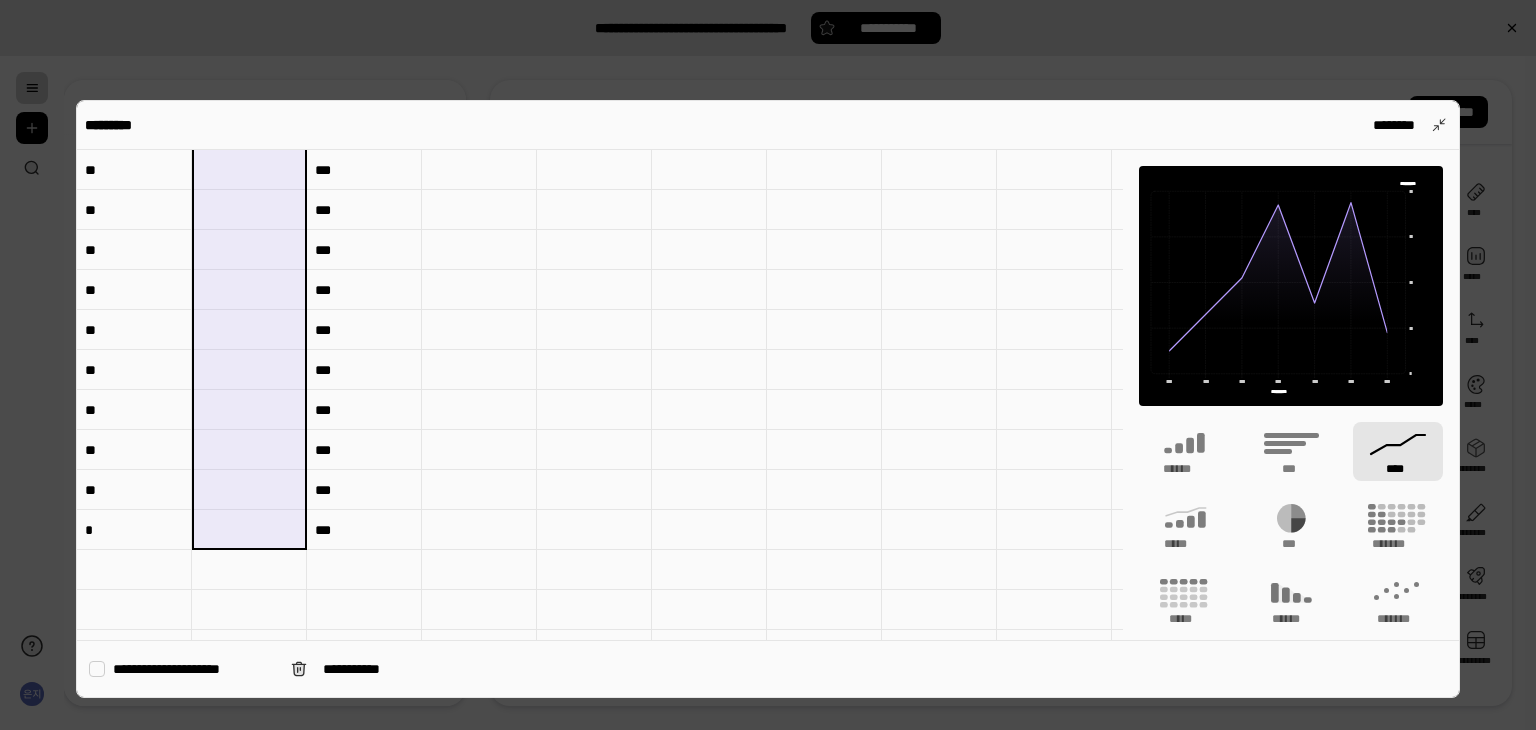 click at bounding box center (939, 170) 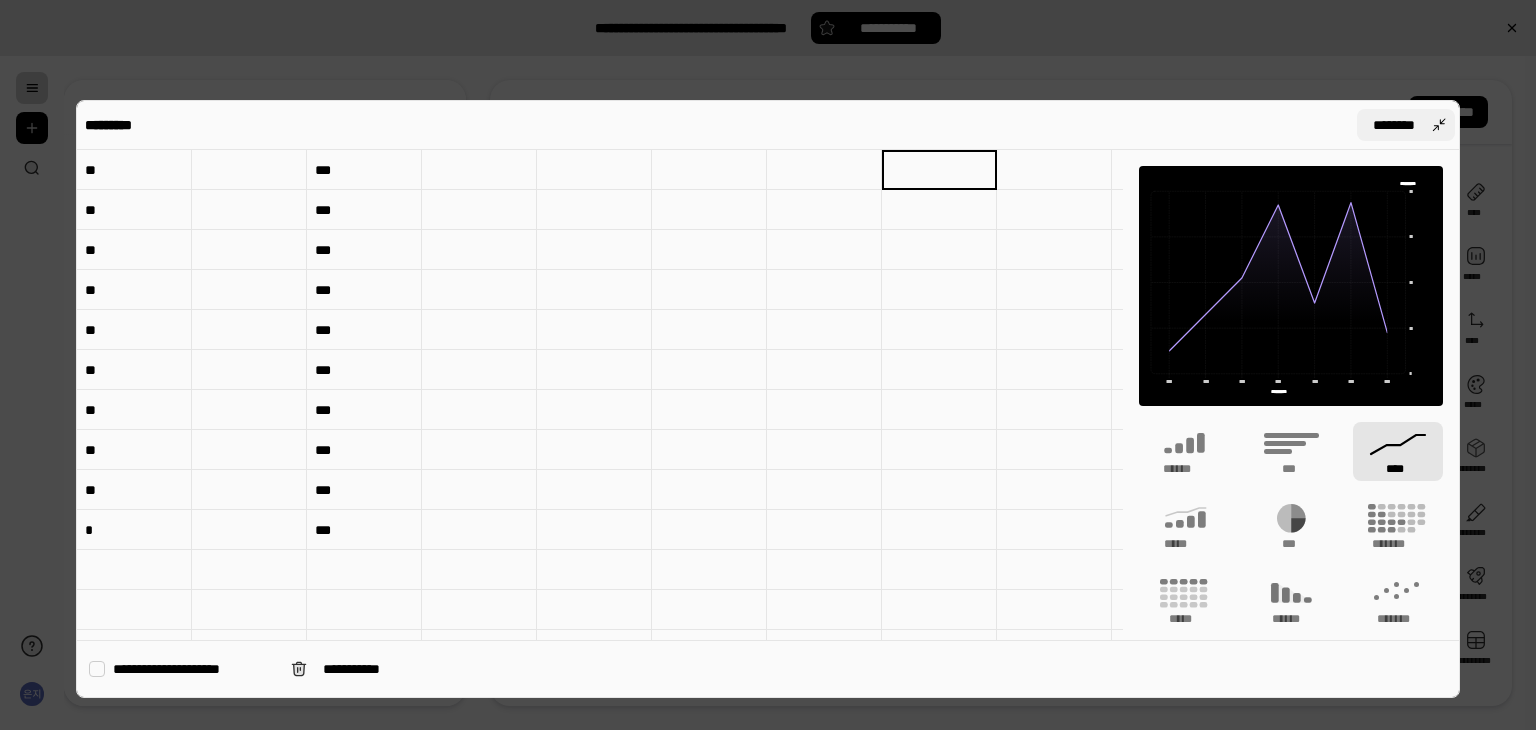 click on "********" at bounding box center (1406, 125) 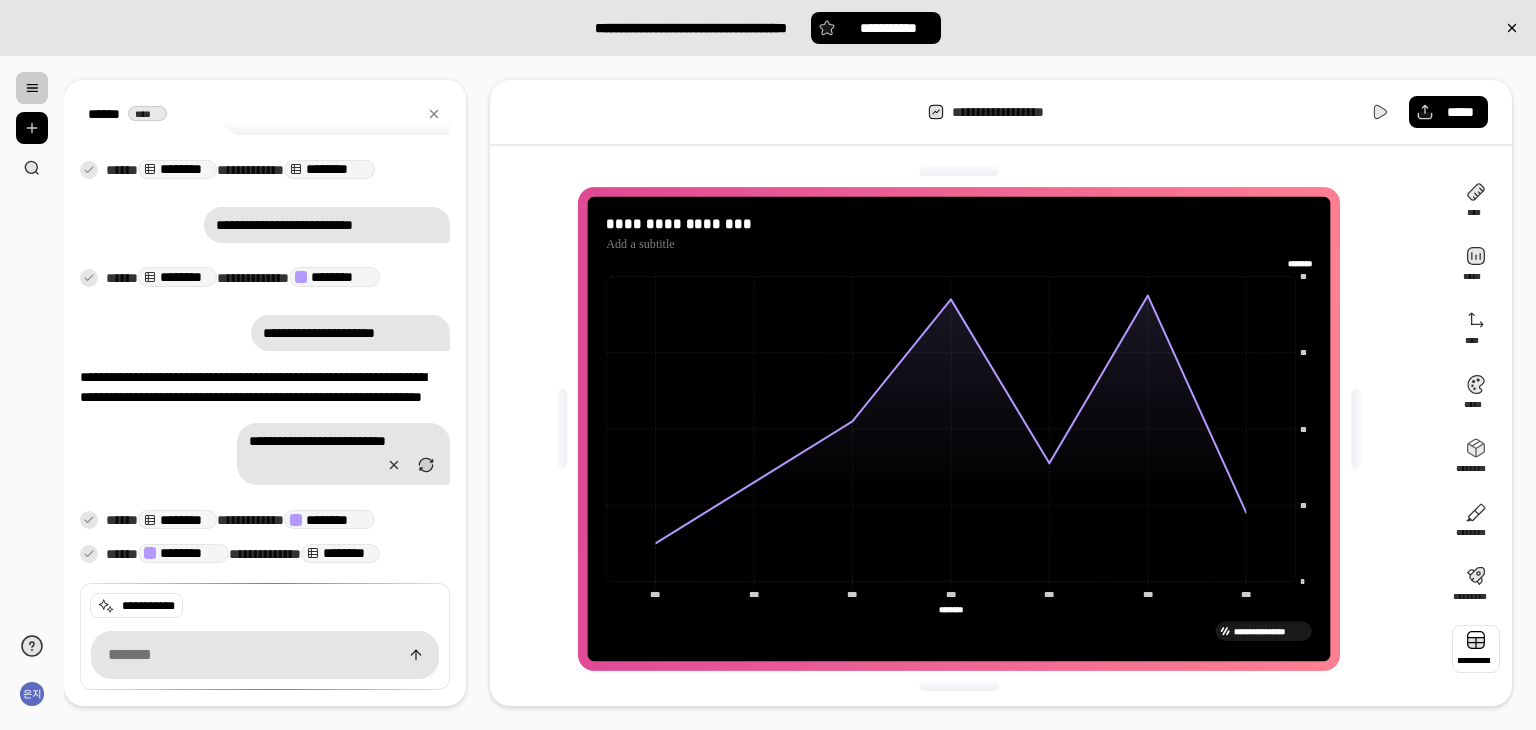 click at bounding box center (1476, 649) 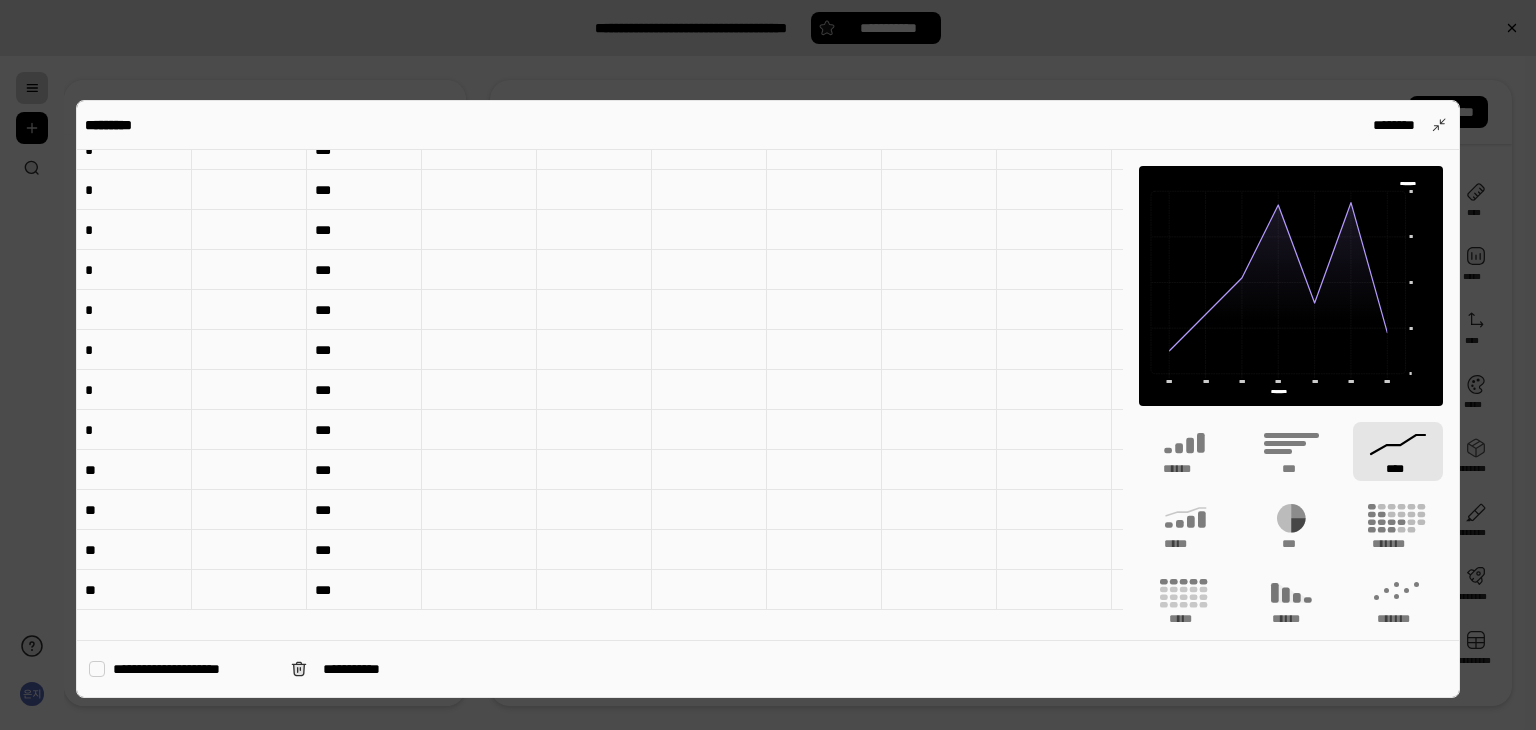 scroll, scrollTop: 0, scrollLeft: 0, axis: both 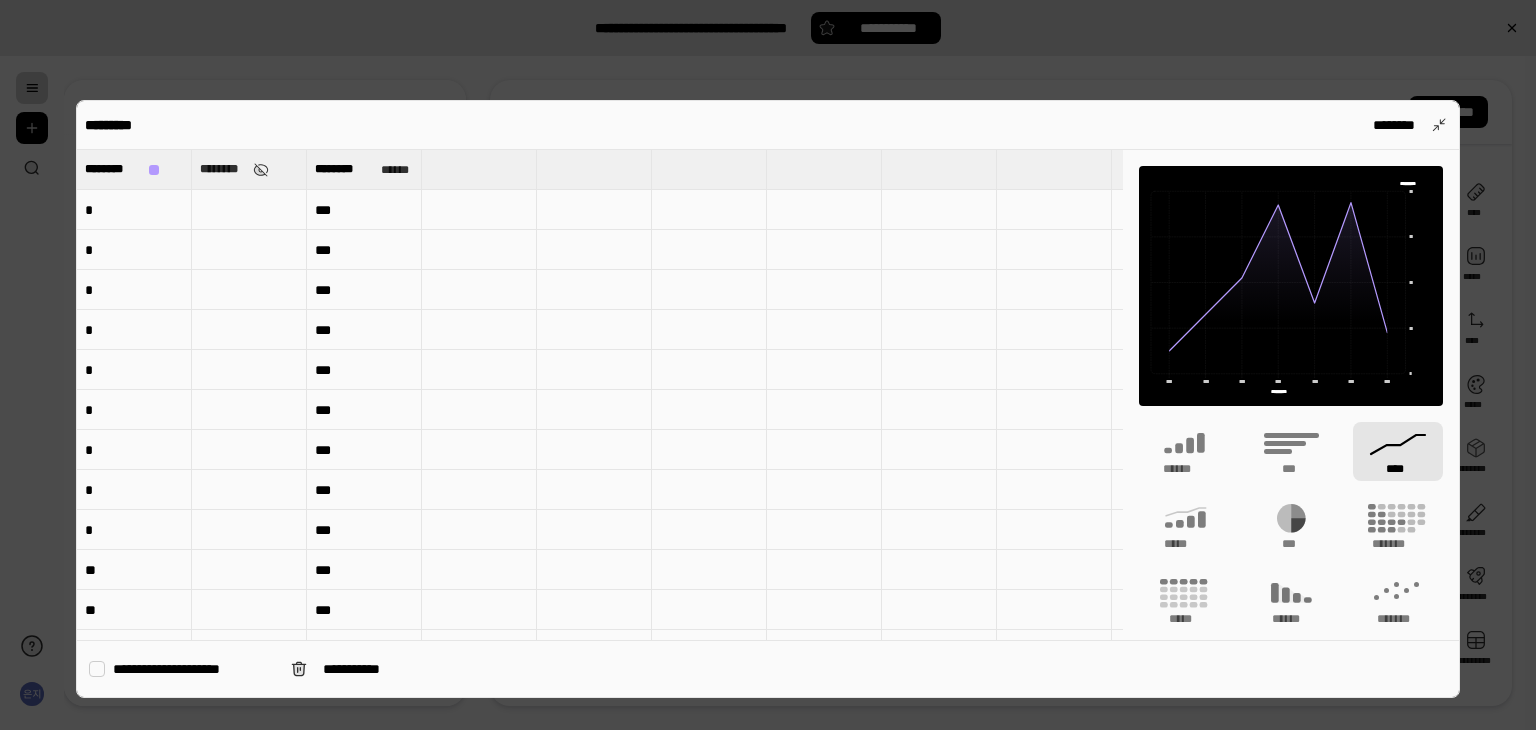 click on "**********" at bounding box center [1291, 470] 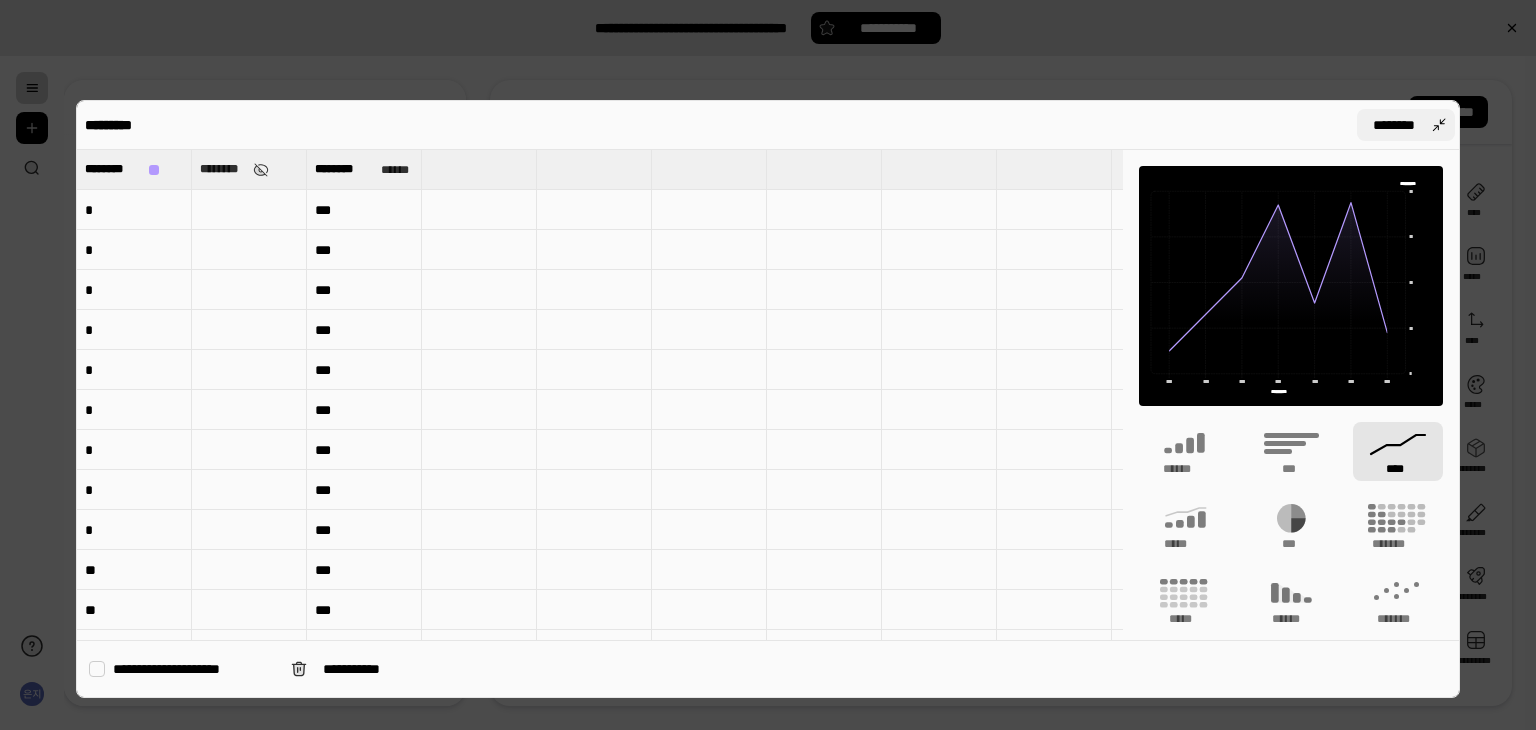 click on "********" at bounding box center (1406, 125) 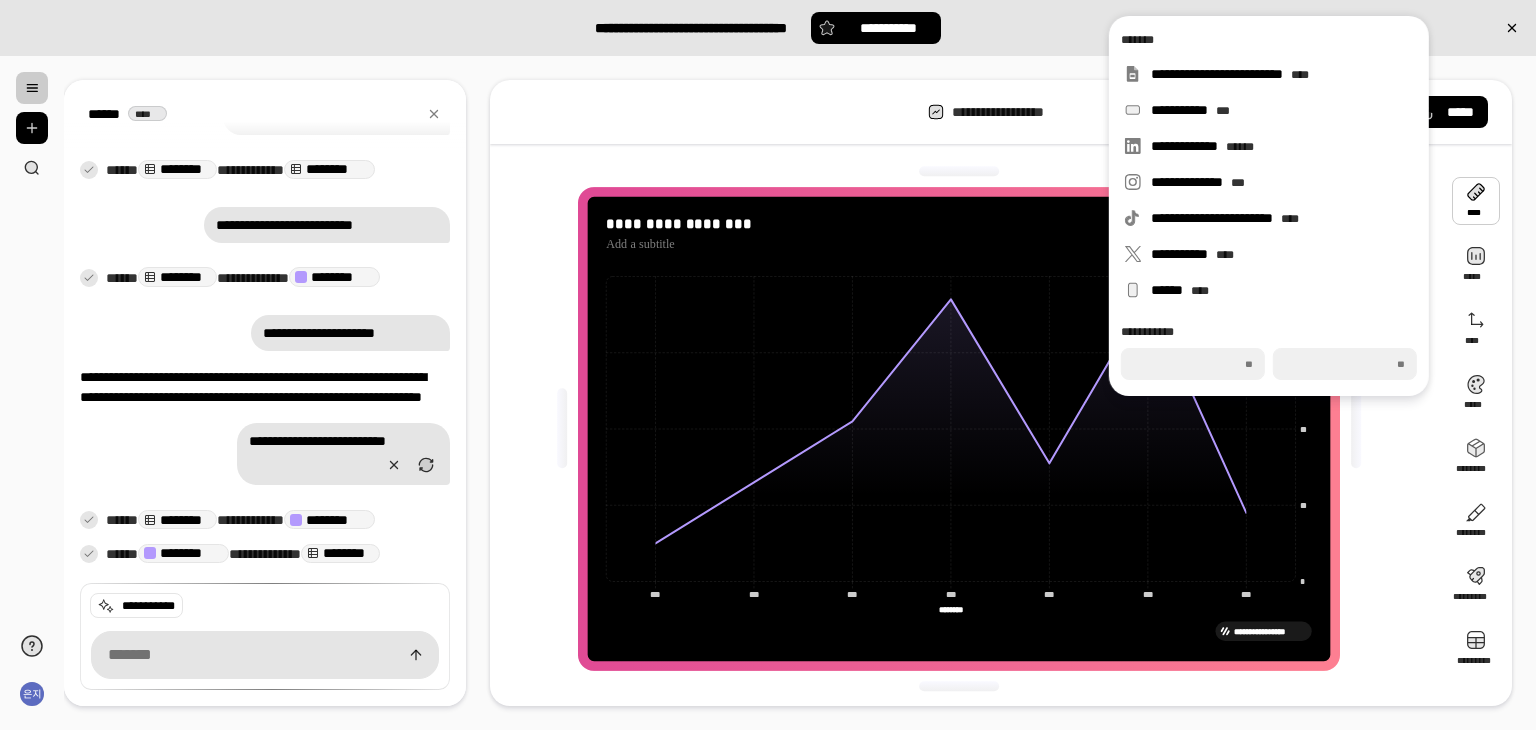 click at bounding box center [1476, 201] 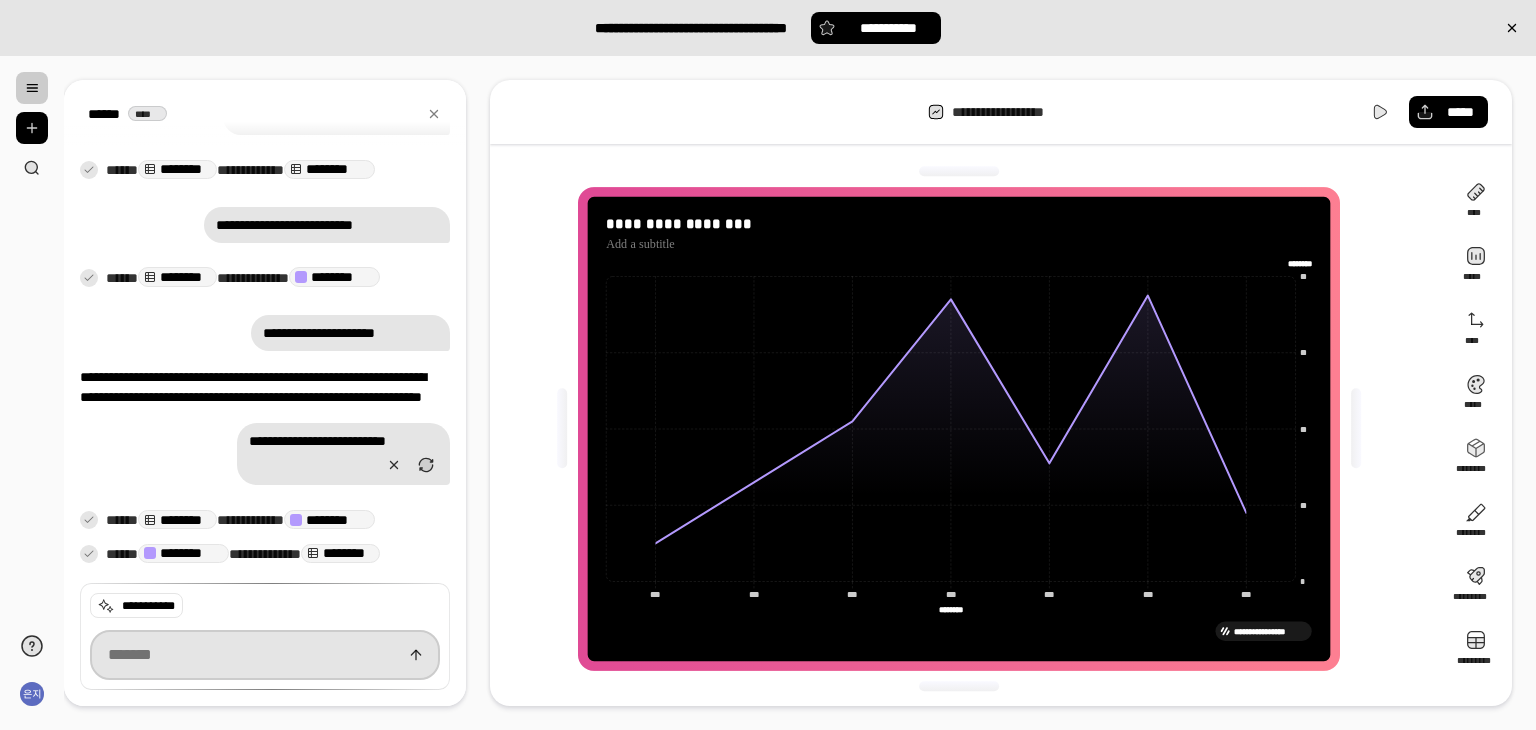 click at bounding box center (265, 655) 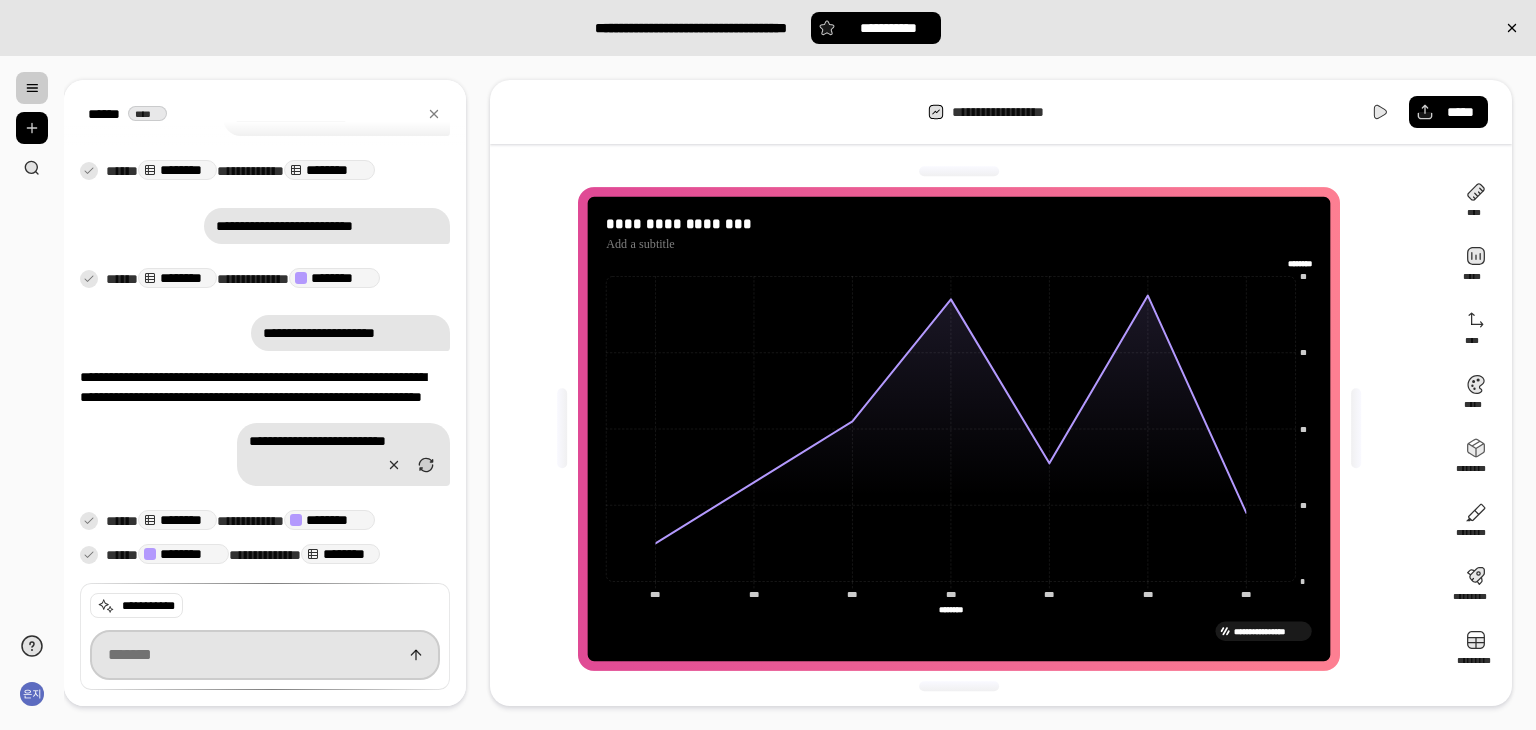 paste on "**********" 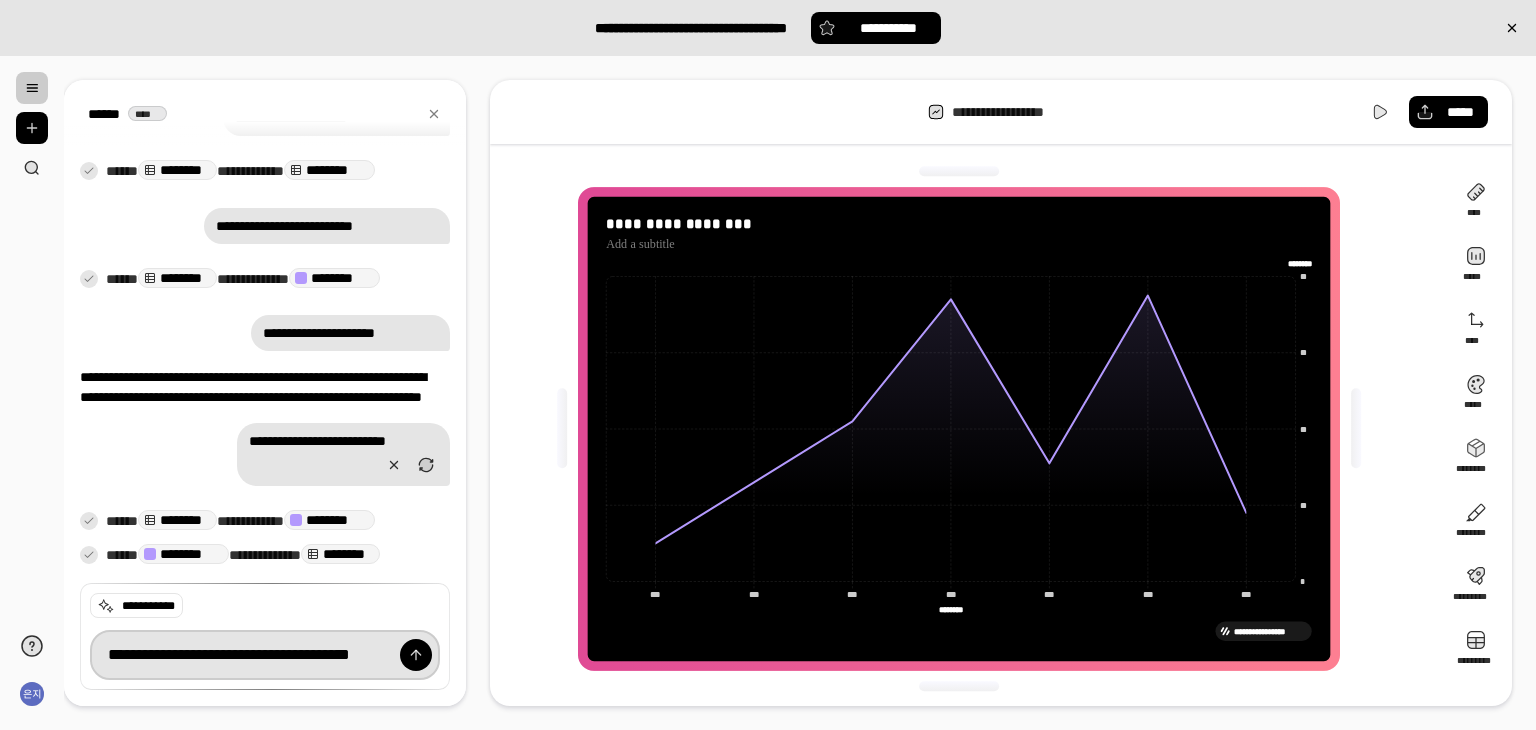 scroll, scrollTop: 0, scrollLeft: 39, axis: horizontal 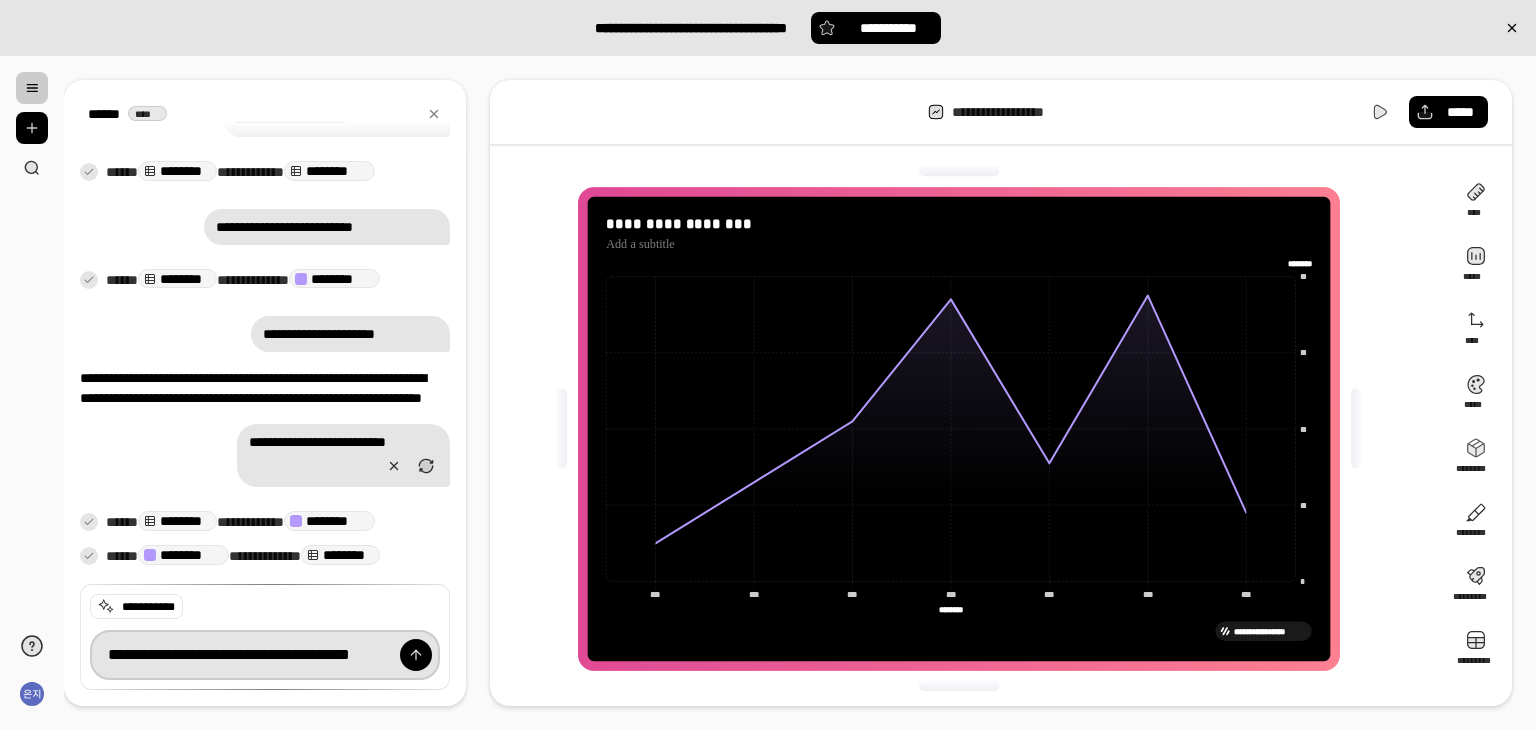 click at bounding box center [416, 655] 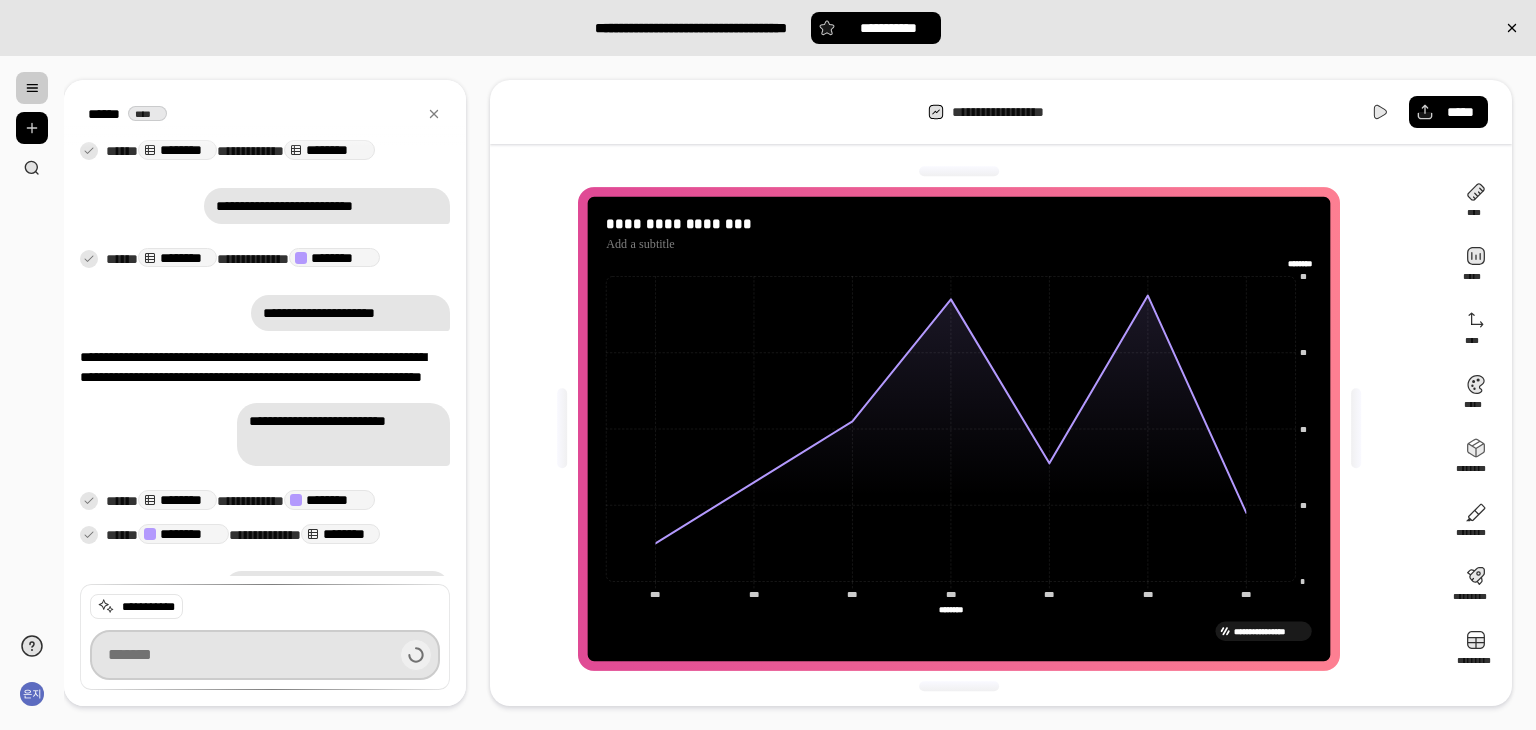 scroll, scrollTop: 425, scrollLeft: 0, axis: vertical 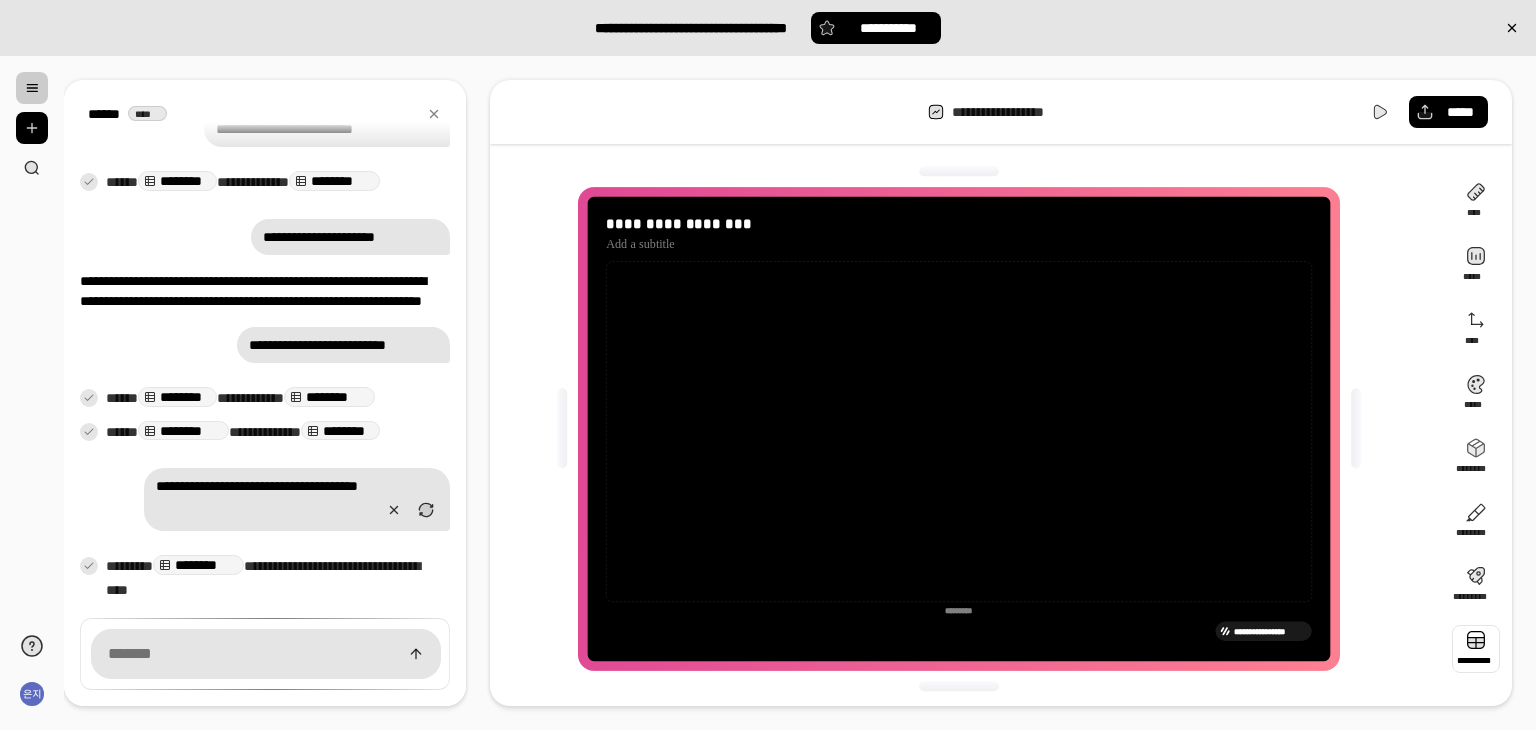 click at bounding box center [1476, 649] 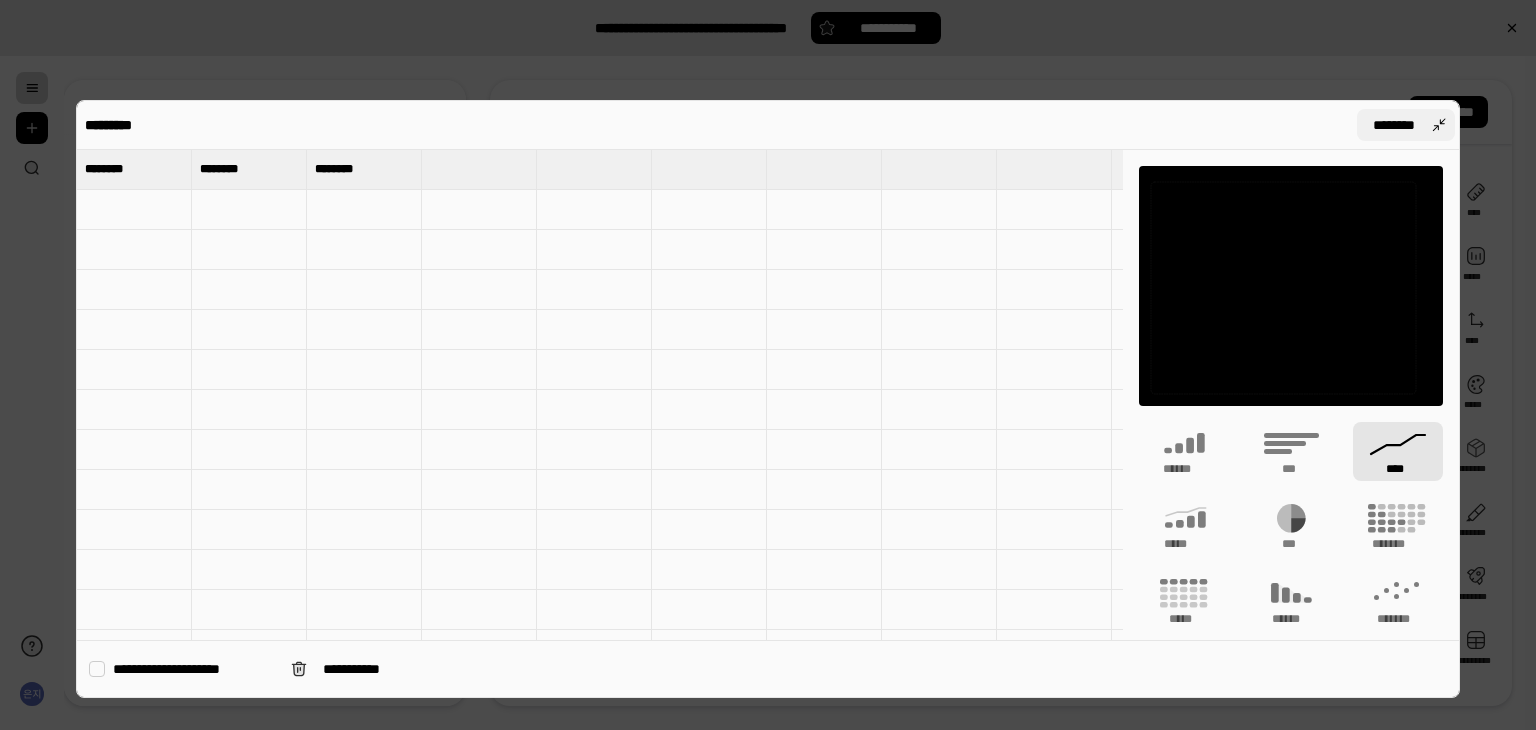 click on "********" at bounding box center (1406, 125) 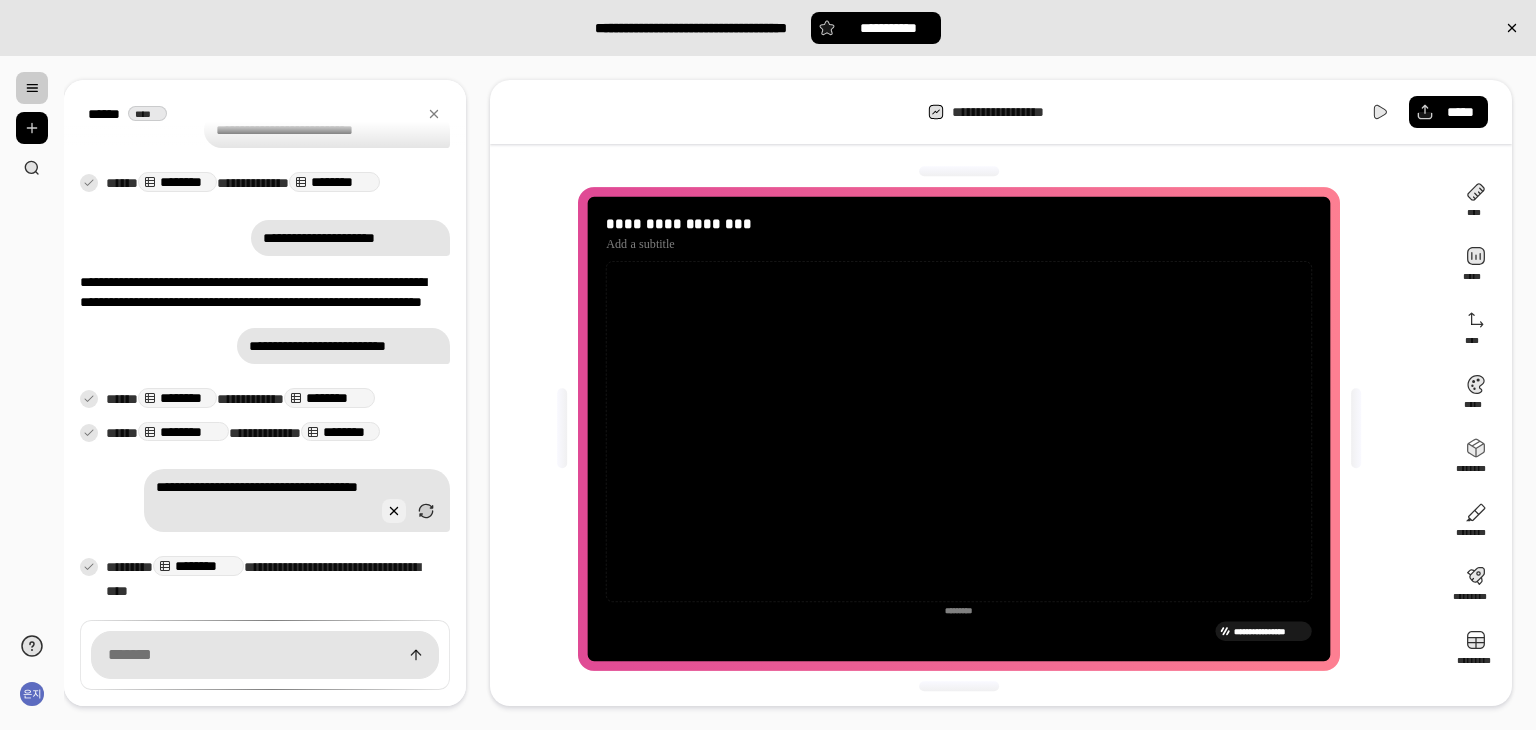 click at bounding box center (394, 511) 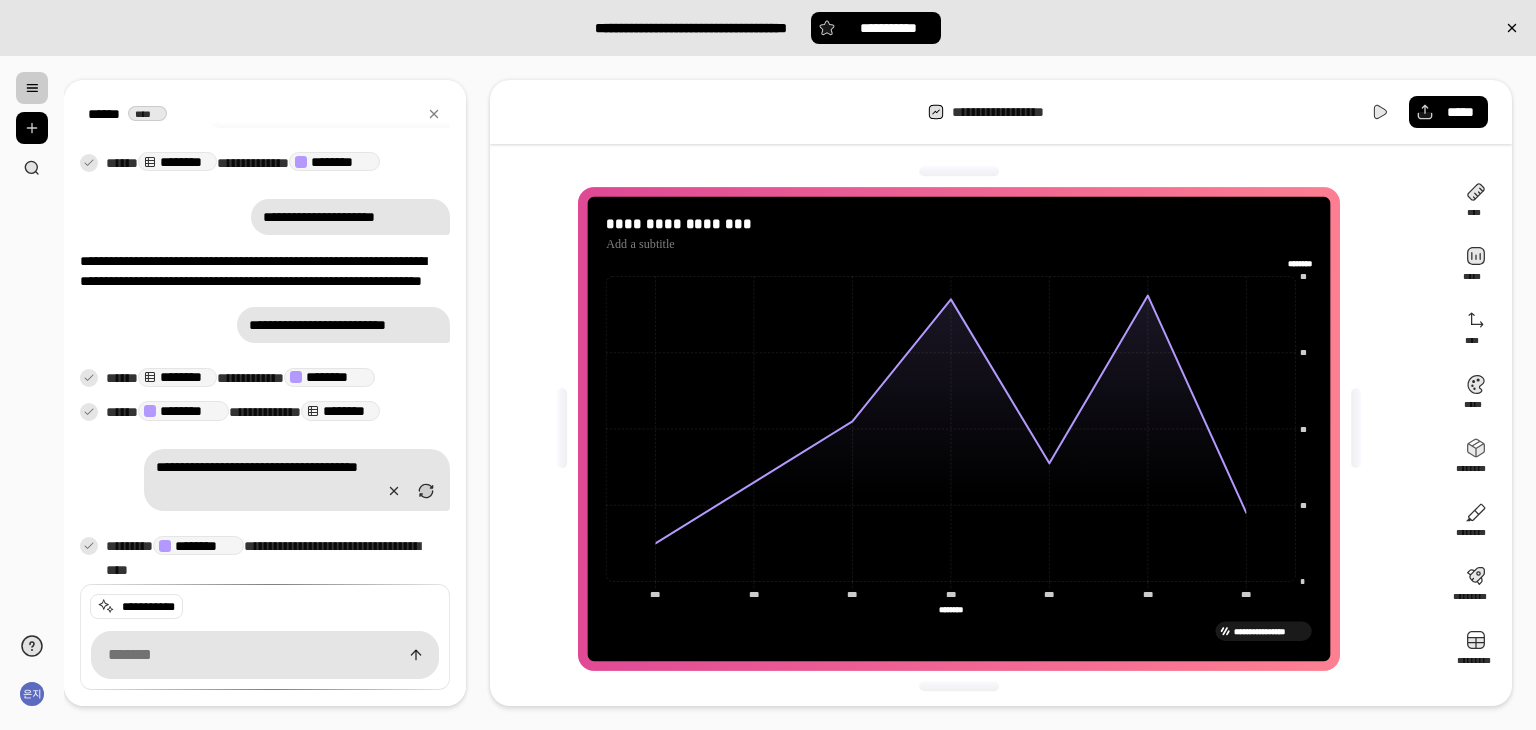 scroll, scrollTop: 392, scrollLeft: 0, axis: vertical 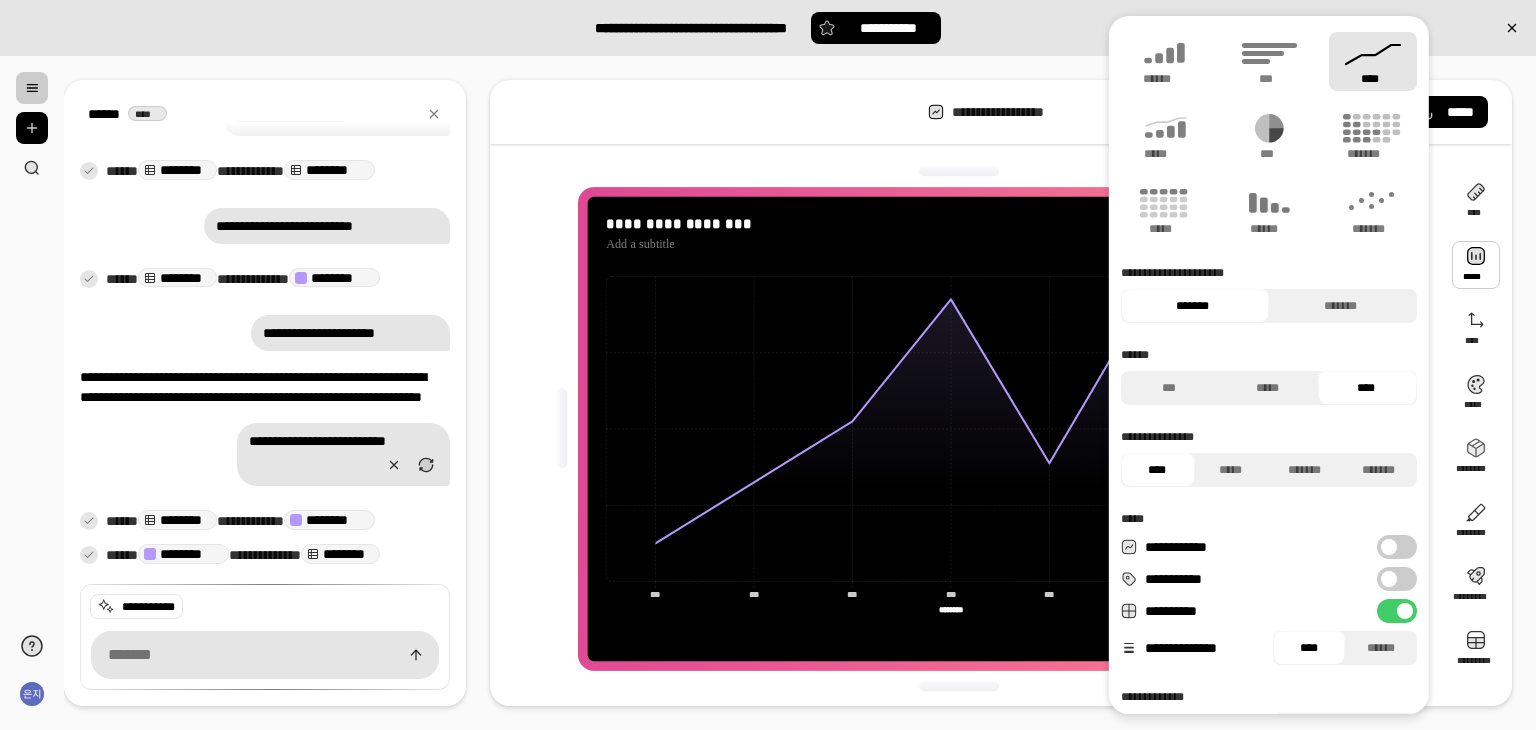click at bounding box center (1476, 265) 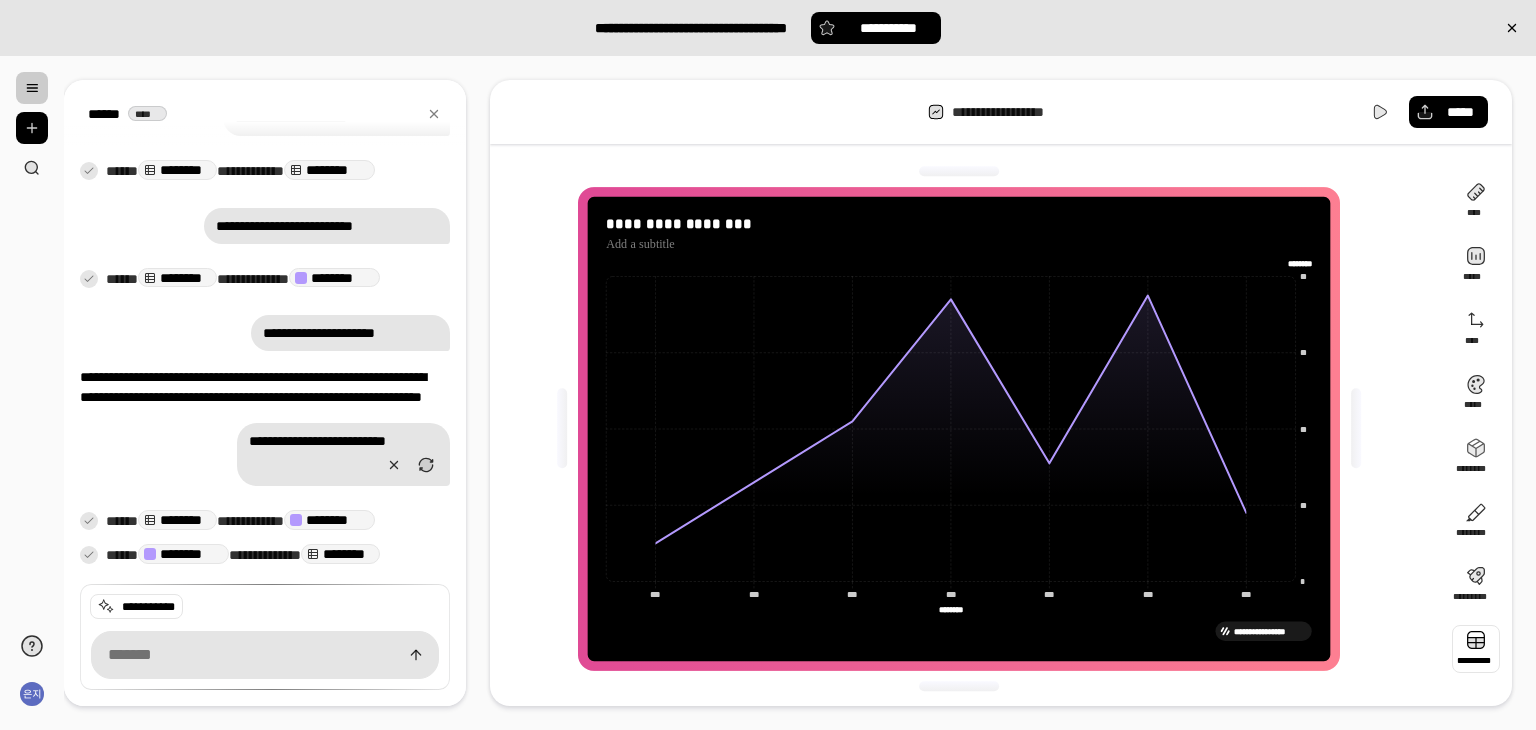 click at bounding box center (1476, 649) 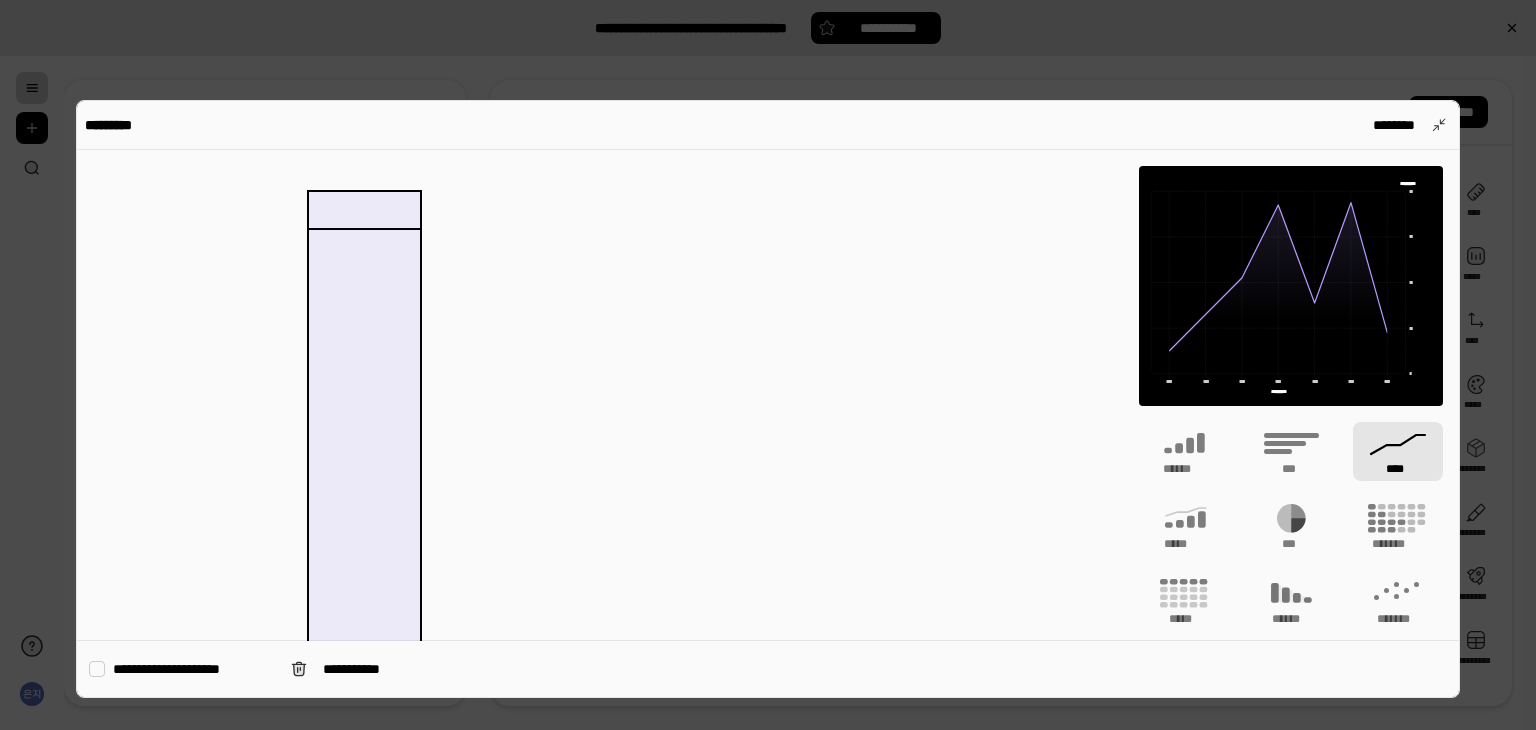 scroll, scrollTop: 600, scrollLeft: 0, axis: vertical 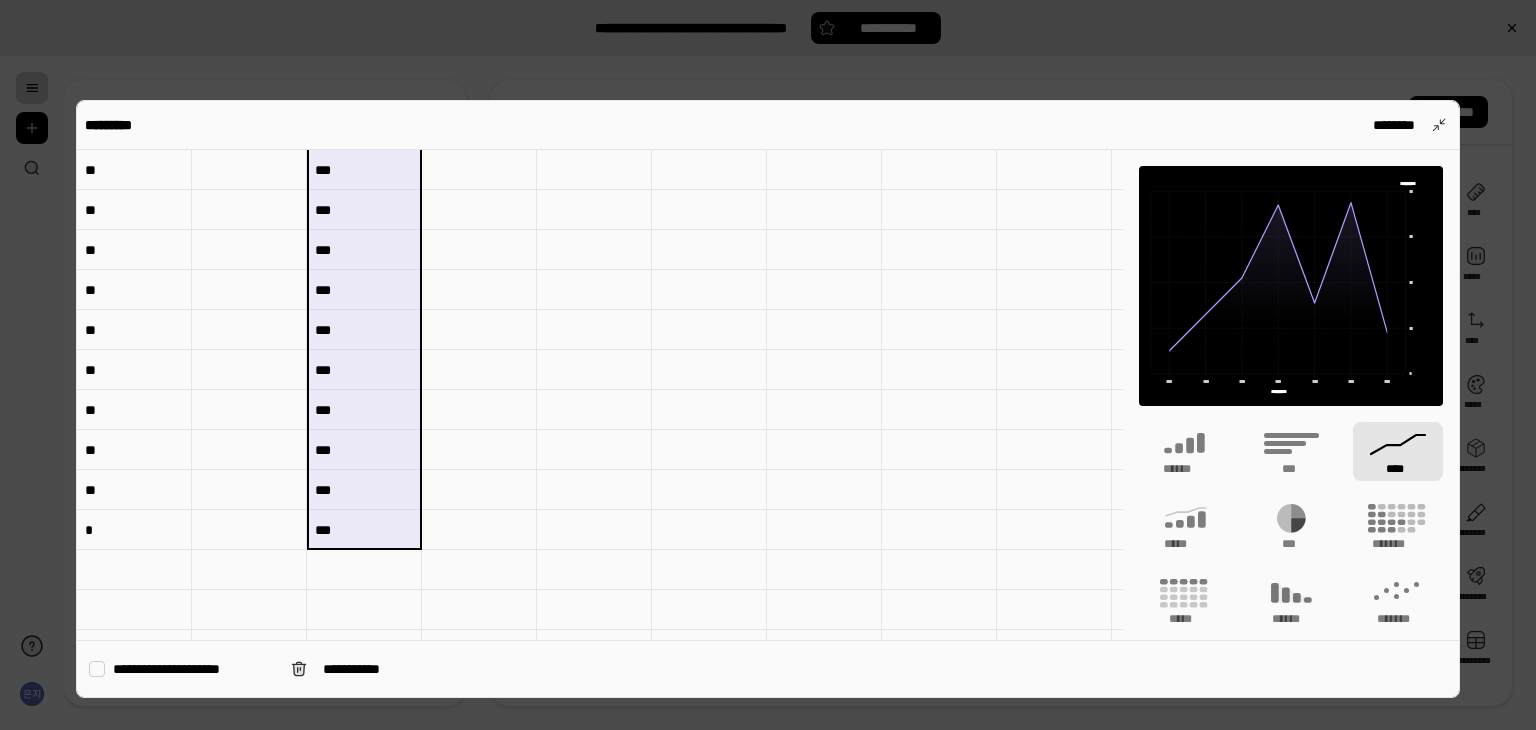 drag, startPoint x: 391, startPoint y: 192, endPoint x: 368, endPoint y: 533, distance: 341.77478 